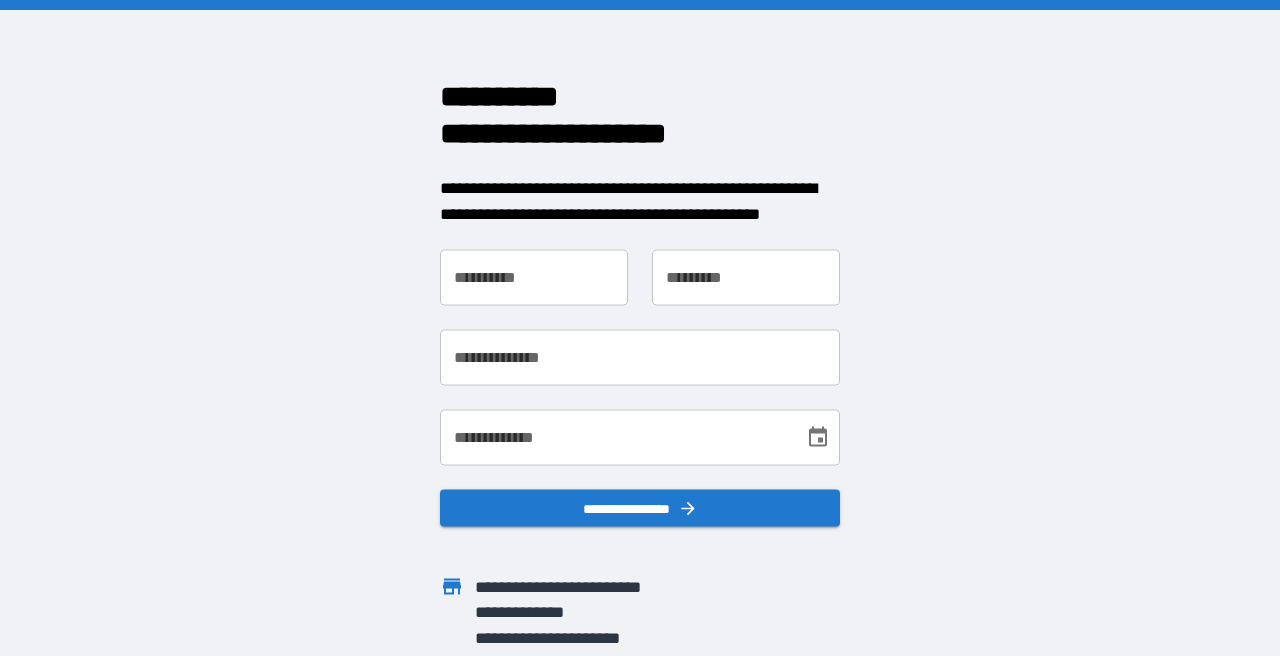scroll, scrollTop: 0, scrollLeft: 0, axis: both 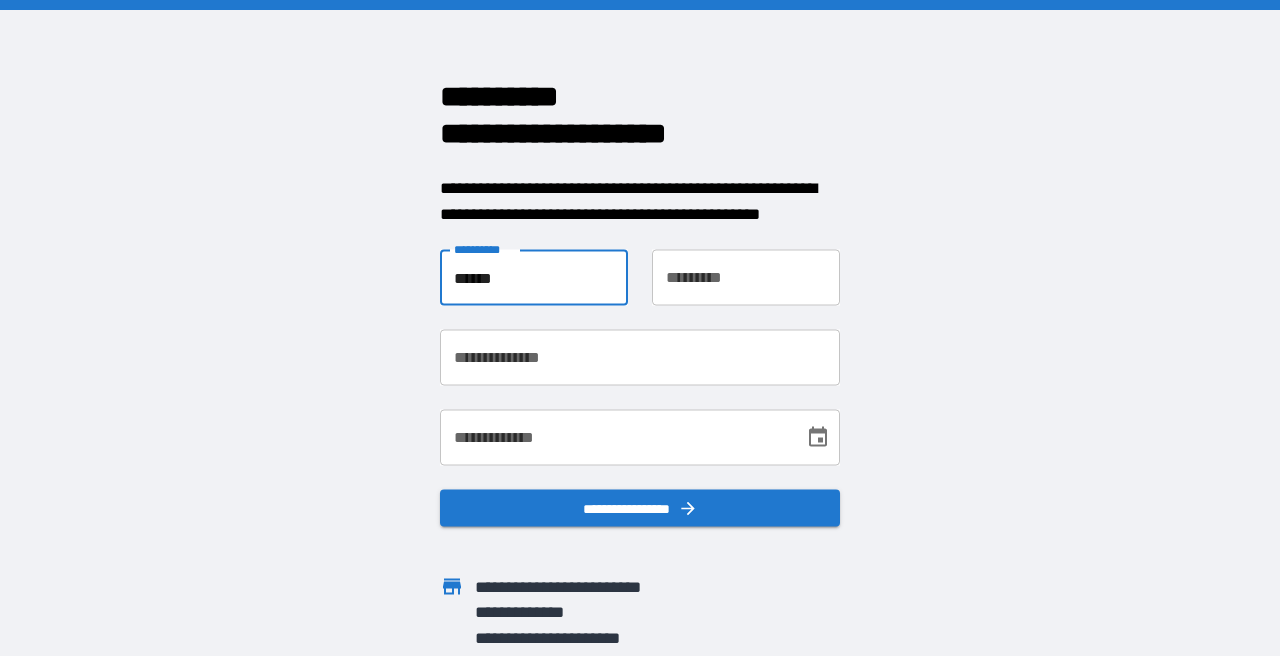 type on "******" 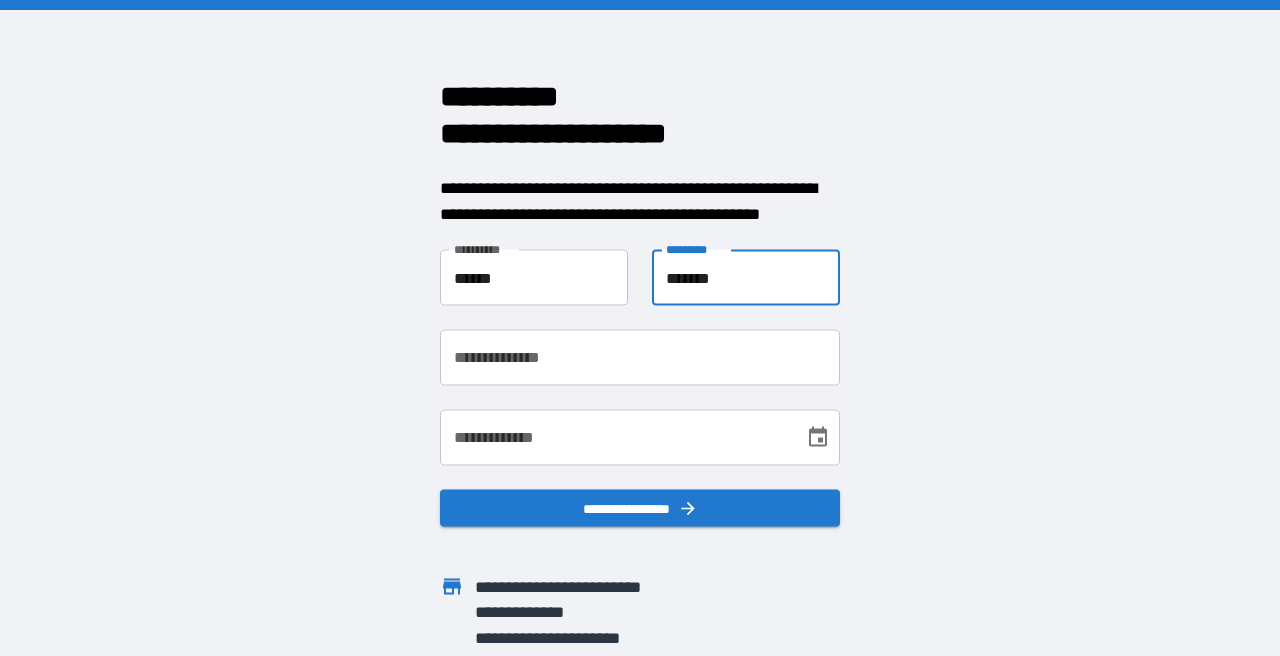 type on "*******" 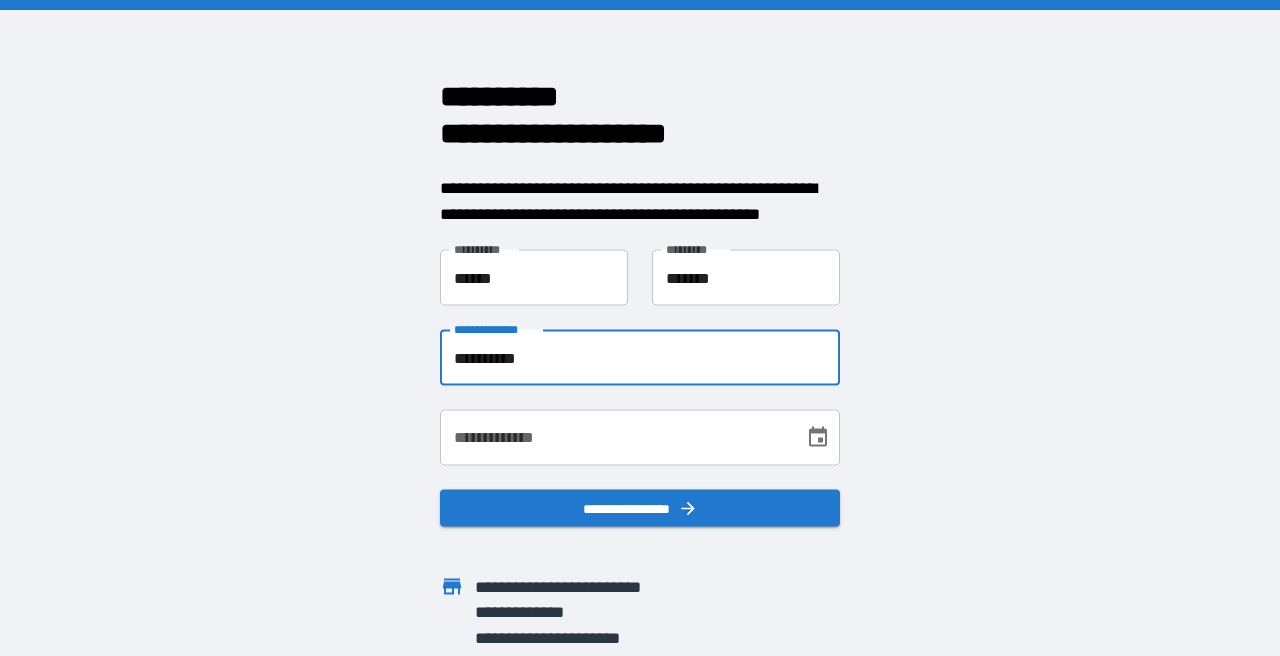 type on "**********" 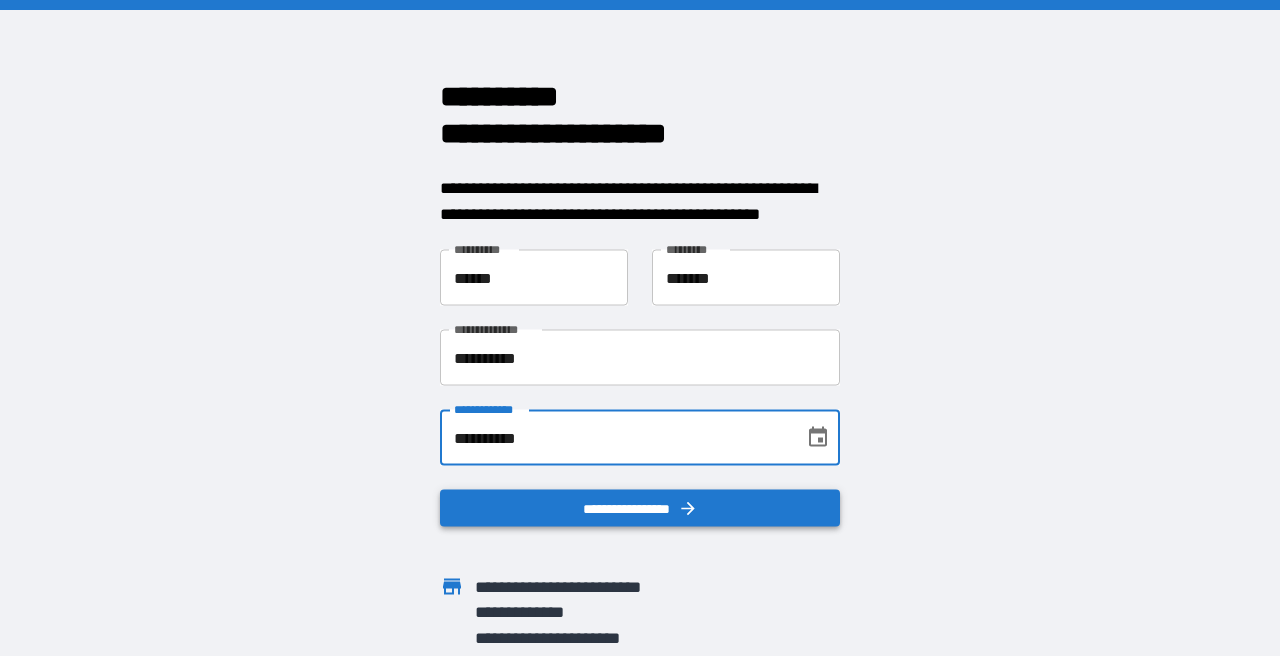 type on "**********" 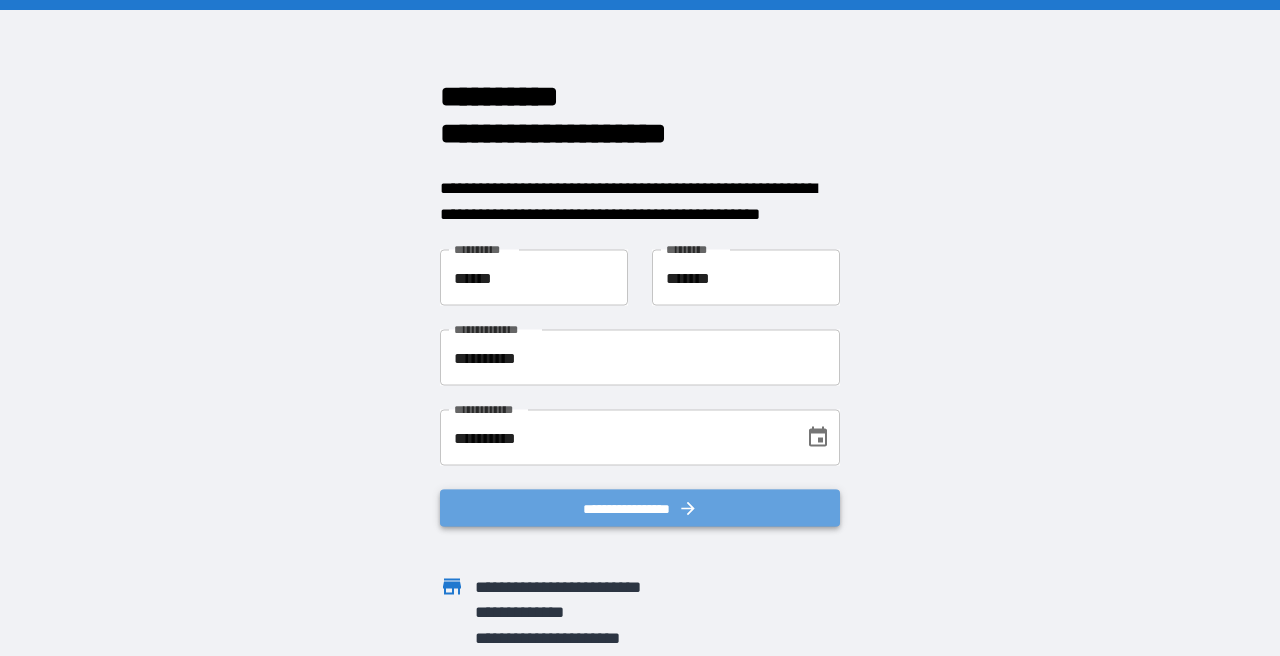 click on "**********" at bounding box center (640, 508) 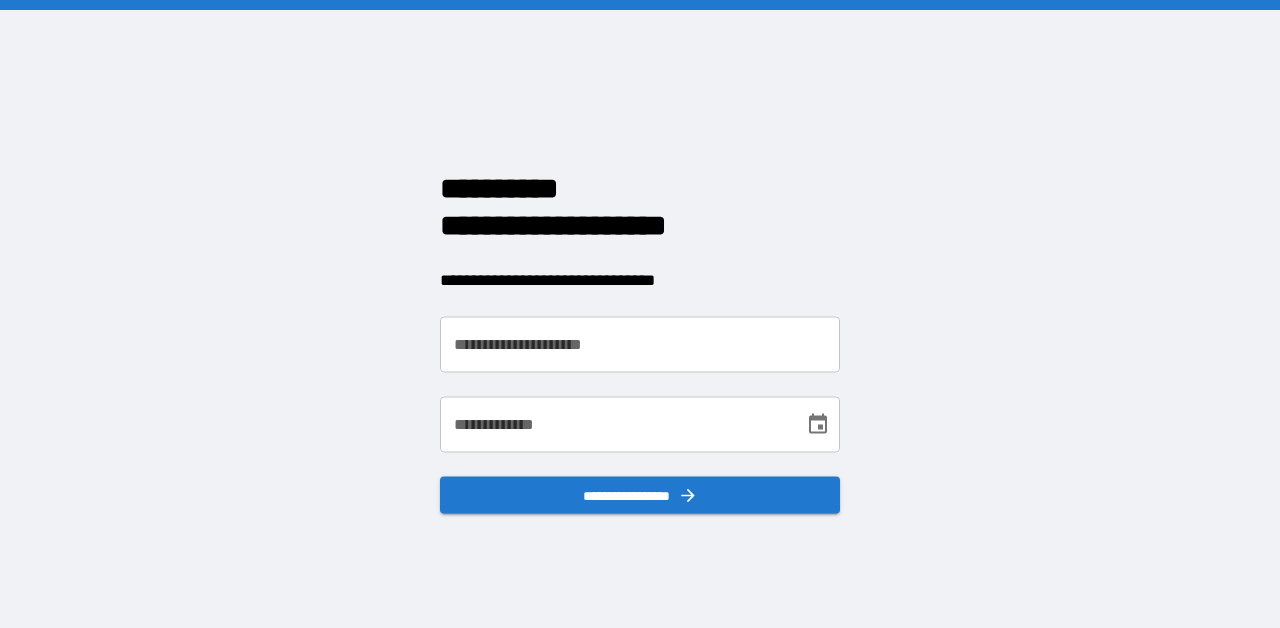 scroll, scrollTop: 0, scrollLeft: 0, axis: both 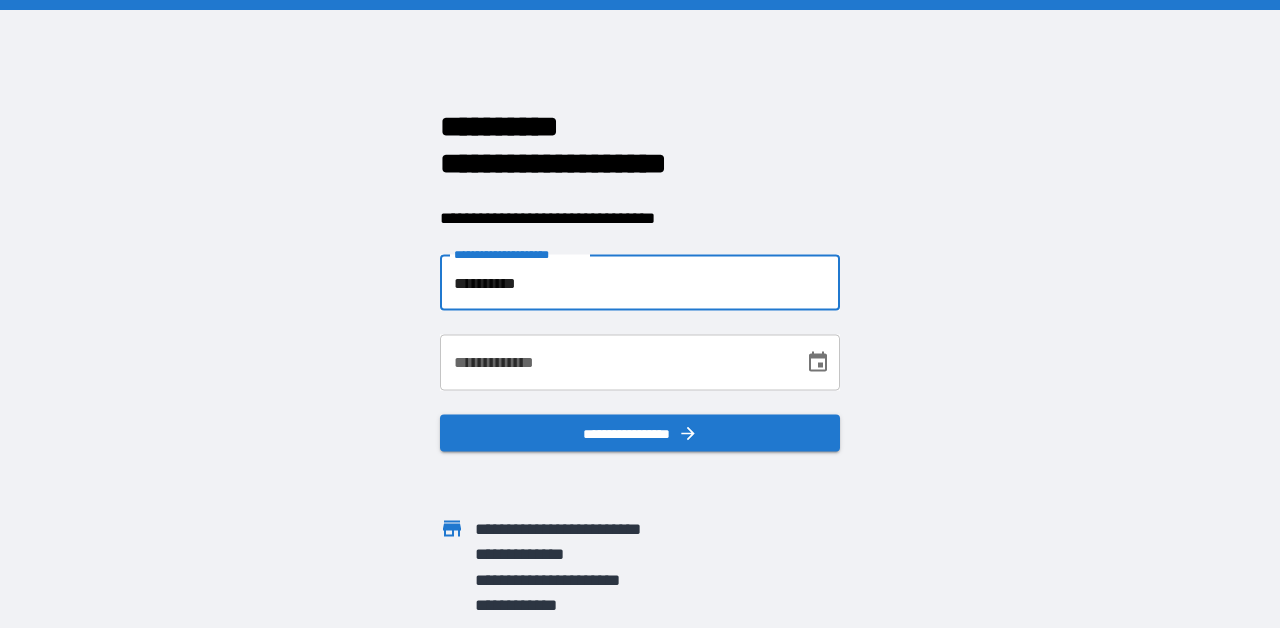 type on "**********" 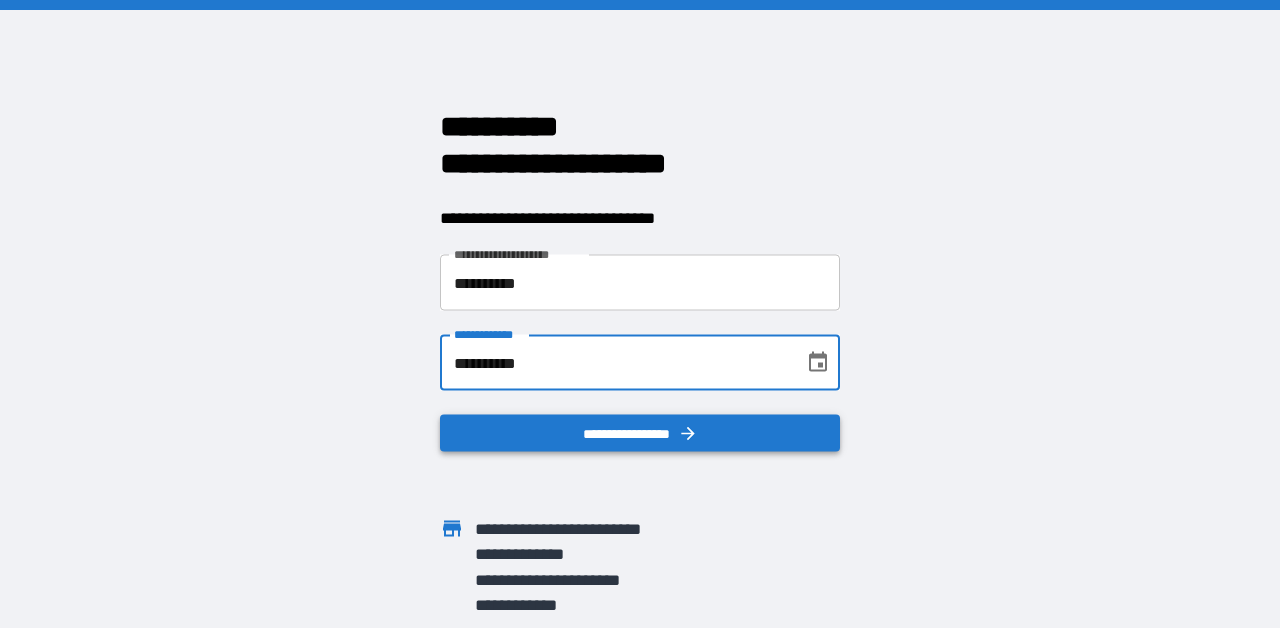 type on "**********" 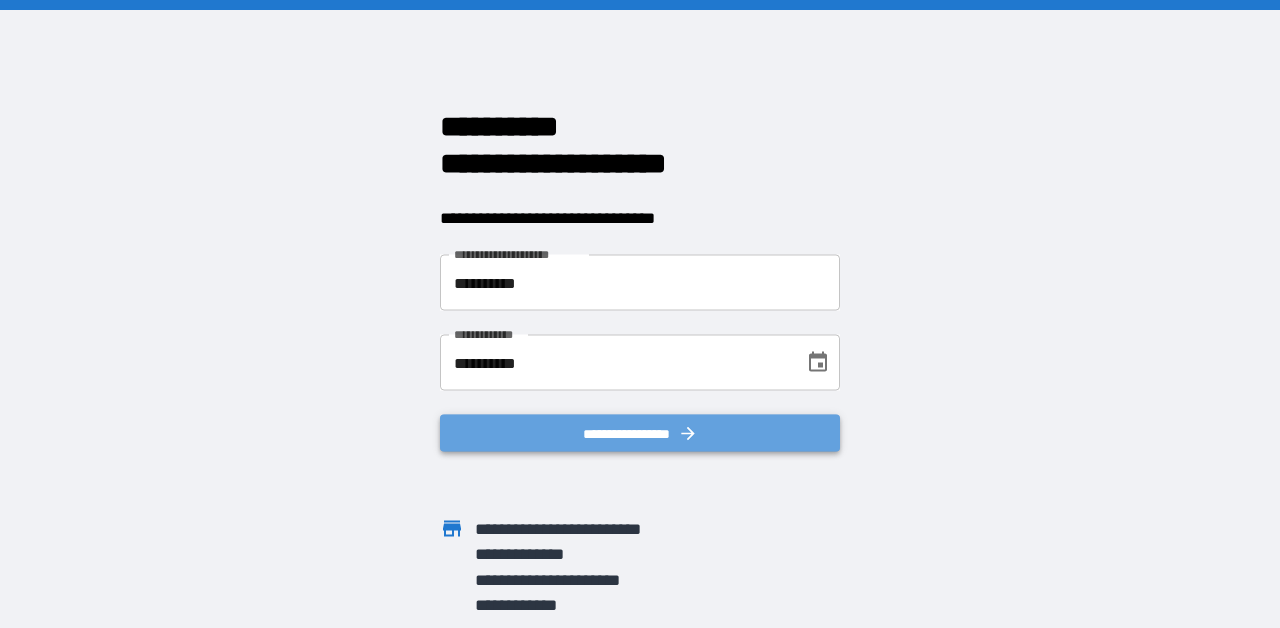 click on "**********" at bounding box center [640, 433] 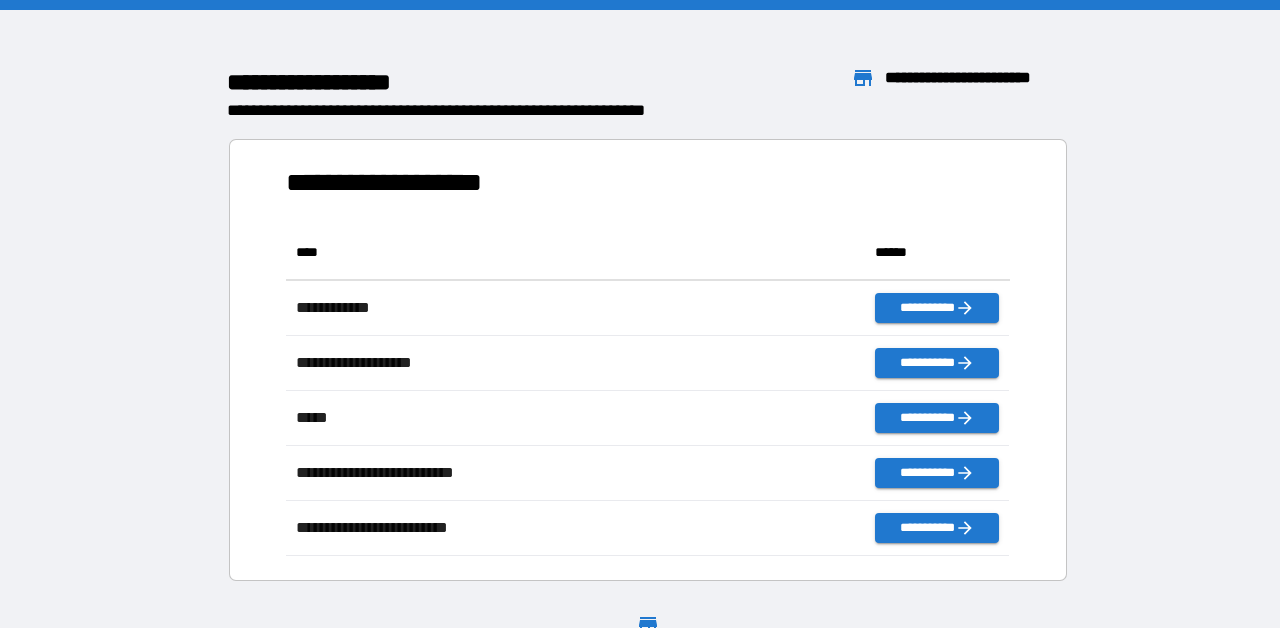 scroll, scrollTop: 1, scrollLeft: 1, axis: both 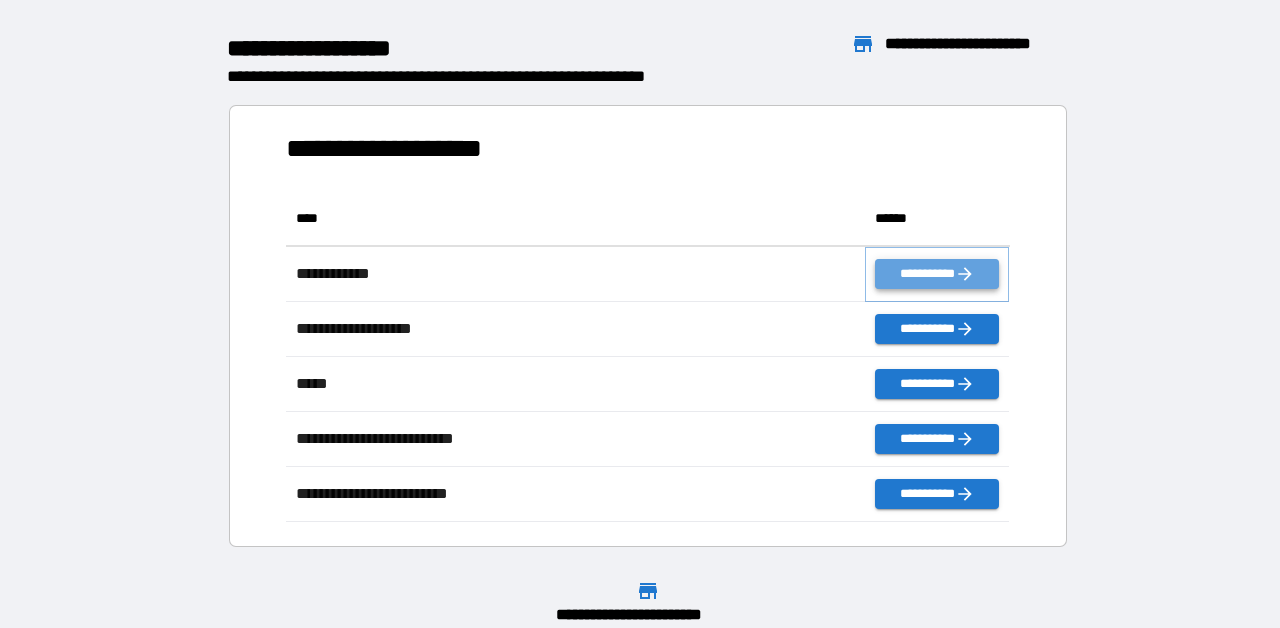 click on "**********" at bounding box center [937, 274] 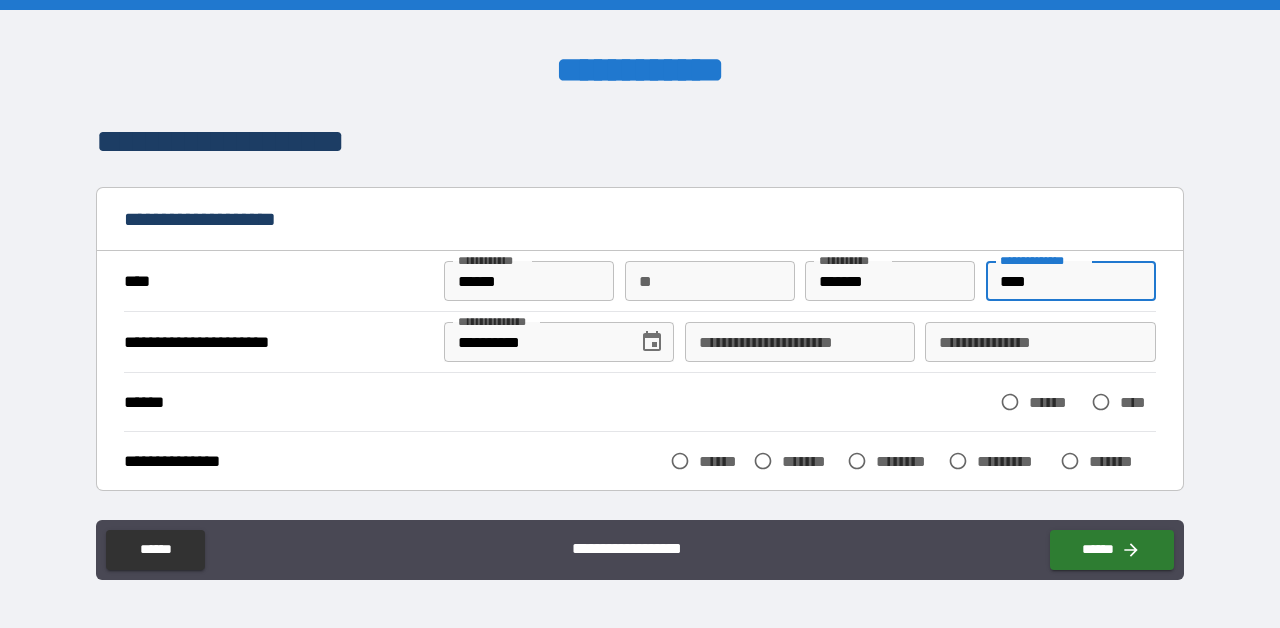 type on "****" 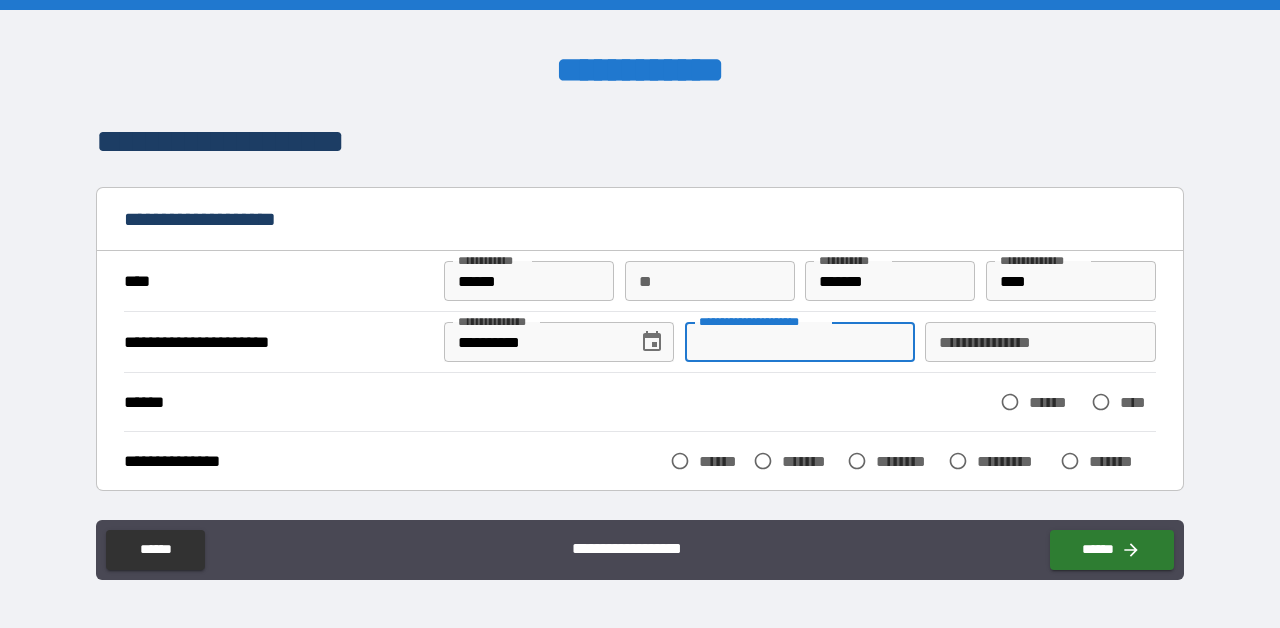 click on "**********" at bounding box center (800, 342) 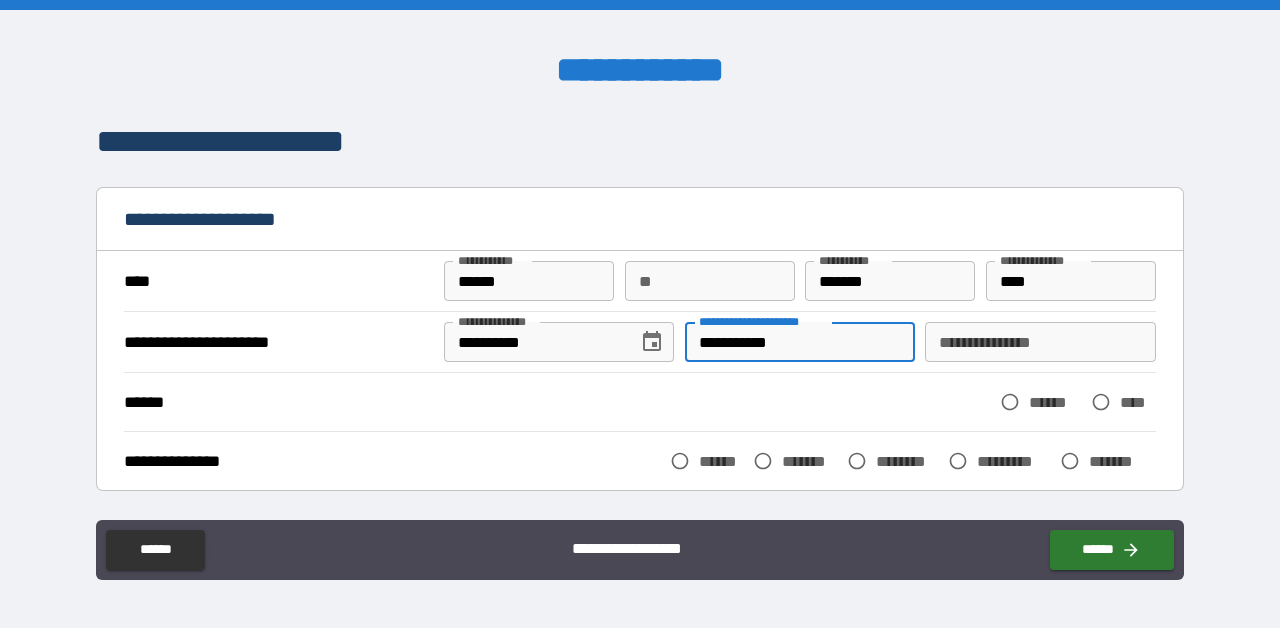 type on "**********" 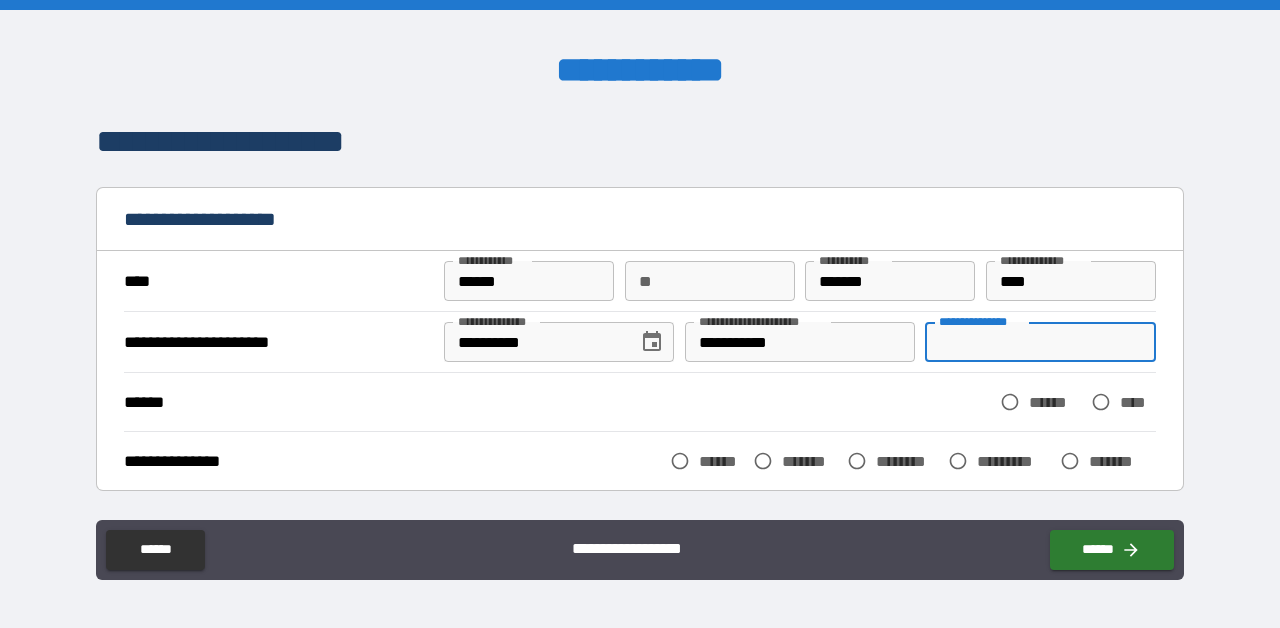 click on "**********" at bounding box center [1040, 342] 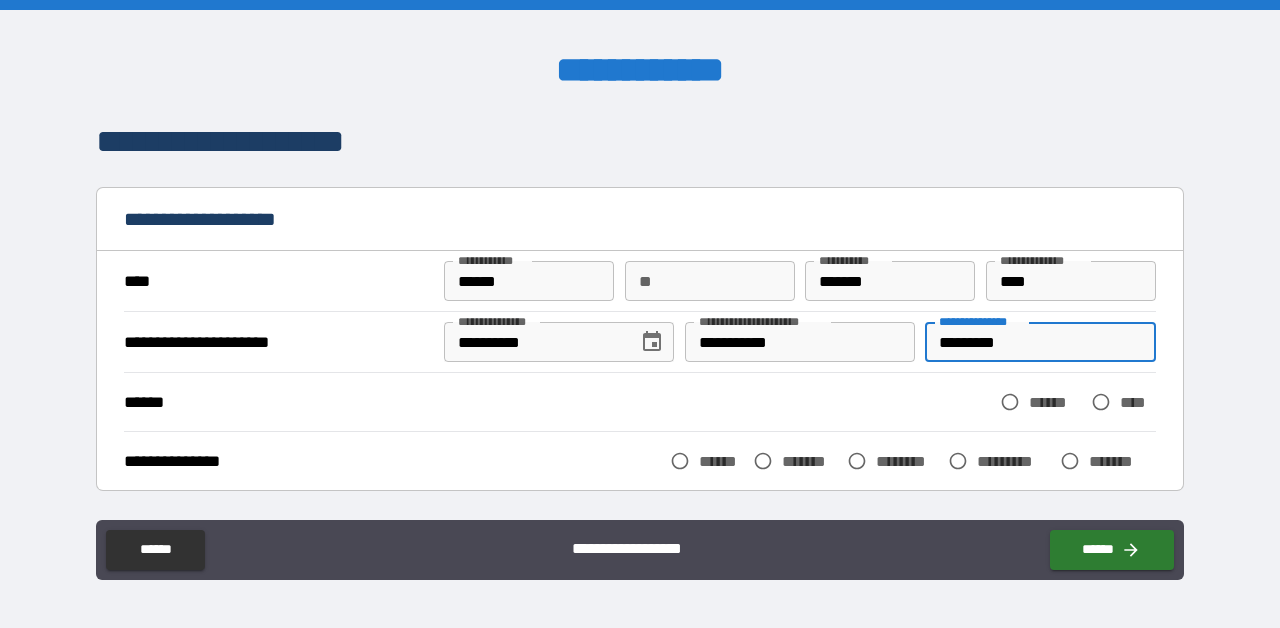 type on "*********" 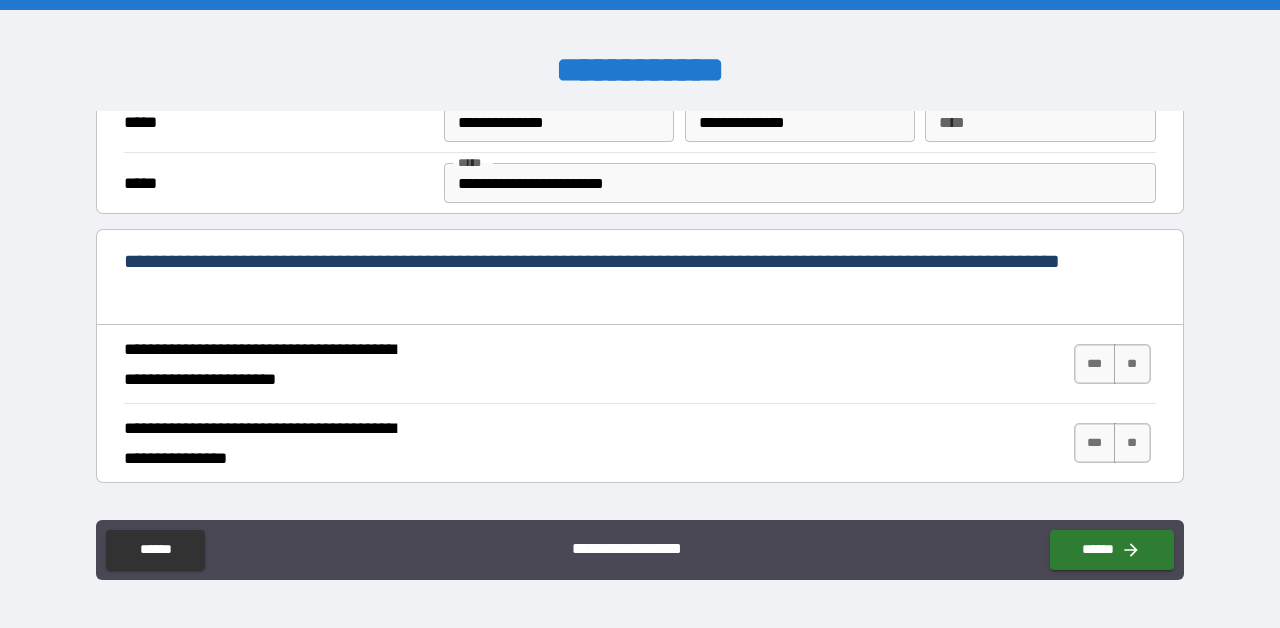 scroll, scrollTop: 645, scrollLeft: 0, axis: vertical 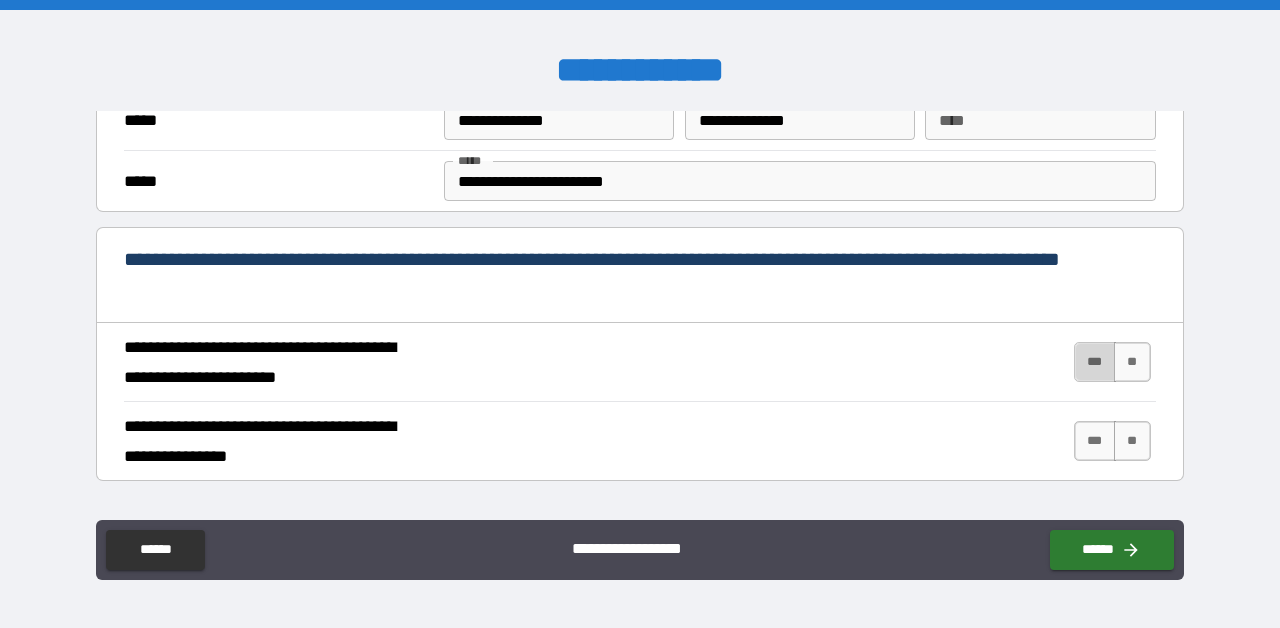 click on "***" at bounding box center (1095, 362) 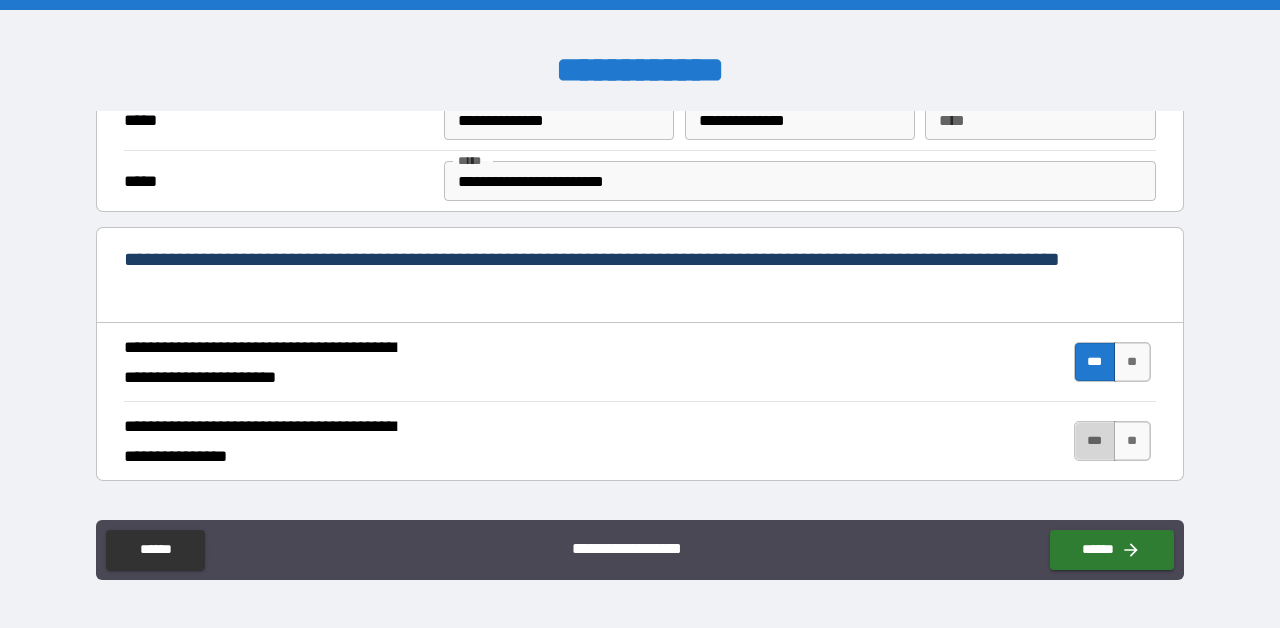 click on "***" at bounding box center [1095, 441] 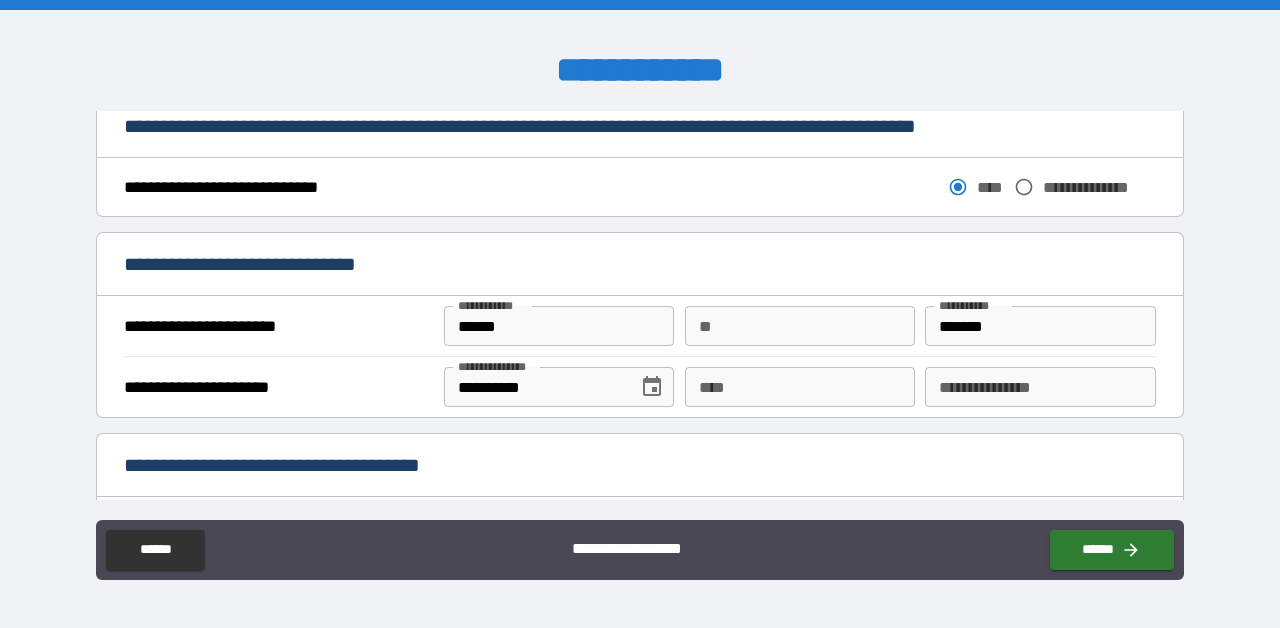 scroll, scrollTop: 1143, scrollLeft: 0, axis: vertical 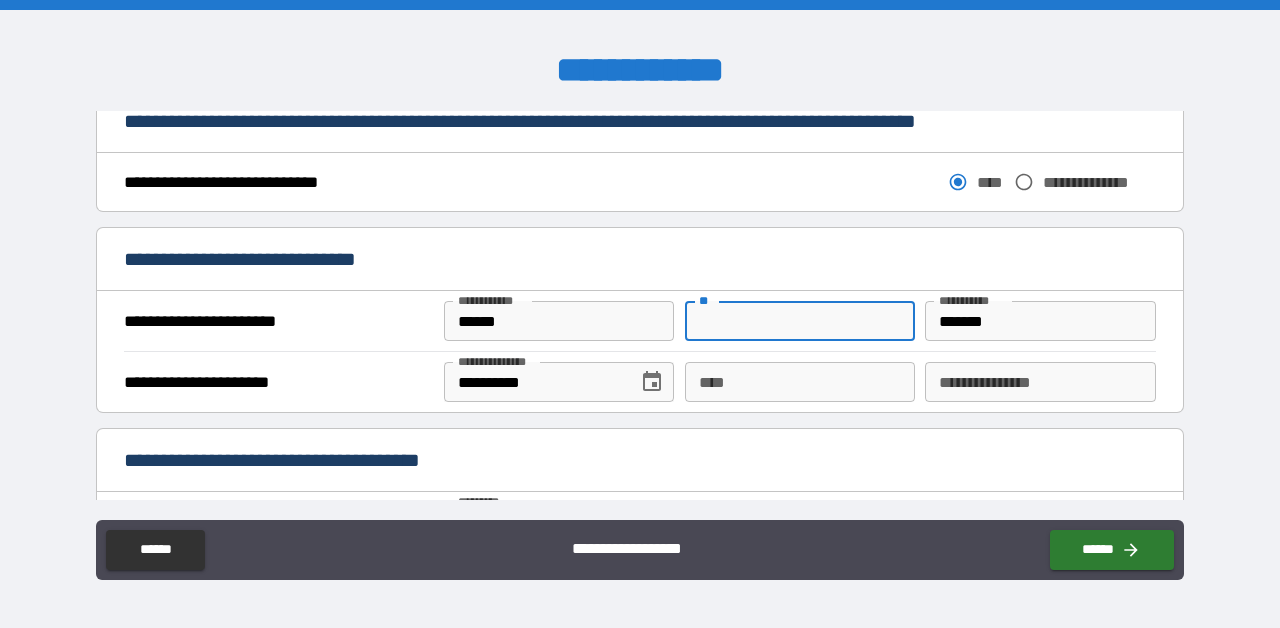 type on "*" 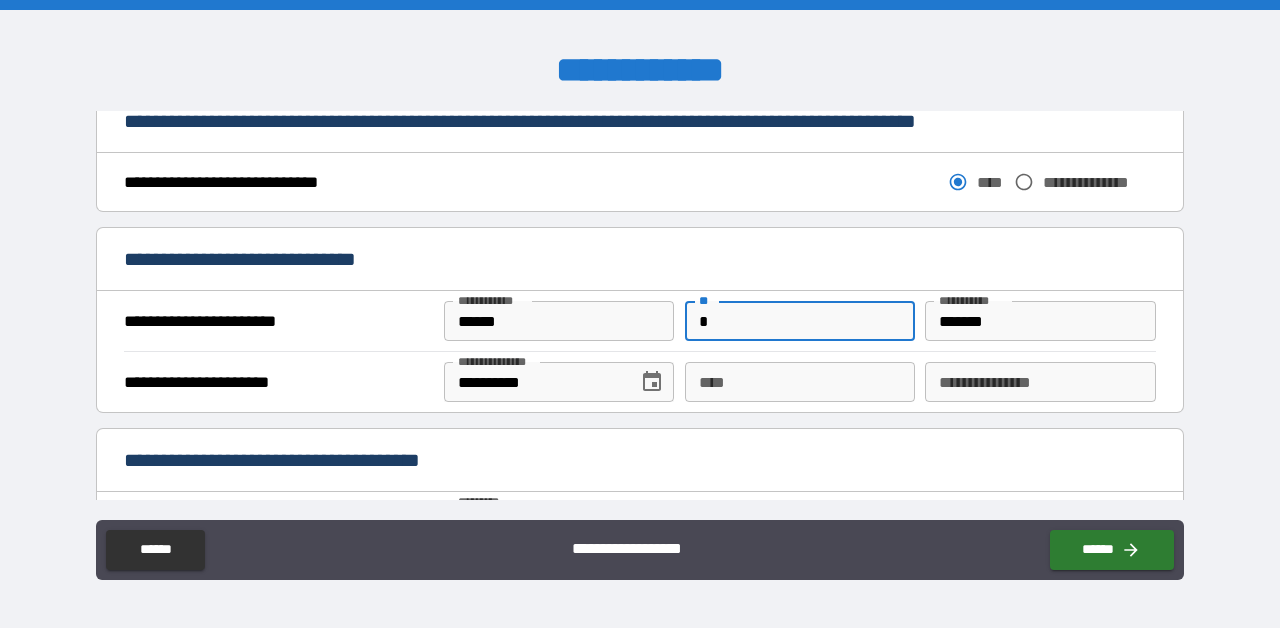 type on "*" 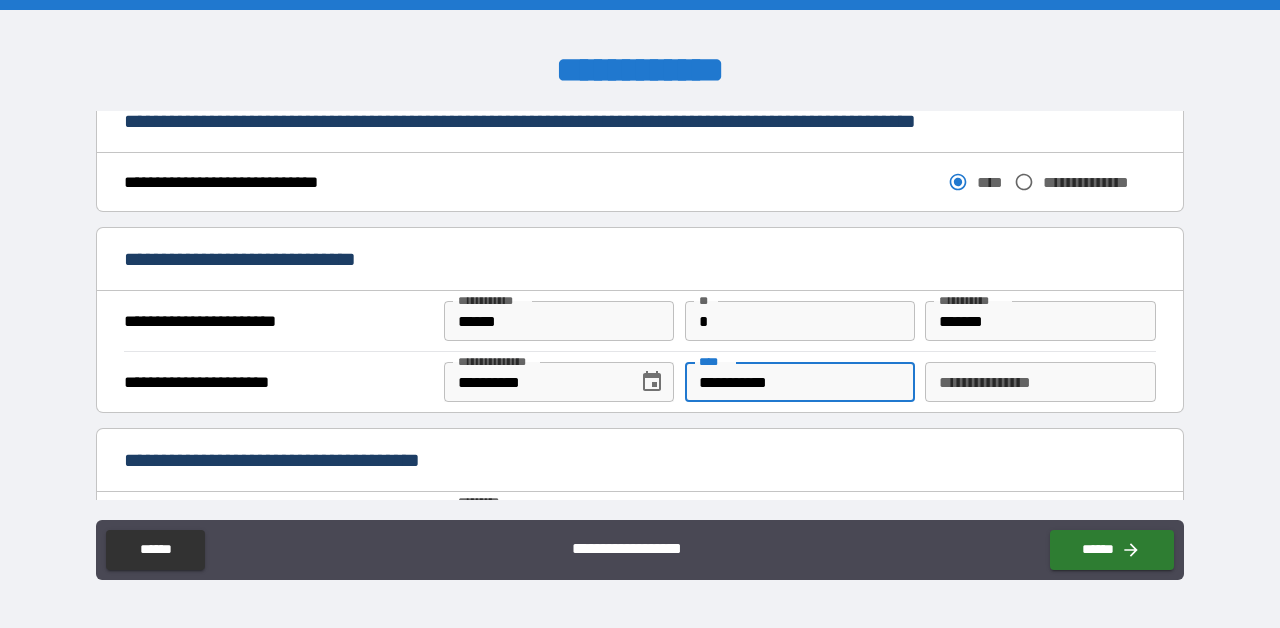 type on "**********" 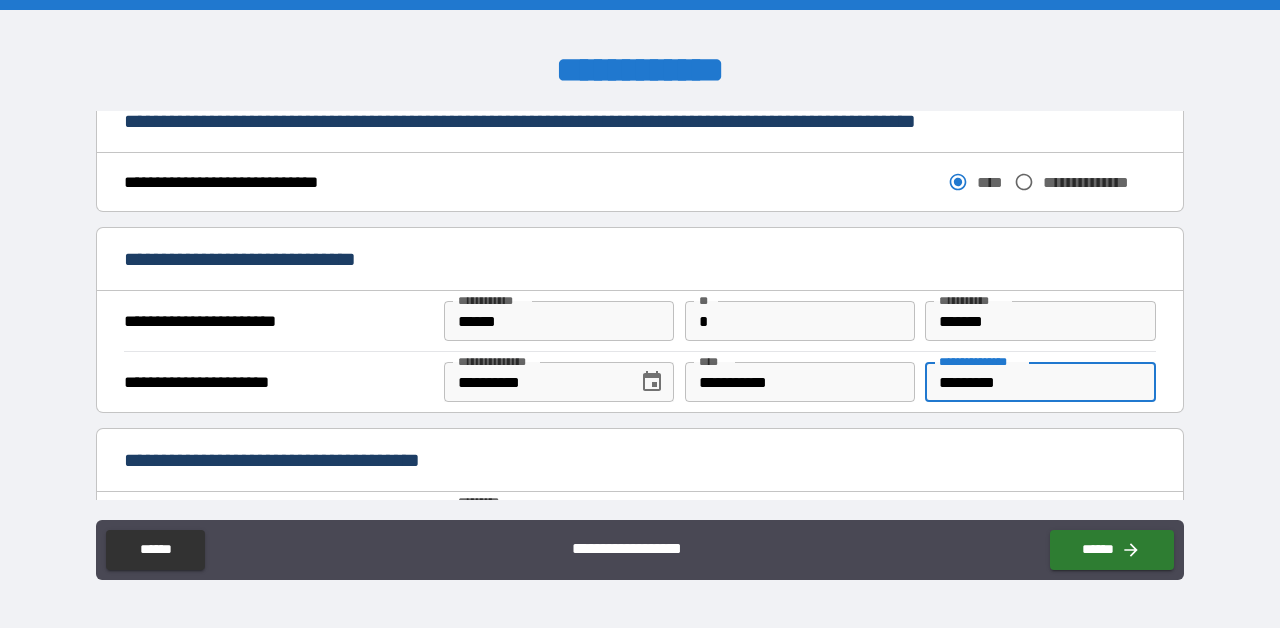 type on "*********" 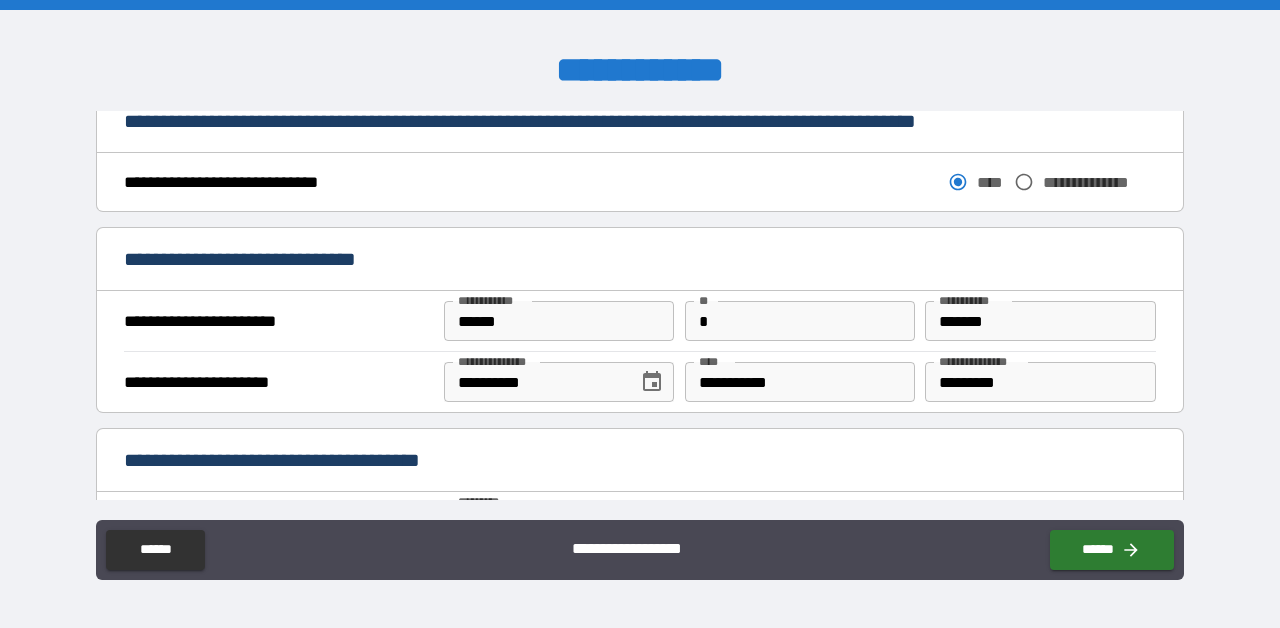 click on "**********" at bounding box center (277, 382) 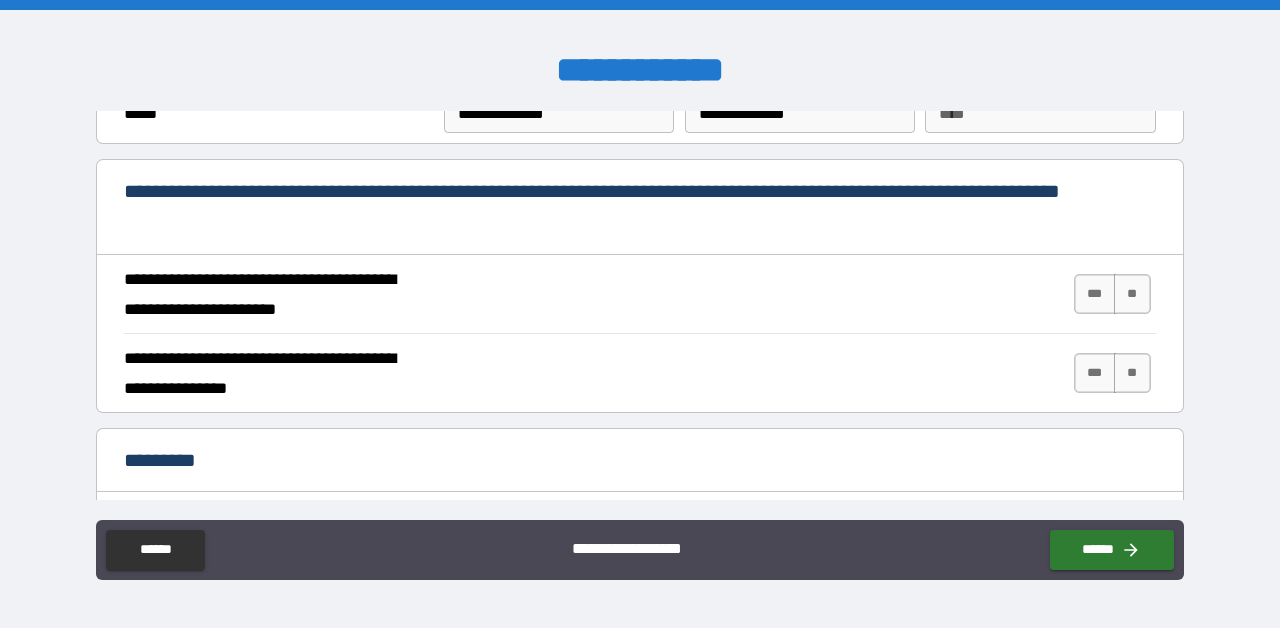 scroll, scrollTop: 1808, scrollLeft: 0, axis: vertical 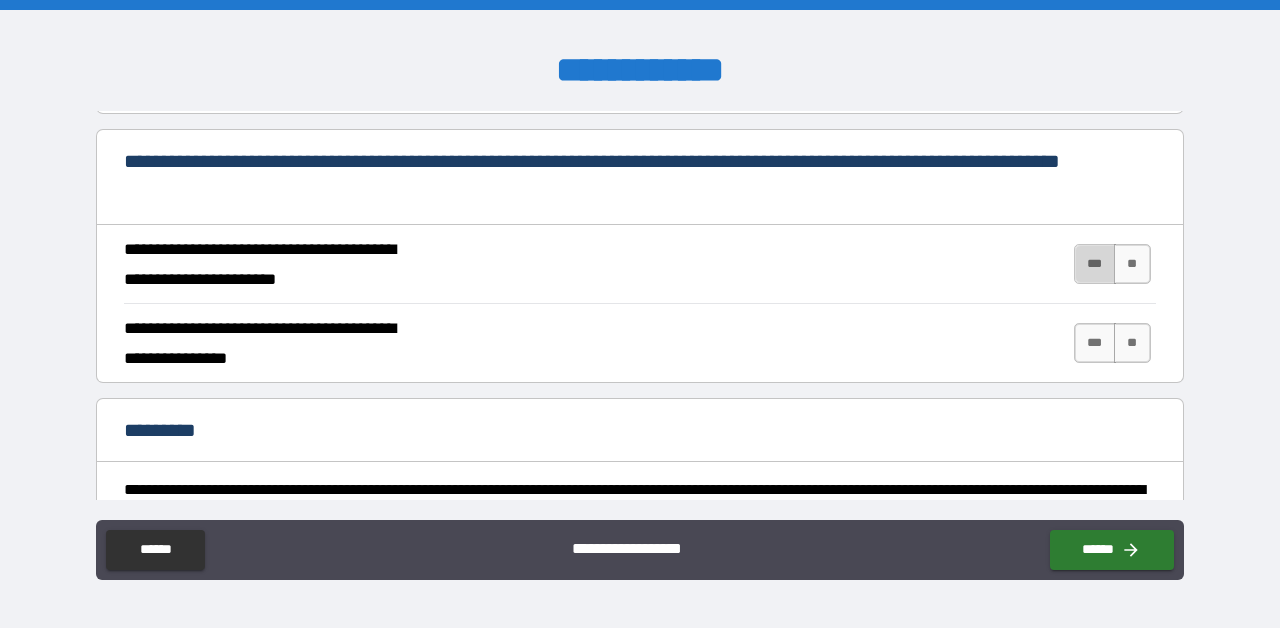 click on "***" at bounding box center [1095, 264] 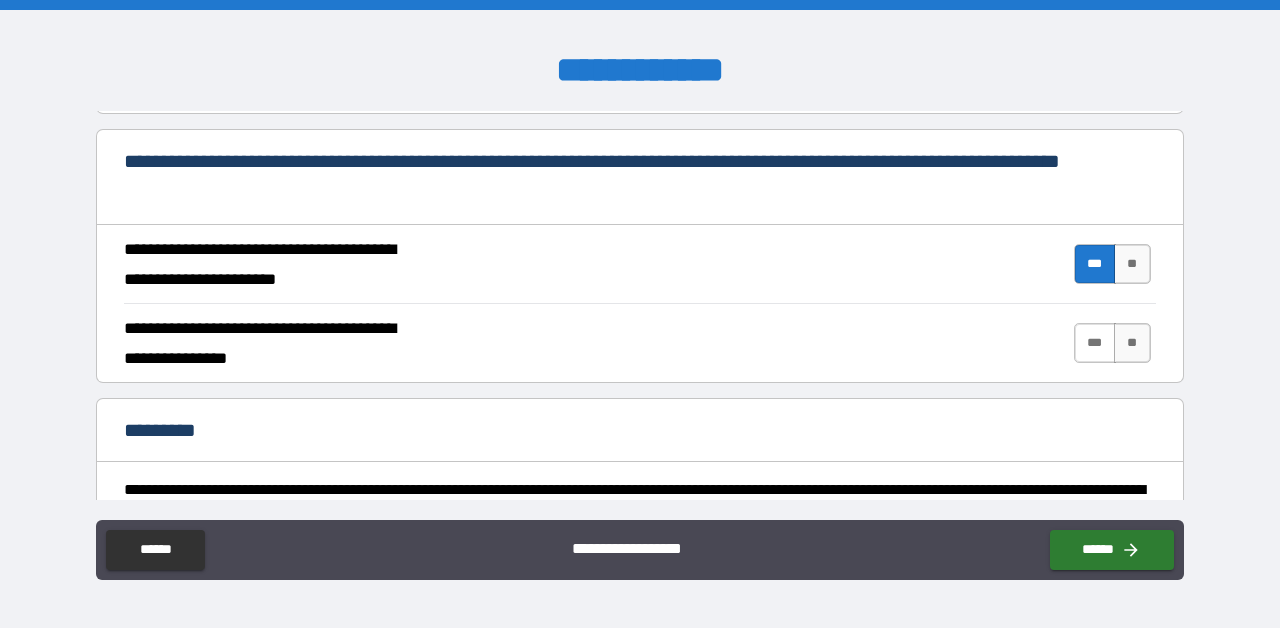 click on "***" at bounding box center (1095, 343) 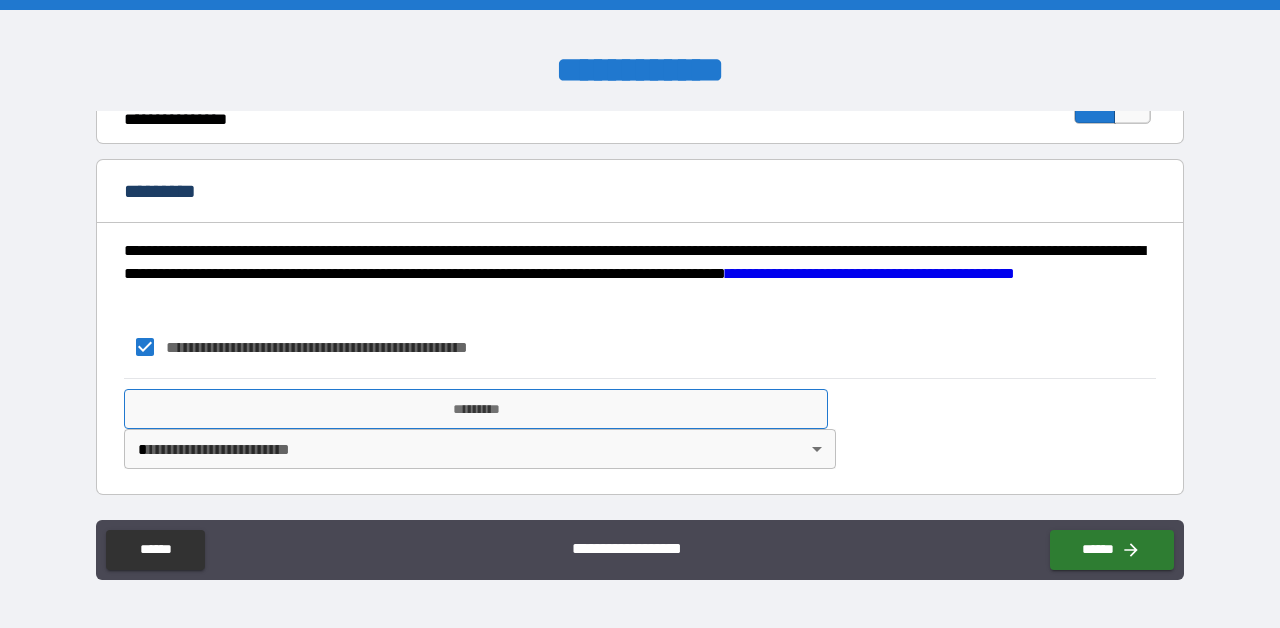 scroll, scrollTop: 2047, scrollLeft: 0, axis: vertical 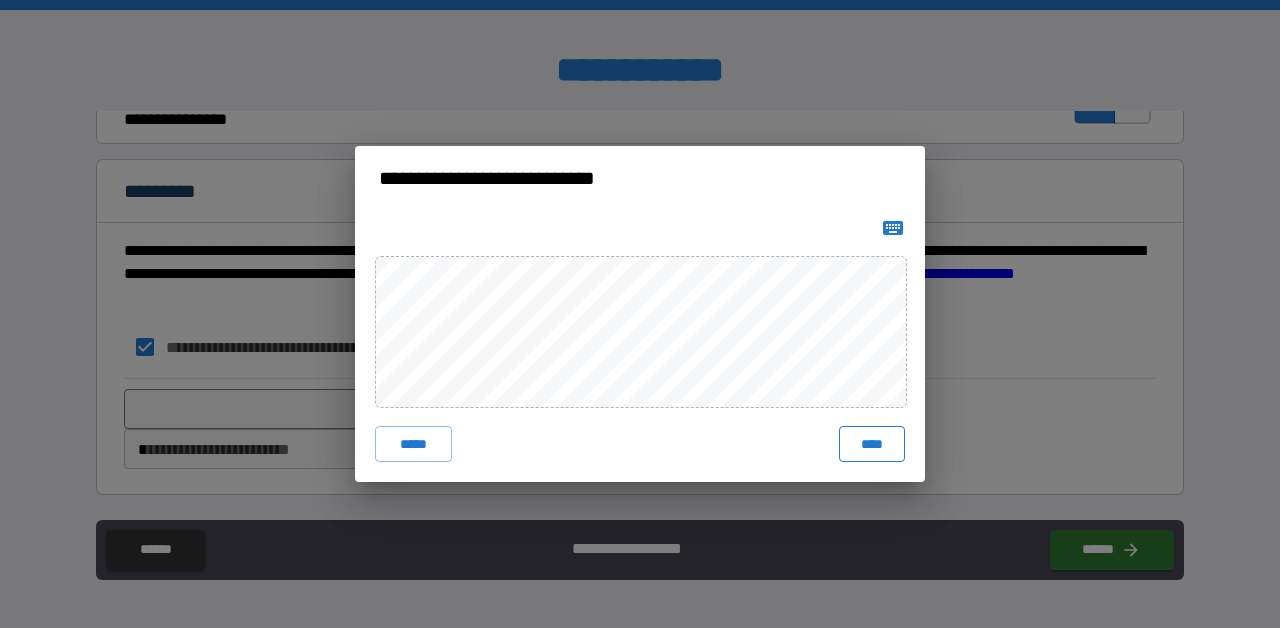 click on "****" at bounding box center [872, 444] 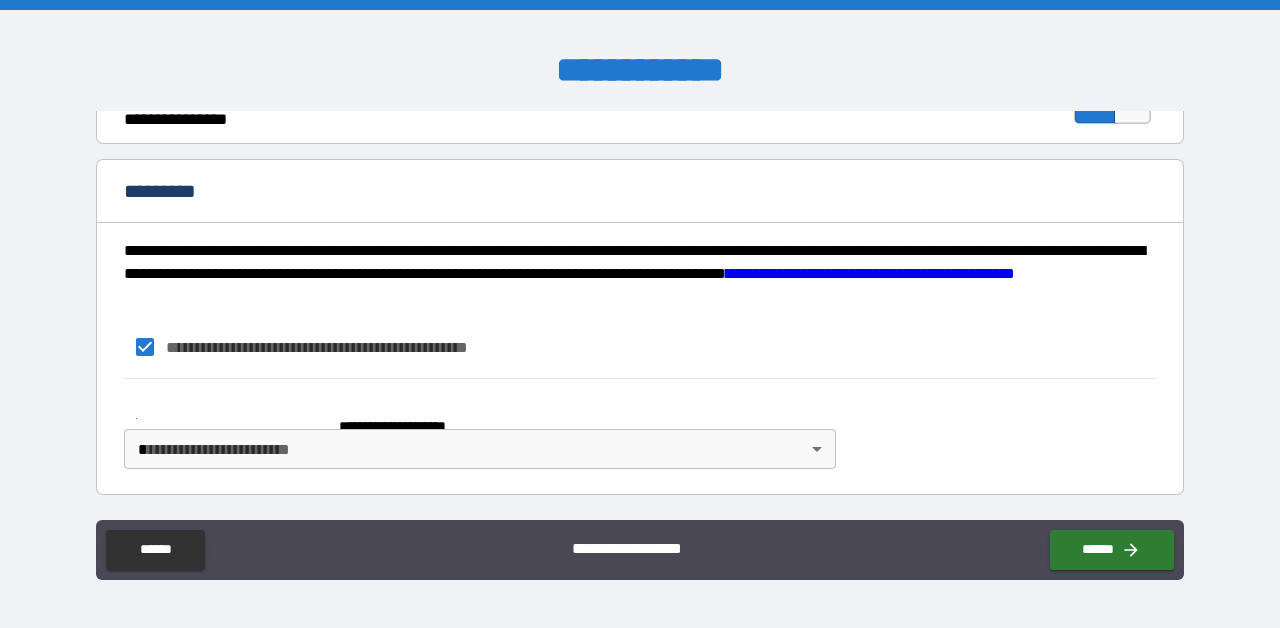 scroll, scrollTop: 2037, scrollLeft: 0, axis: vertical 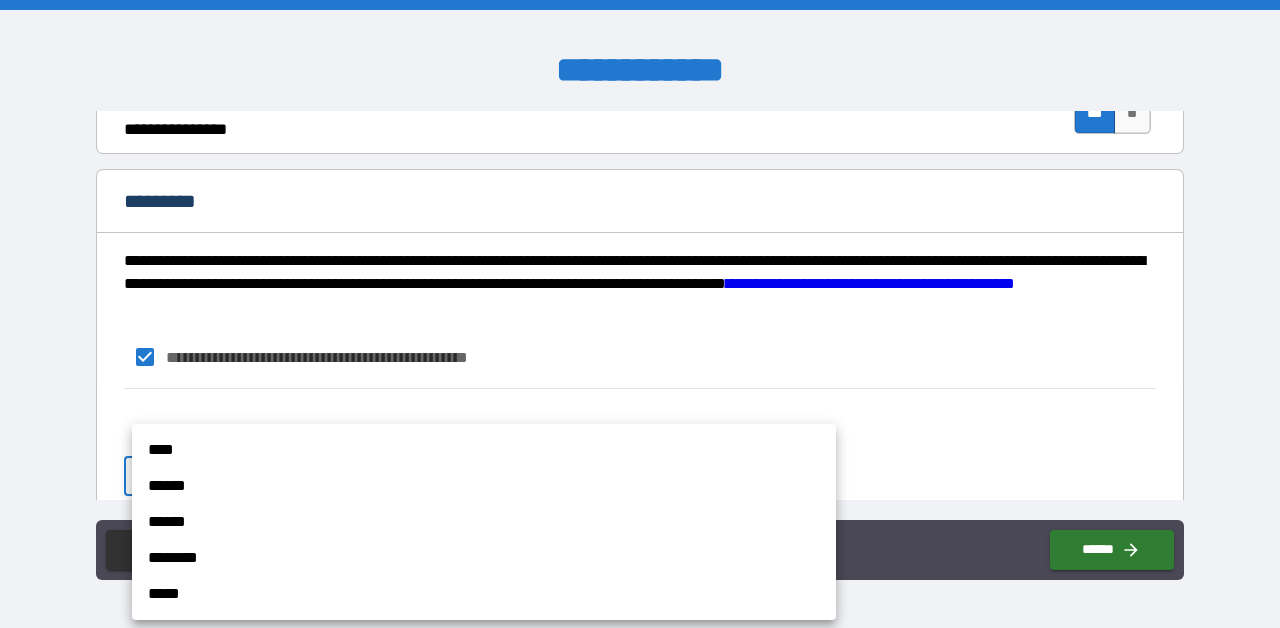 click on "**********" at bounding box center [640, 314] 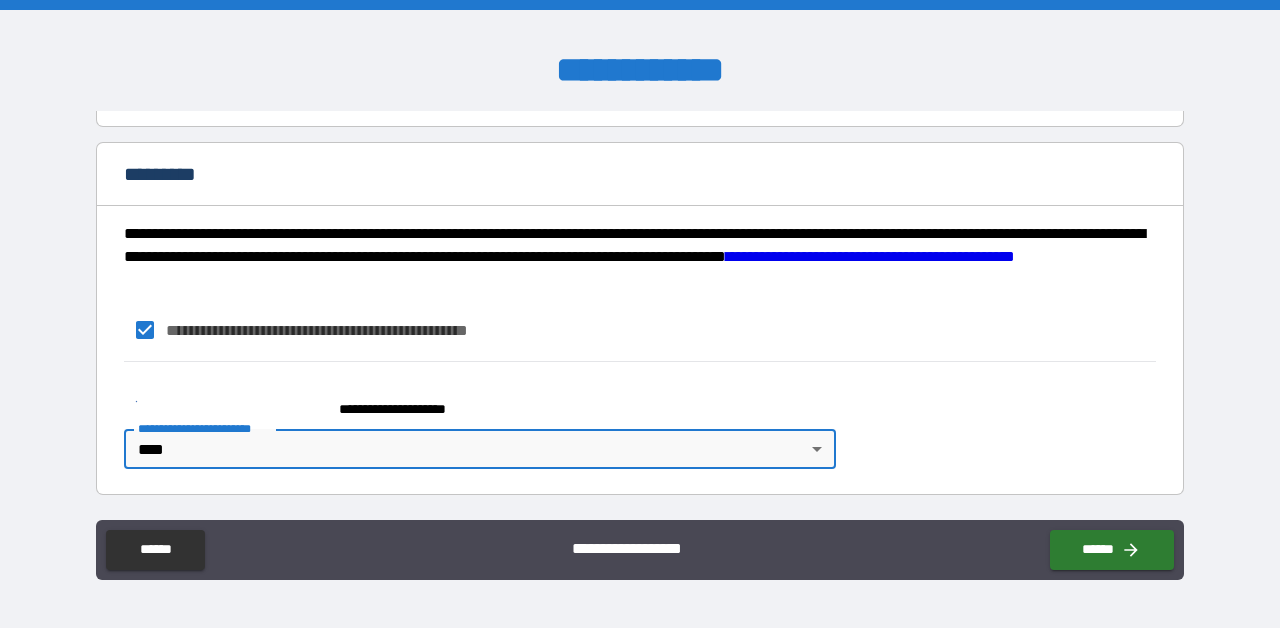 scroll, scrollTop: 2064, scrollLeft: 0, axis: vertical 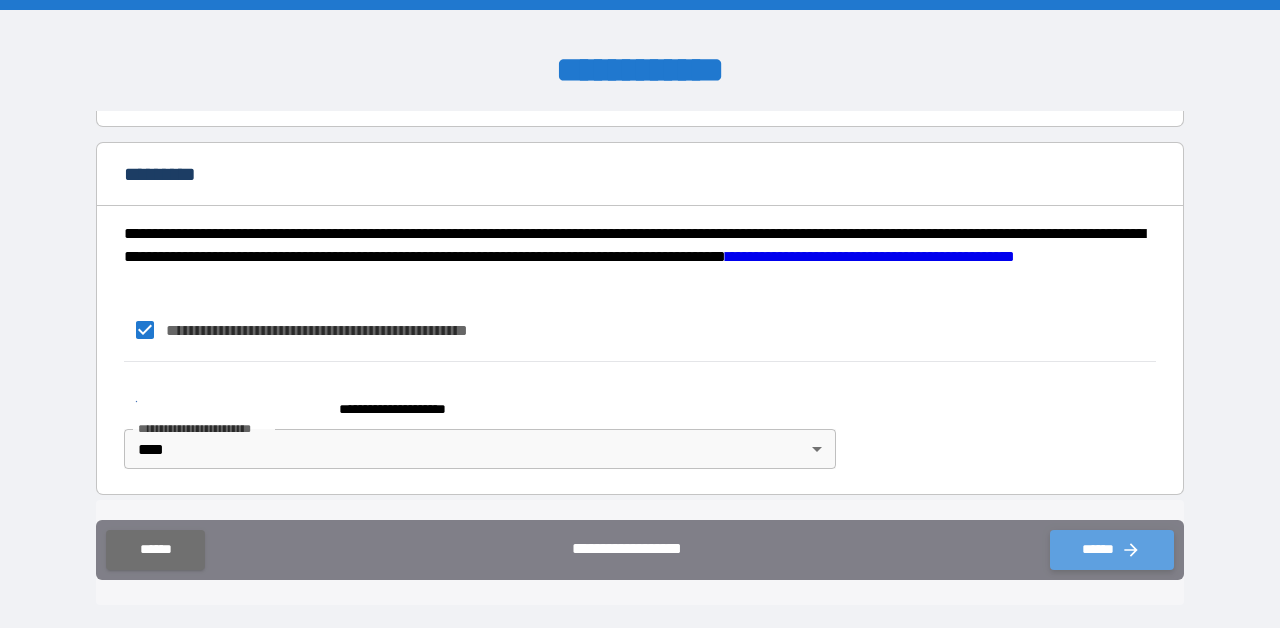 click on "******" at bounding box center [1112, 550] 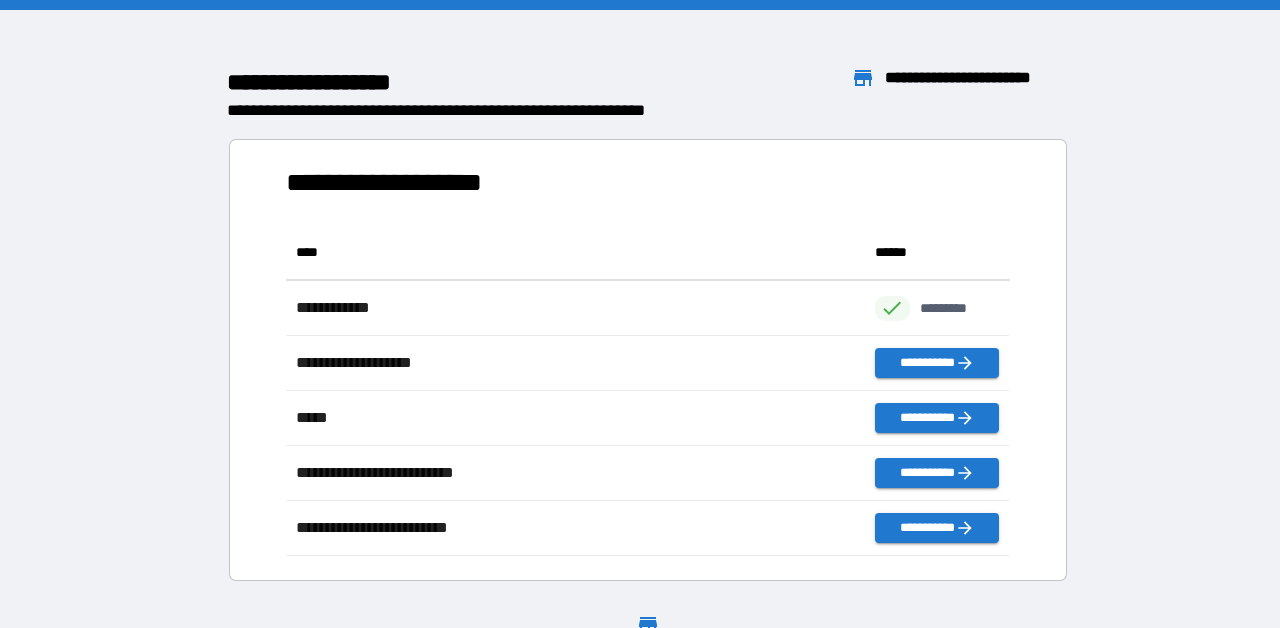 scroll, scrollTop: 1, scrollLeft: 1, axis: both 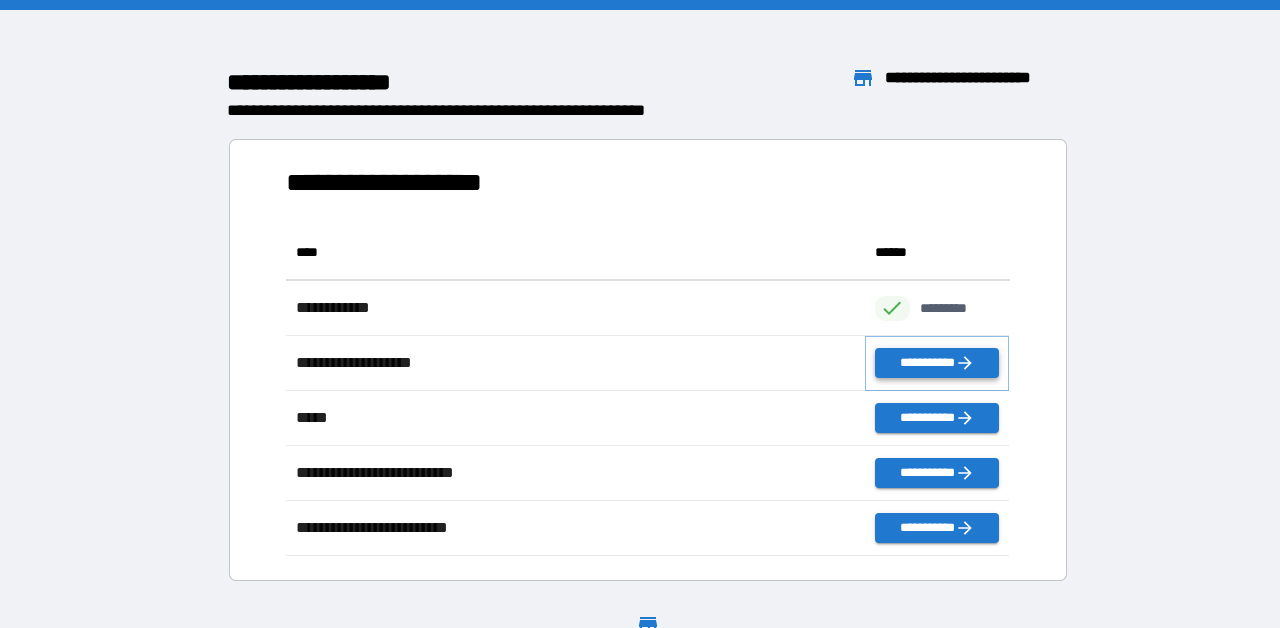 click on "**********" at bounding box center [937, 363] 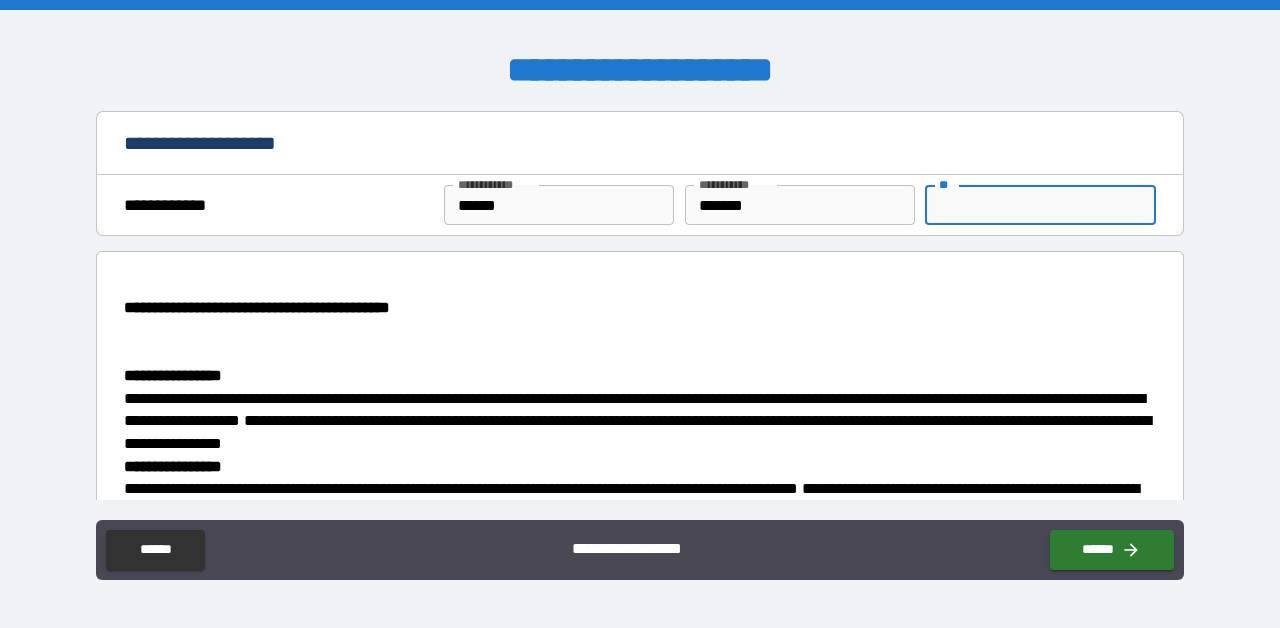 click on "**" at bounding box center [1040, 205] 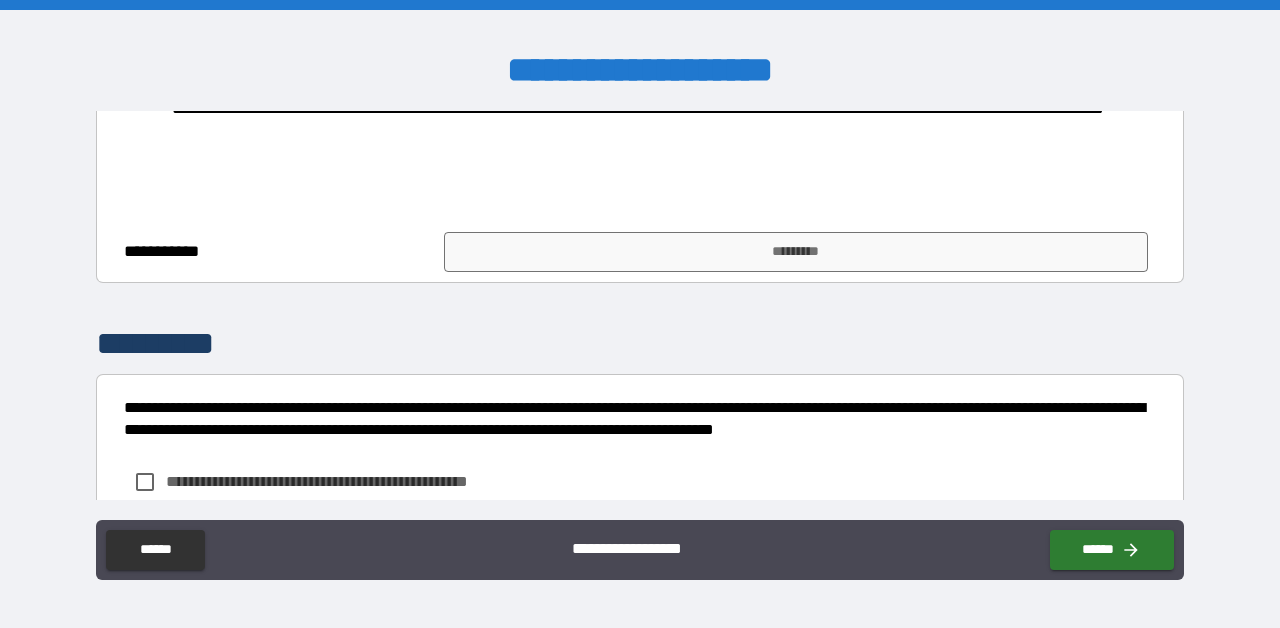scroll, scrollTop: 772, scrollLeft: 0, axis: vertical 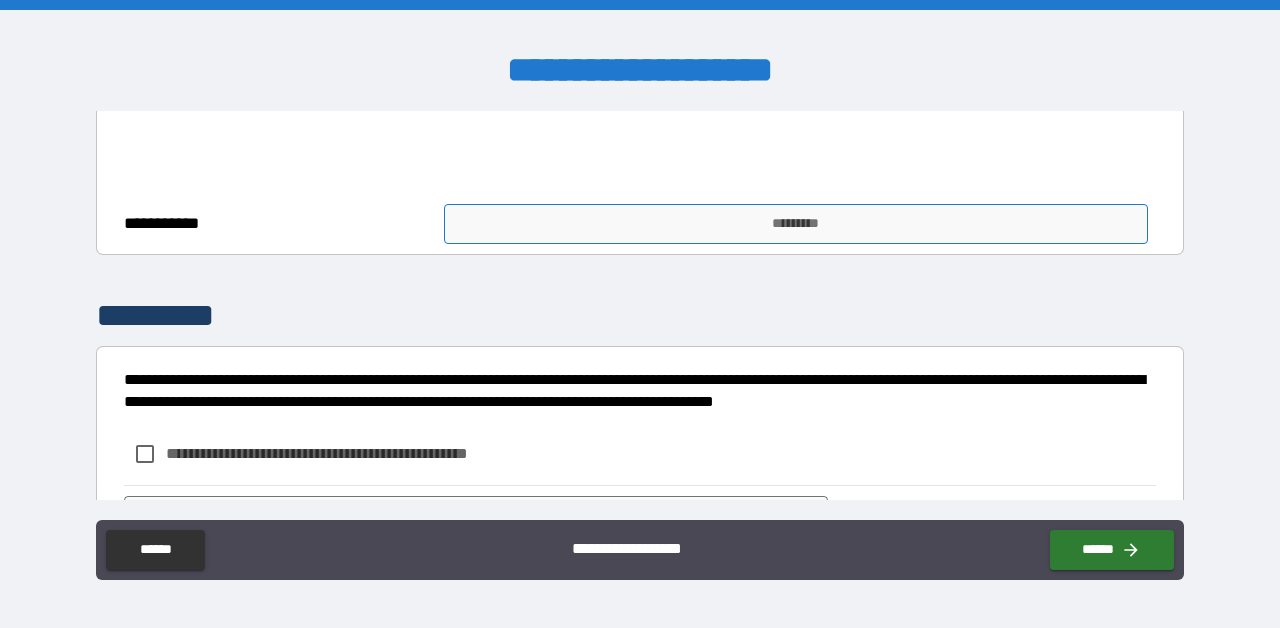 type on "*" 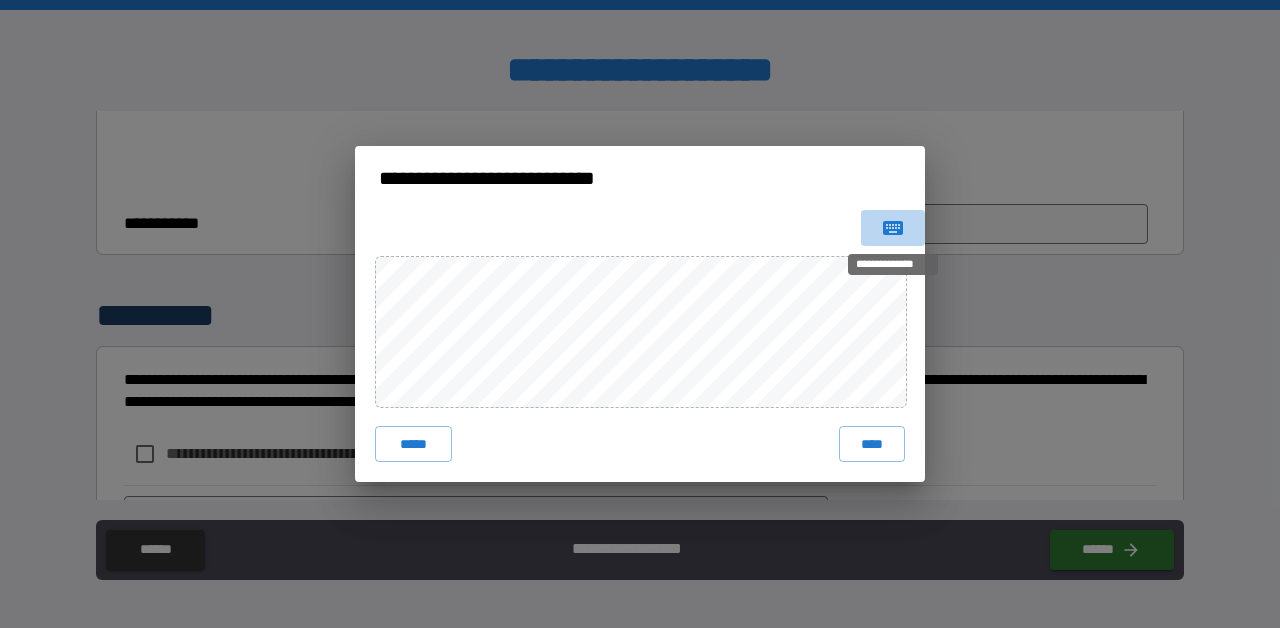 click 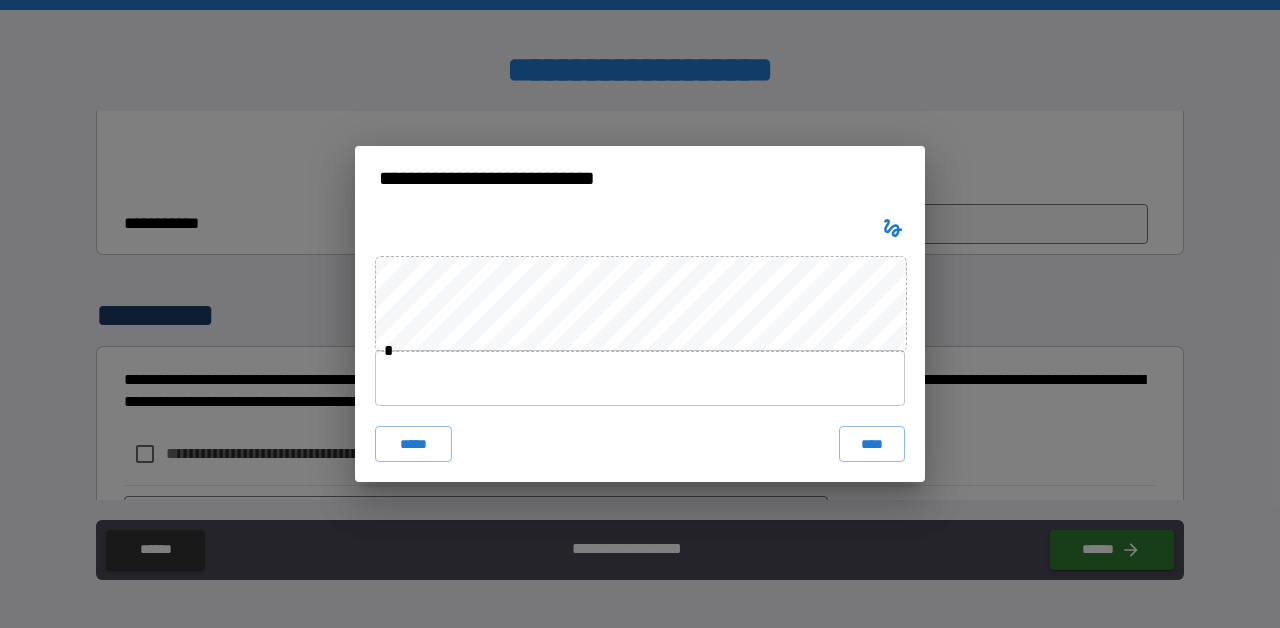 click at bounding box center [640, 378] 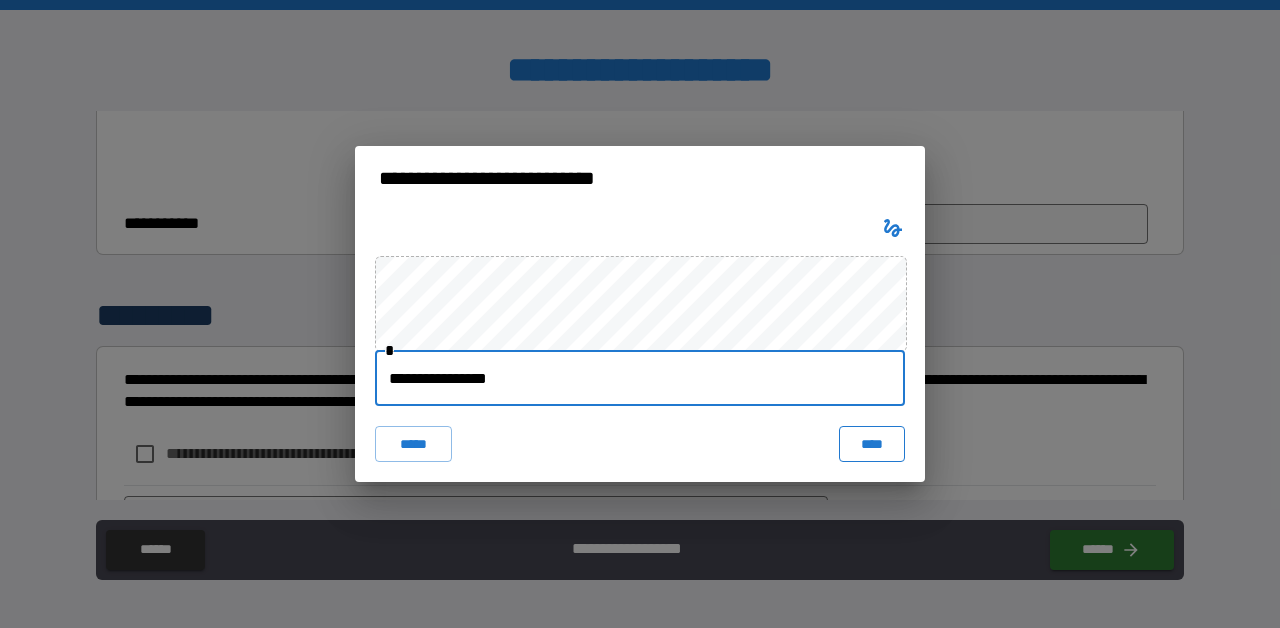 type on "**********" 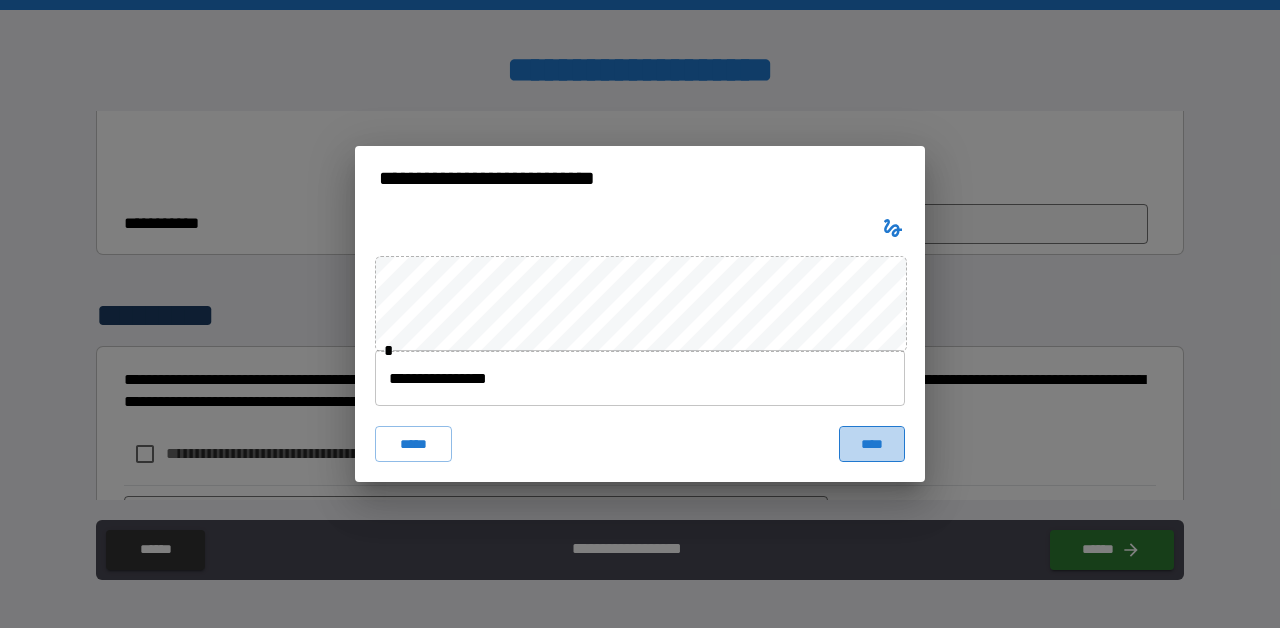 click on "****" at bounding box center (872, 444) 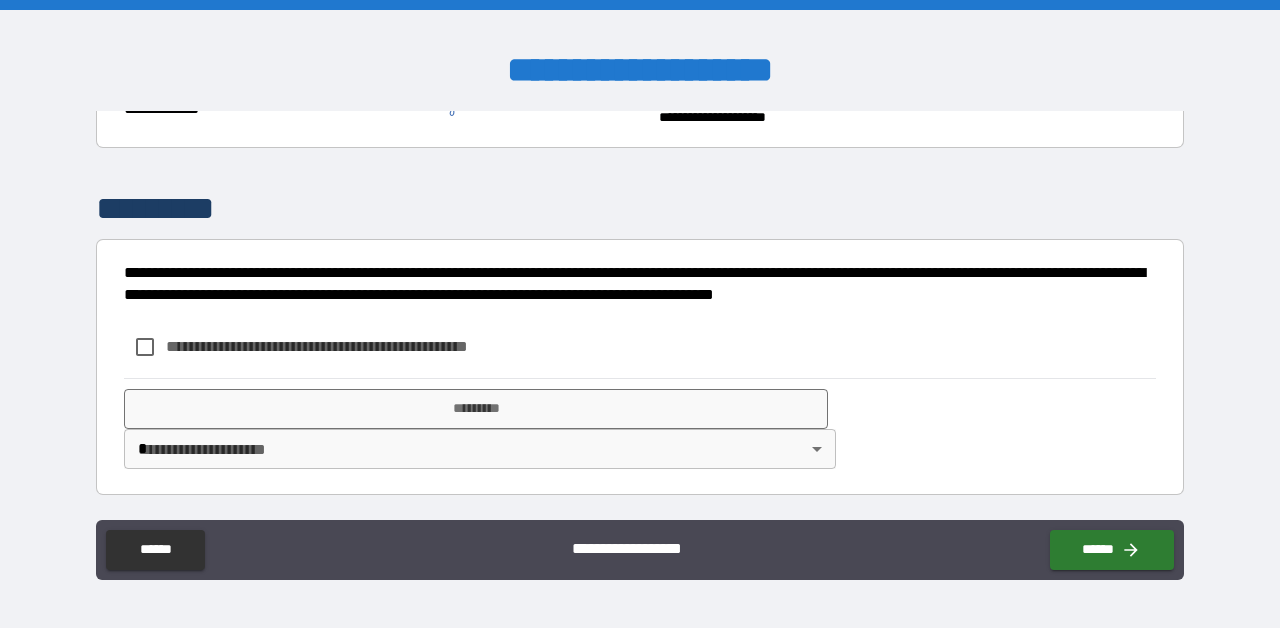 scroll, scrollTop: 1006, scrollLeft: 0, axis: vertical 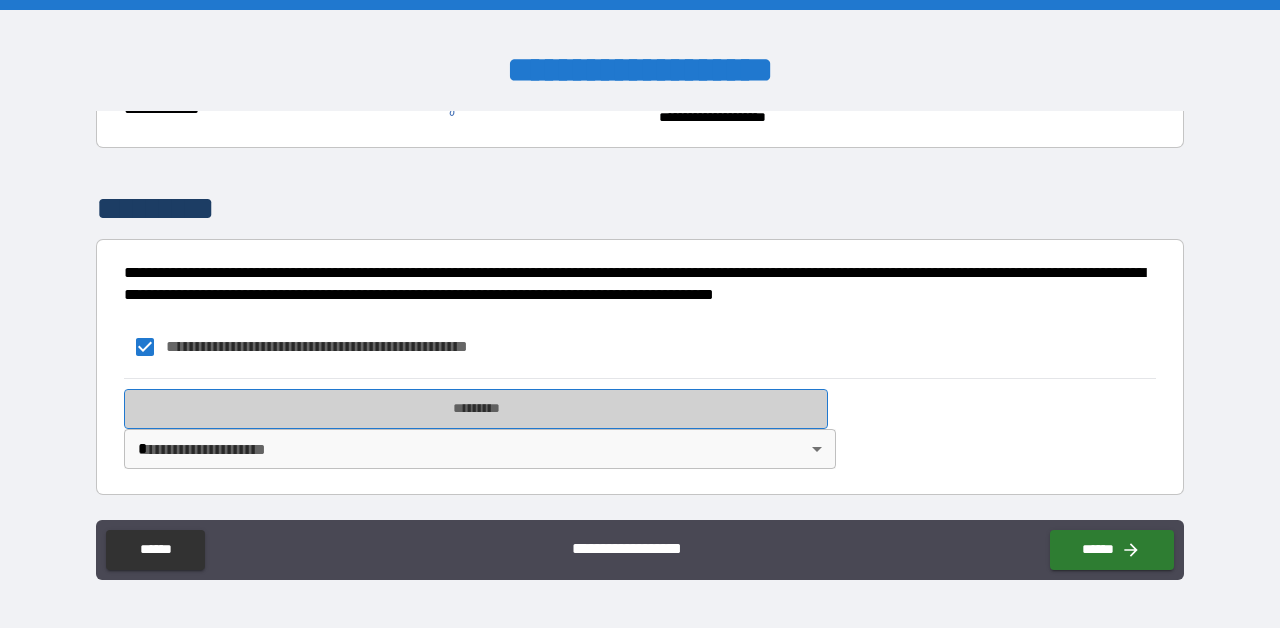 click on "*********" at bounding box center [476, 409] 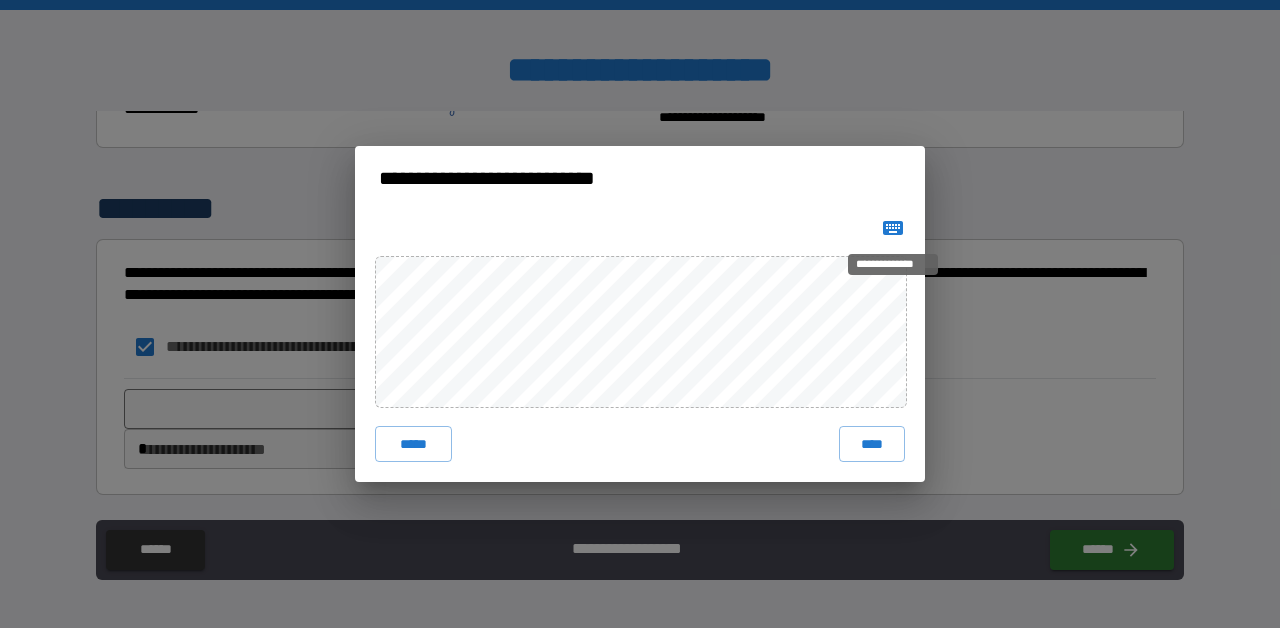 click 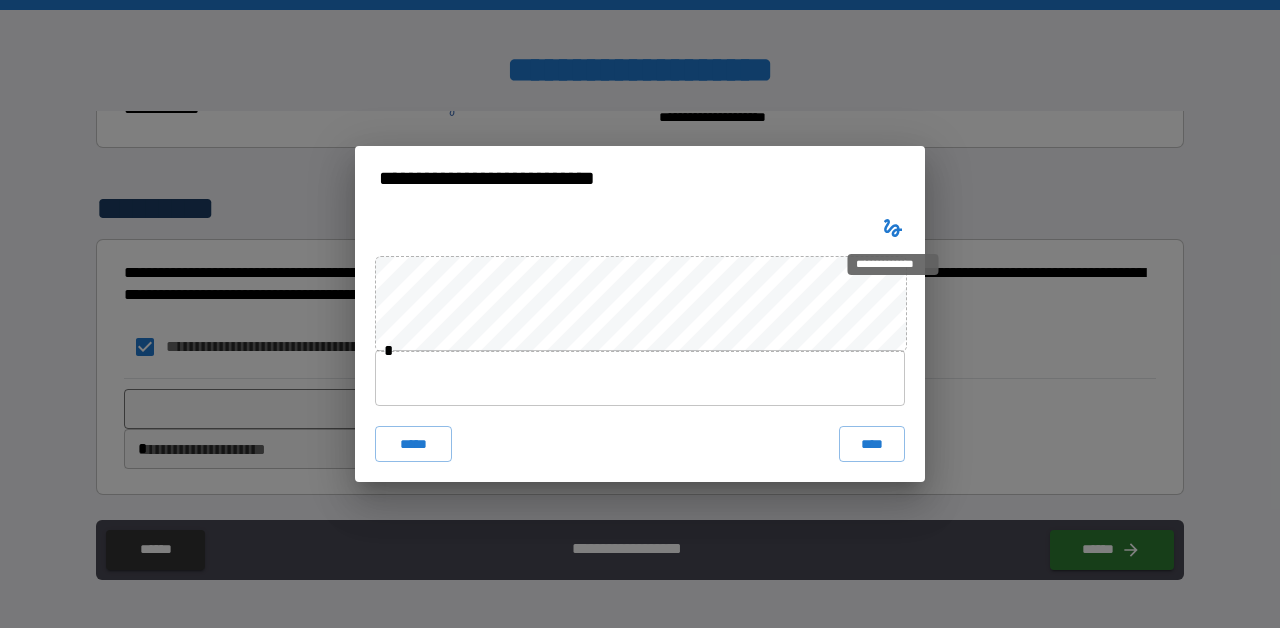 type 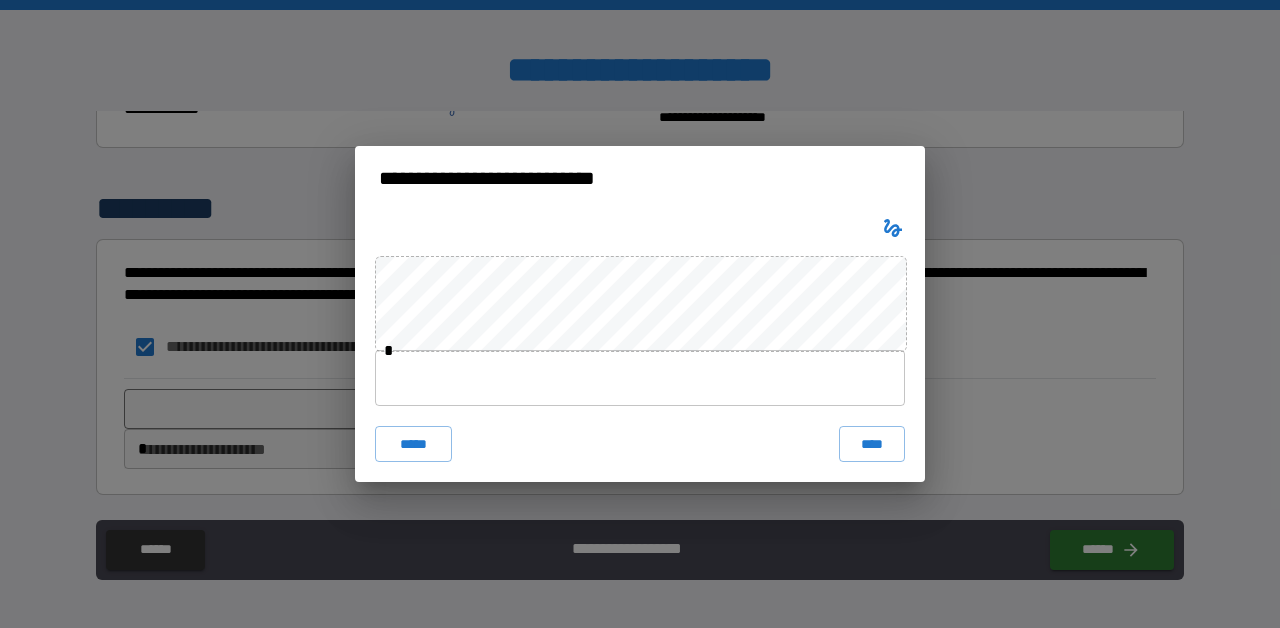 click at bounding box center [640, 378] 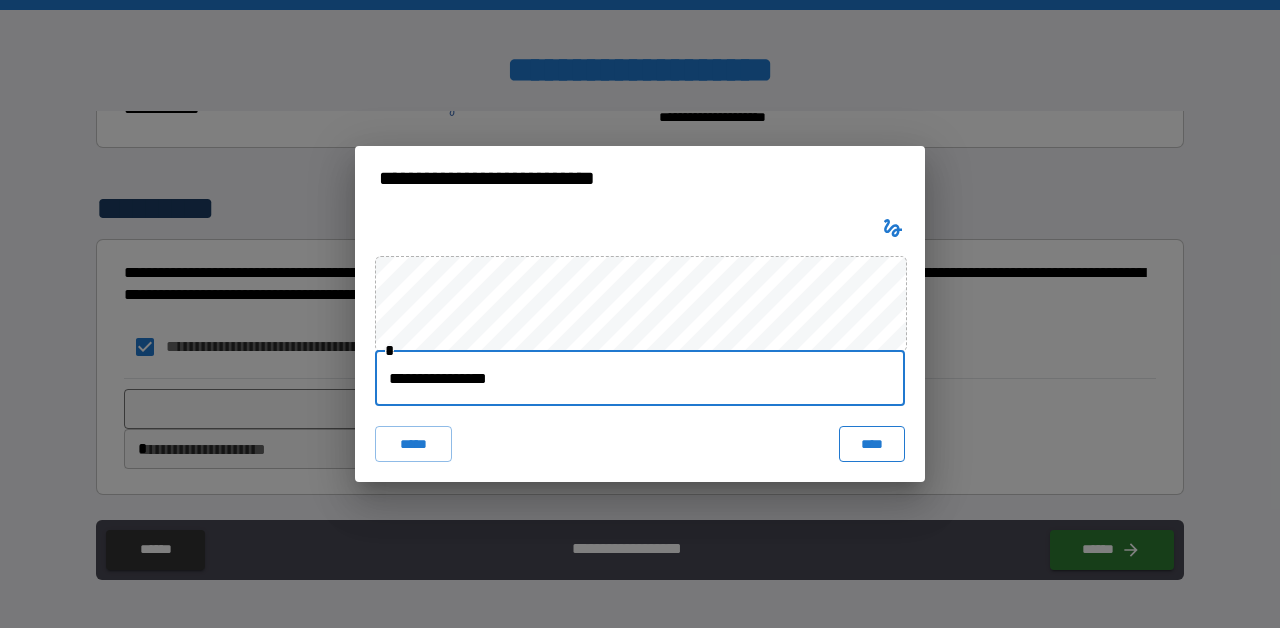 type on "**********" 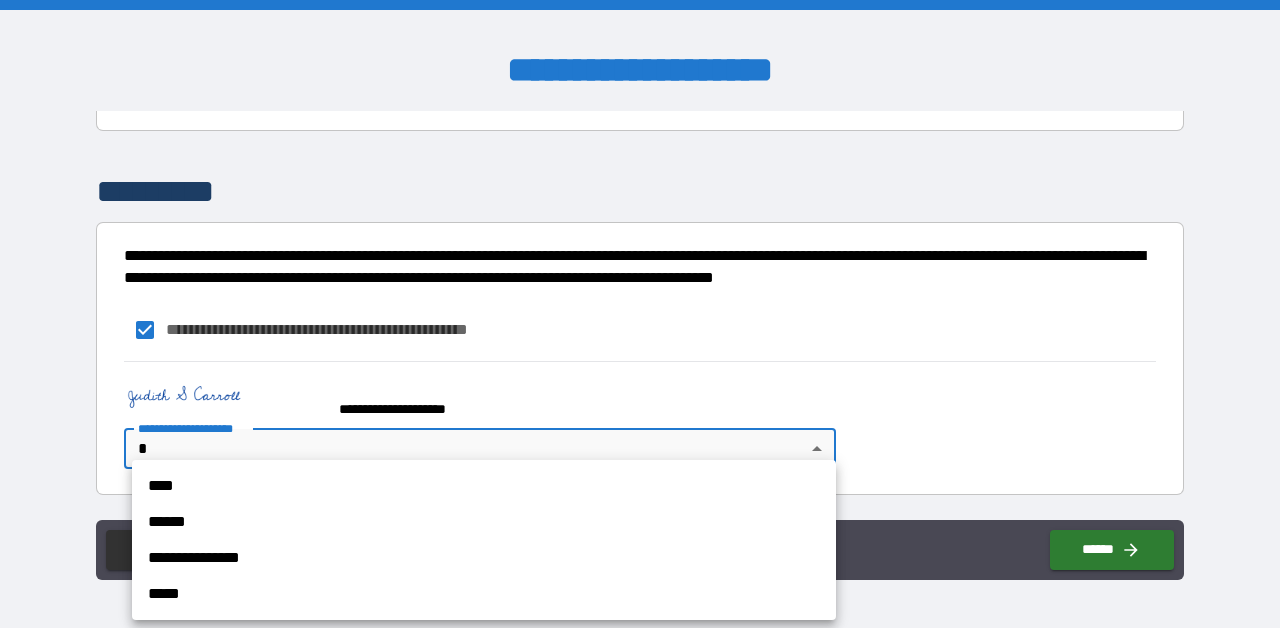 click on "**********" at bounding box center (640, 314) 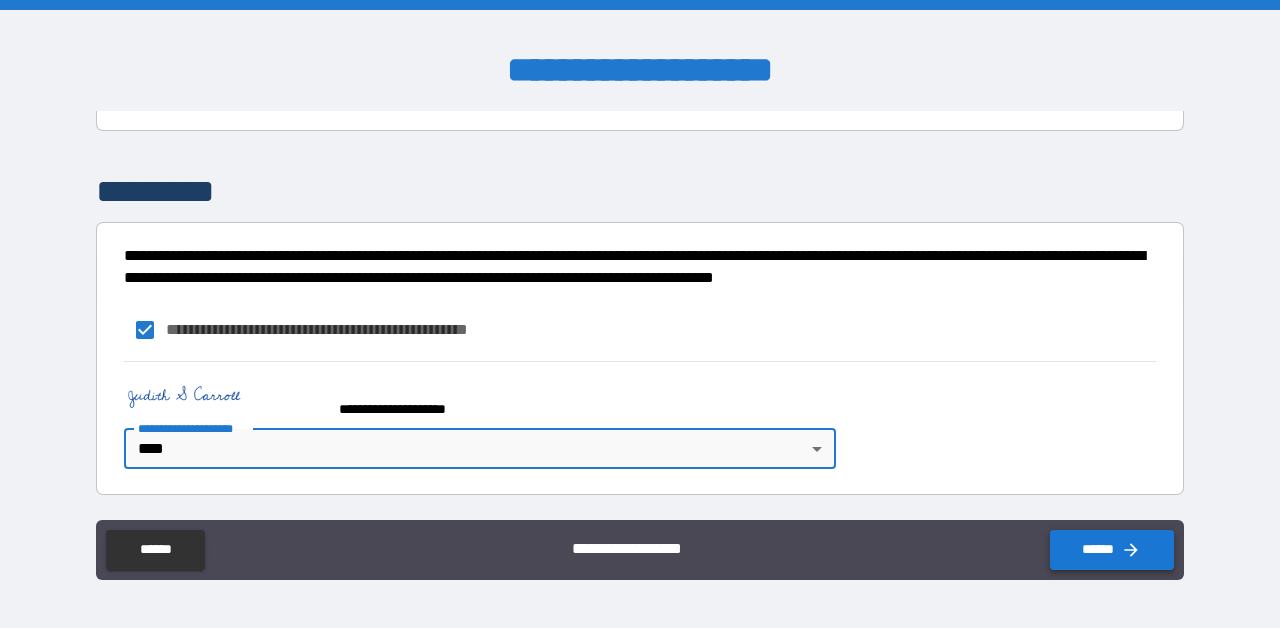 click on "******" at bounding box center (1112, 550) 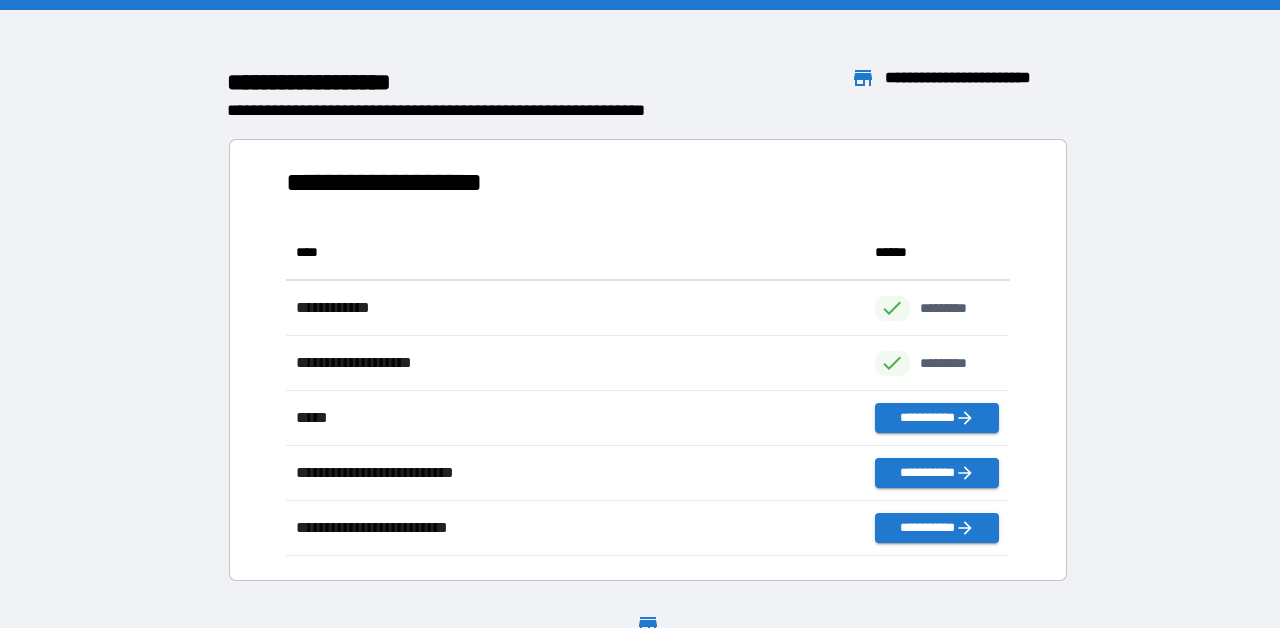 scroll, scrollTop: 1, scrollLeft: 1, axis: both 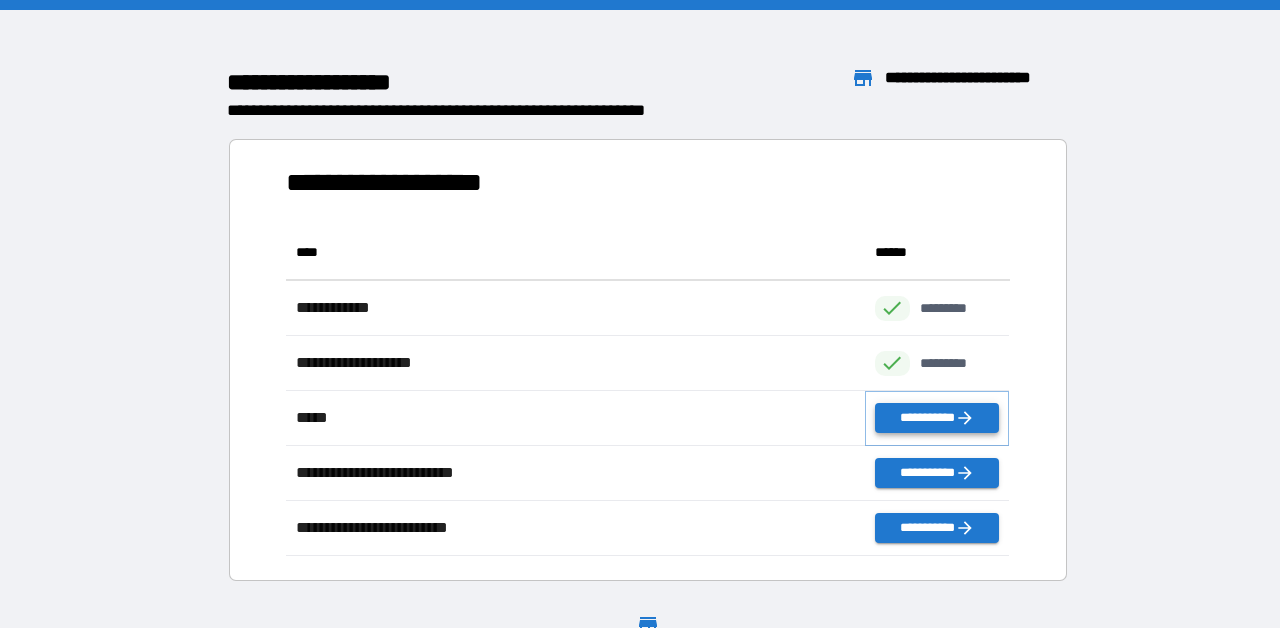 click on "**********" at bounding box center [937, 418] 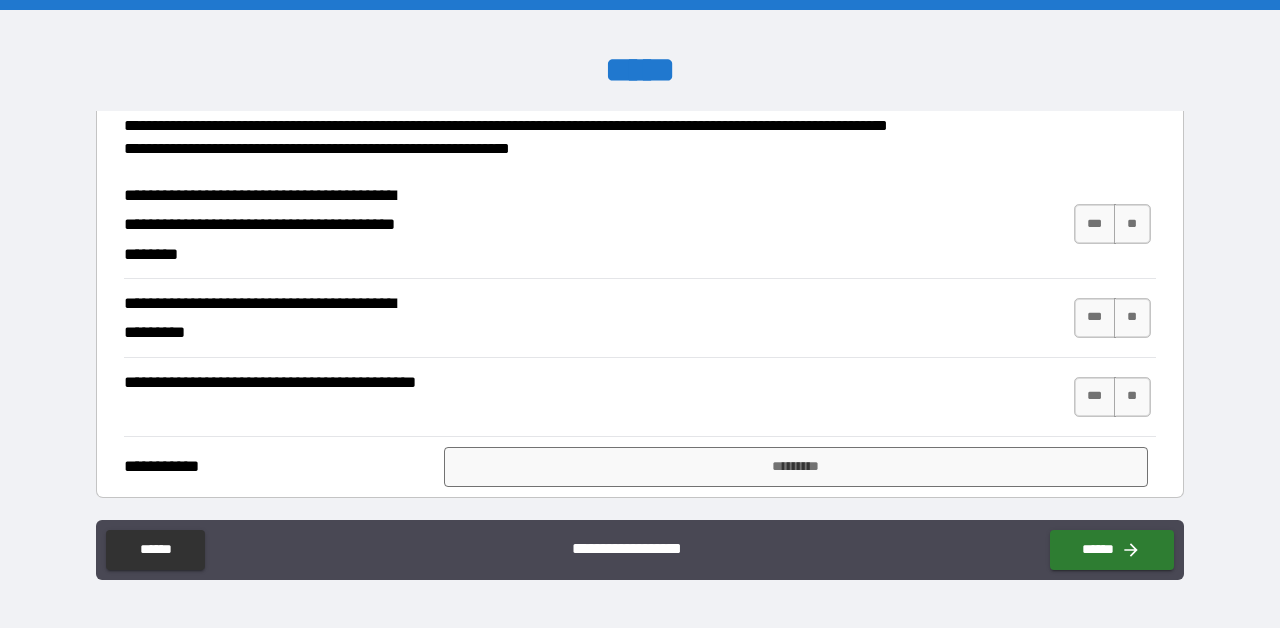 scroll, scrollTop: 2333, scrollLeft: 0, axis: vertical 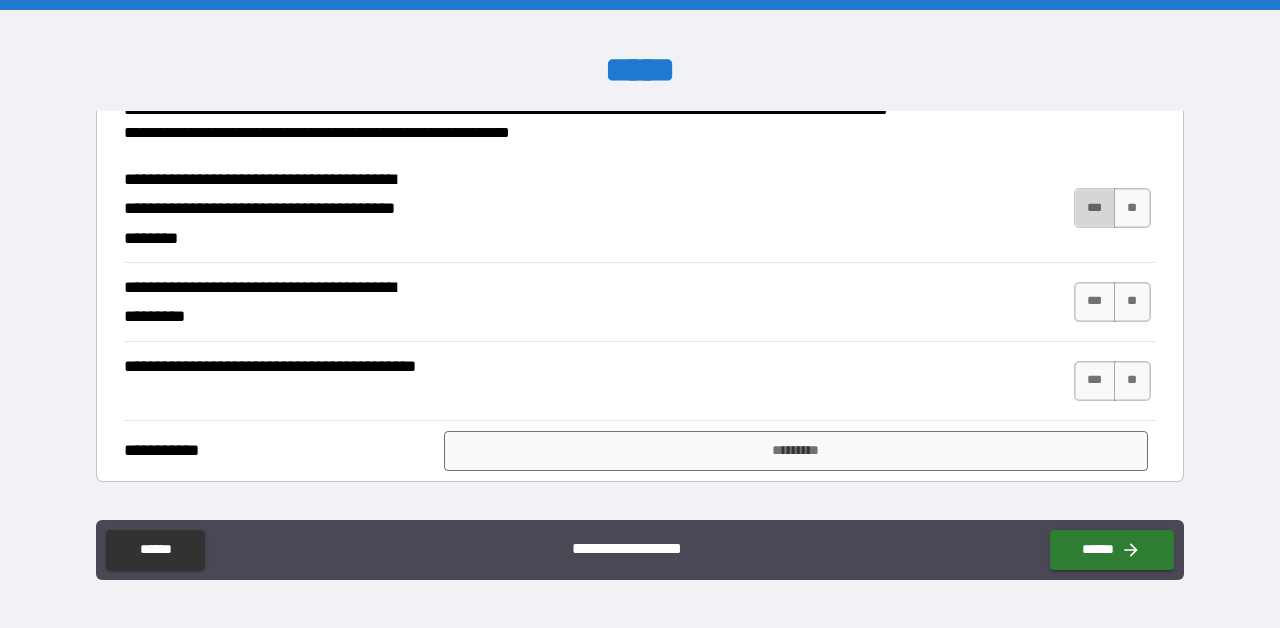 click on "***" at bounding box center [1095, 208] 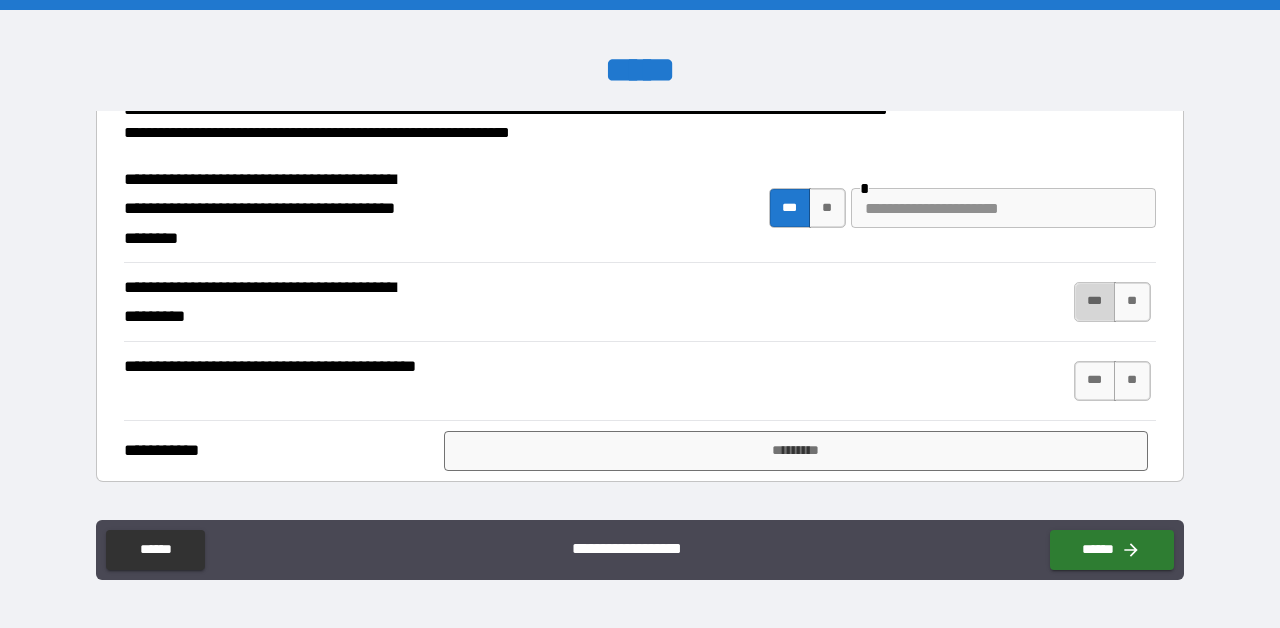 click on "***" at bounding box center [1095, 302] 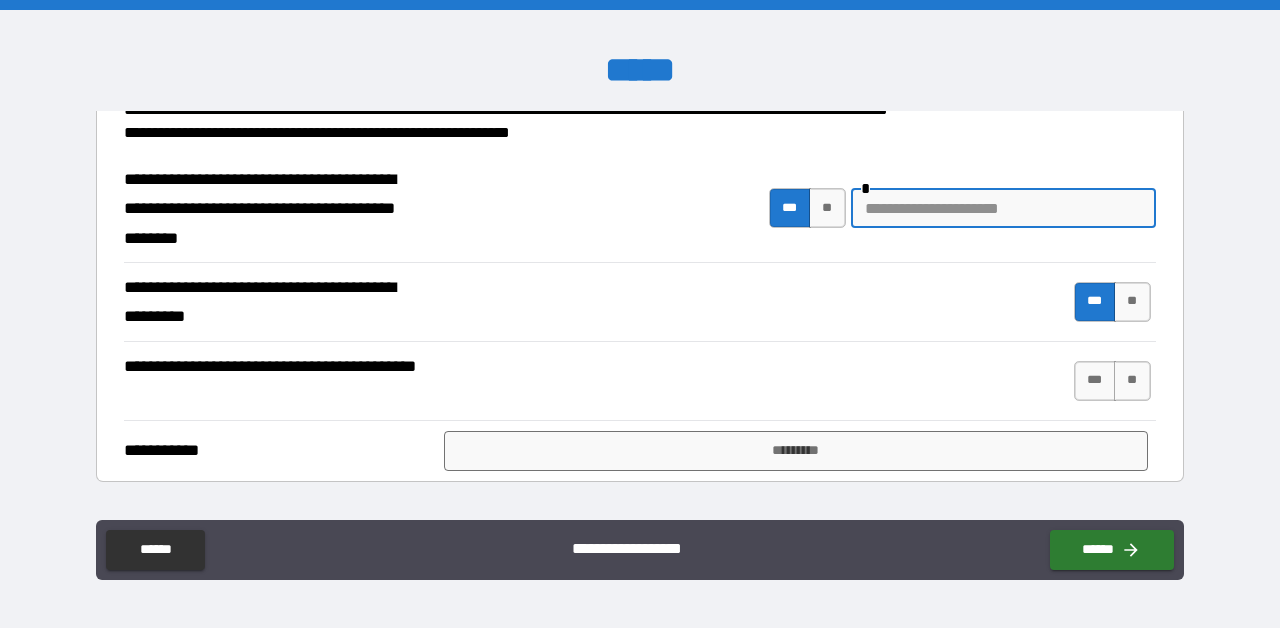 click at bounding box center (1003, 208) 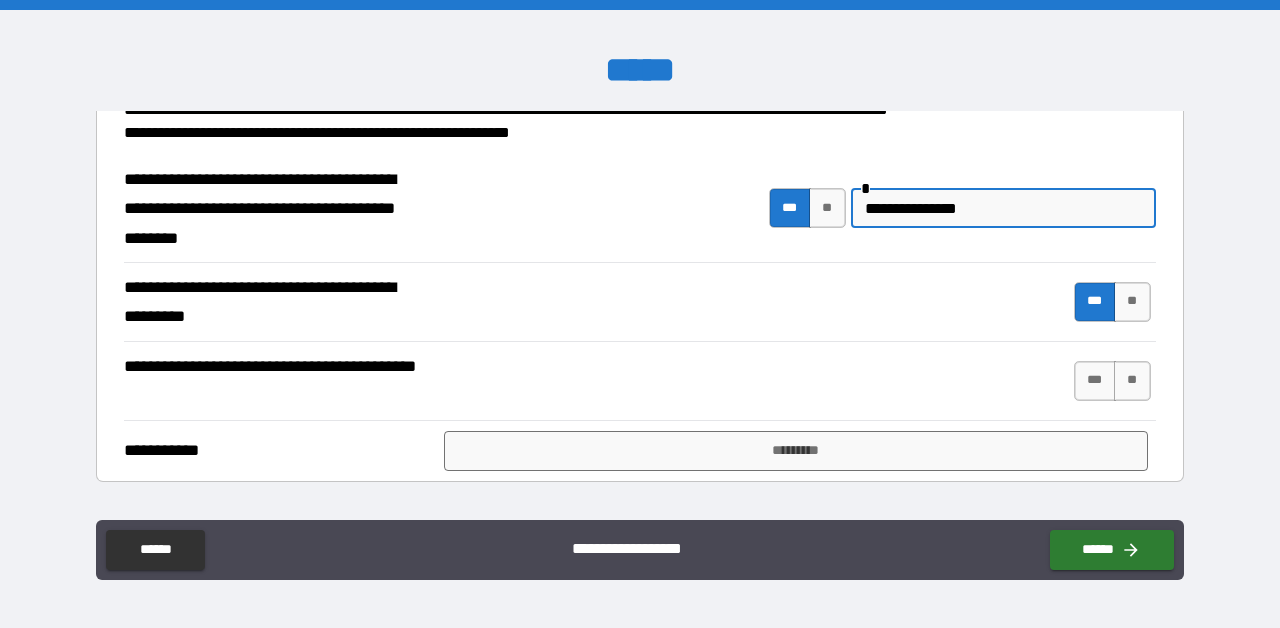 type on "**********" 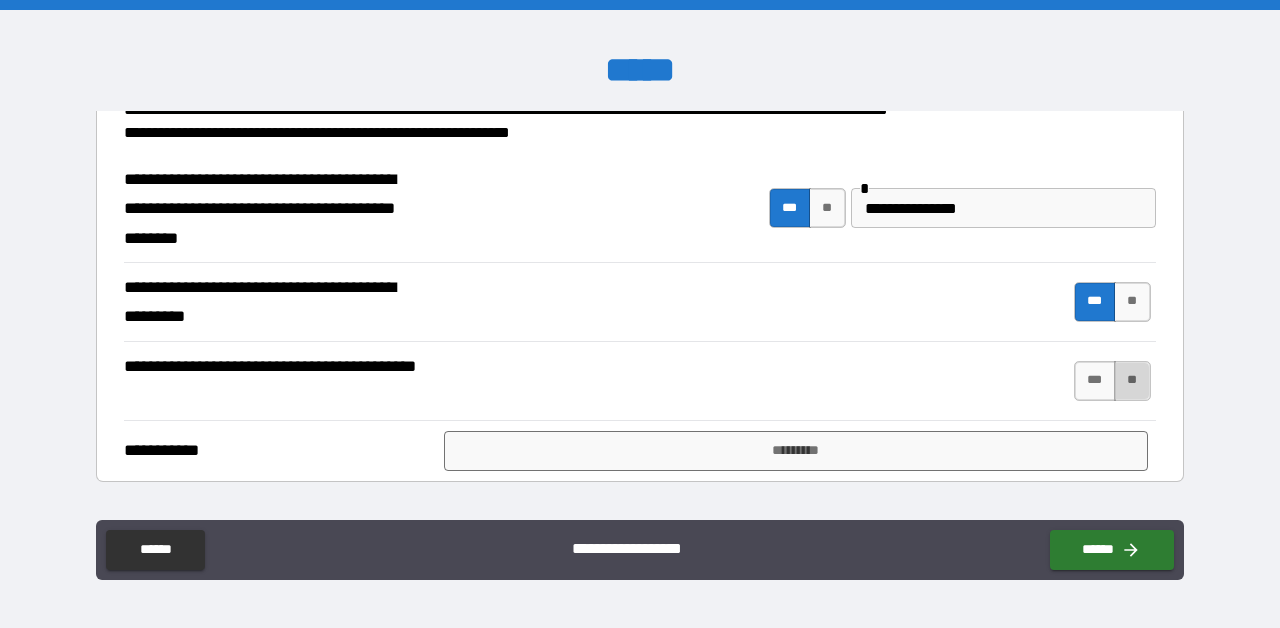 click on "**" at bounding box center (1132, 381) 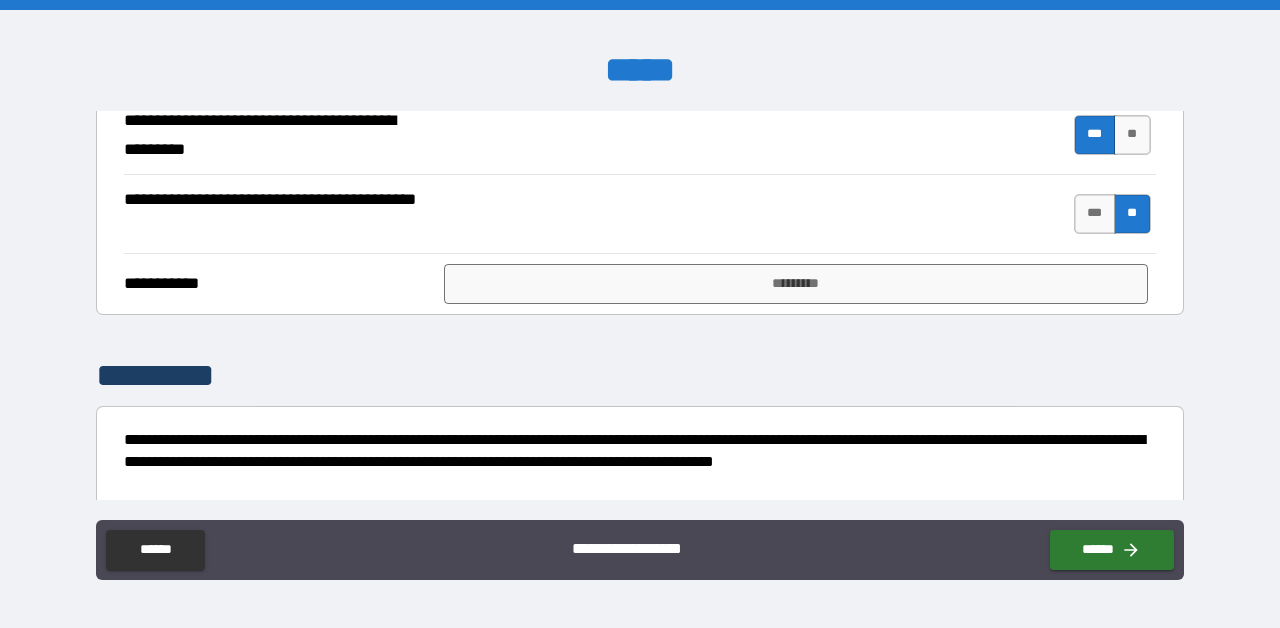 scroll, scrollTop: 2502, scrollLeft: 0, axis: vertical 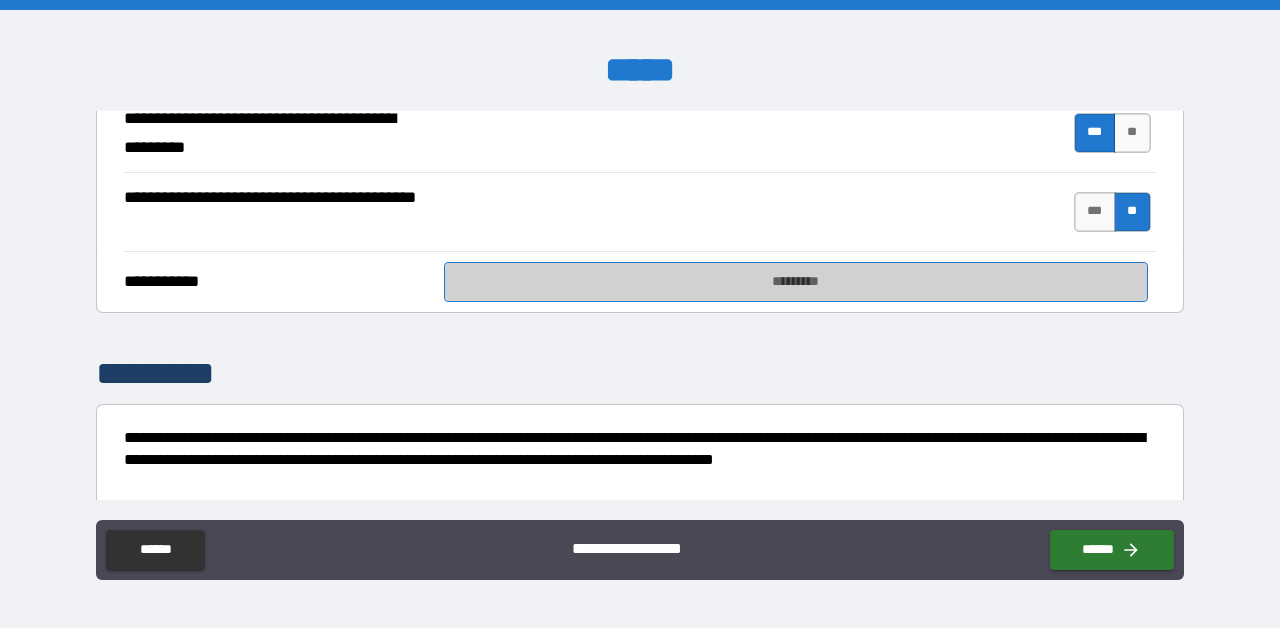click on "*********" at bounding box center (796, 282) 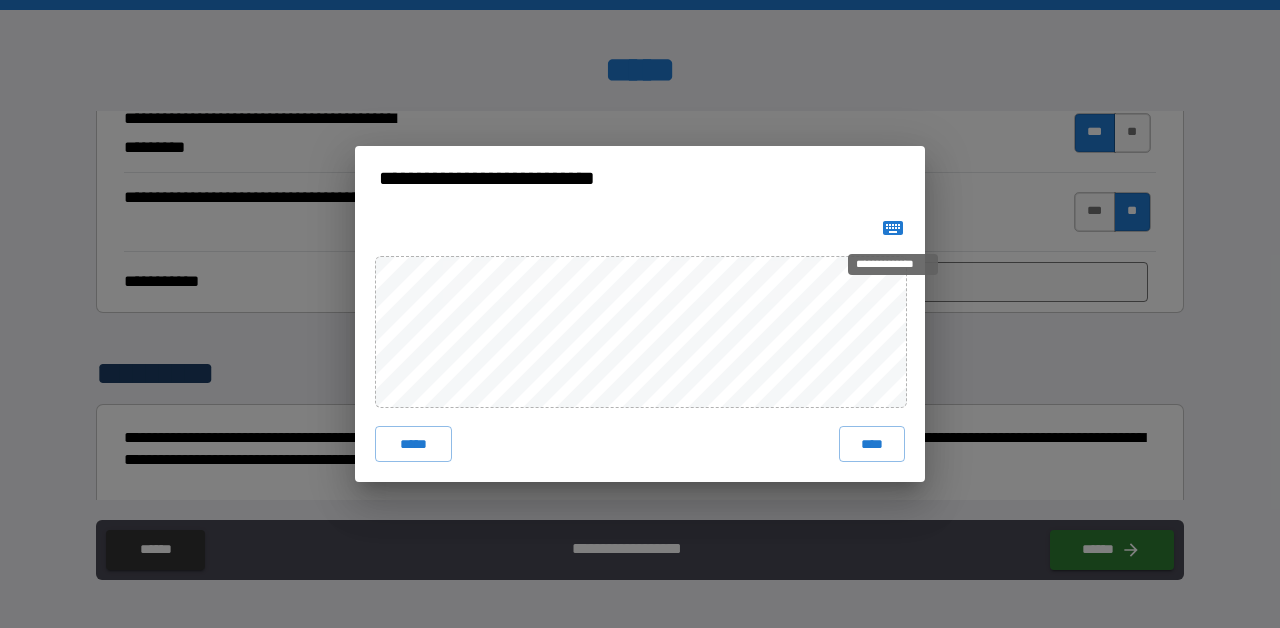 click 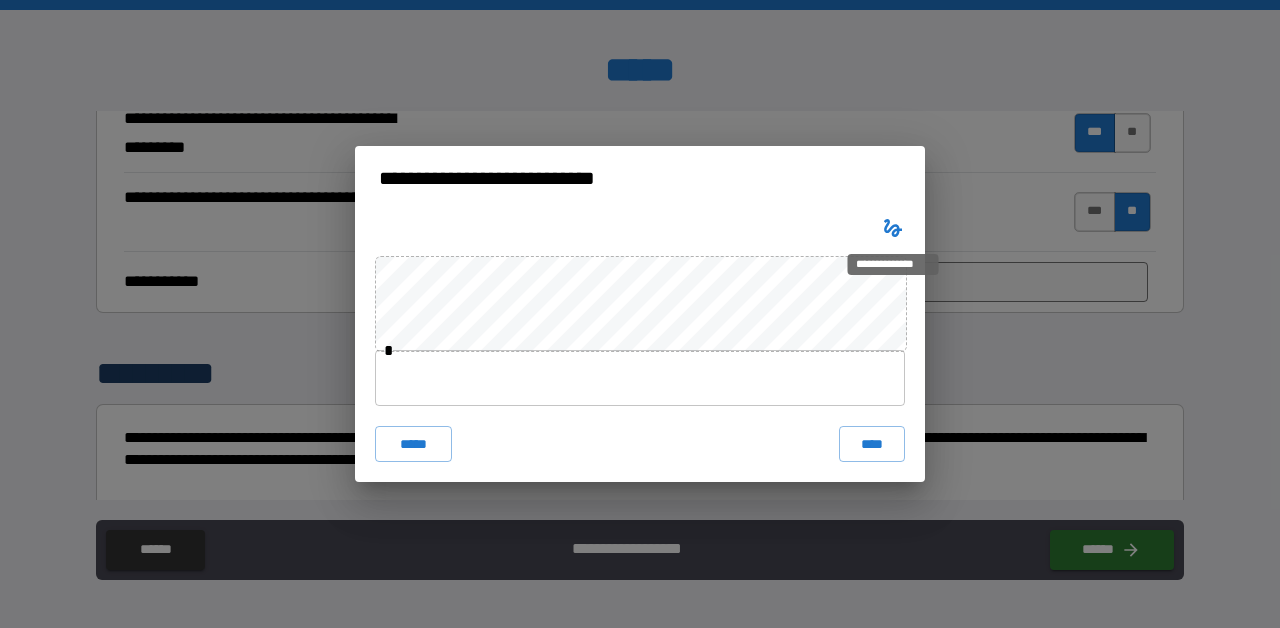type 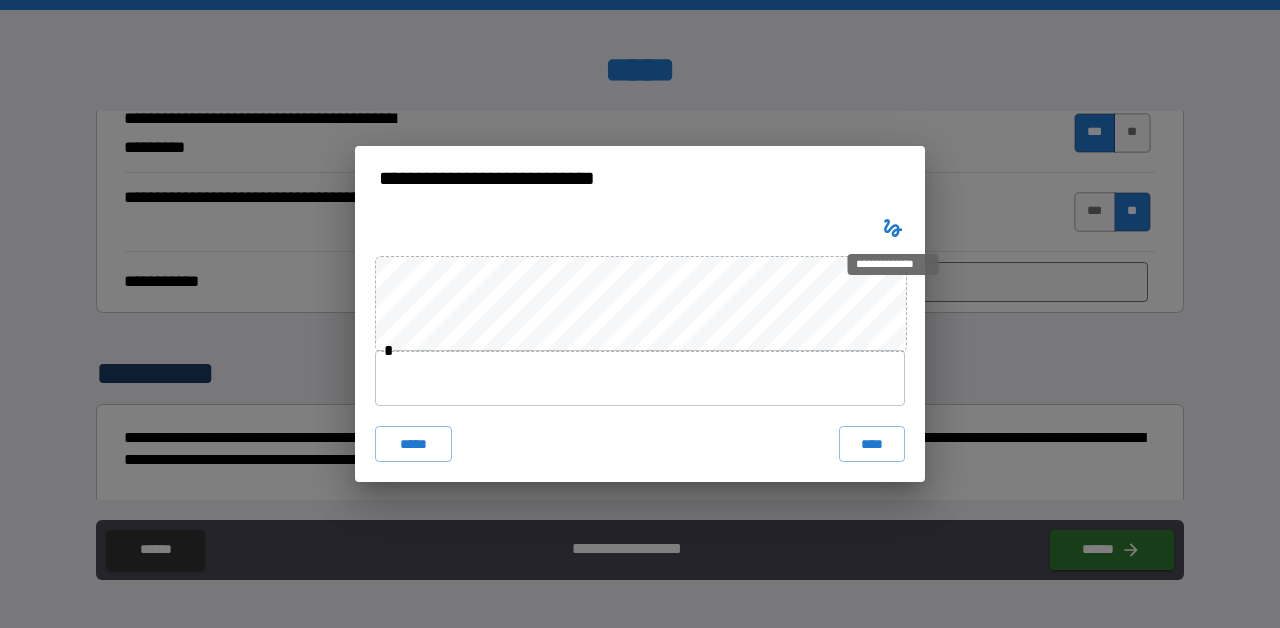 click at bounding box center [893, 228] 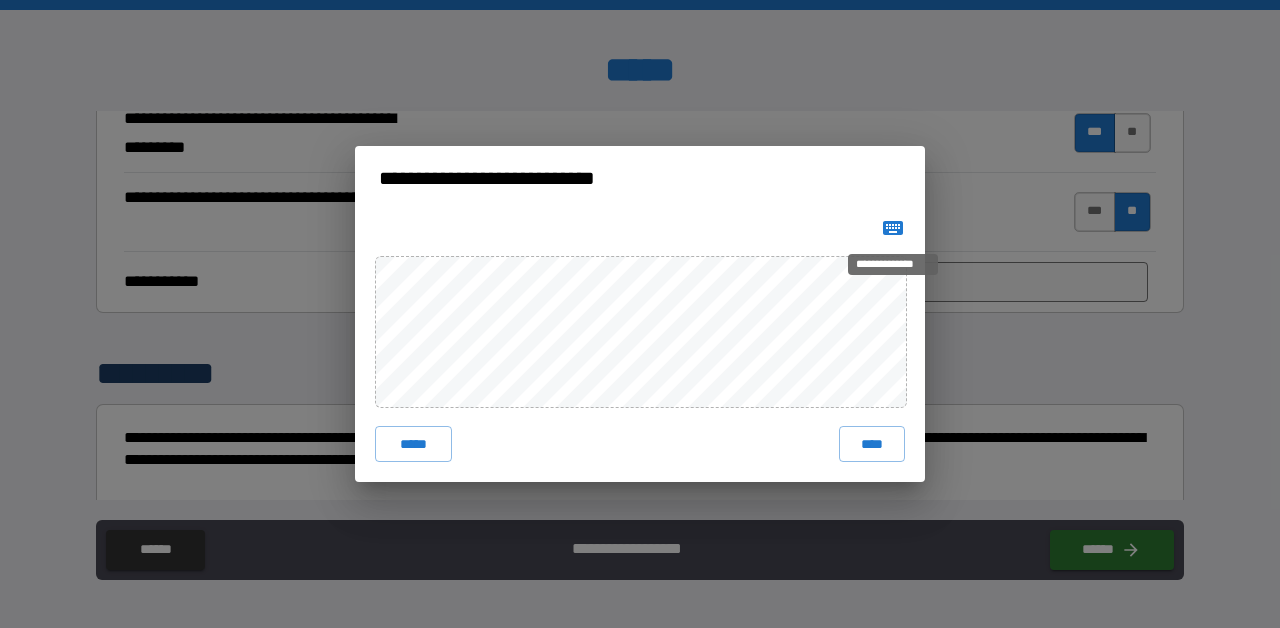 click 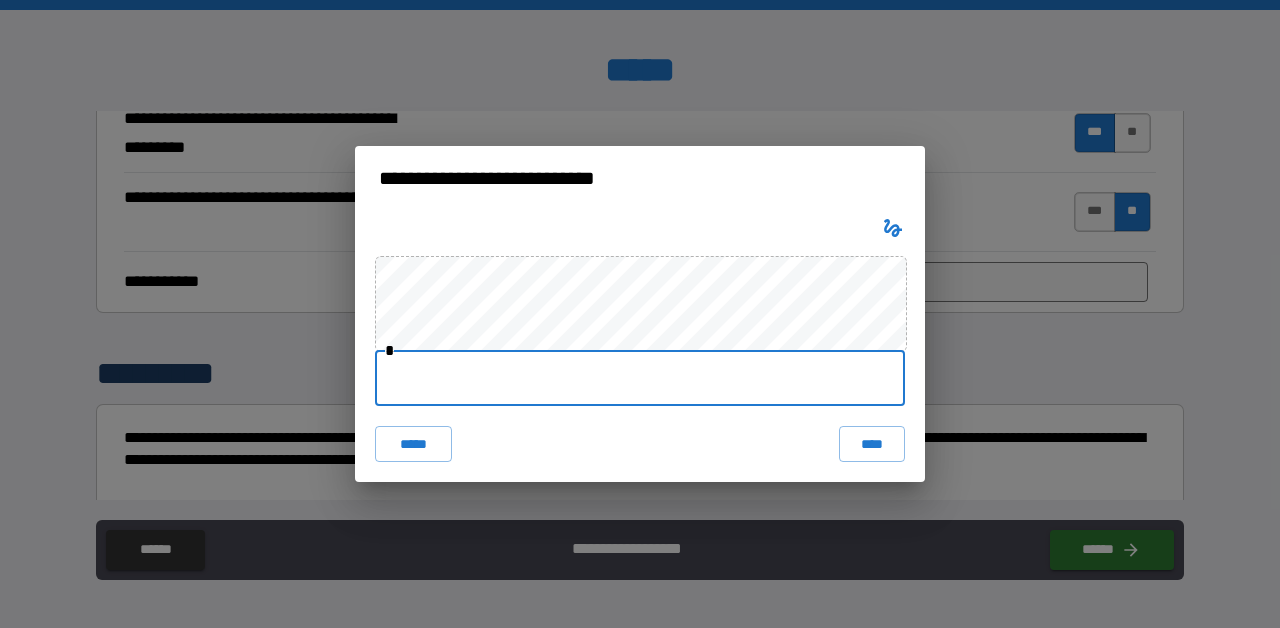 click at bounding box center [640, 378] 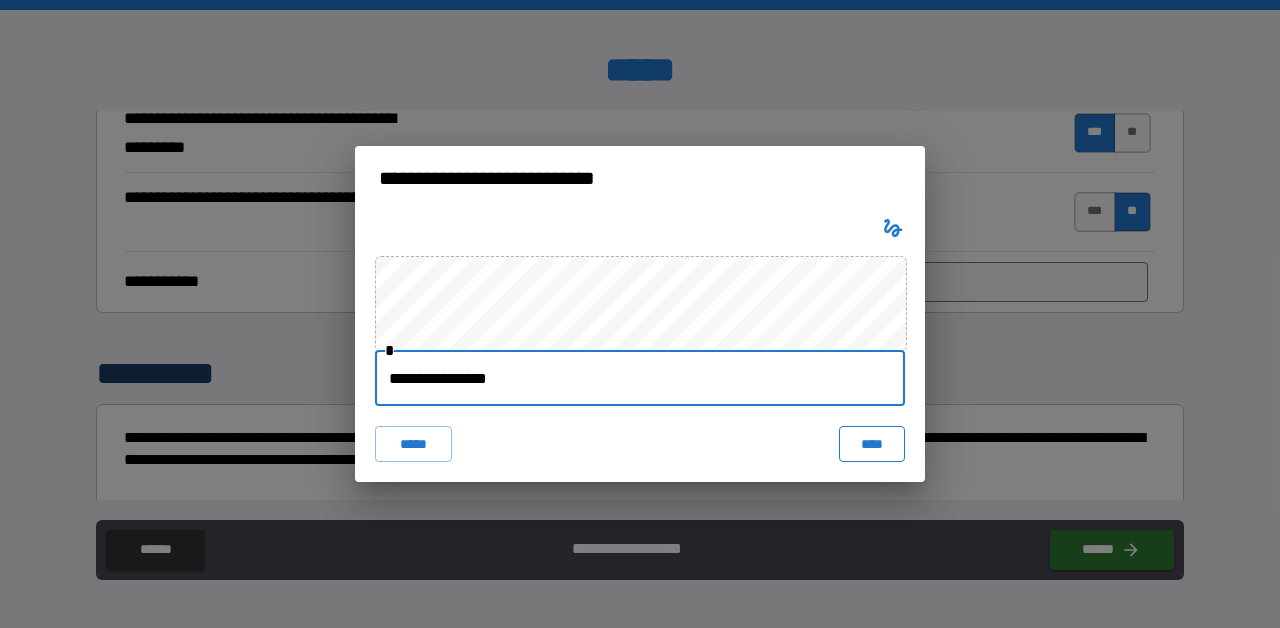 type on "**********" 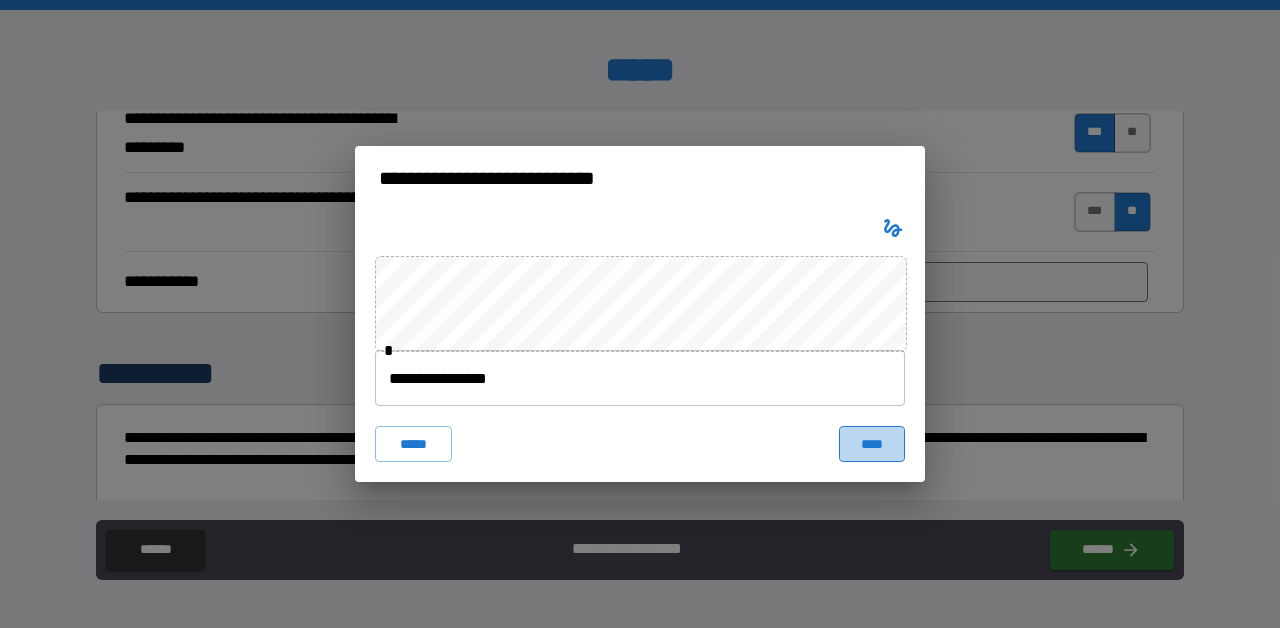 click on "****" at bounding box center [872, 444] 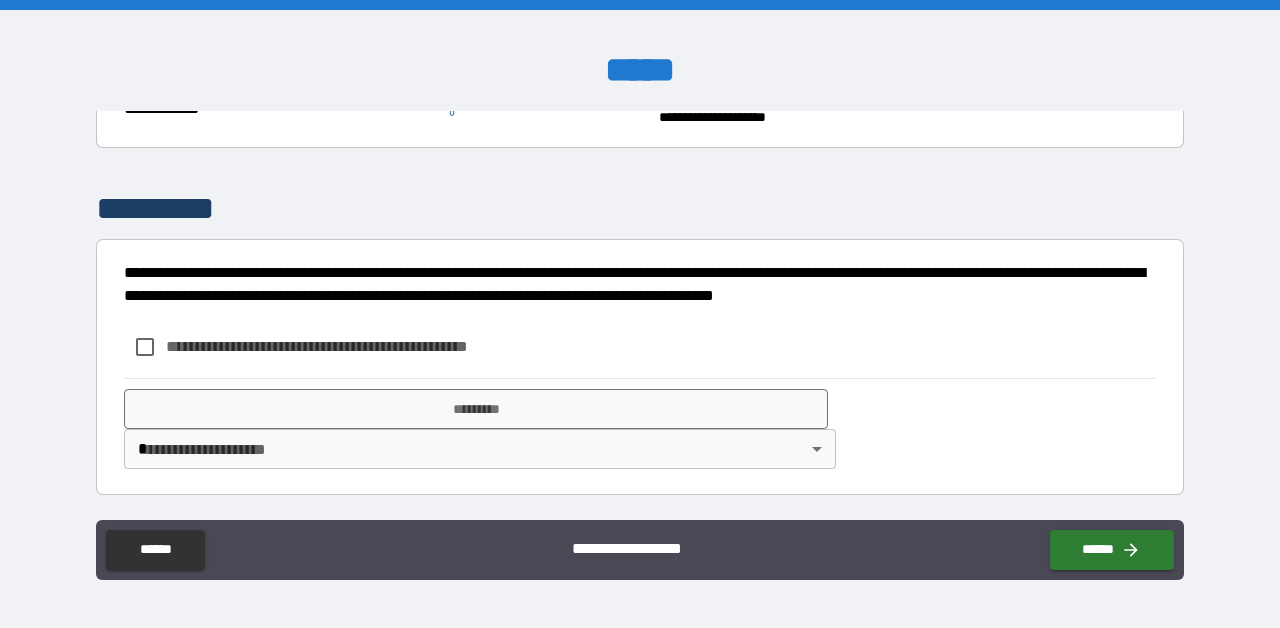 scroll, scrollTop: 2750, scrollLeft: 0, axis: vertical 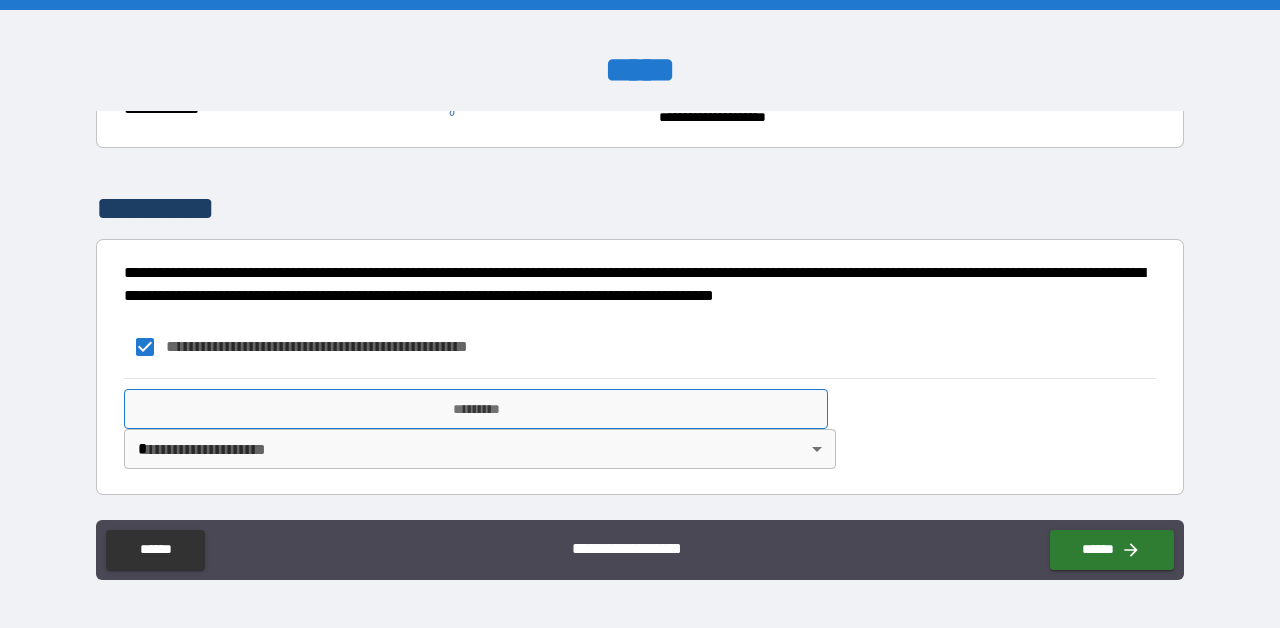 click on "*********" at bounding box center [476, 409] 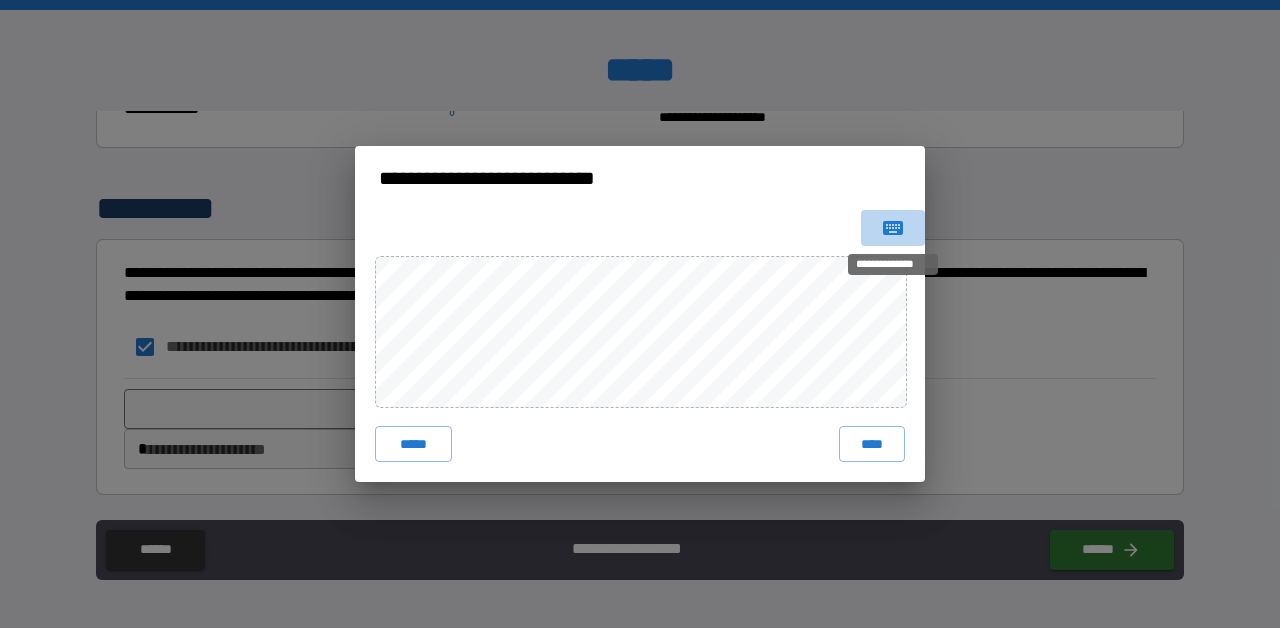 click 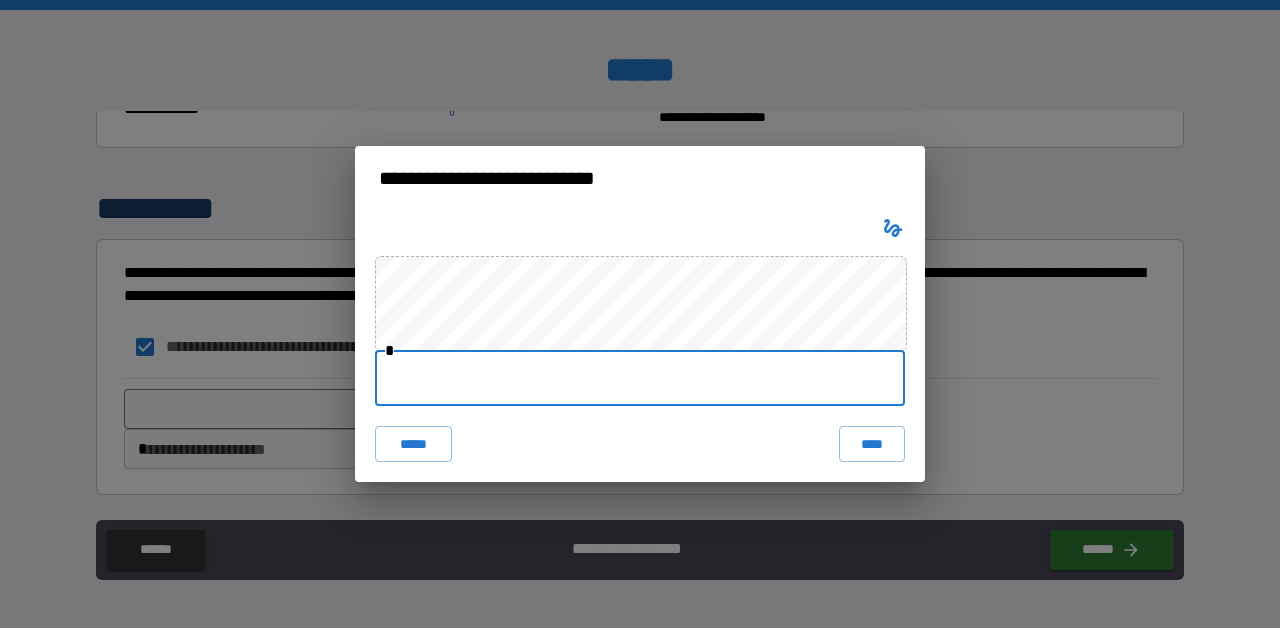 click at bounding box center (640, 378) 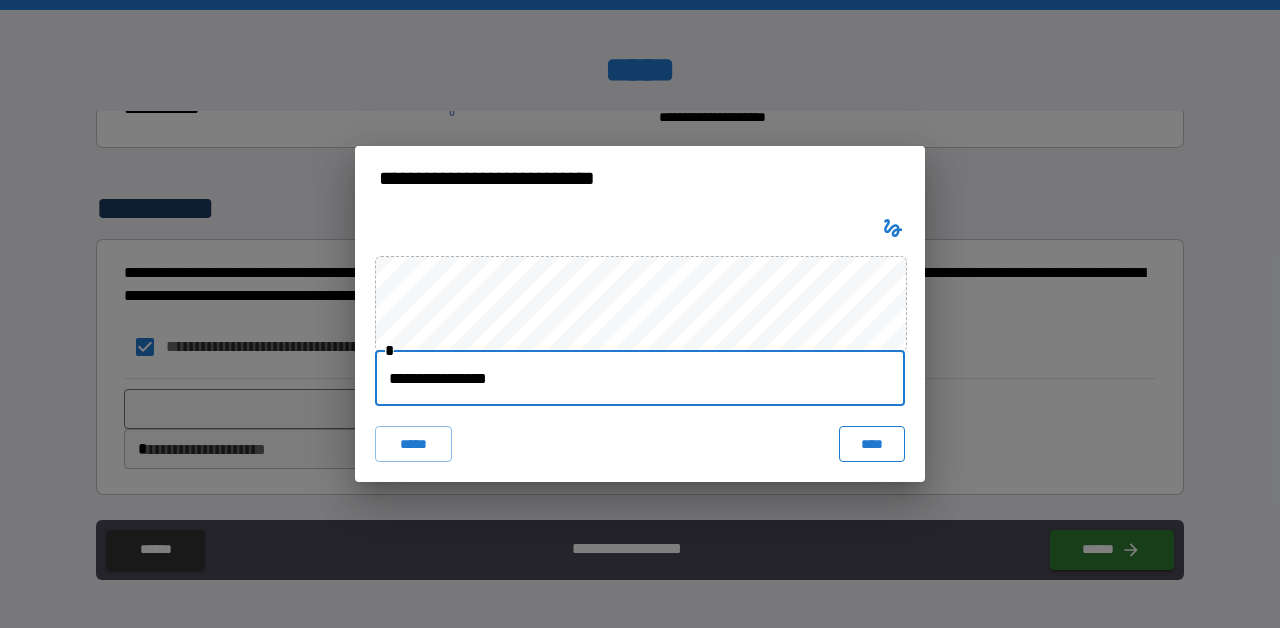 type on "**********" 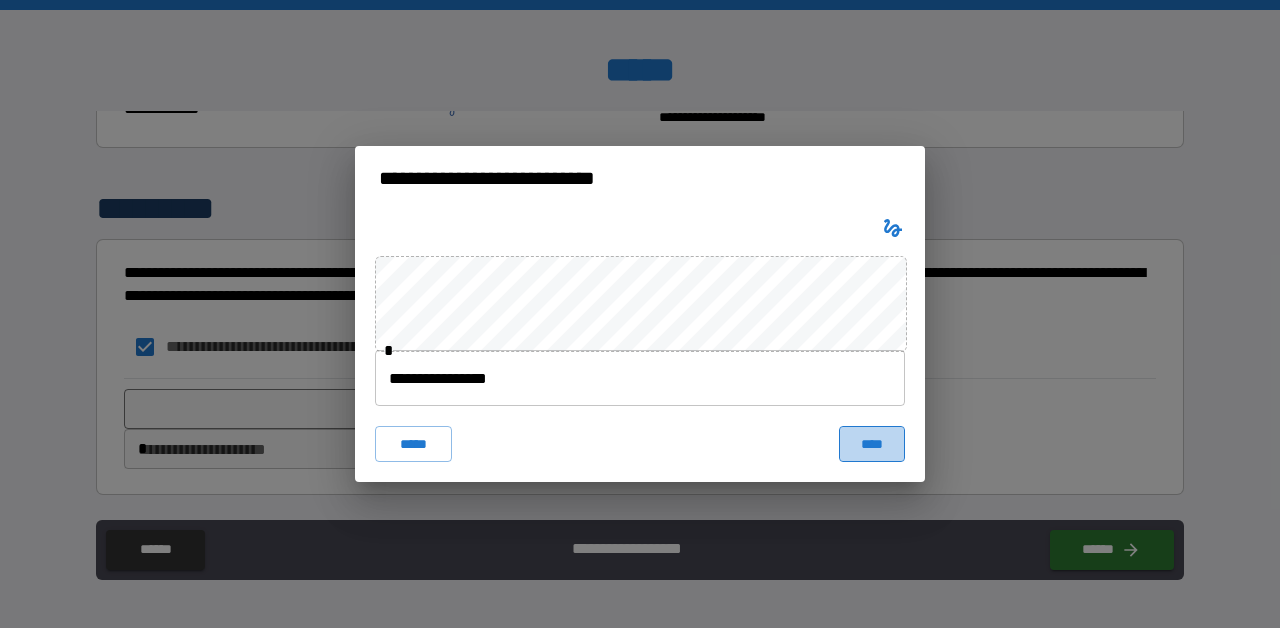 click on "****" at bounding box center [872, 444] 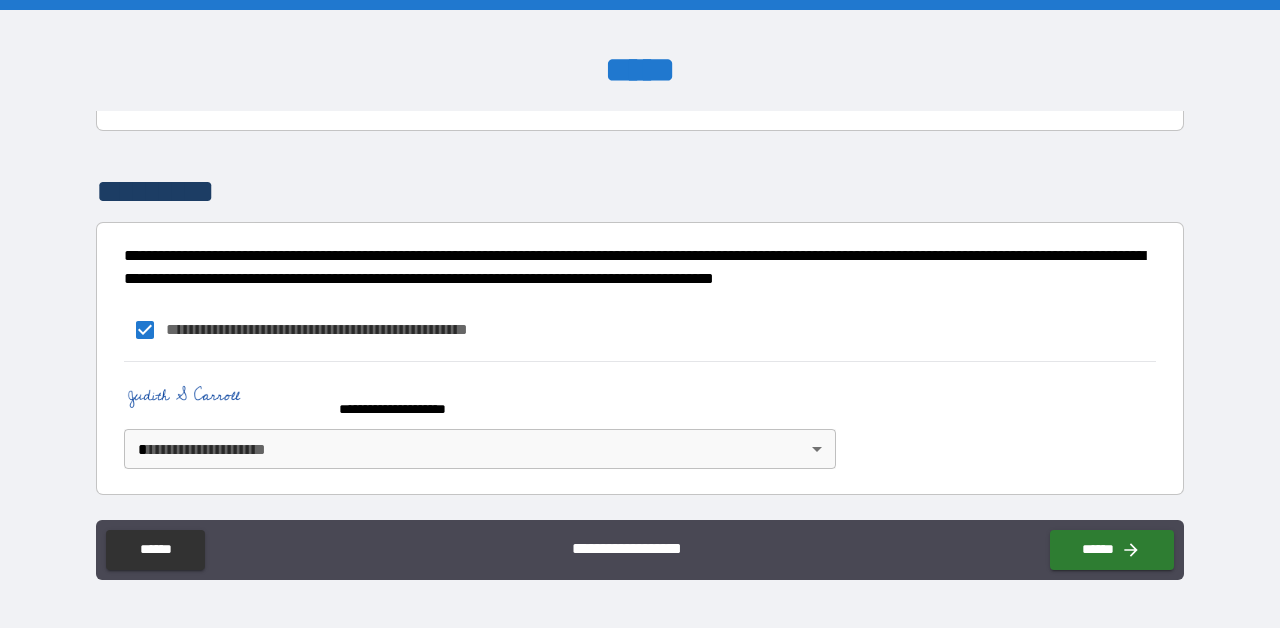 scroll, scrollTop: 2767, scrollLeft: 0, axis: vertical 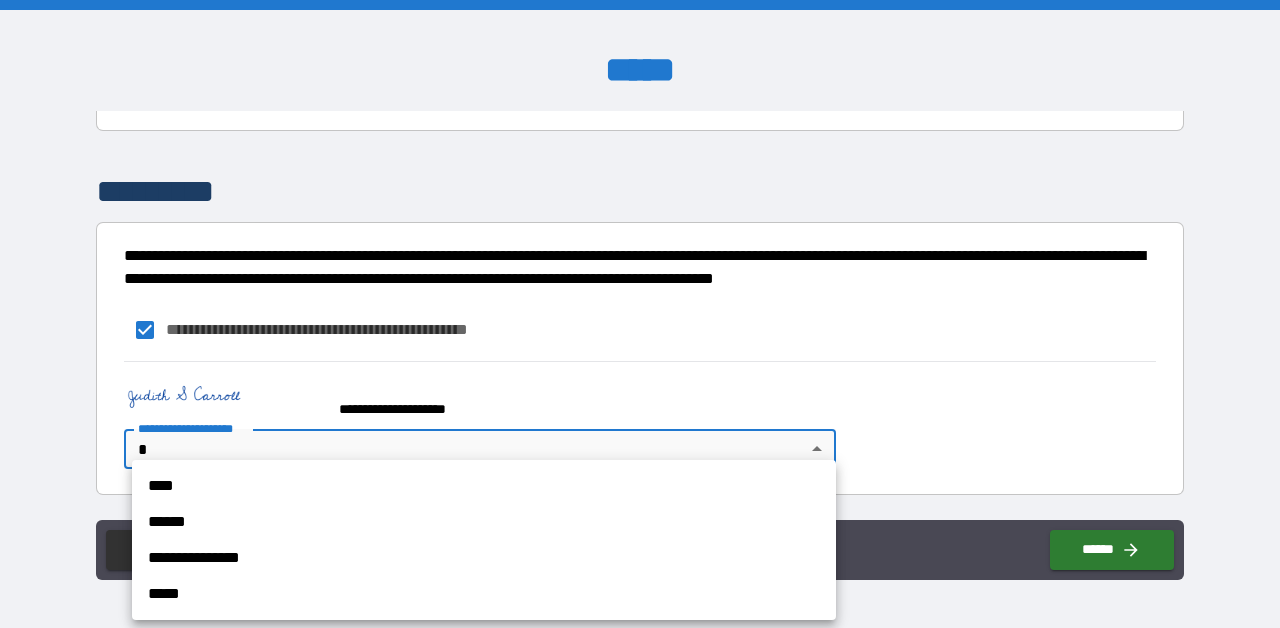 click on "**********" at bounding box center (640, 314) 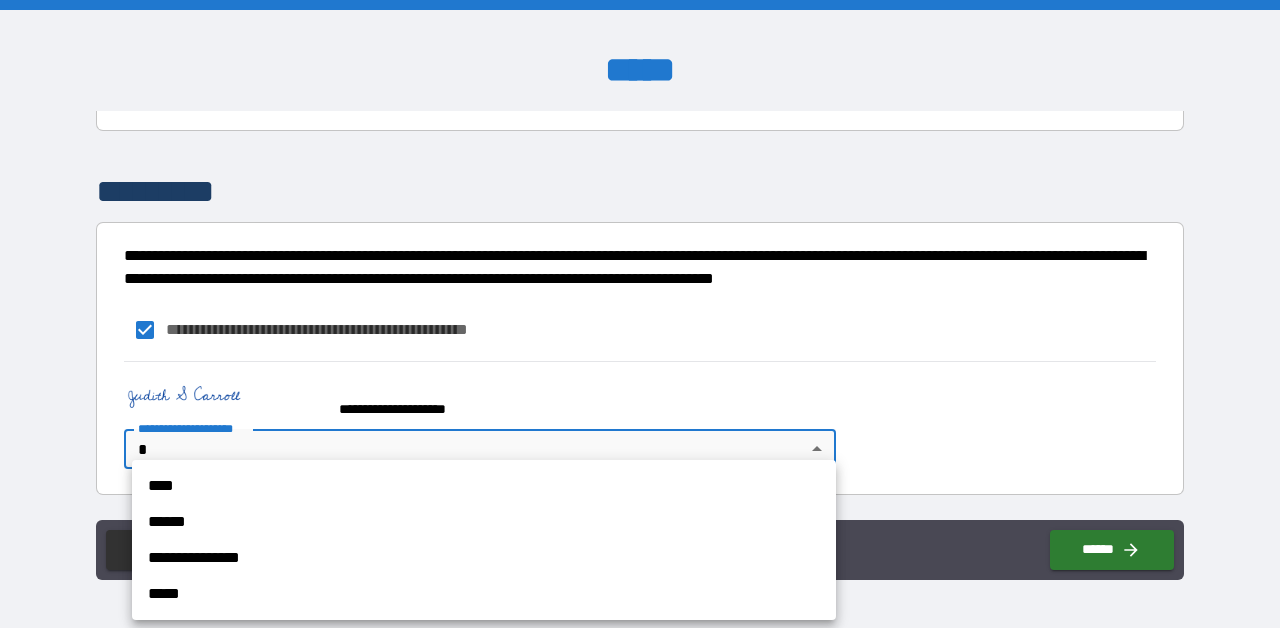 click on "****" at bounding box center (484, 486) 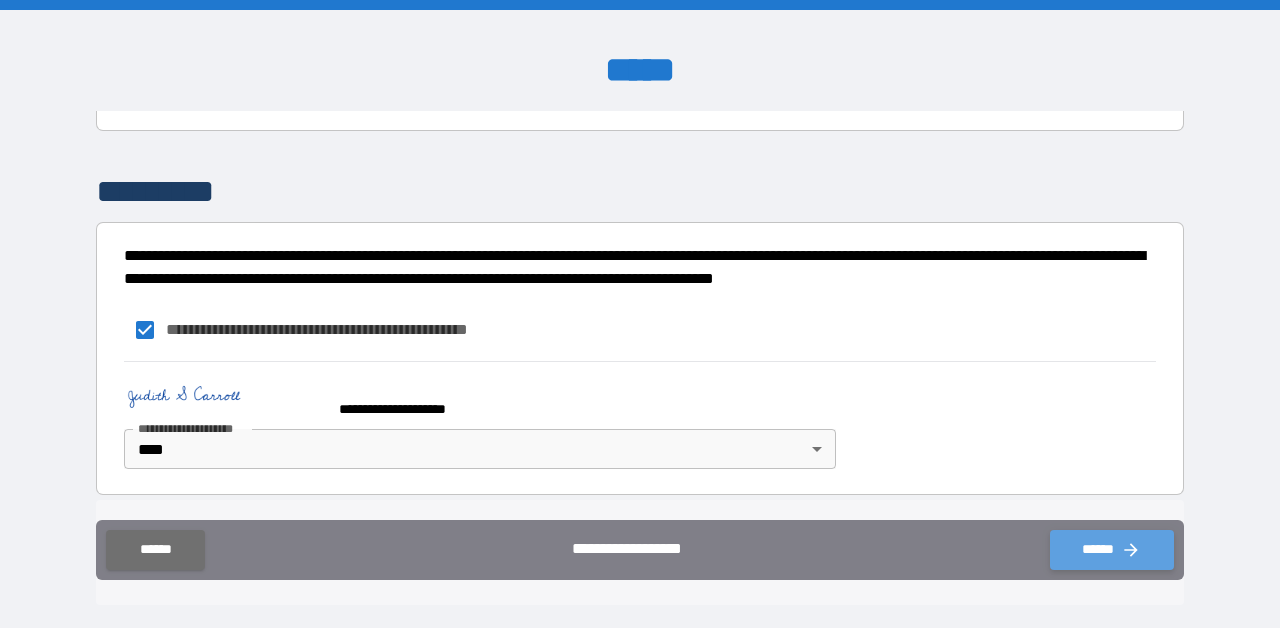 click on "******" at bounding box center (1112, 550) 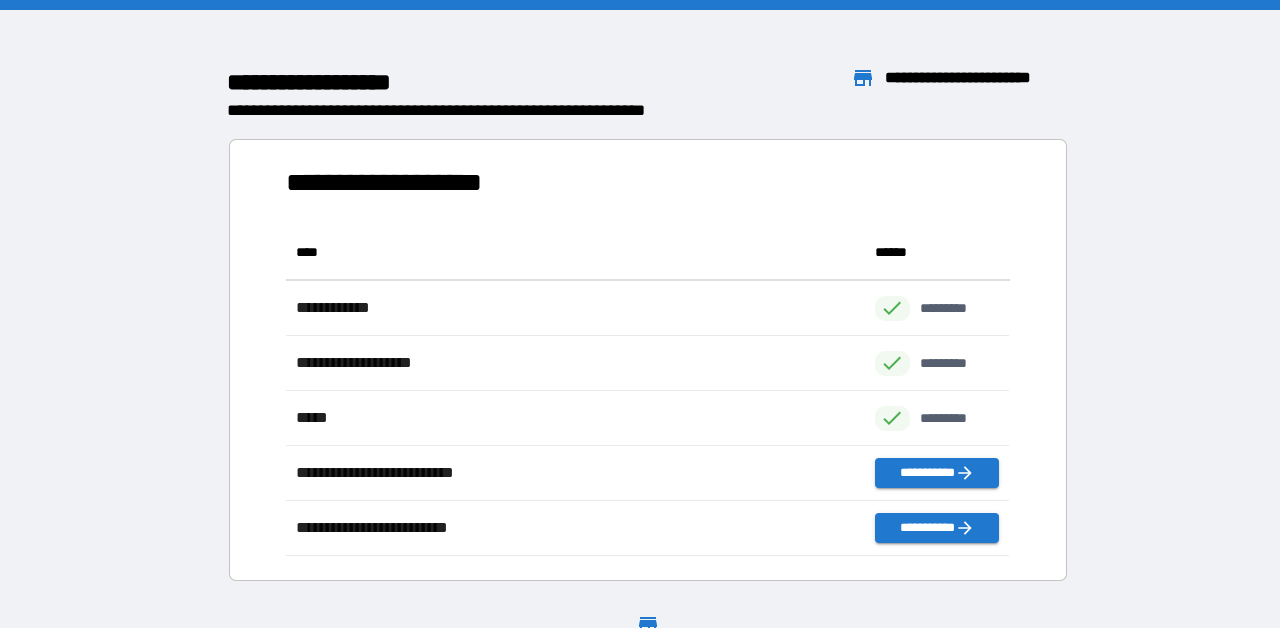scroll, scrollTop: 1, scrollLeft: 1, axis: both 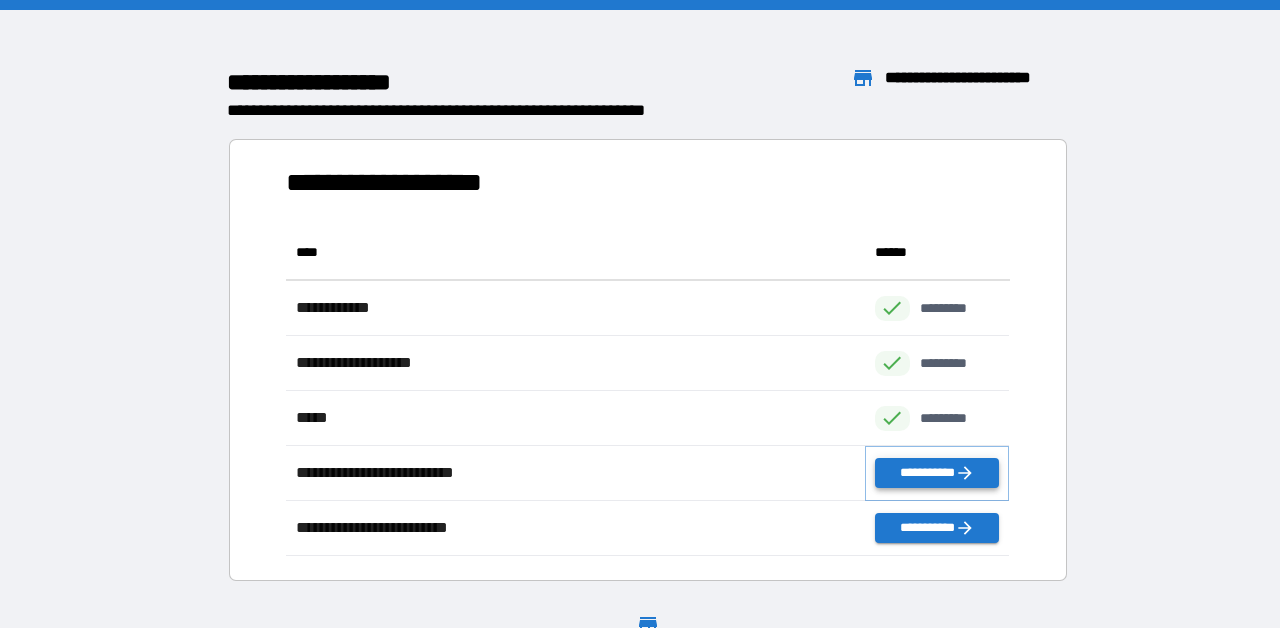 click on "**********" at bounding box center (937, 473) 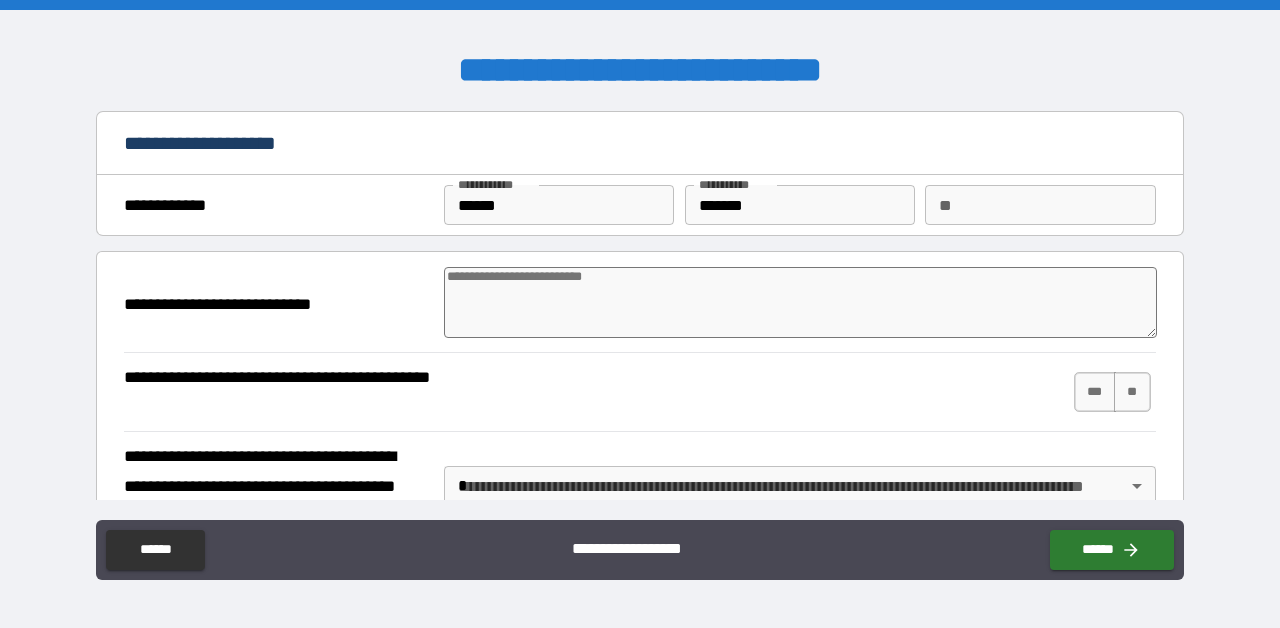type on "*" 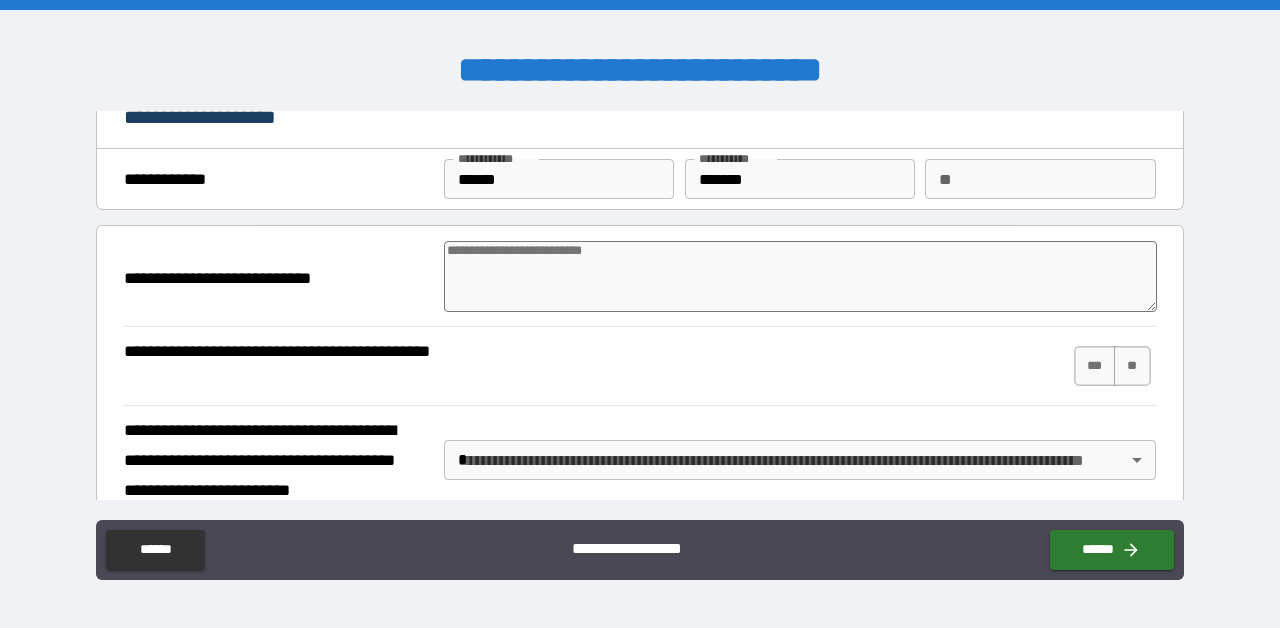 scroll, scrollTop: 29, scrollLeft: 0, axis: vertical 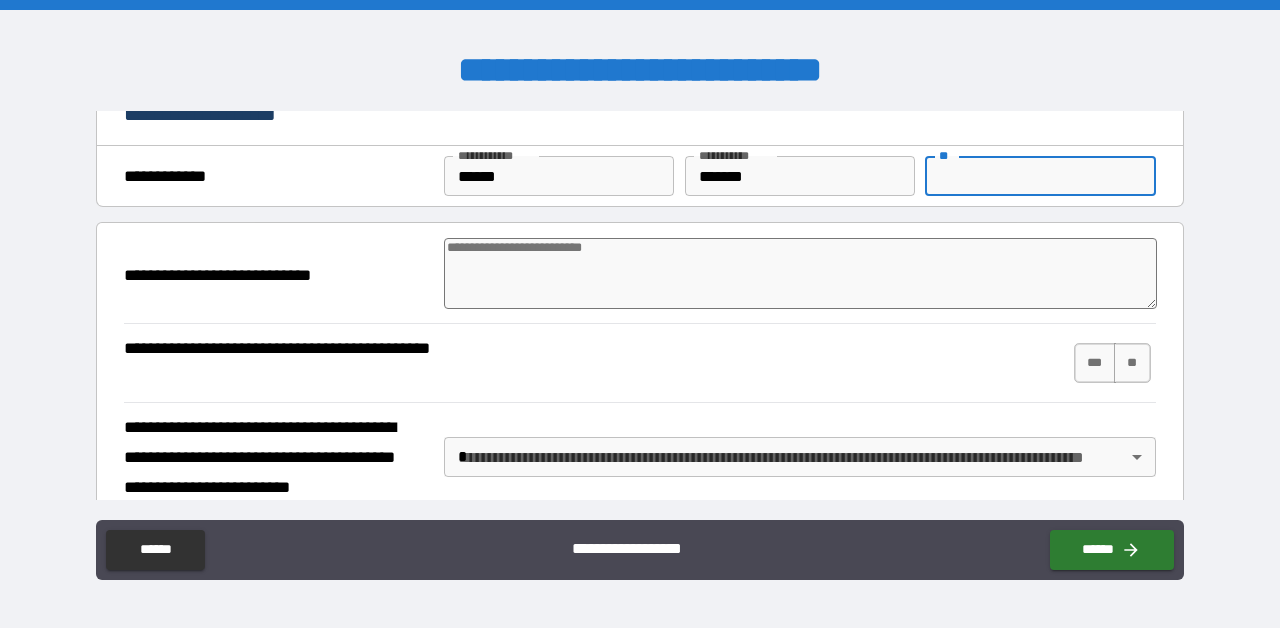 click on "**" at bounding box center [1040, 176] 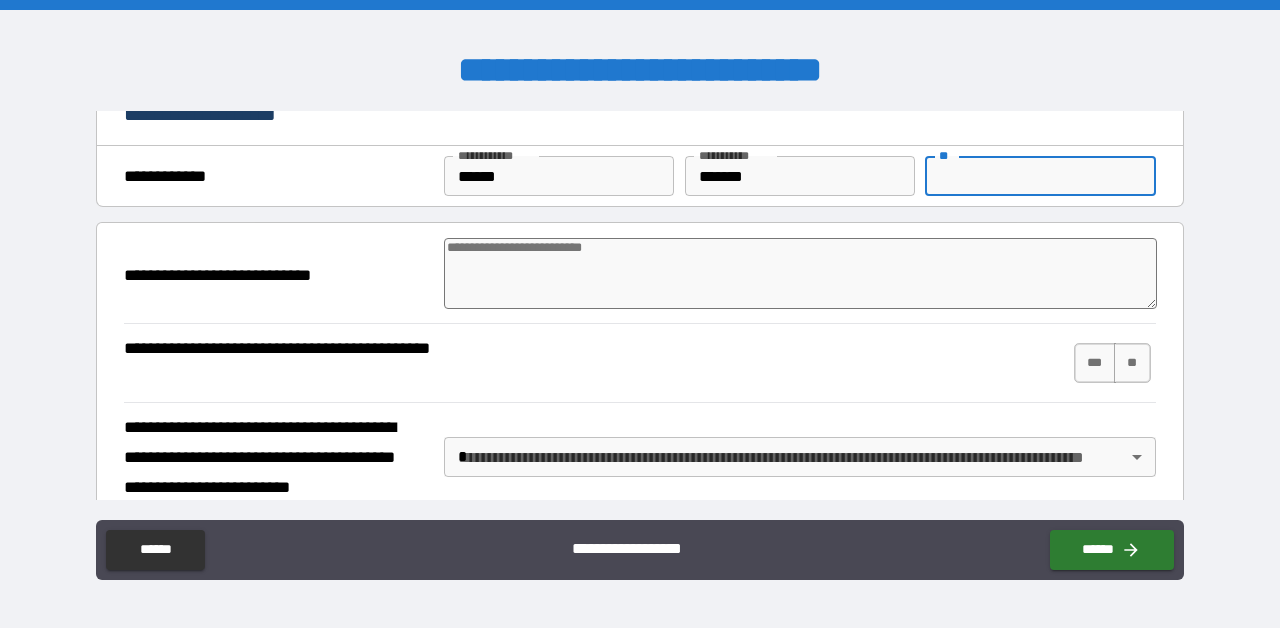 type on "*" 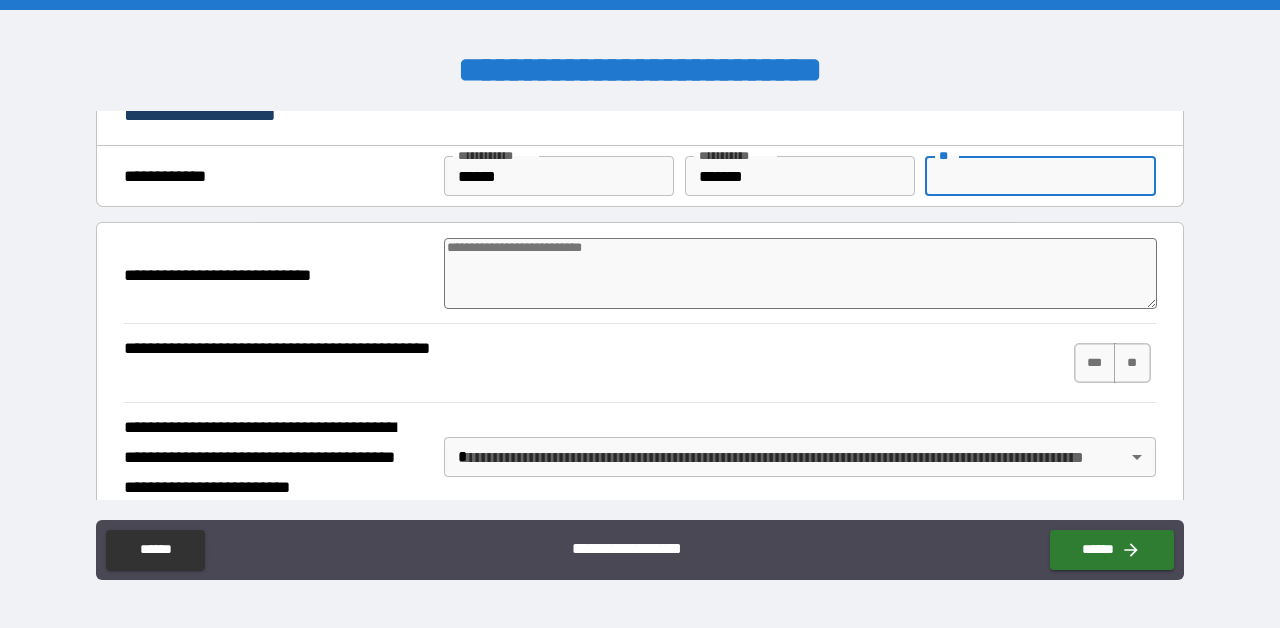 type on "*" 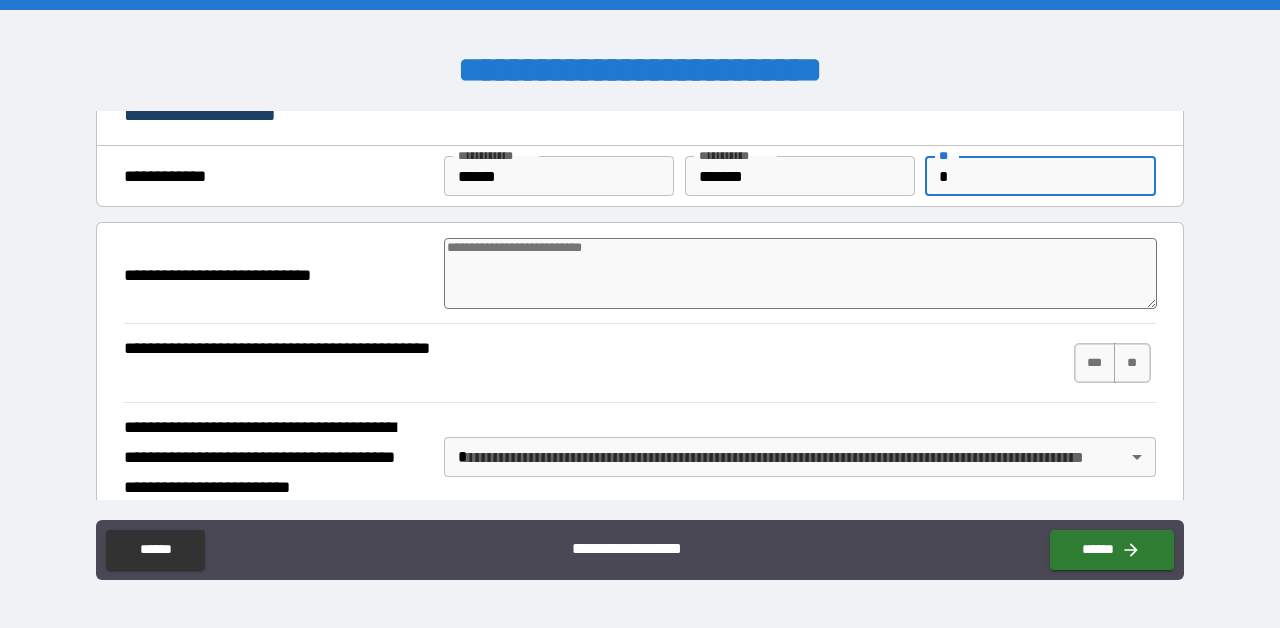 type on "*" 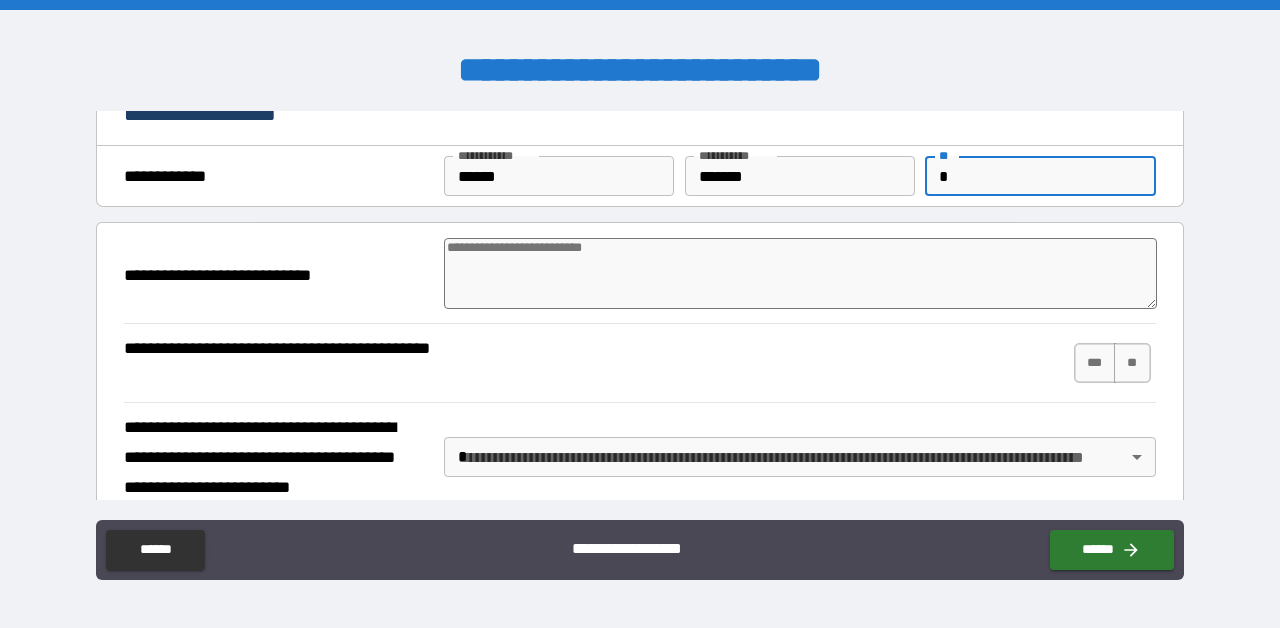 type on "*" 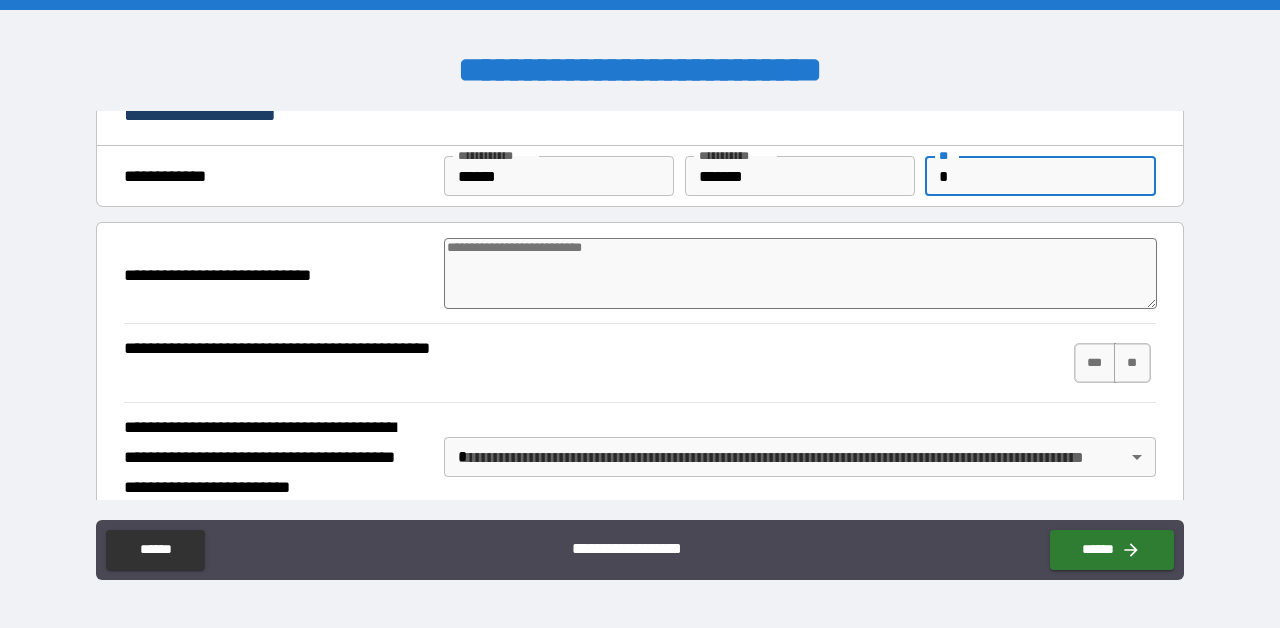 type on "*" 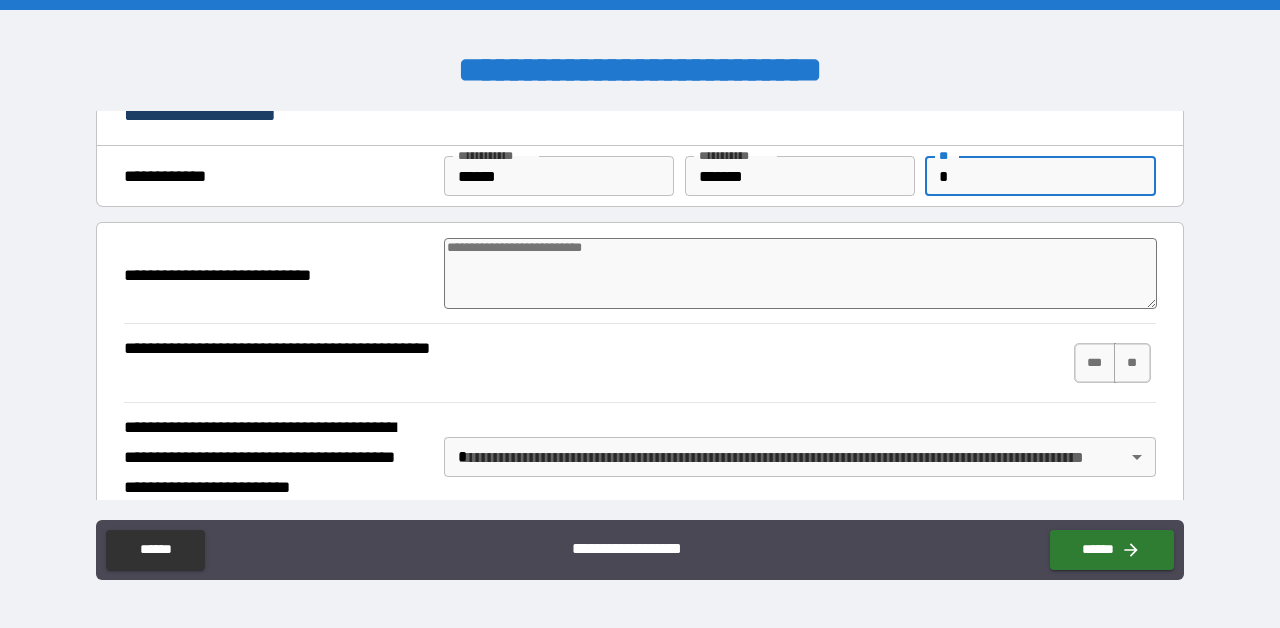 click at bounding box center [800, 273] 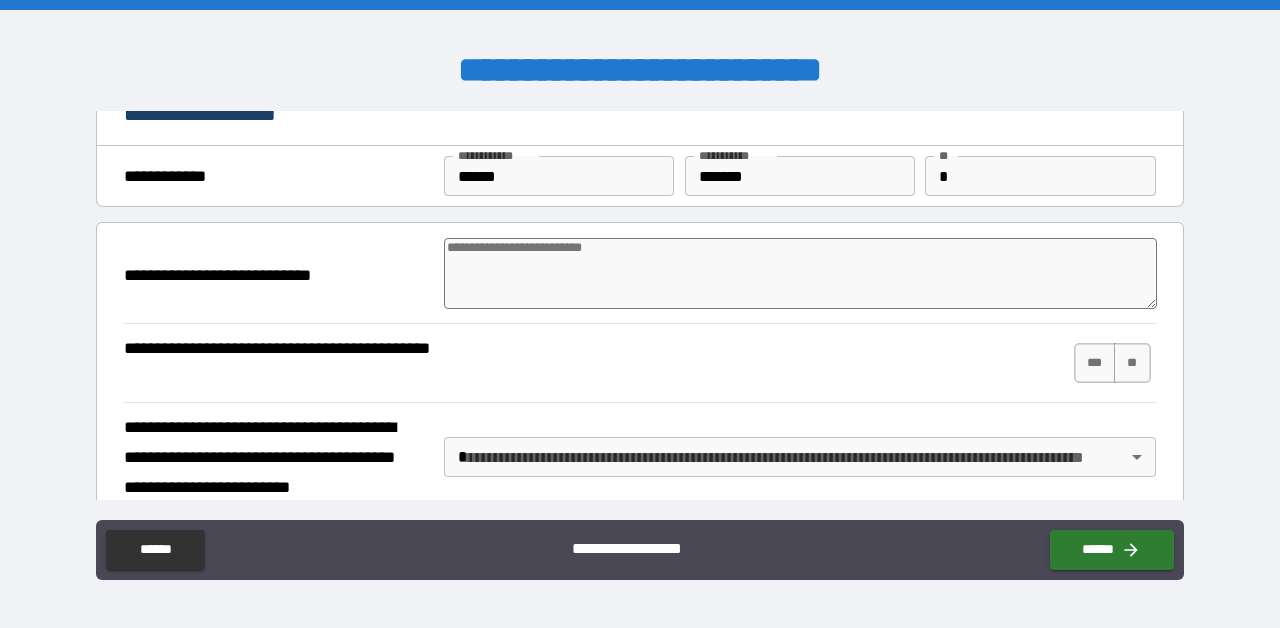 type on "*" 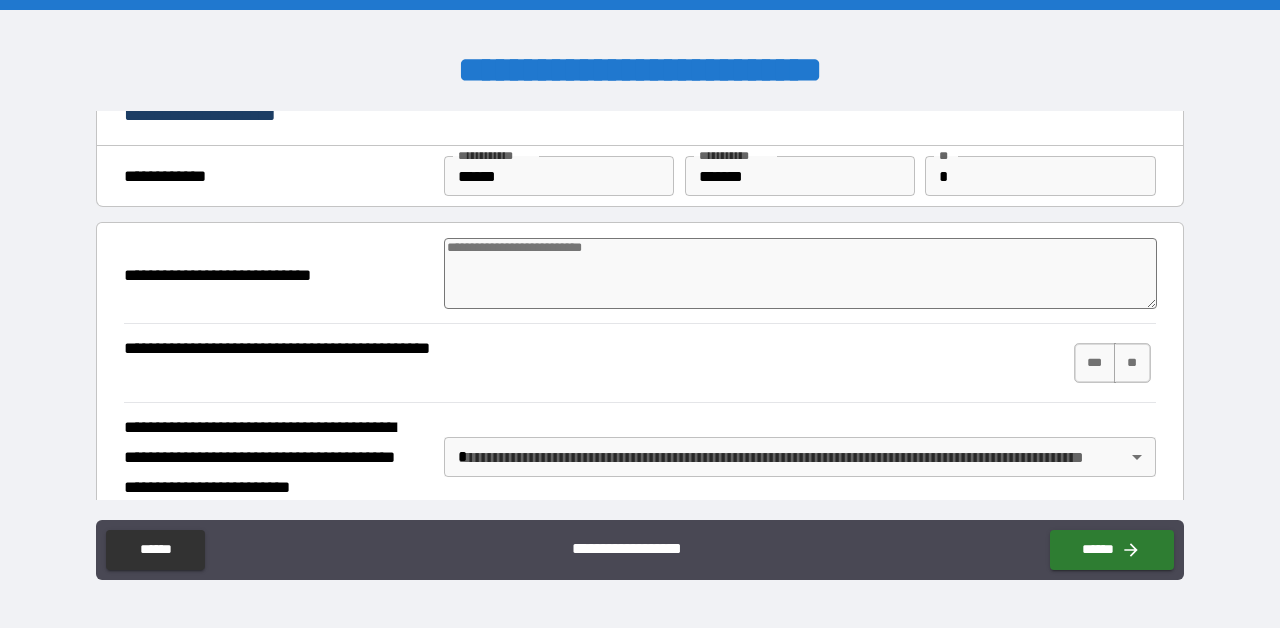type on "*" 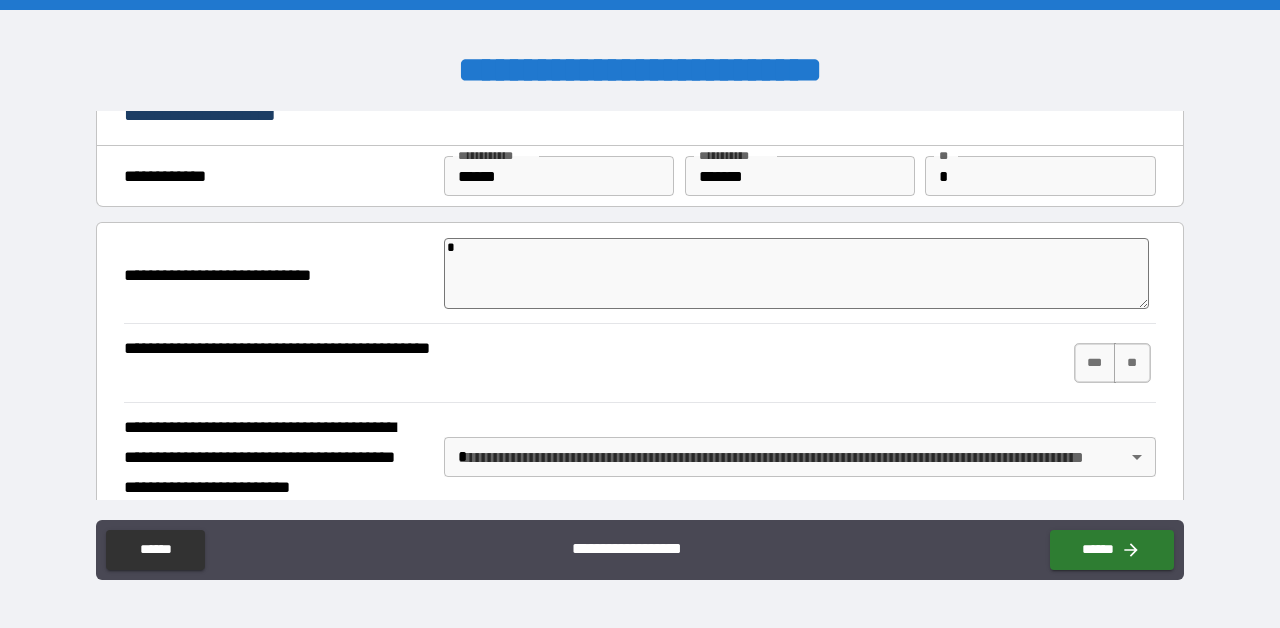 type on "*" 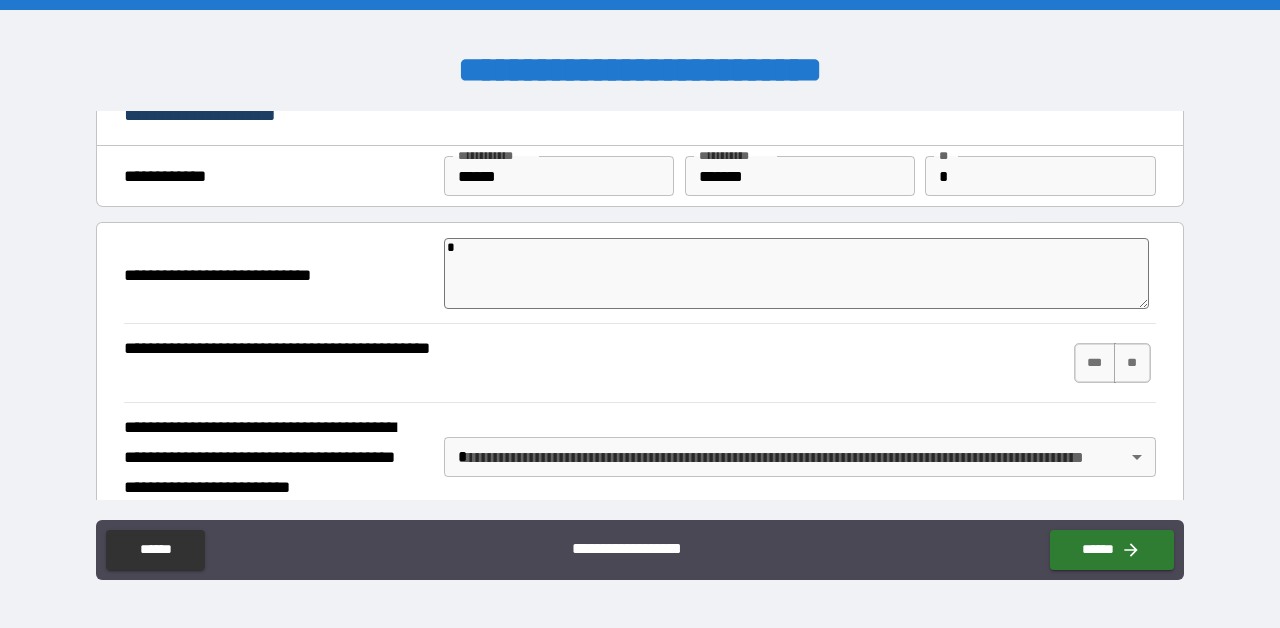 type on "*" 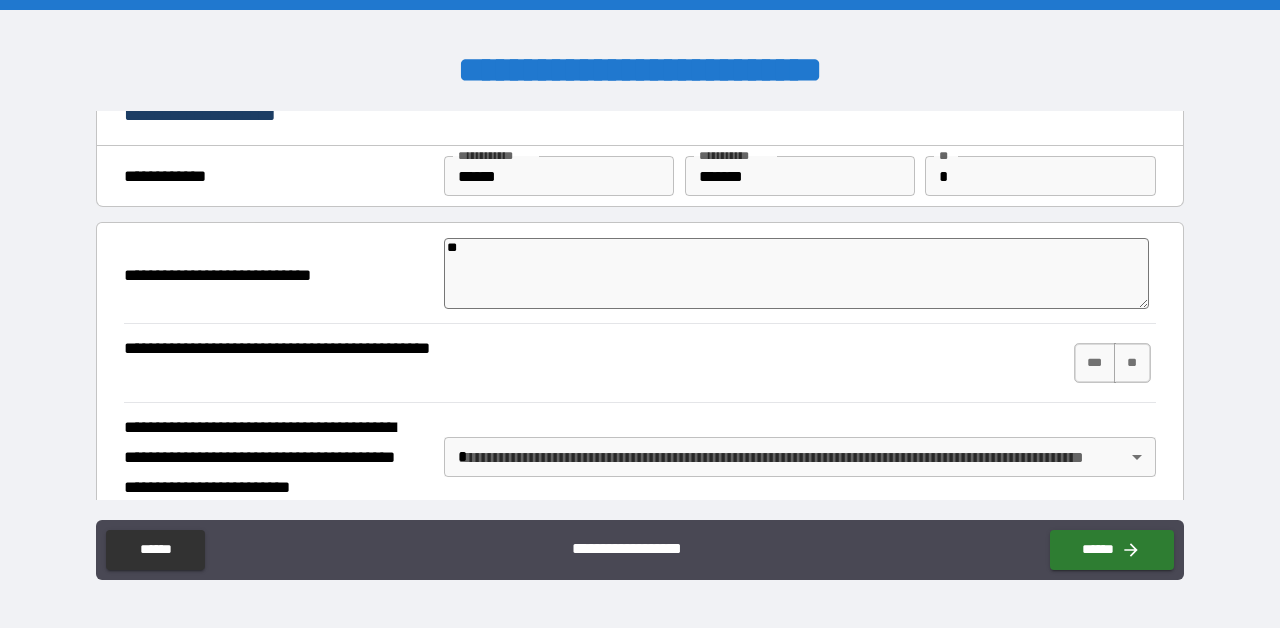 type on "*" 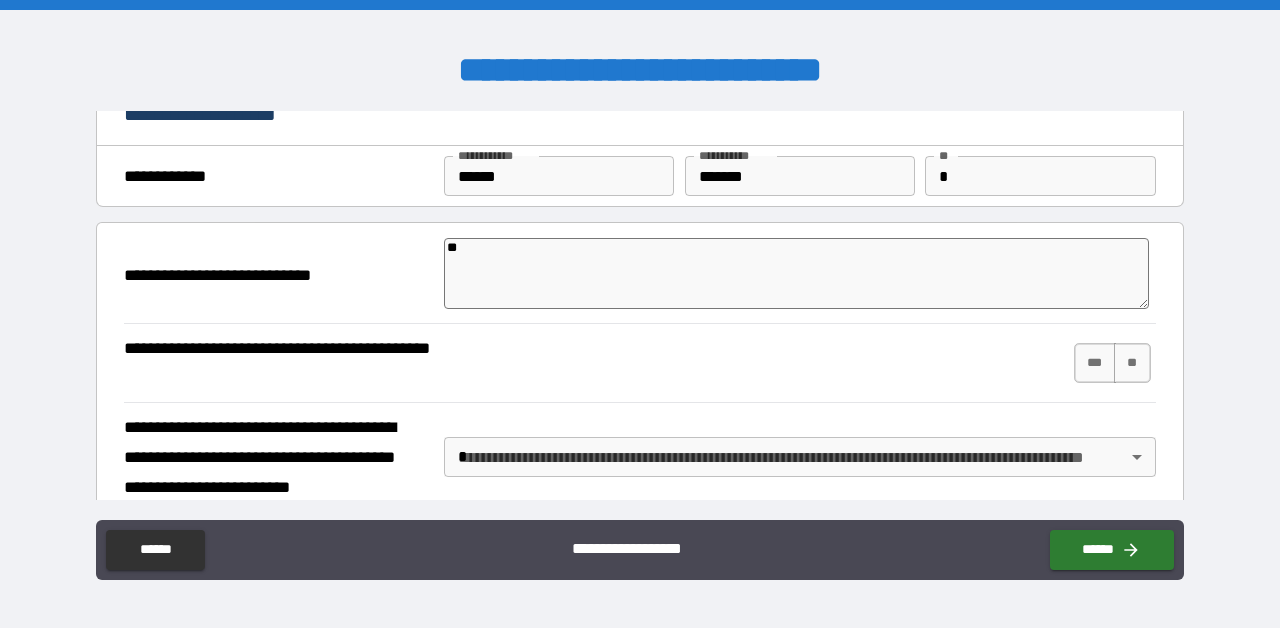 type on "*" 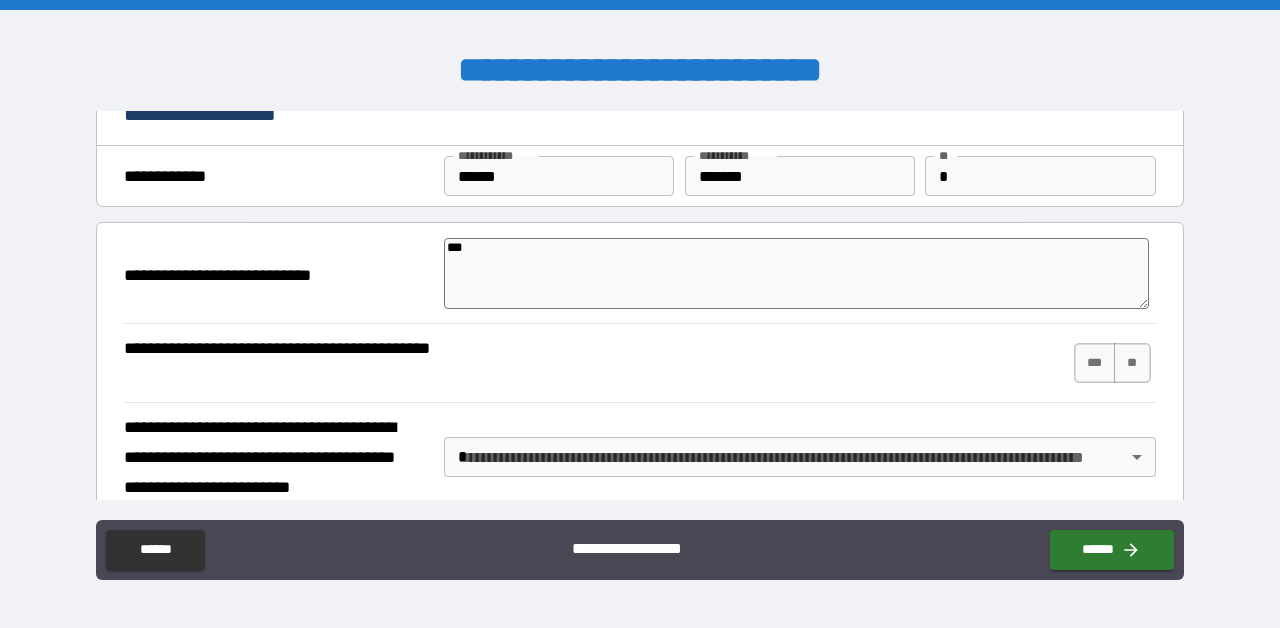 type on "*" 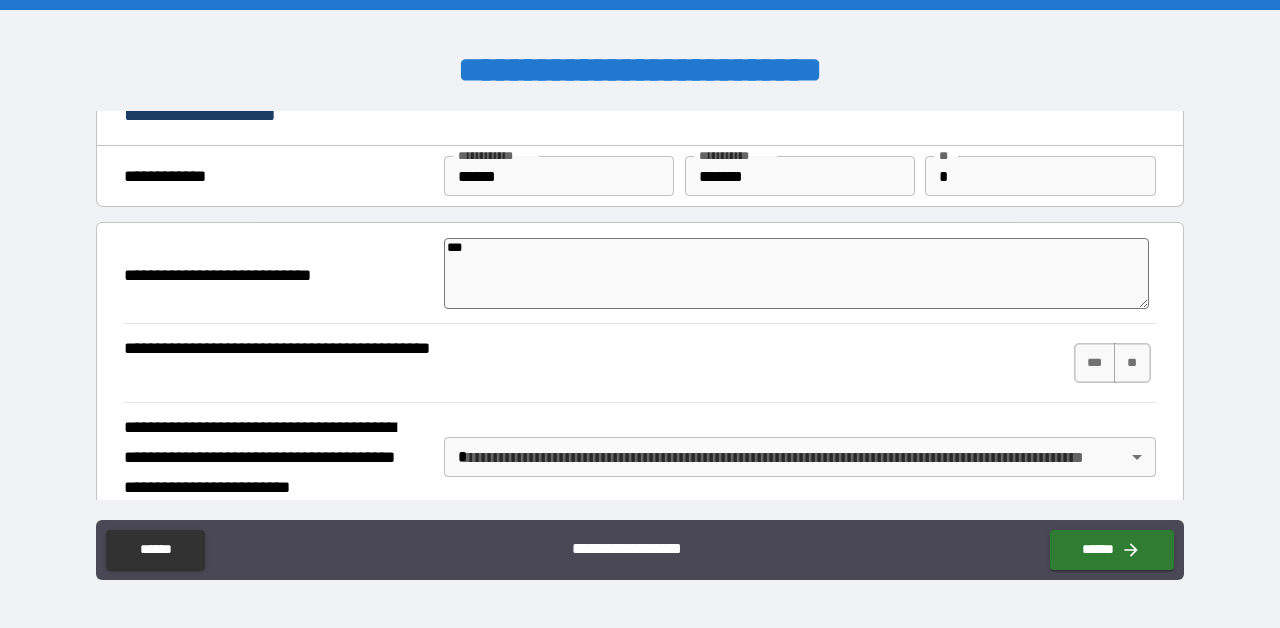 type on "****" 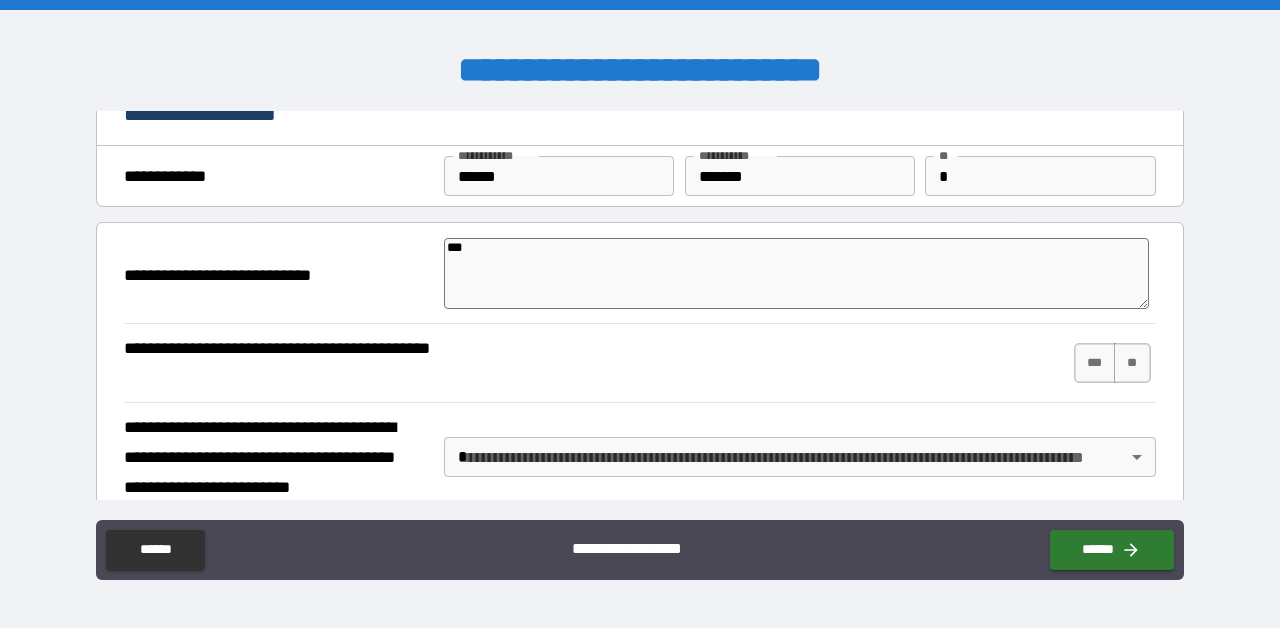type on "*" 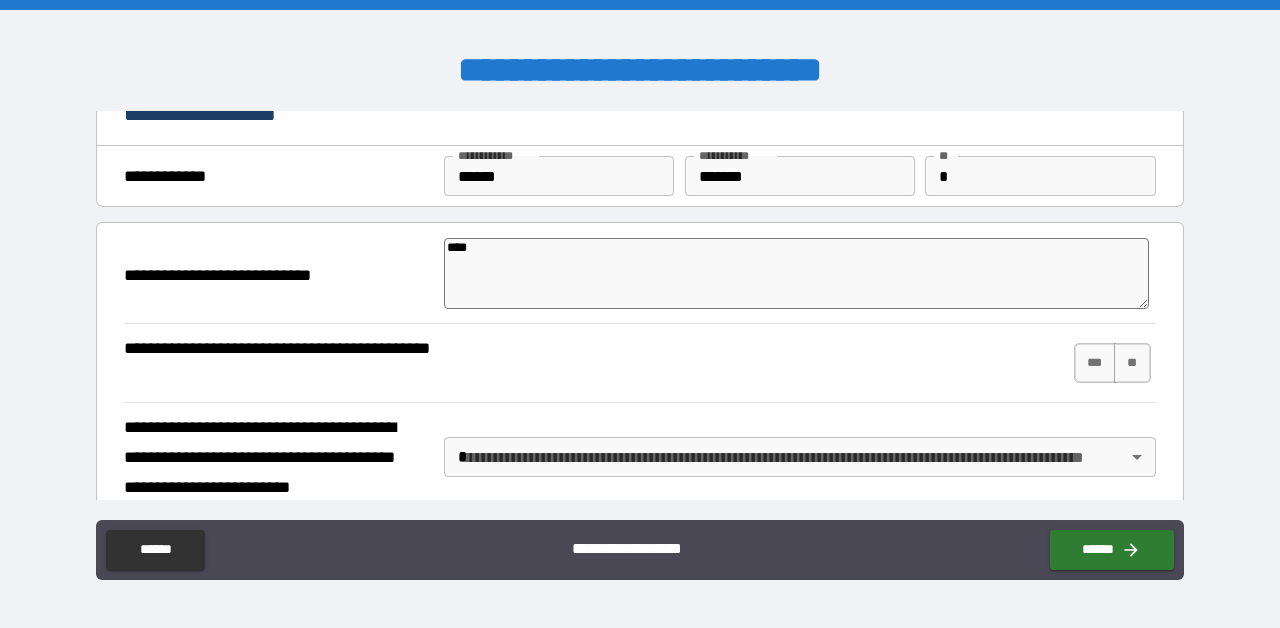 type on "*" 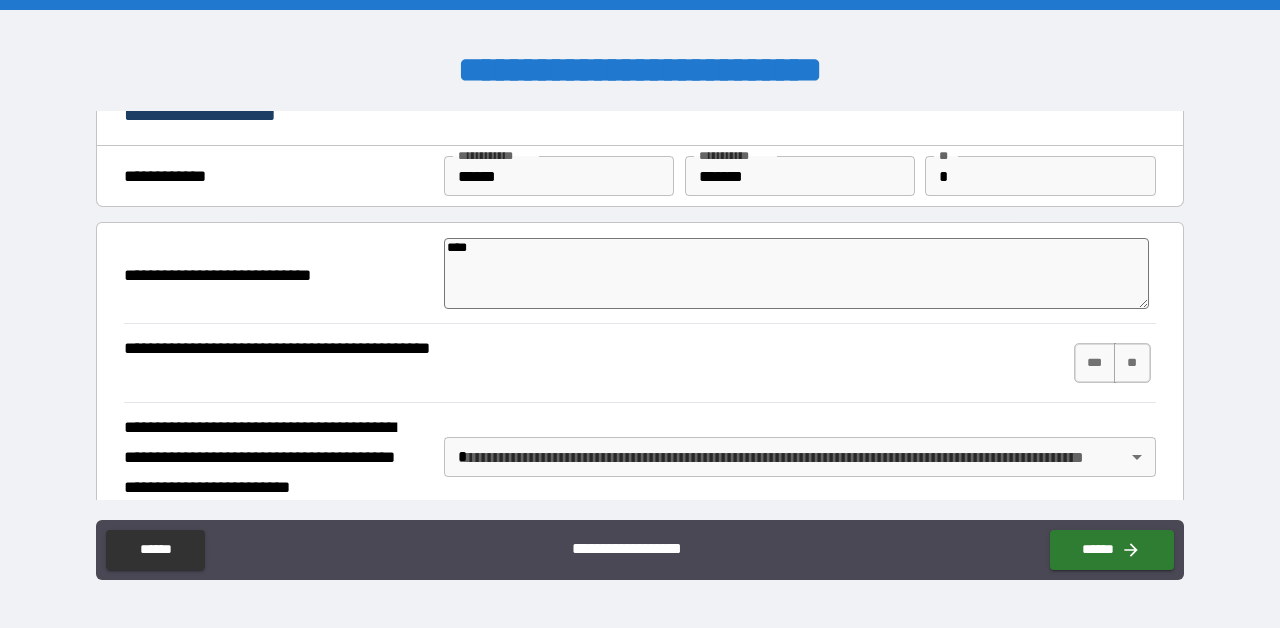 type on "*" 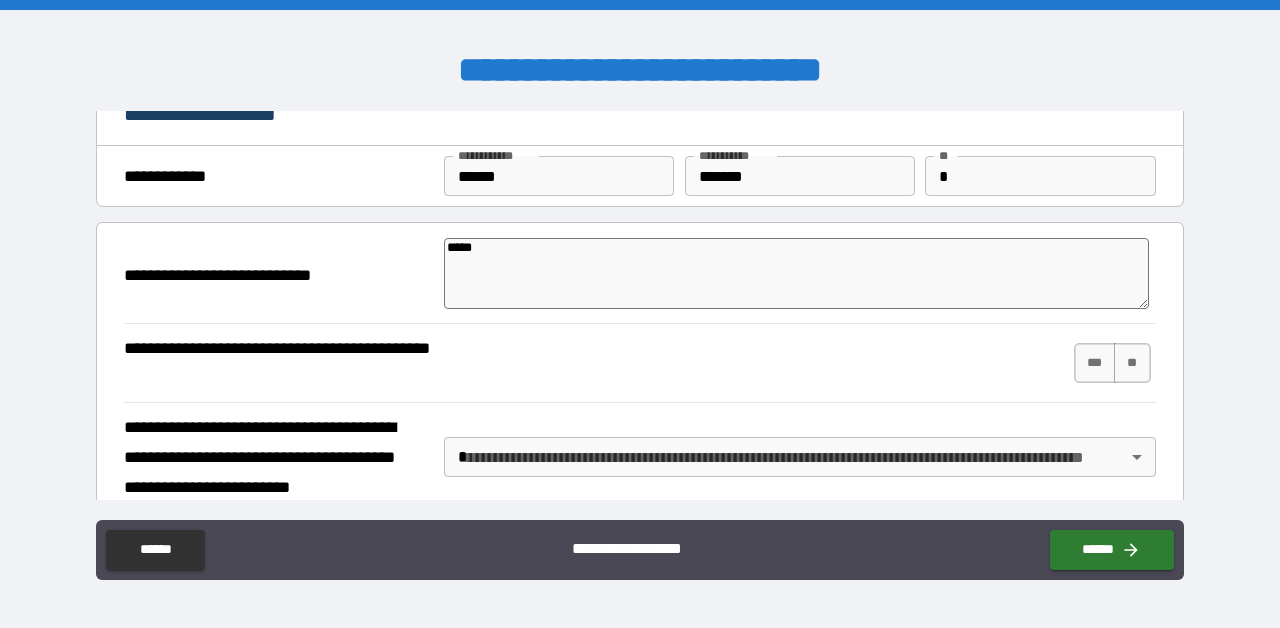 type on "*" 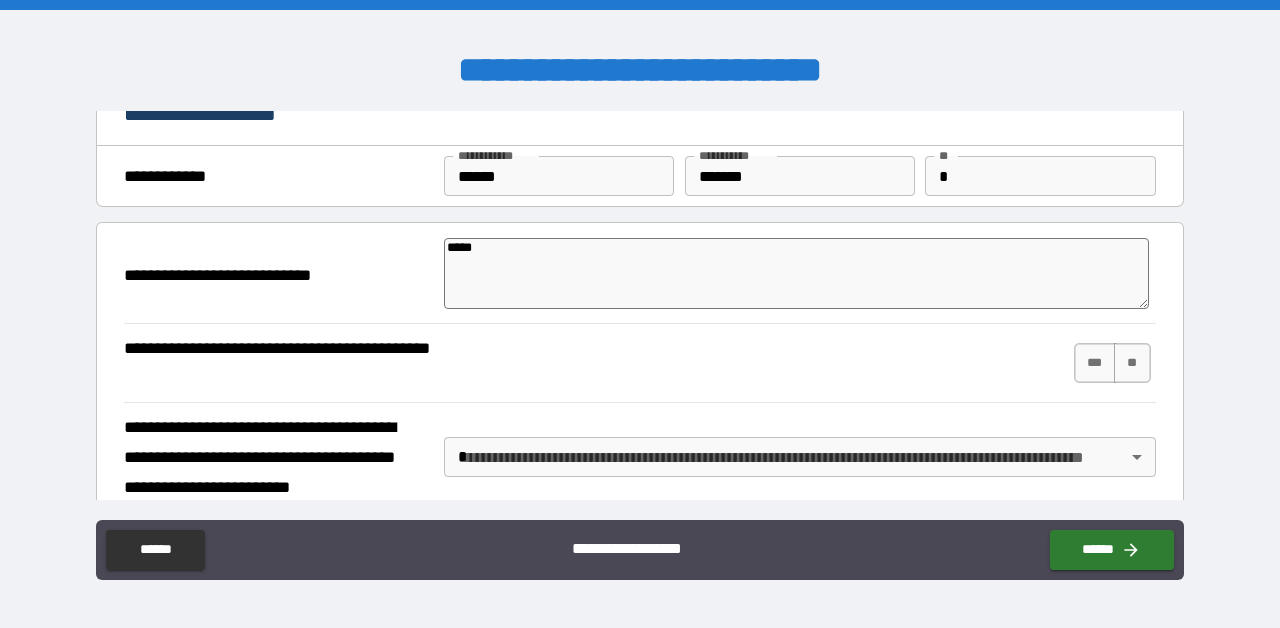 type on "*" 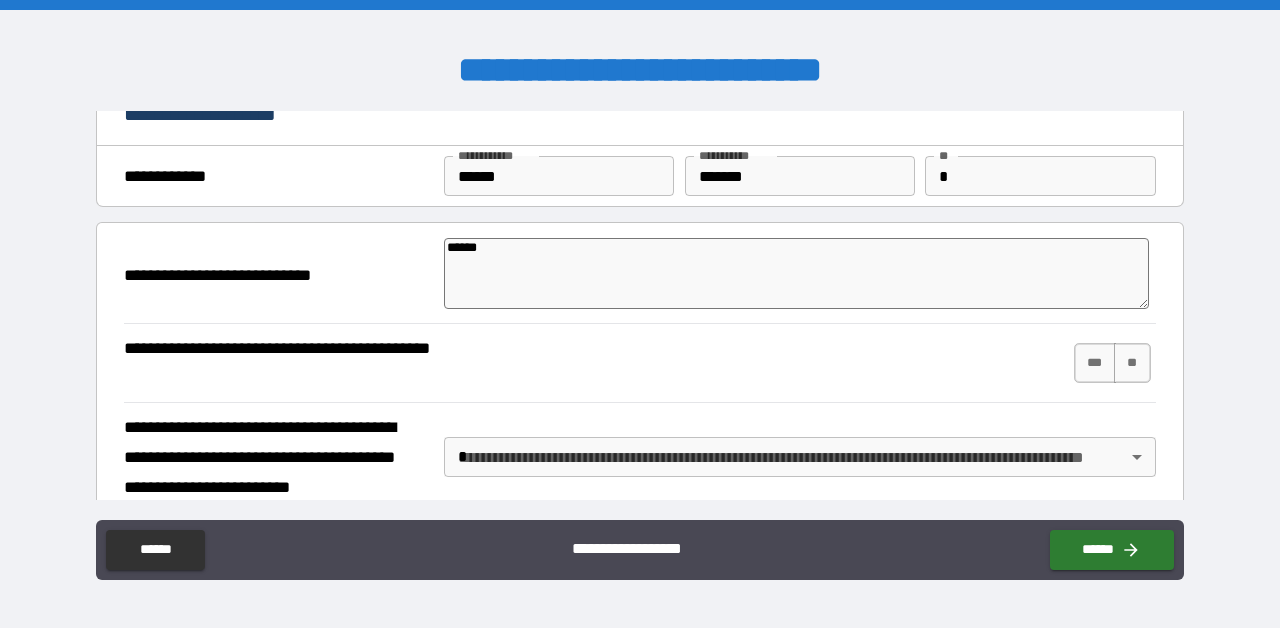 type on "*" 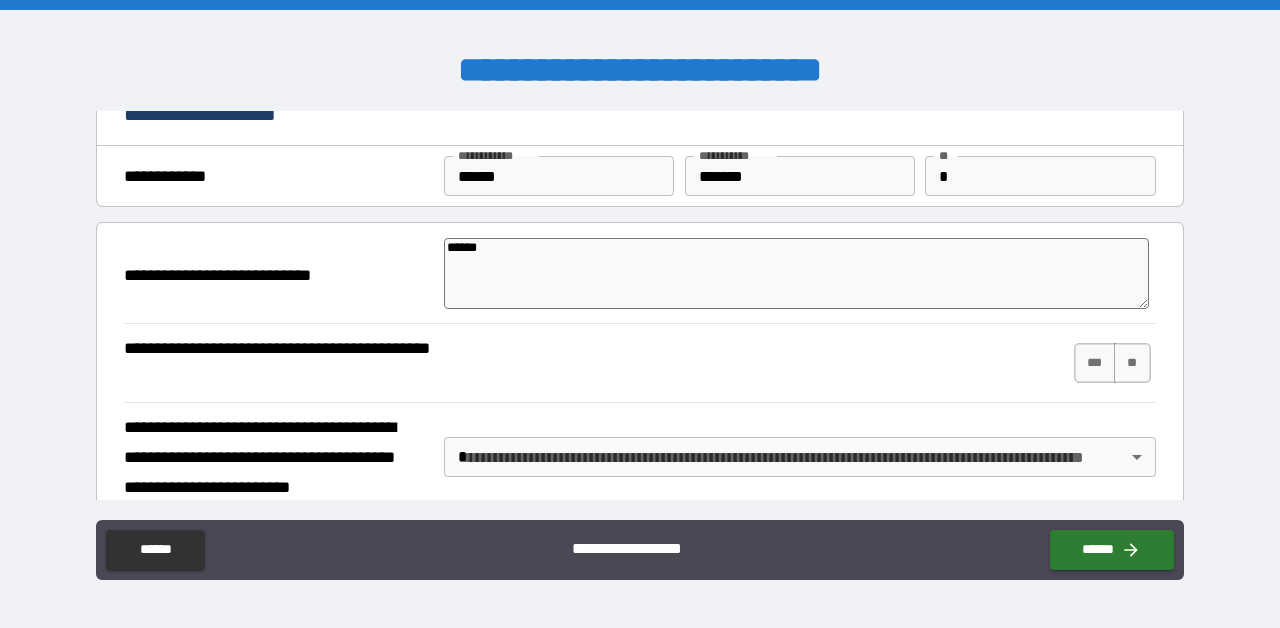 type on "*" 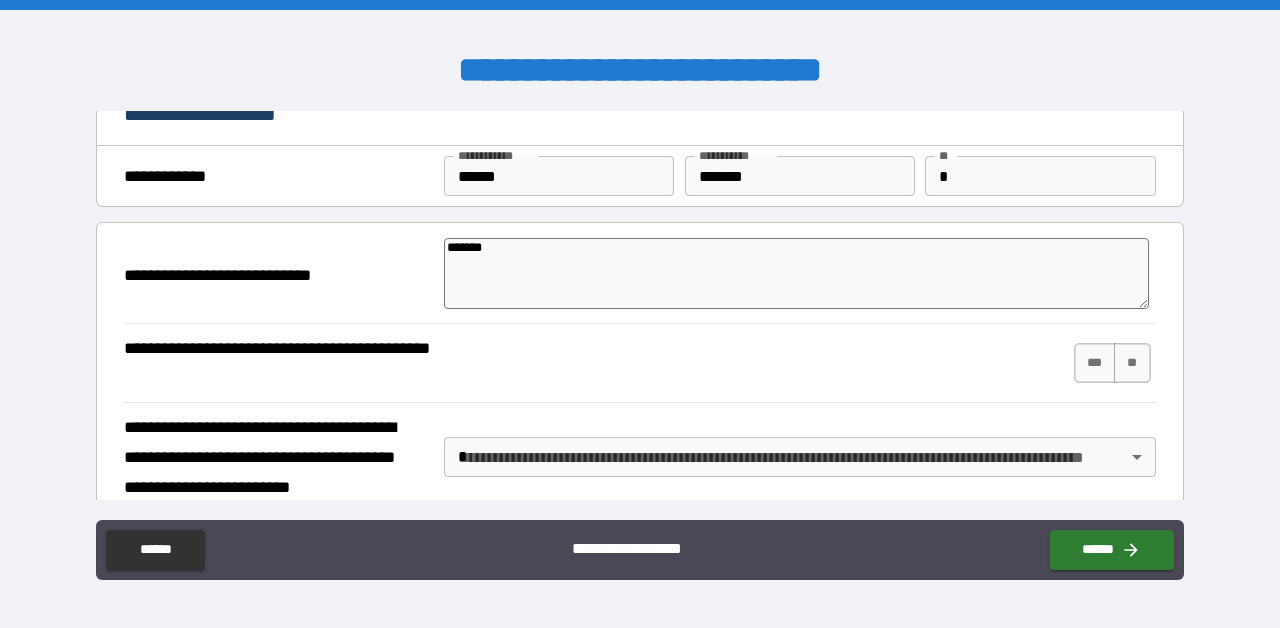 type on "*" 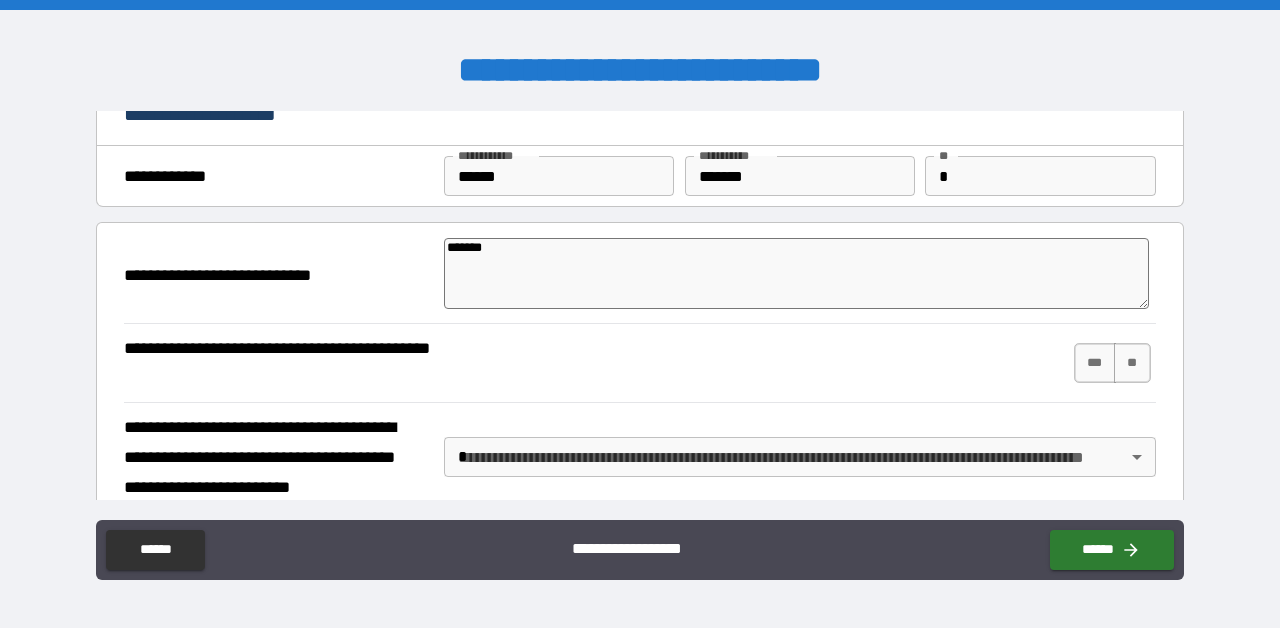 type on "*" 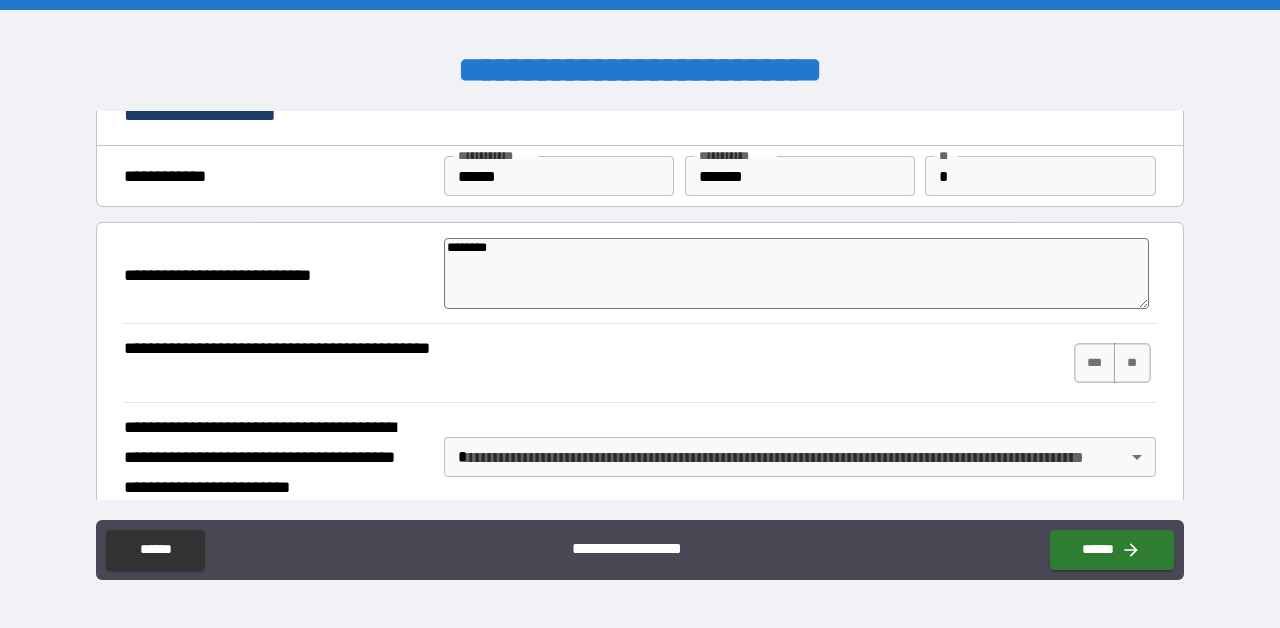 type on "*" 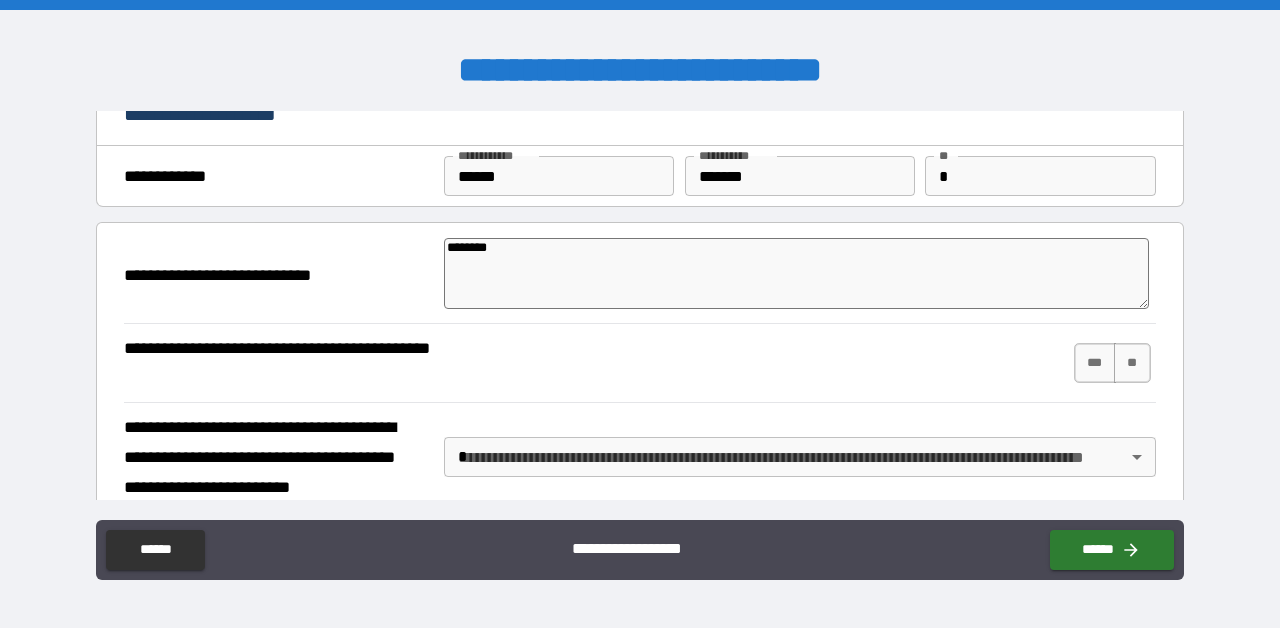 type on "*" 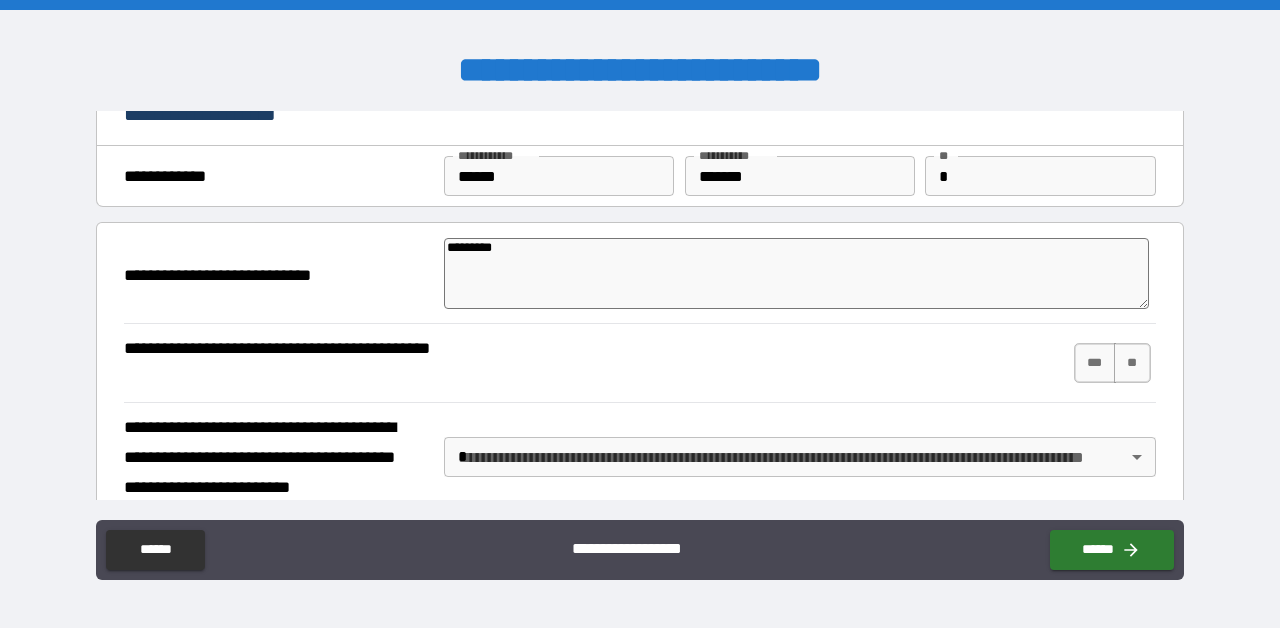 type on "*" 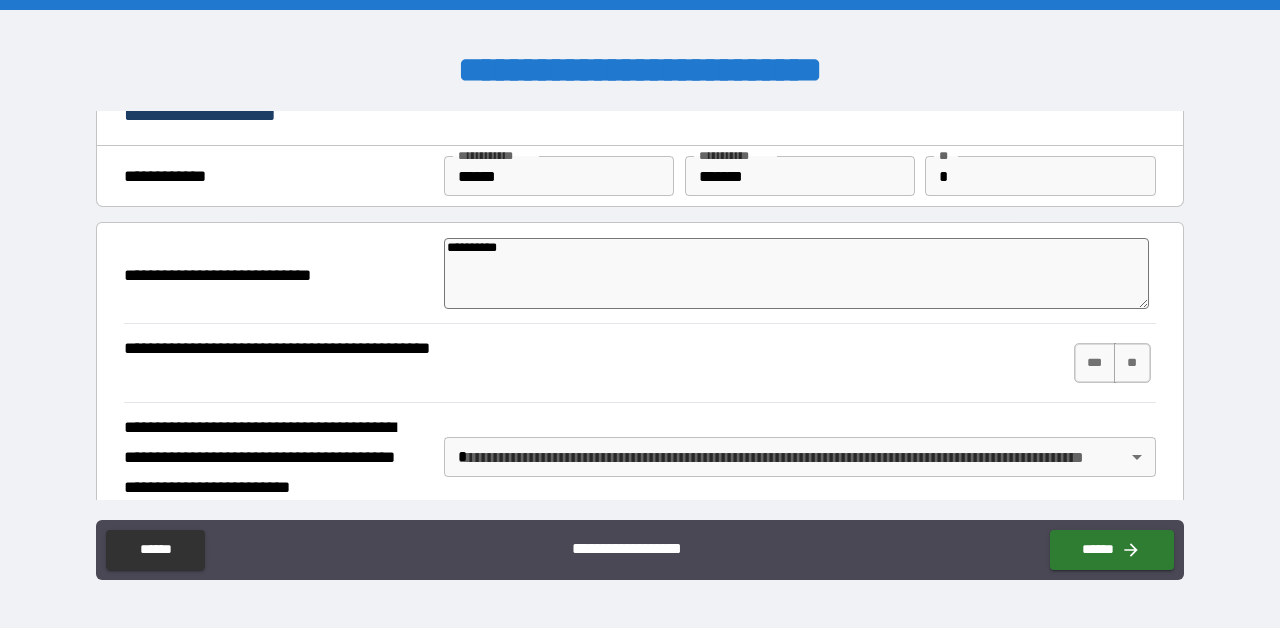 type on "*" 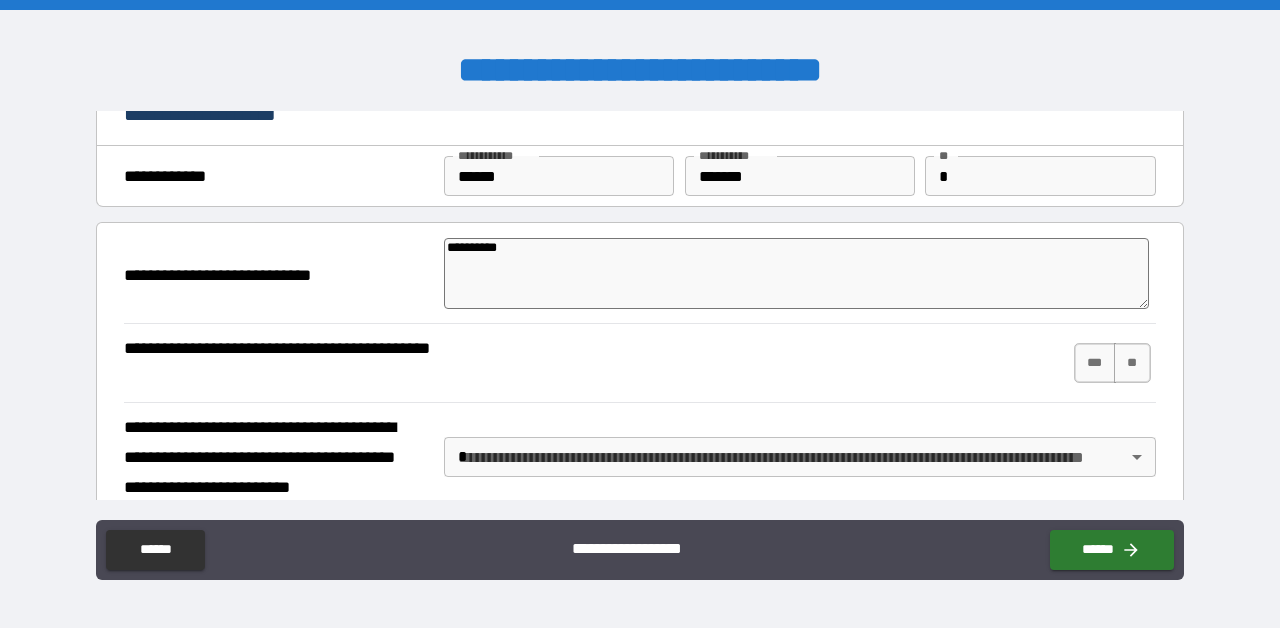 type on "*" 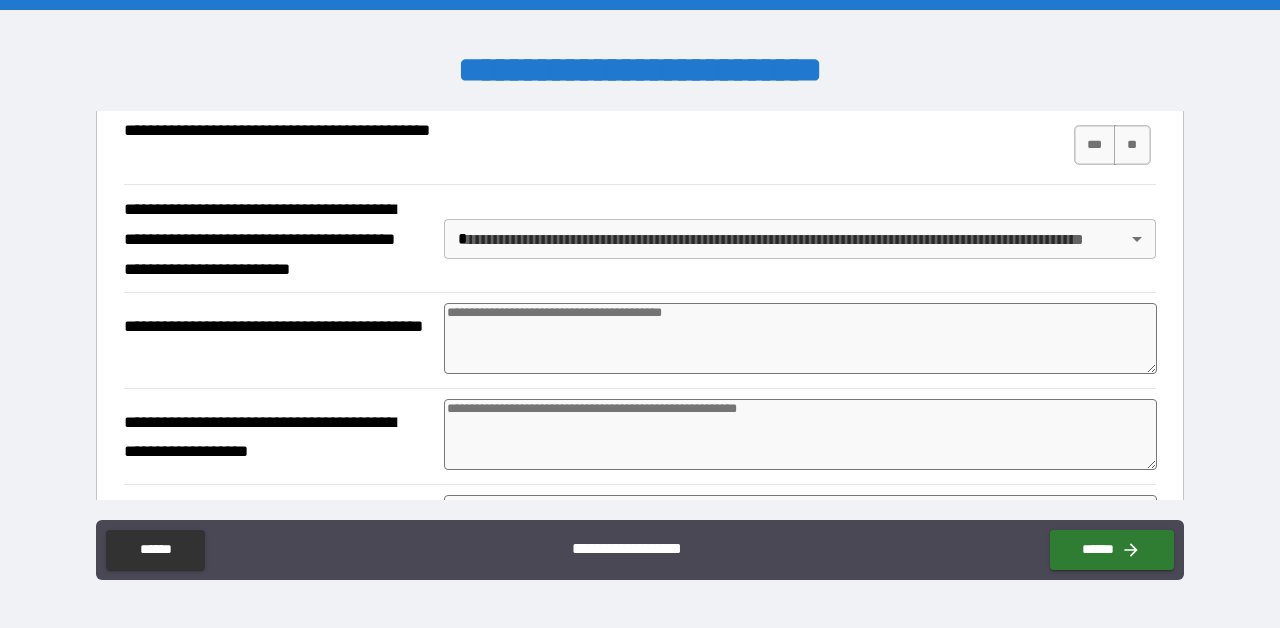 scroll, scrollTop: 265, scrollLeft: 0, axis: vertical 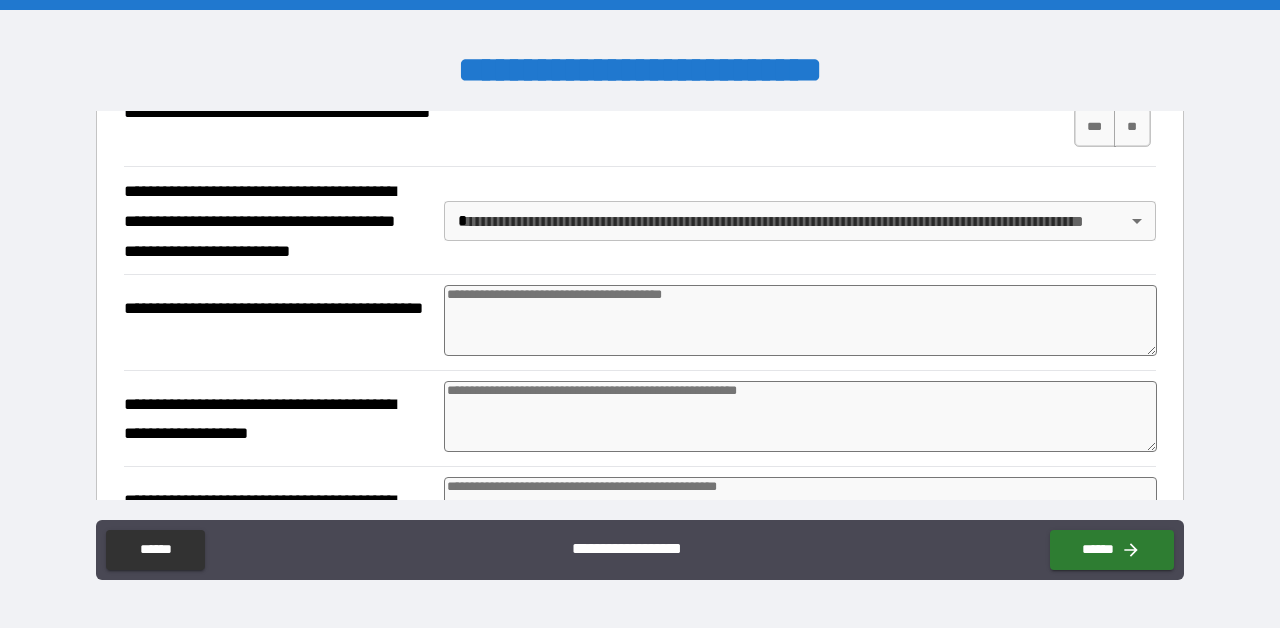 click at bounding box center [800, 320] 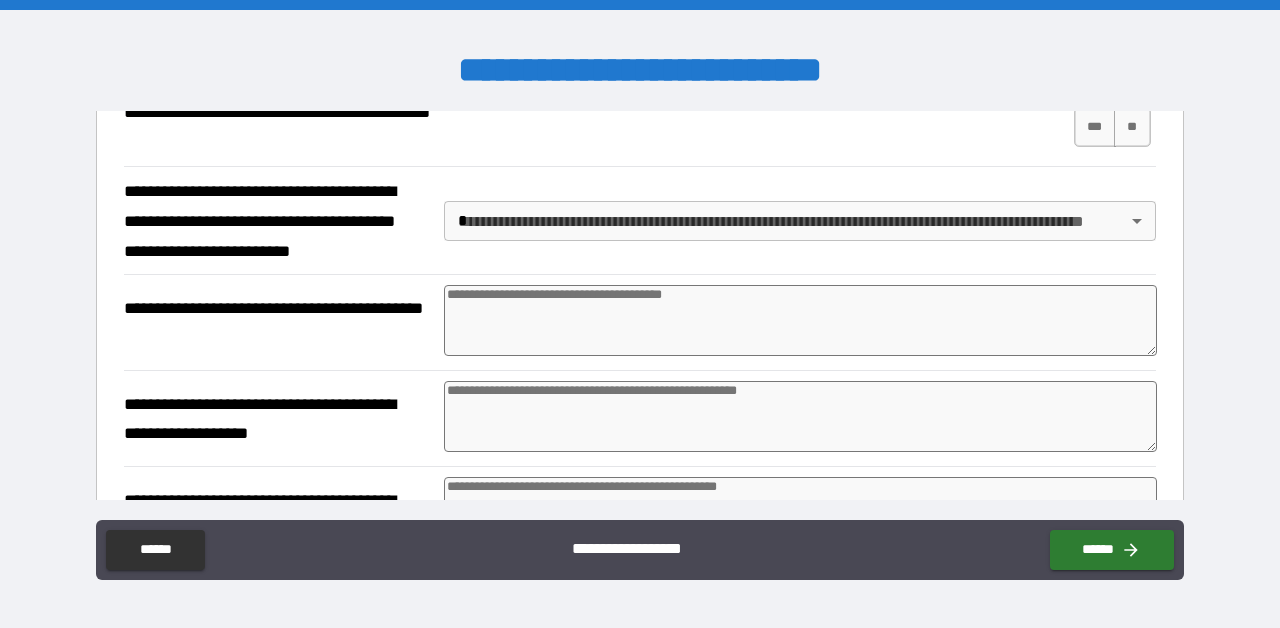 type on "*" 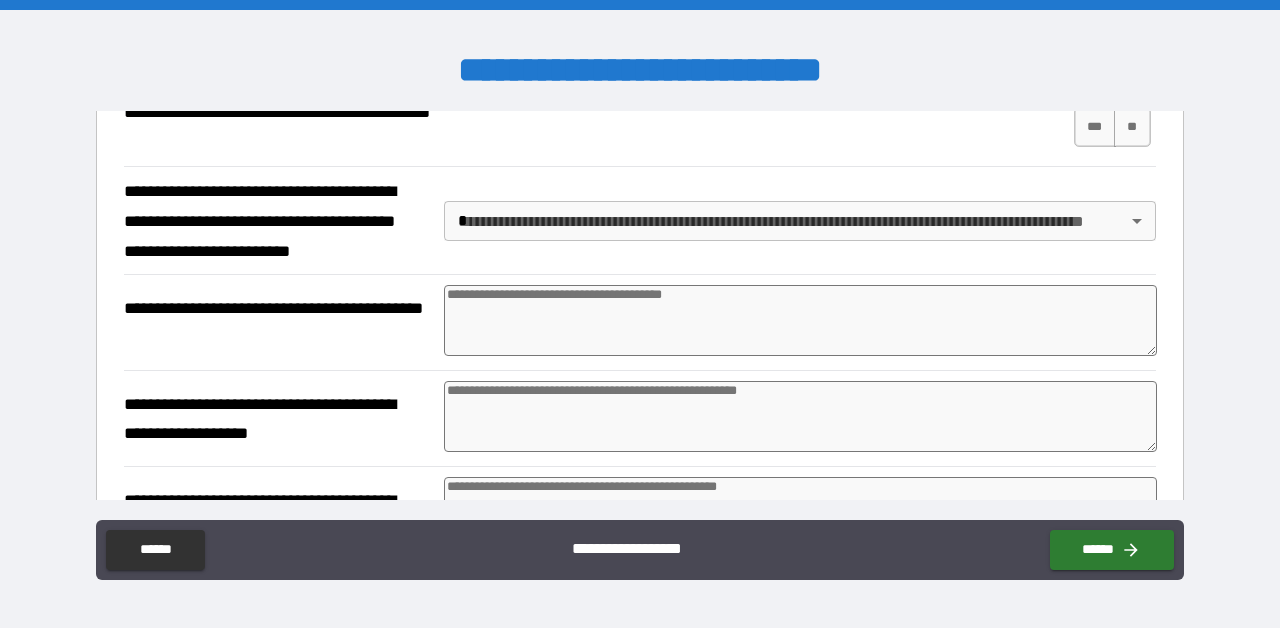 type on "*" 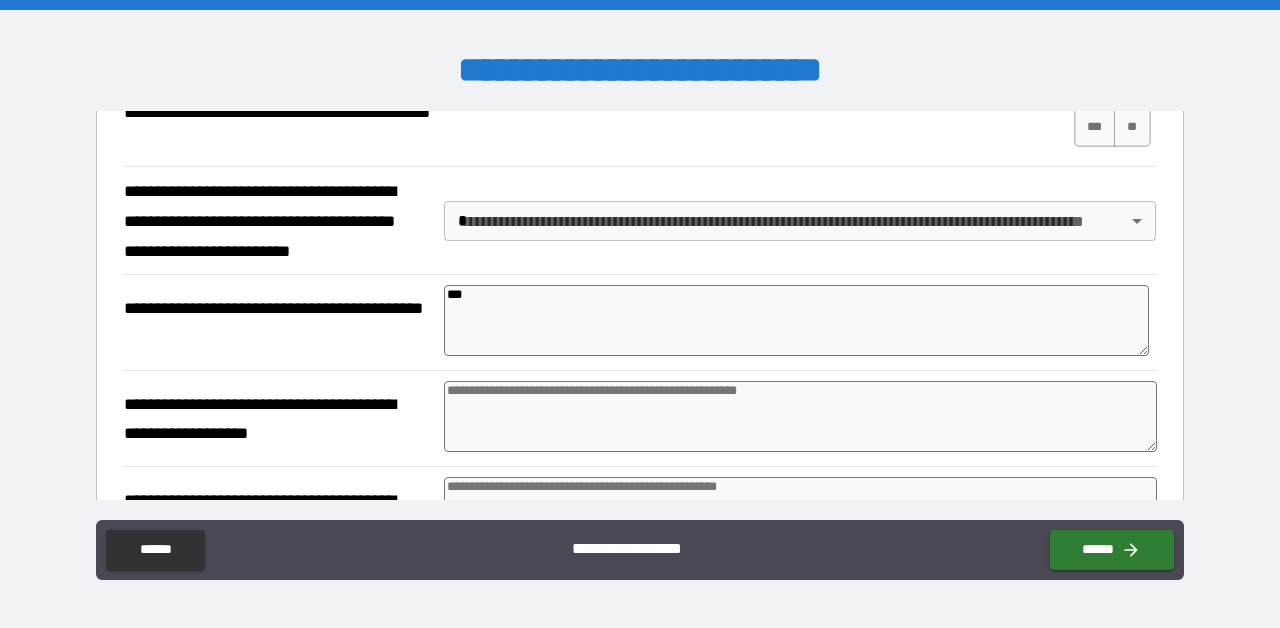 click at bounding box center [800, 416] 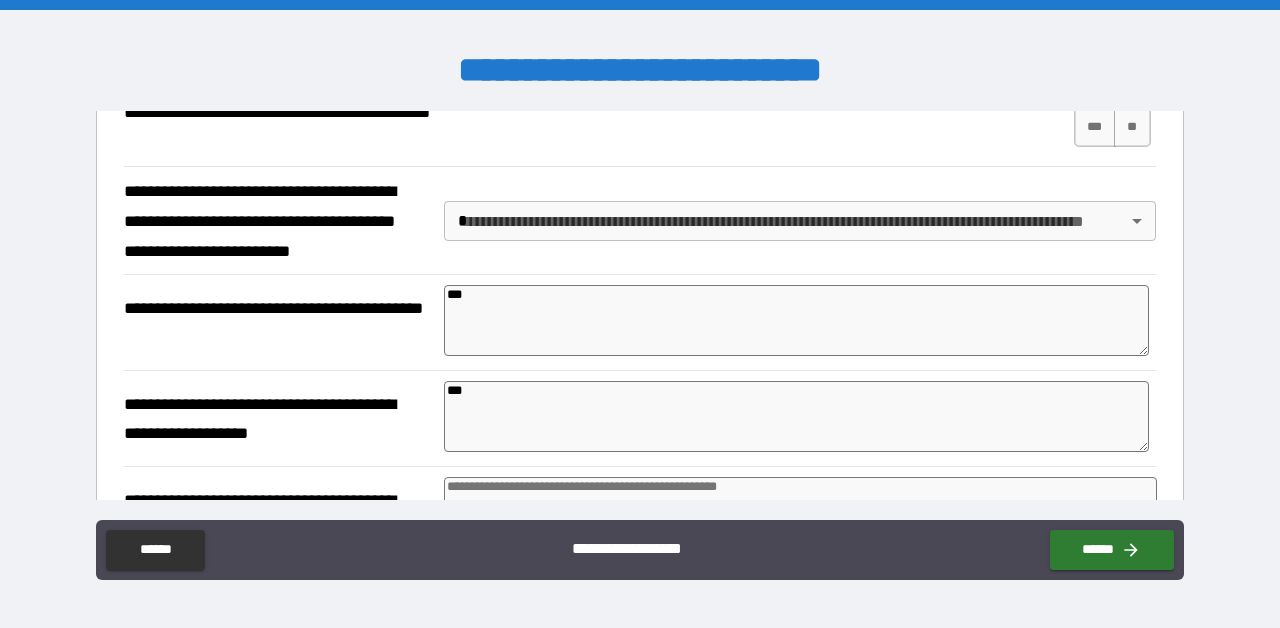 click on "**********" at bounding box center (277, 419) 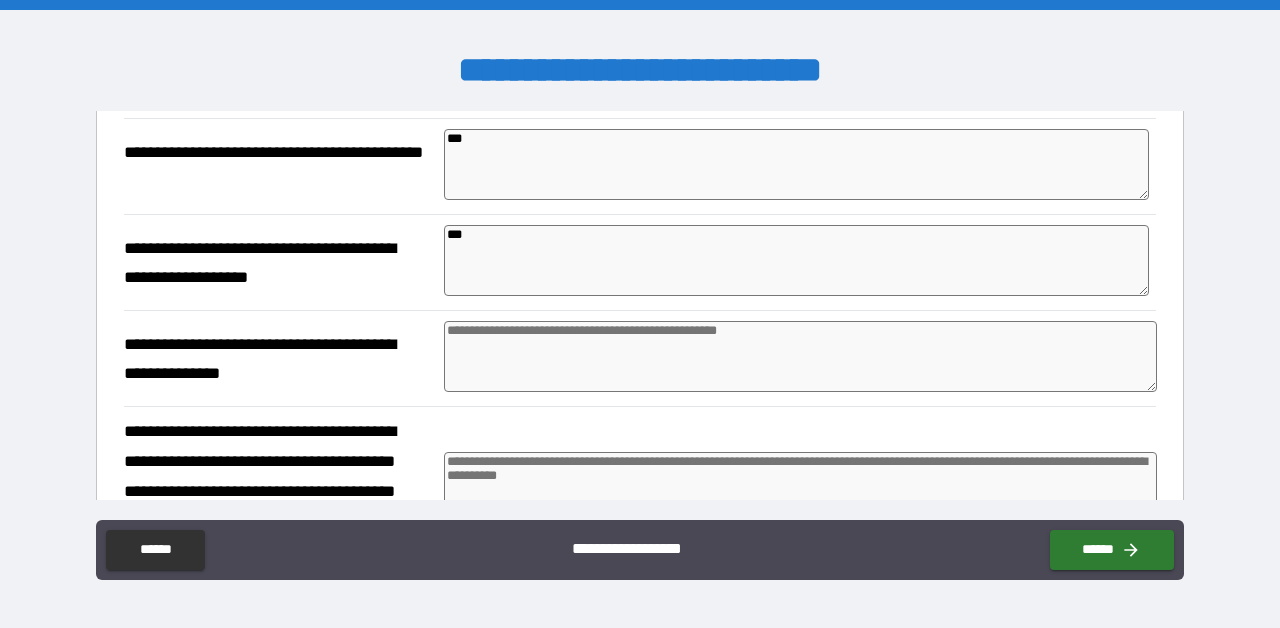 scroll, scrollTop: 422, scrollLeft: 0, axis: vertical 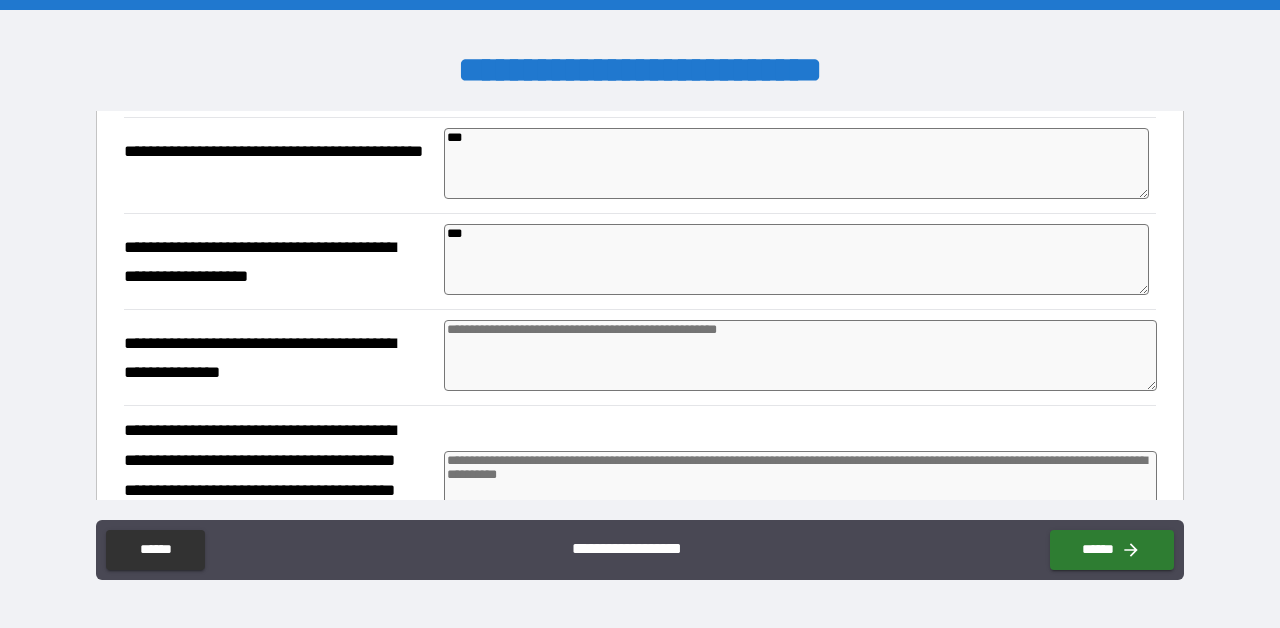click at bounding box center (800, 355) 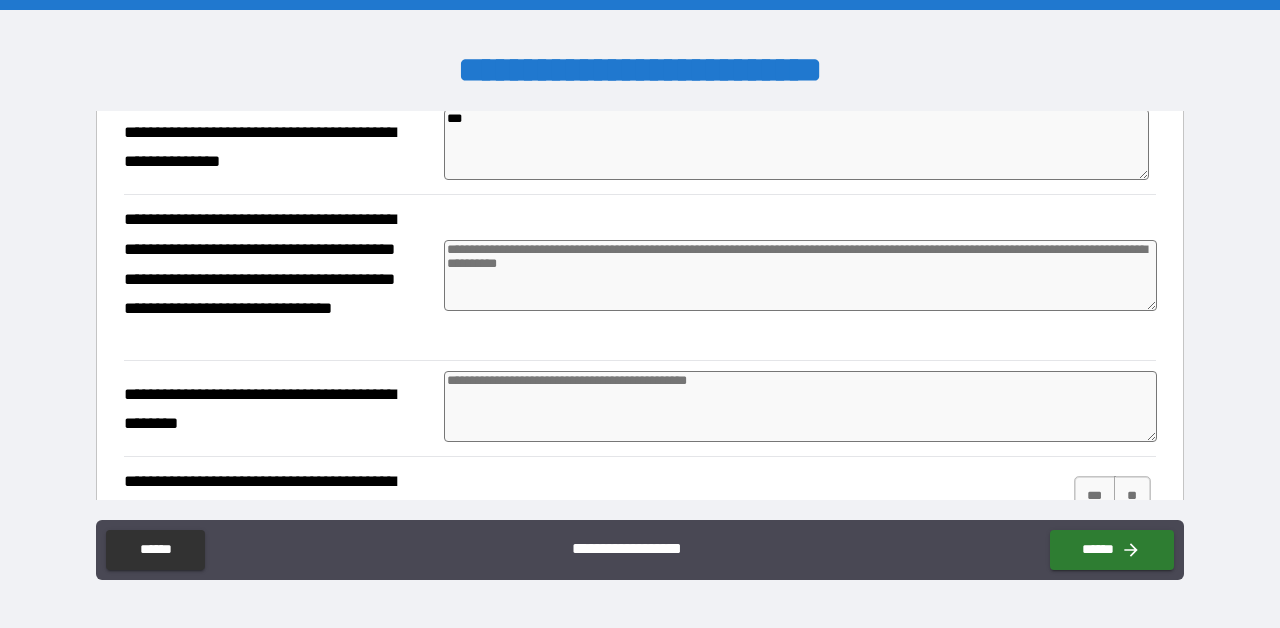 scroll, scrollTop: 639, scrollLeft: 0, axis: vertical 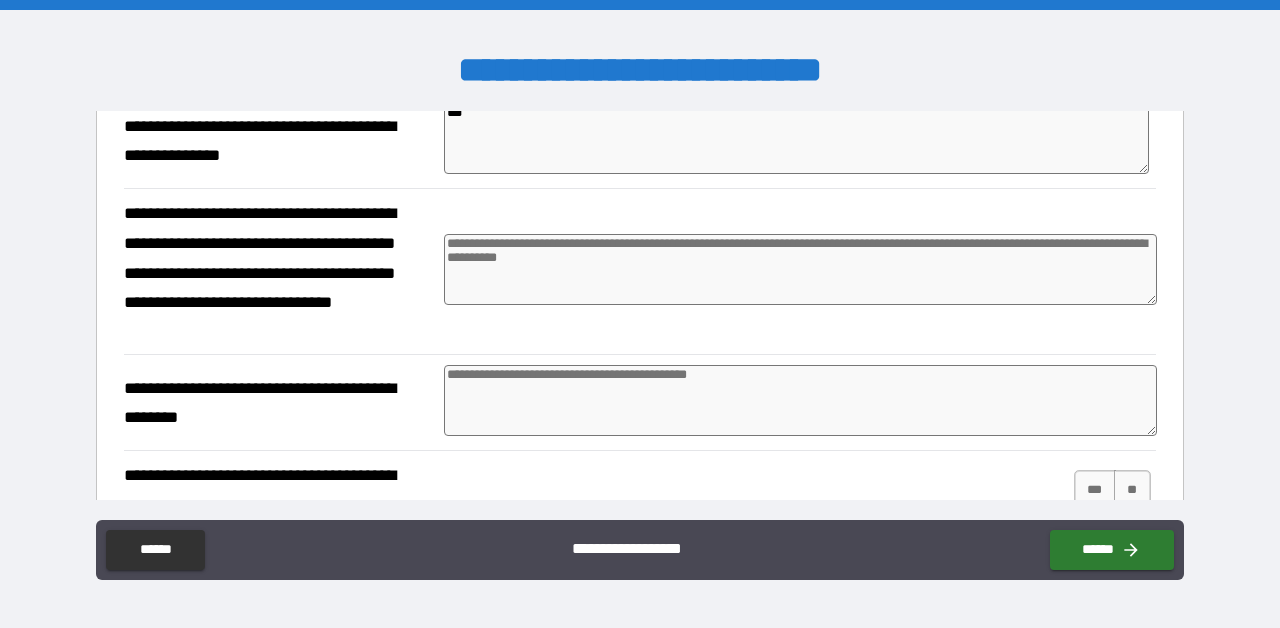 click at bounding box center [800, 269] 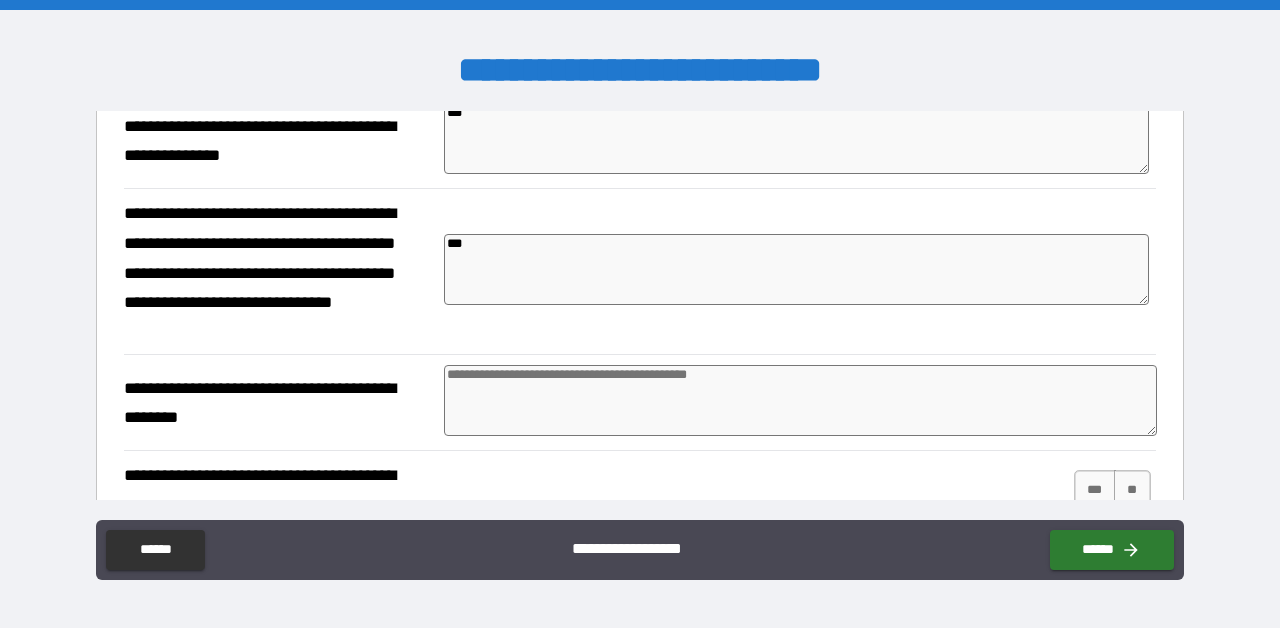 click at bounding box center [800, 400] 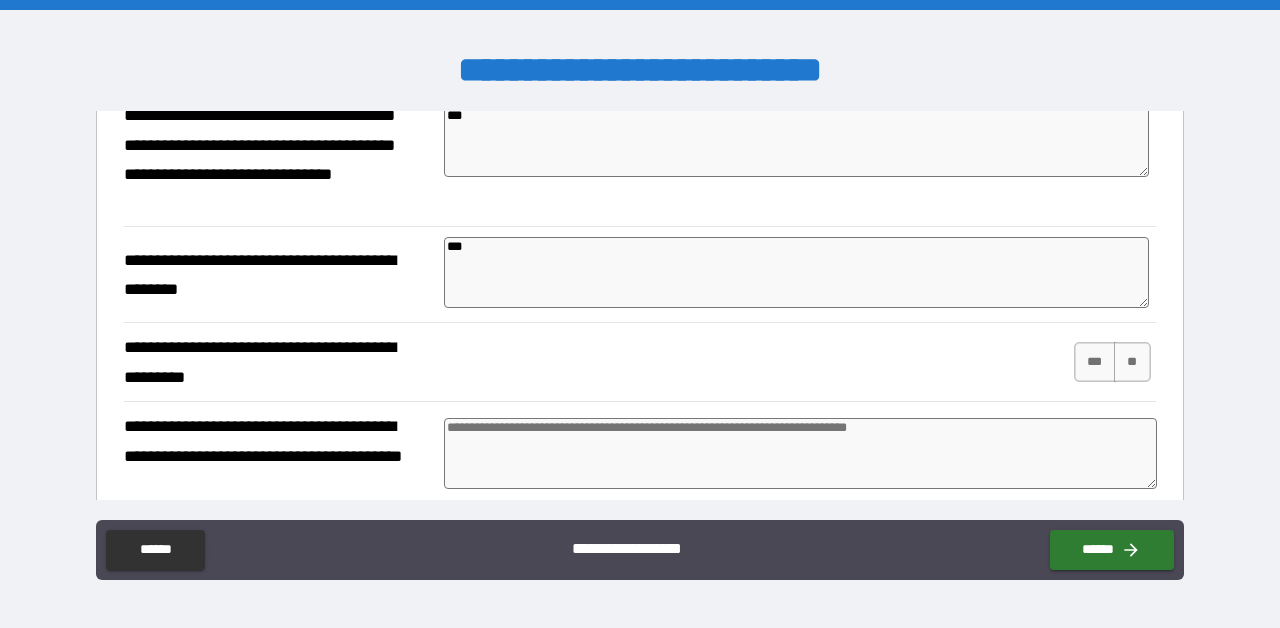 scroll, scrollTop: 791, scrollLeft: 0, axis: vertical 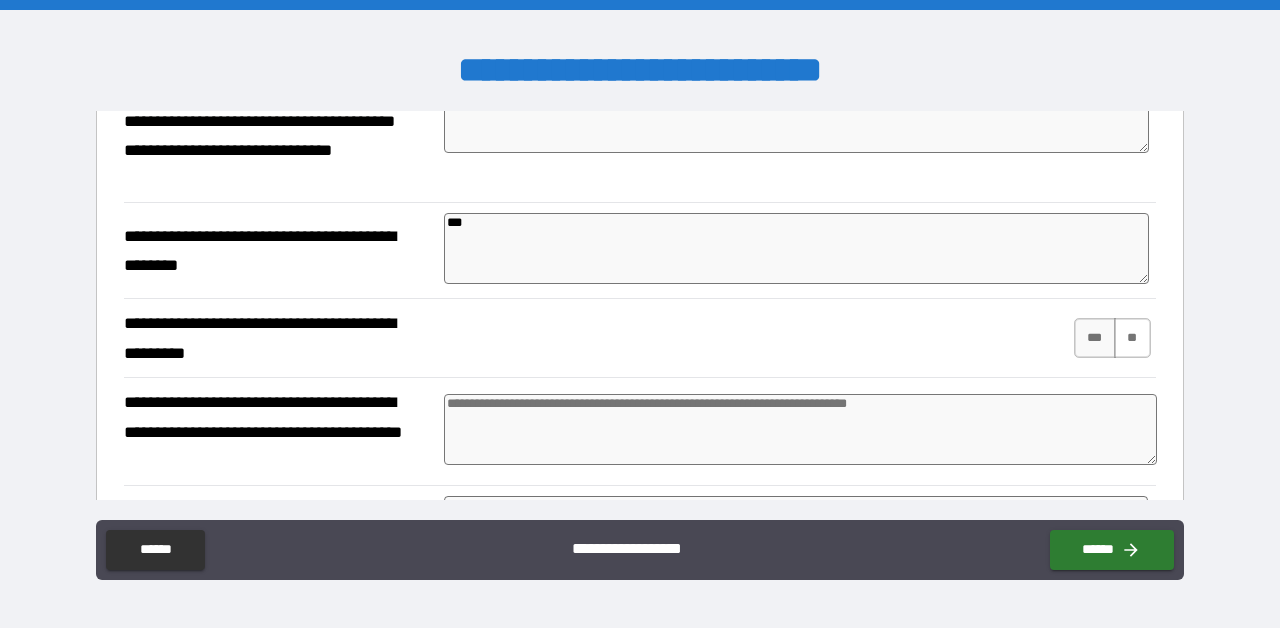 click on "**" at bounding box center (1132, 338) 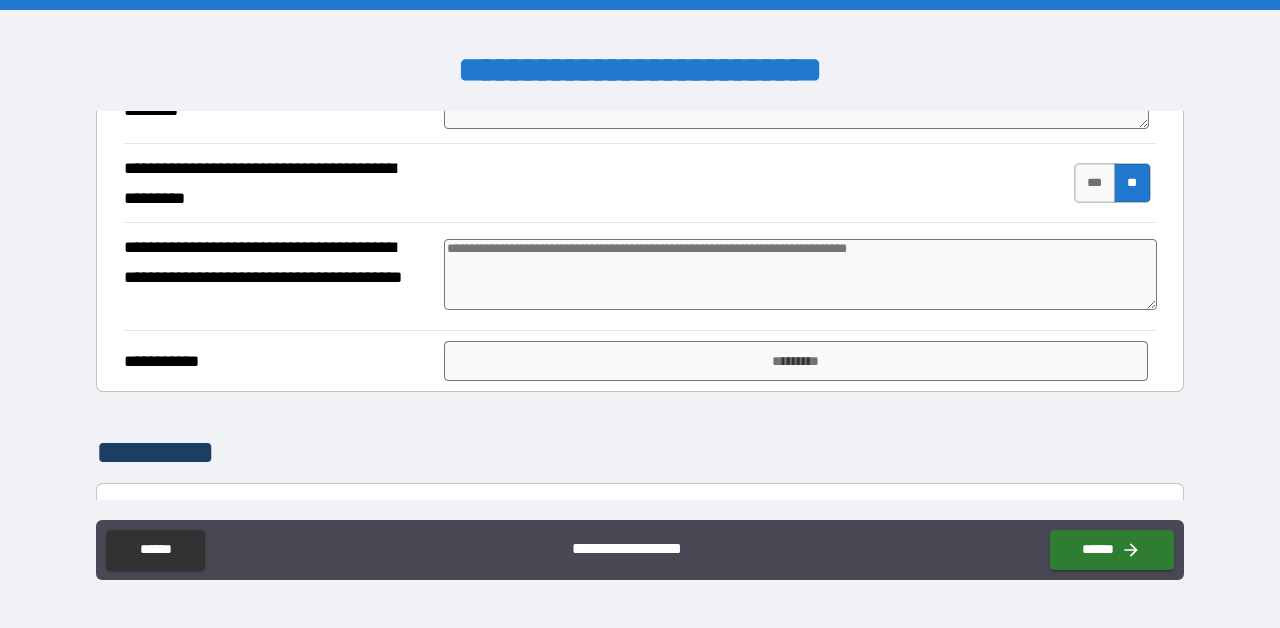 scroll, scrollTop: 949, scrollLeft: 0, axis: vertical 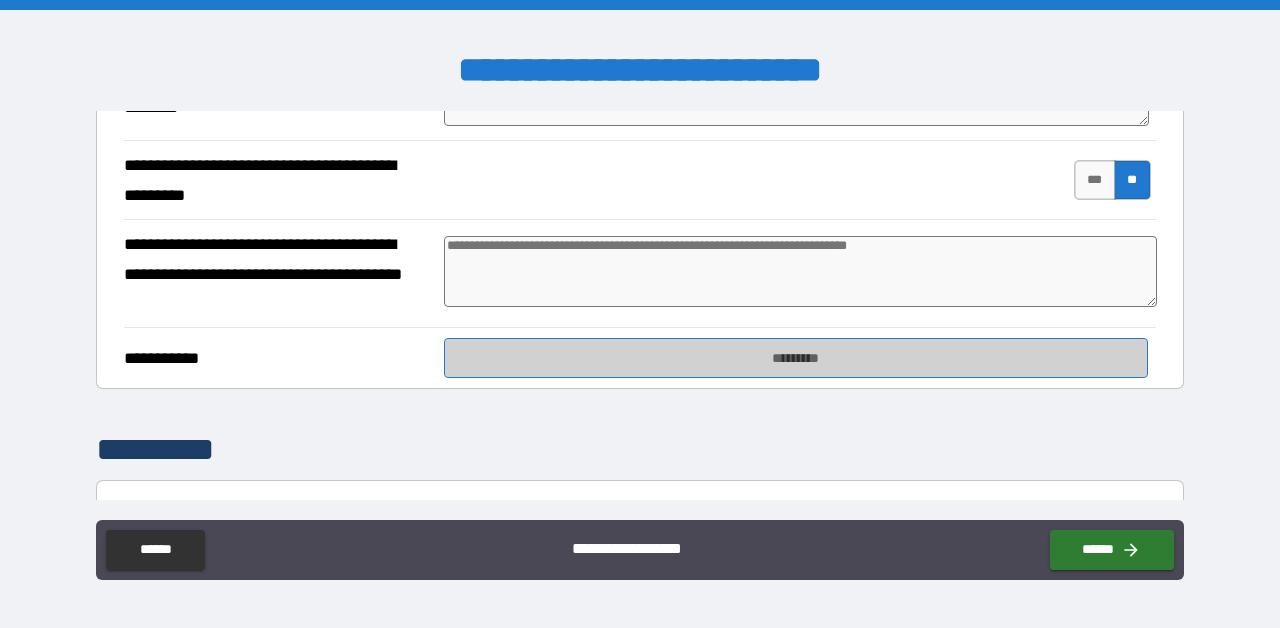 click on "*********" at bounding box center [796, 358] 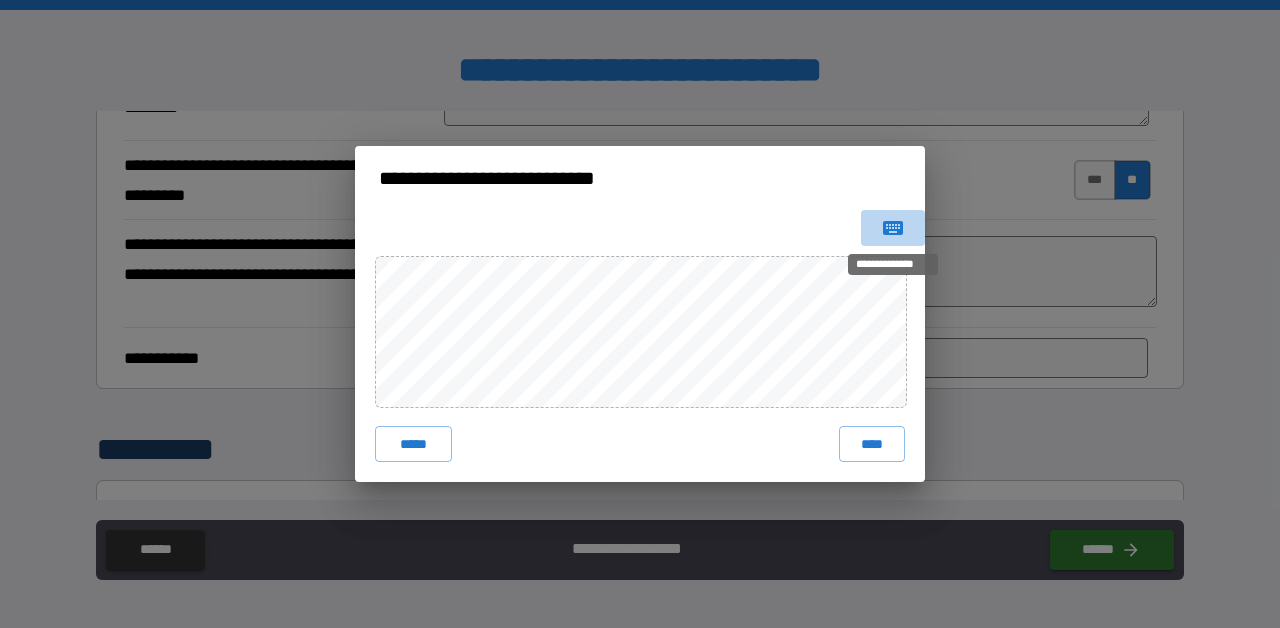 click 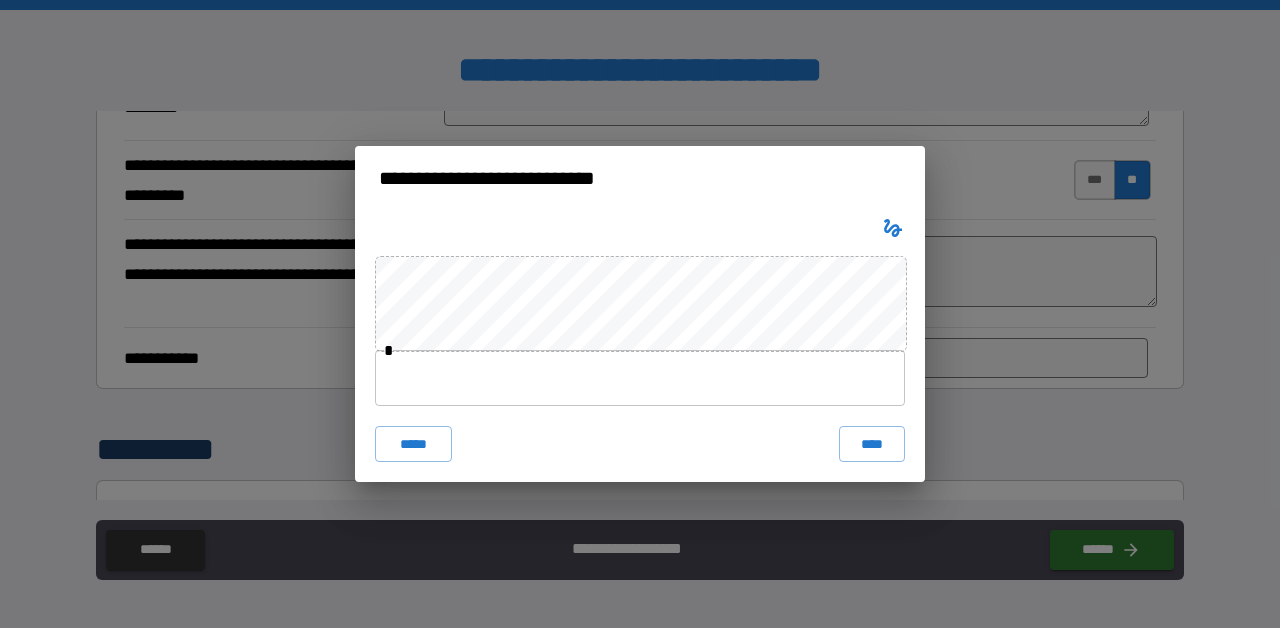 click at bounding box center (640, 378) 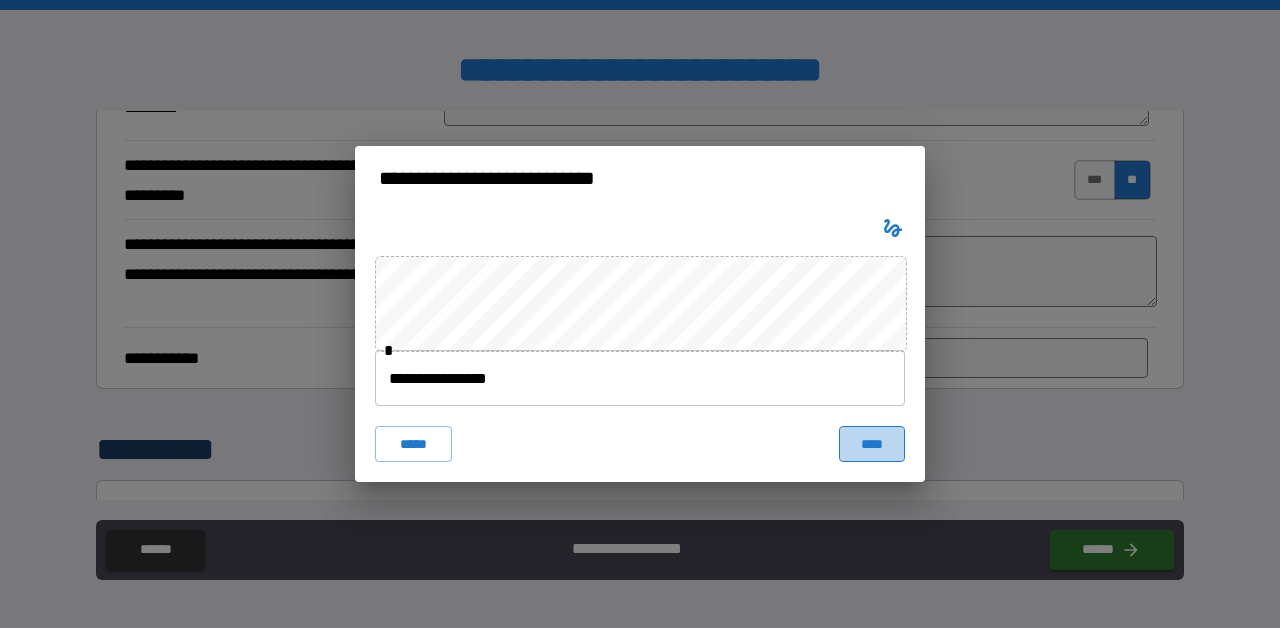 click on "****" at bounding box center (872, 444) 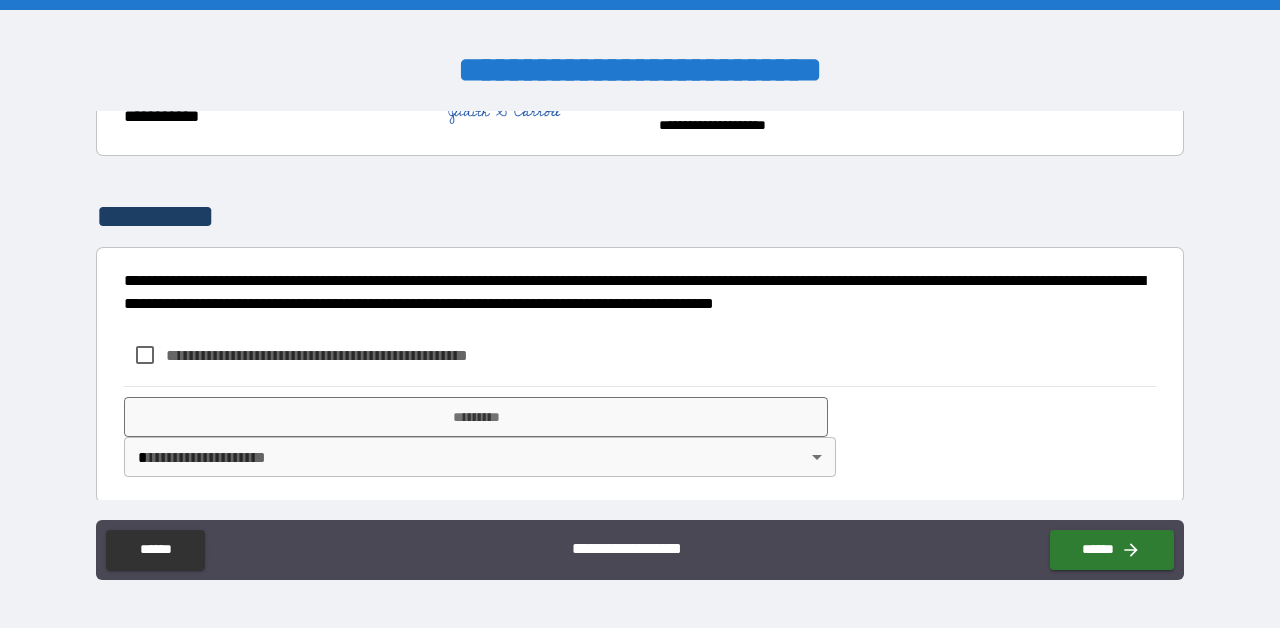 scroll, scrollTop: 1202, scrollLeft: 0, axis: vertical 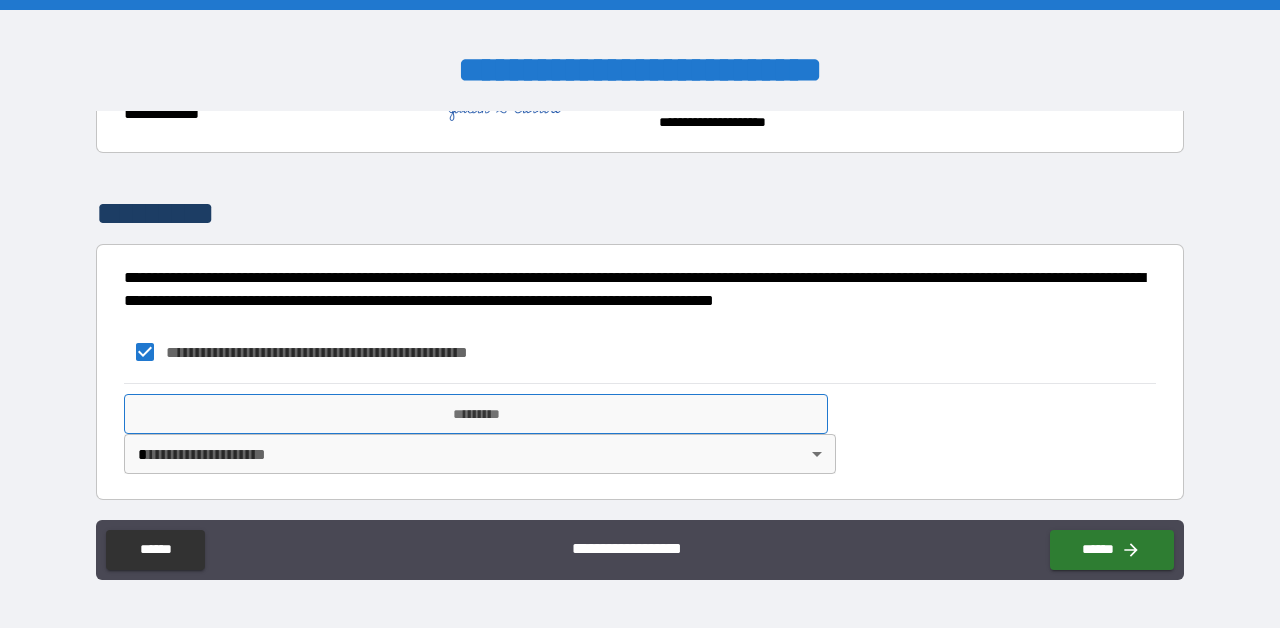 click on "*********" at bounding box center (476, 414) 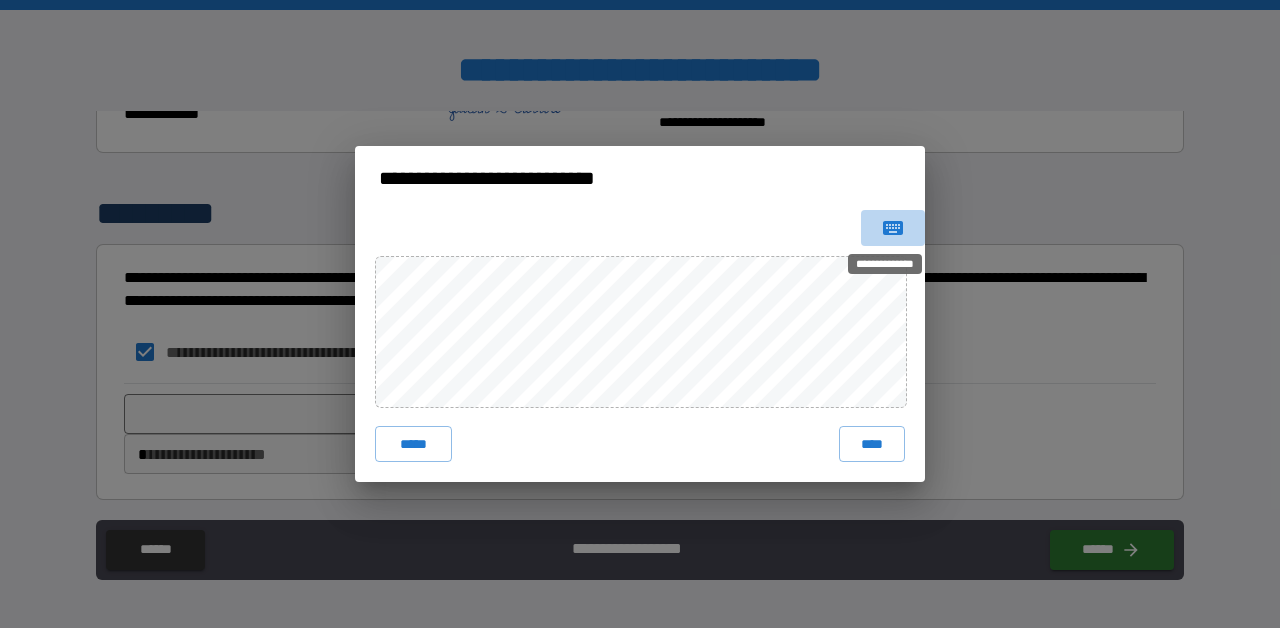 click 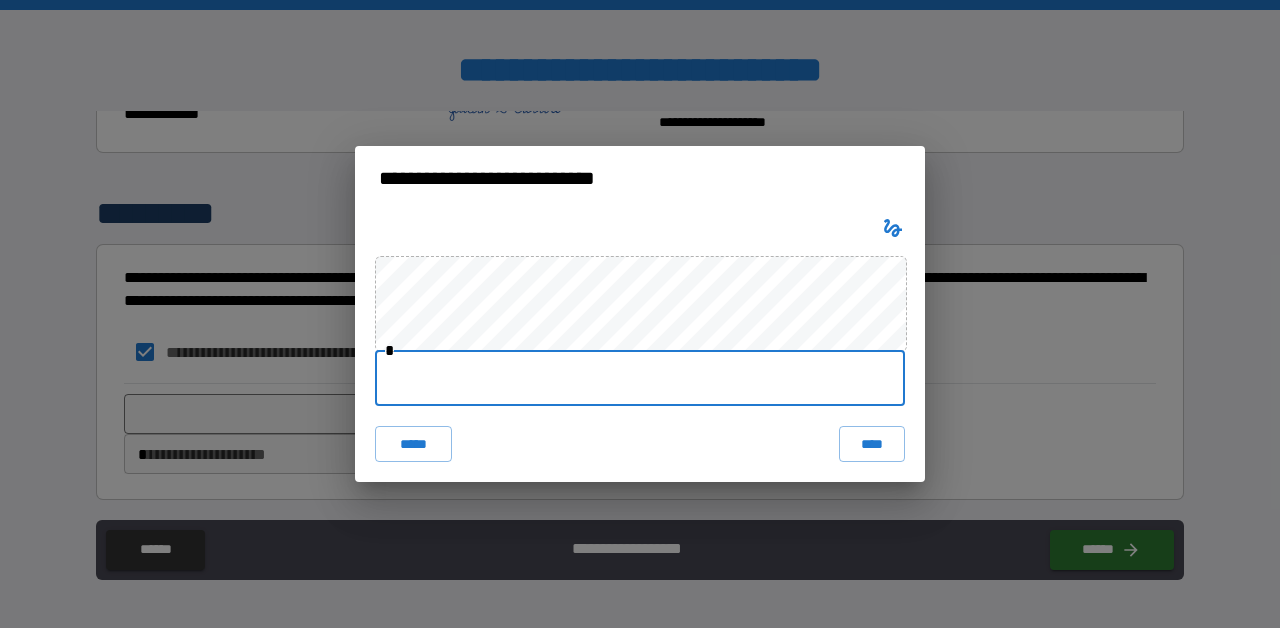 click at bounding box center [640, 378] 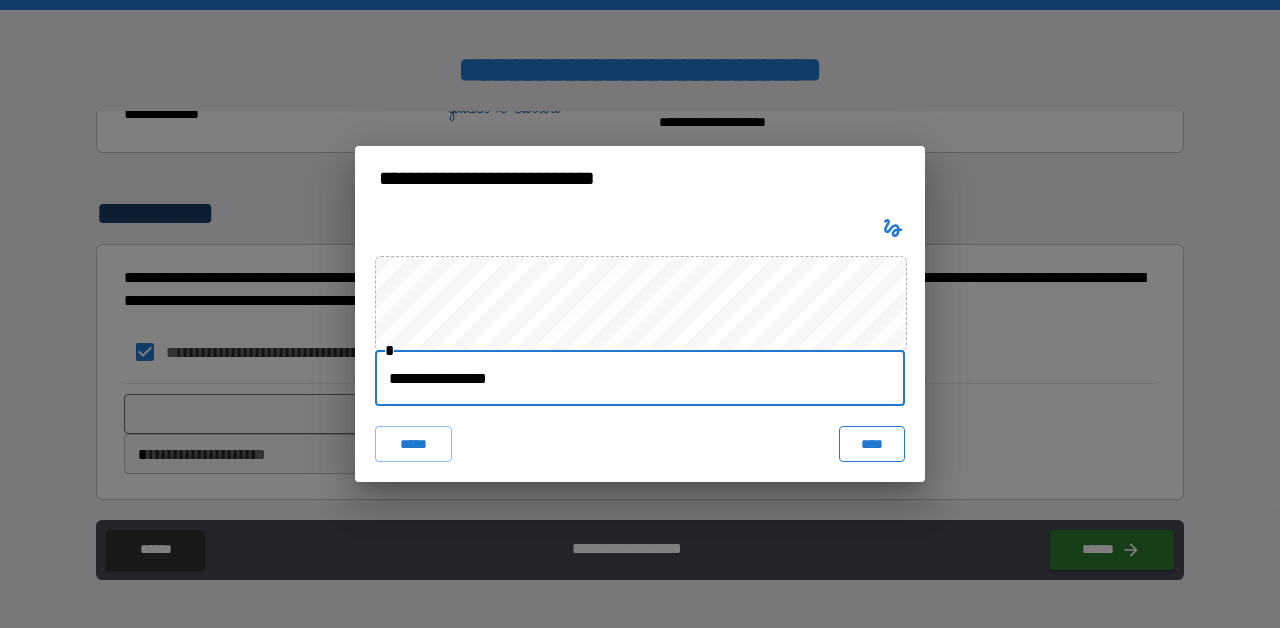 click on "****" at bounding box center (872, 444) 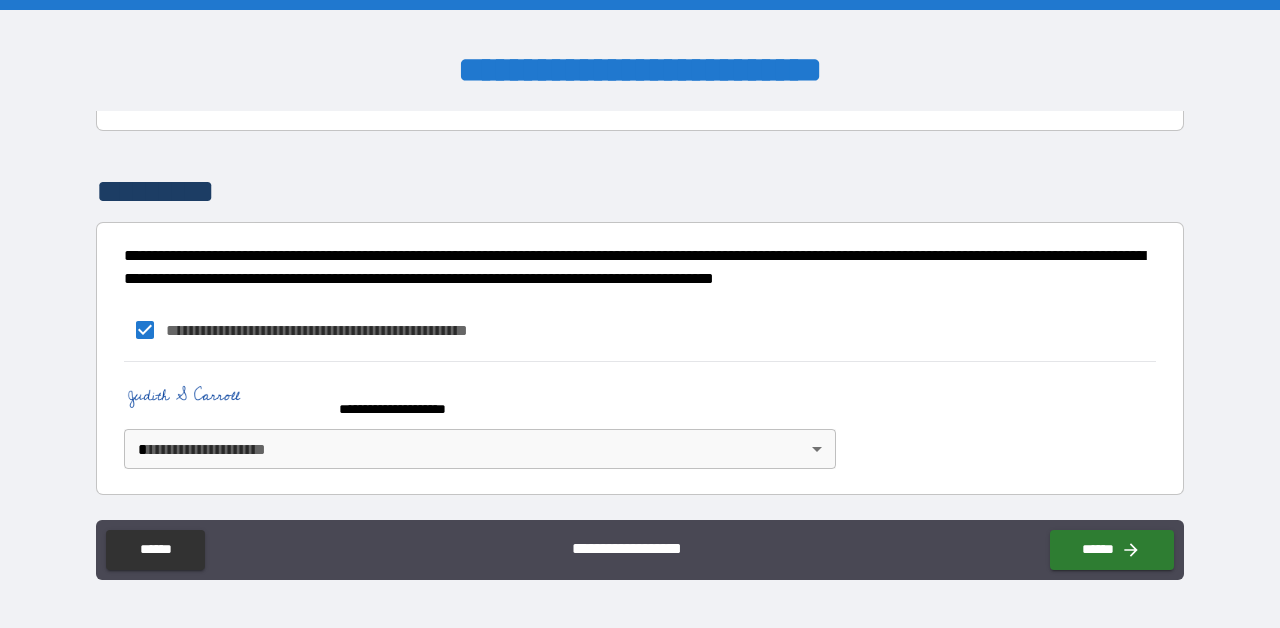 scroll, scrollTop: 1224, scrollLeft: 0, axis: vertical 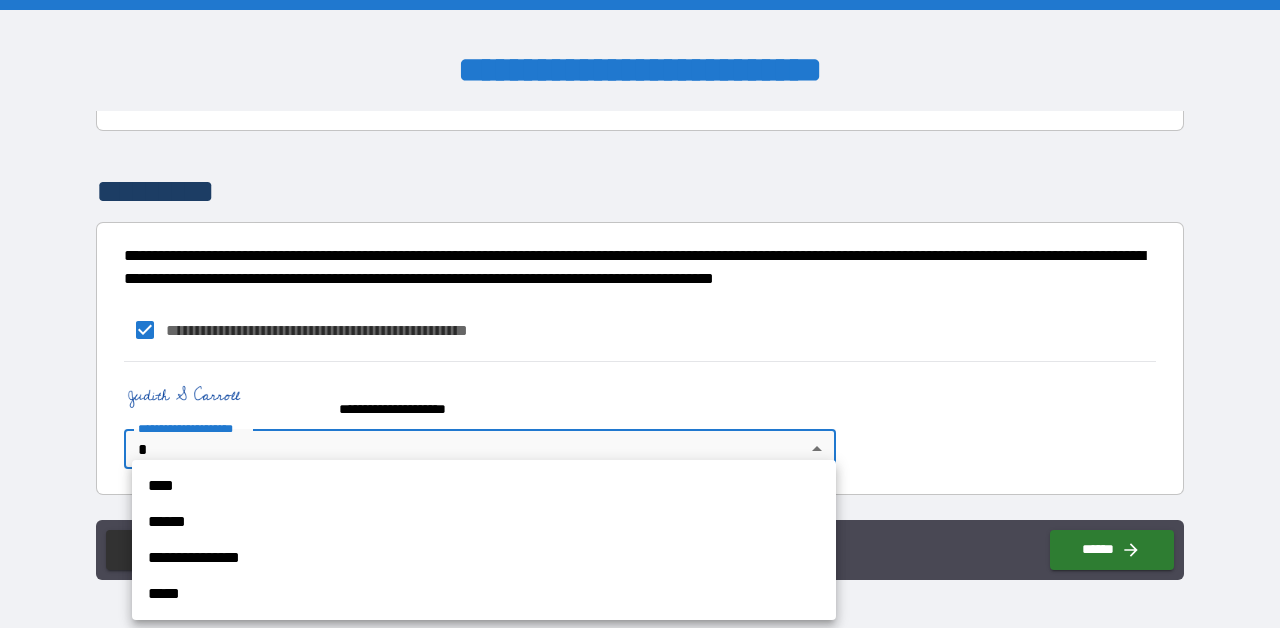 click on "**********" at bounding box center (640, 314) 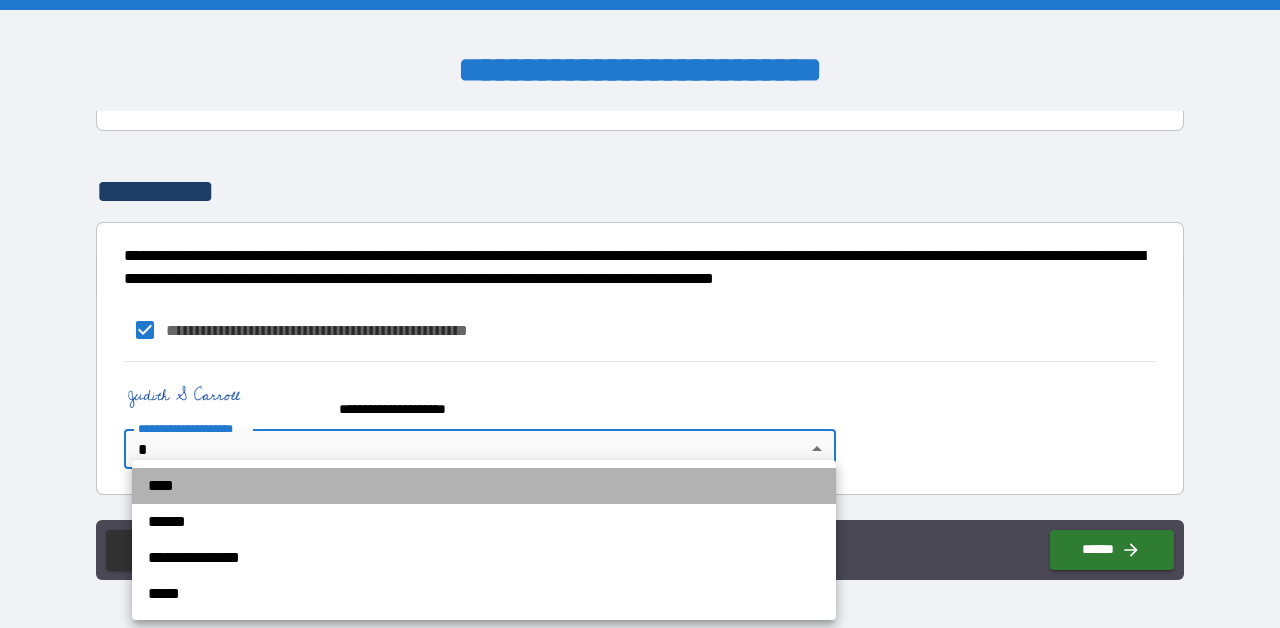 click on "****" at bounding box center (484, 486) 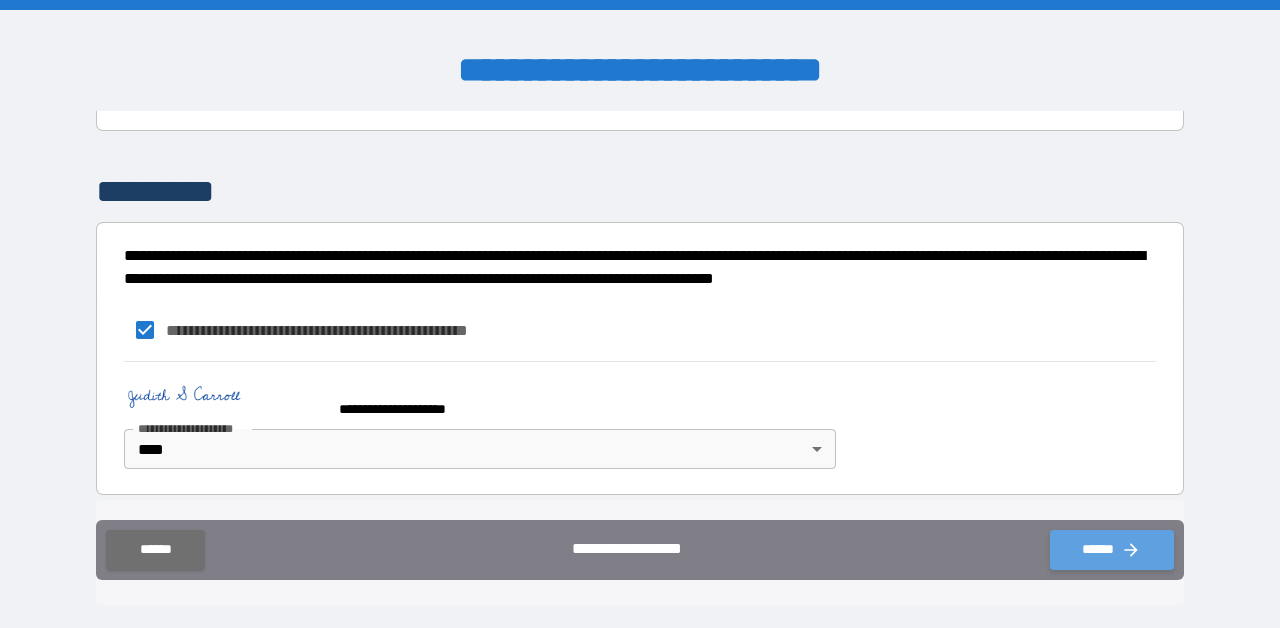 click on "******" at bounding box center (1112, 550) 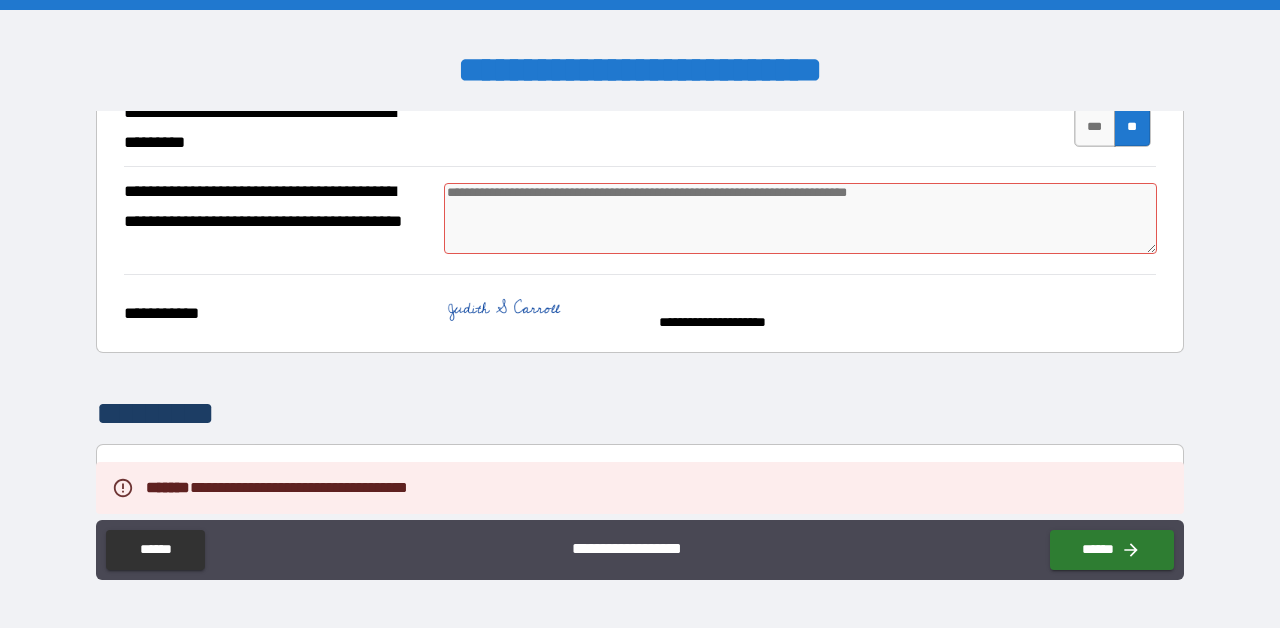 scroll, scrollTop: 985, scrollLeft: 0, axis: vertical 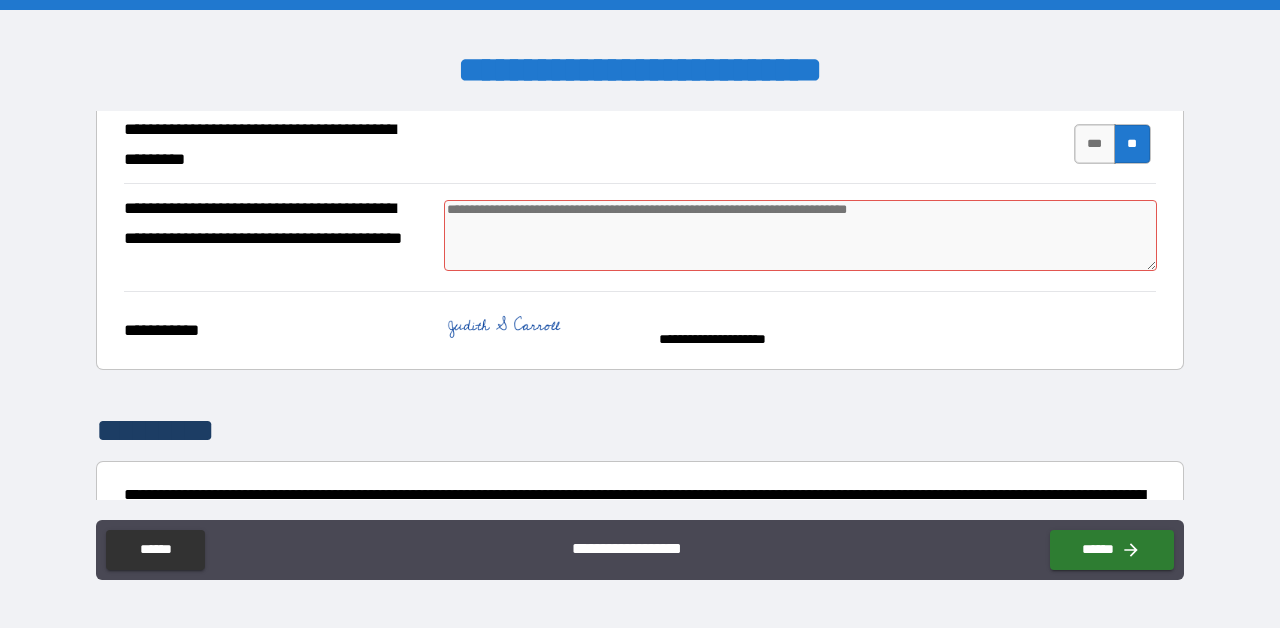 click at bounding box center [800, 235] 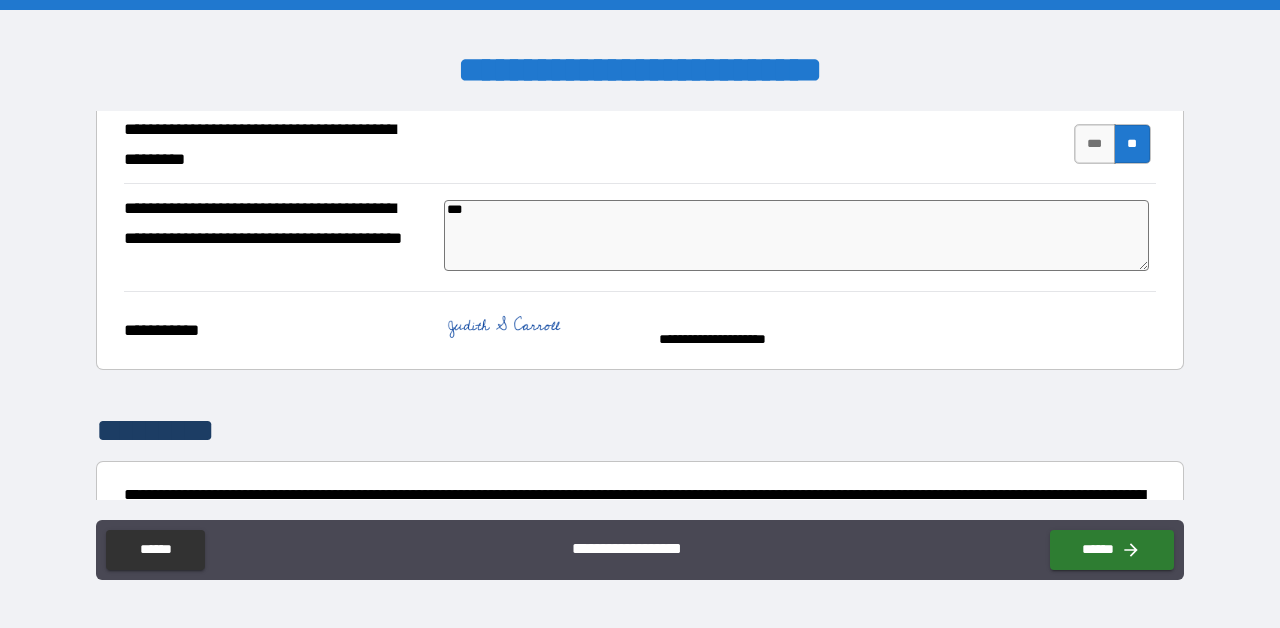 click on "**********" at bounding box center (279, 330) 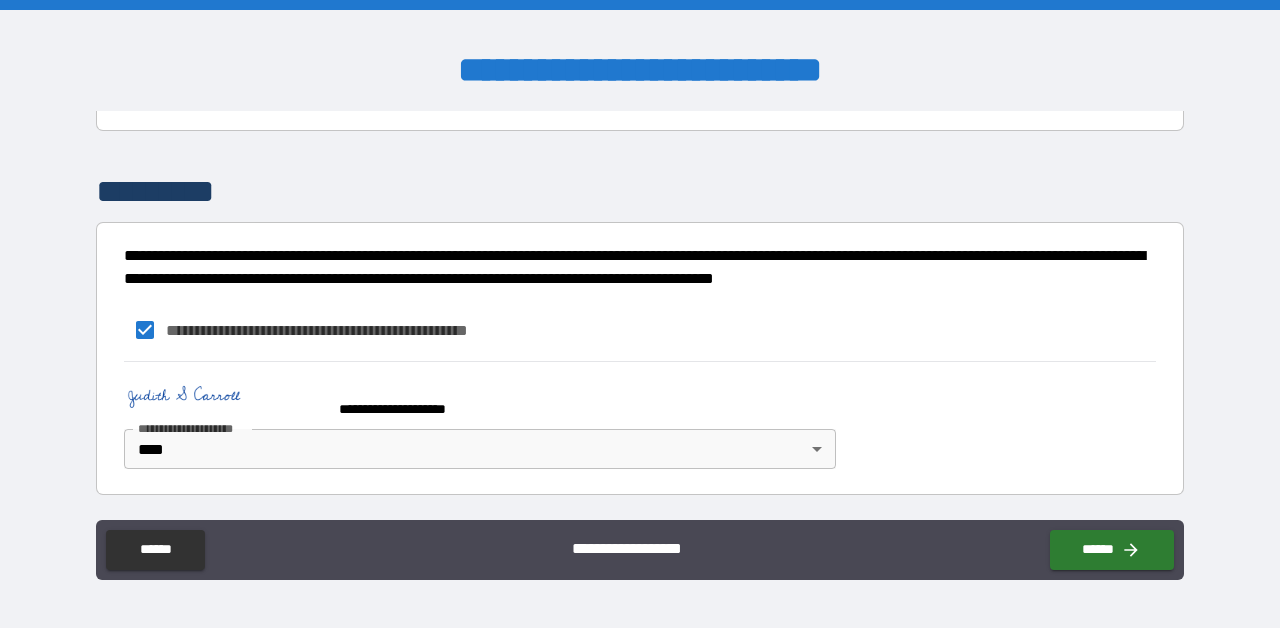 scroll, scrollTop: 1224, scrollLeft: 0, axis: vertical 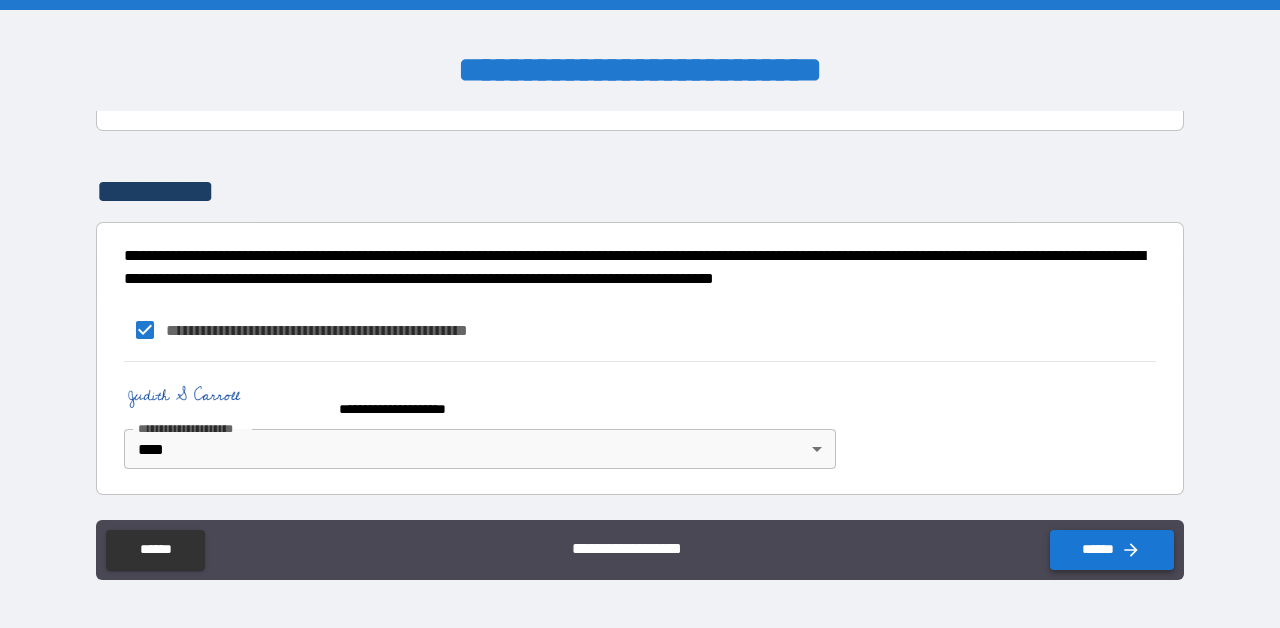 click on "******" at bounding box center (1112, 550) 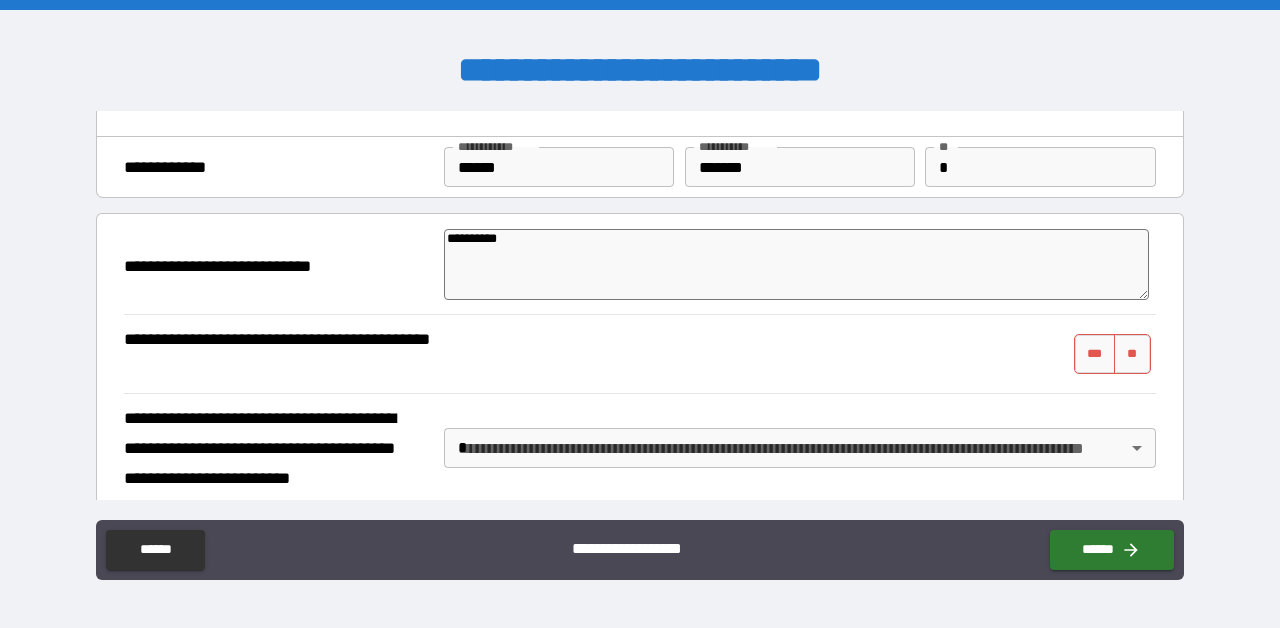 scroll, scrollTop: 43, scrollLeft: 0, axis: vertical 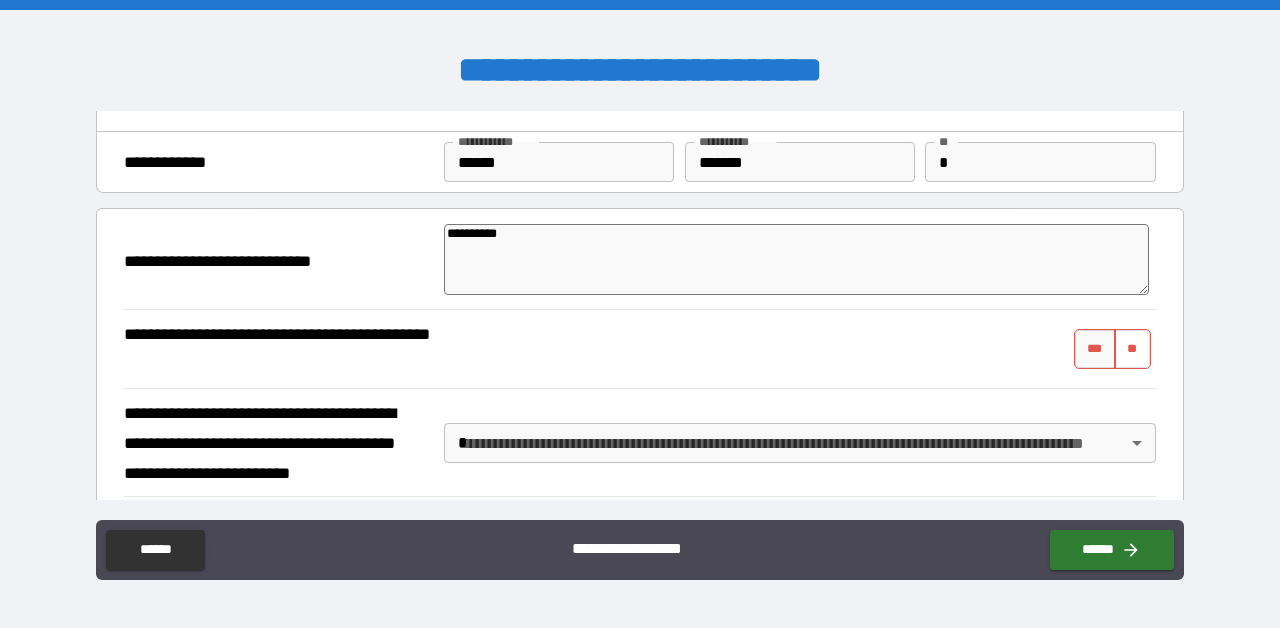 click on "**" at bounding box center [1132, 349] 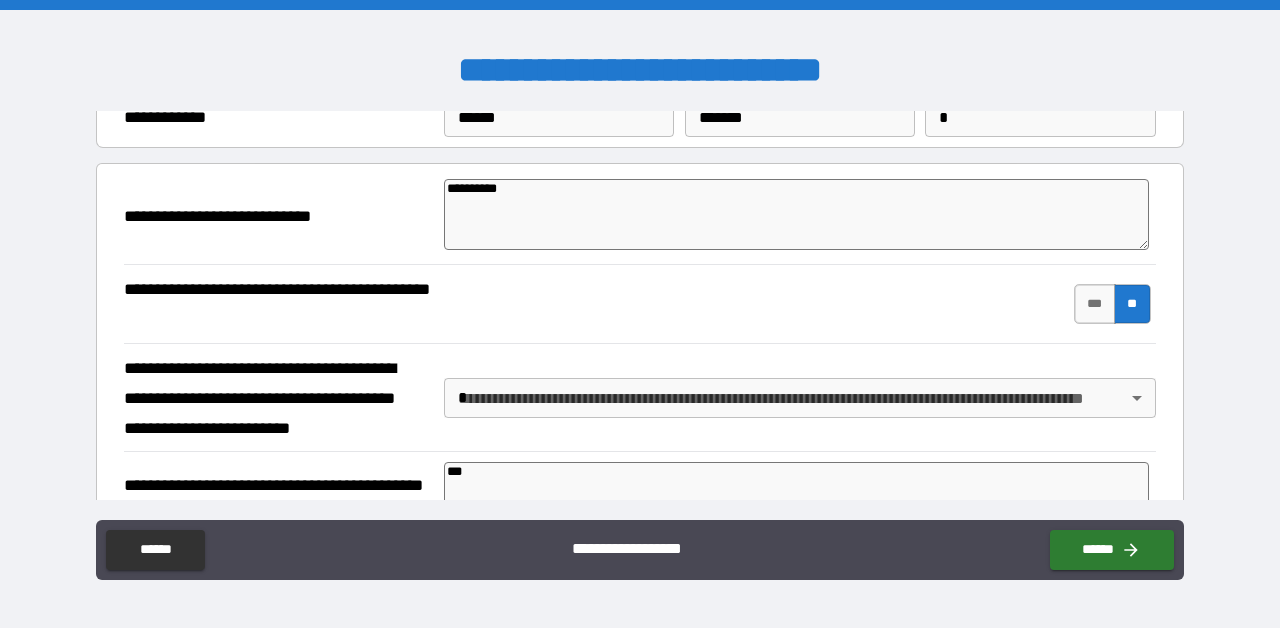 scroll, scrollTop: 109, scrollLeft: 0, axis: vertical 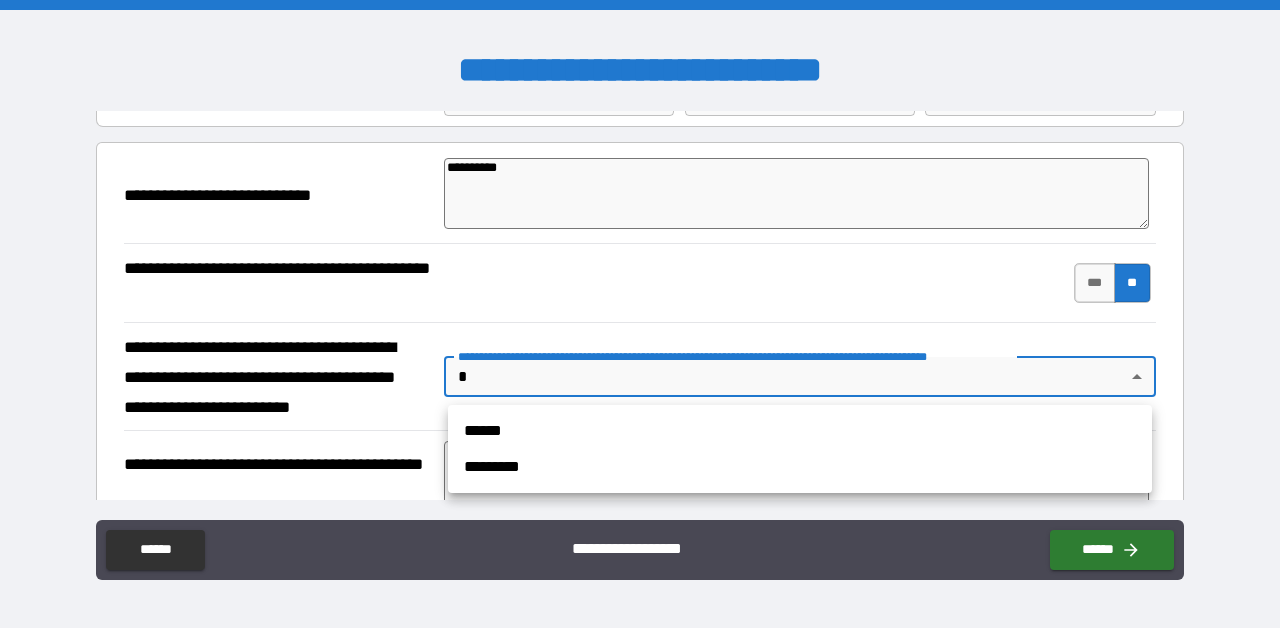 click on "**********" at bounding box center (640, 314) 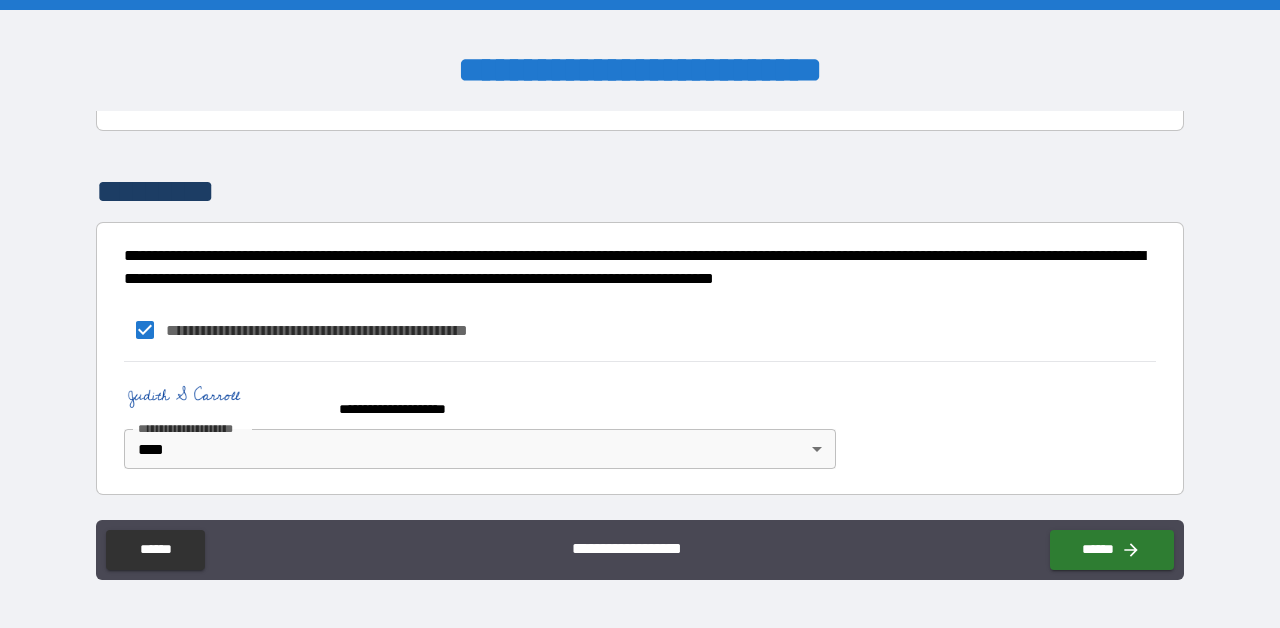 scroll, scrollTop: 1224, scrollLeft: 0, axis: vertical 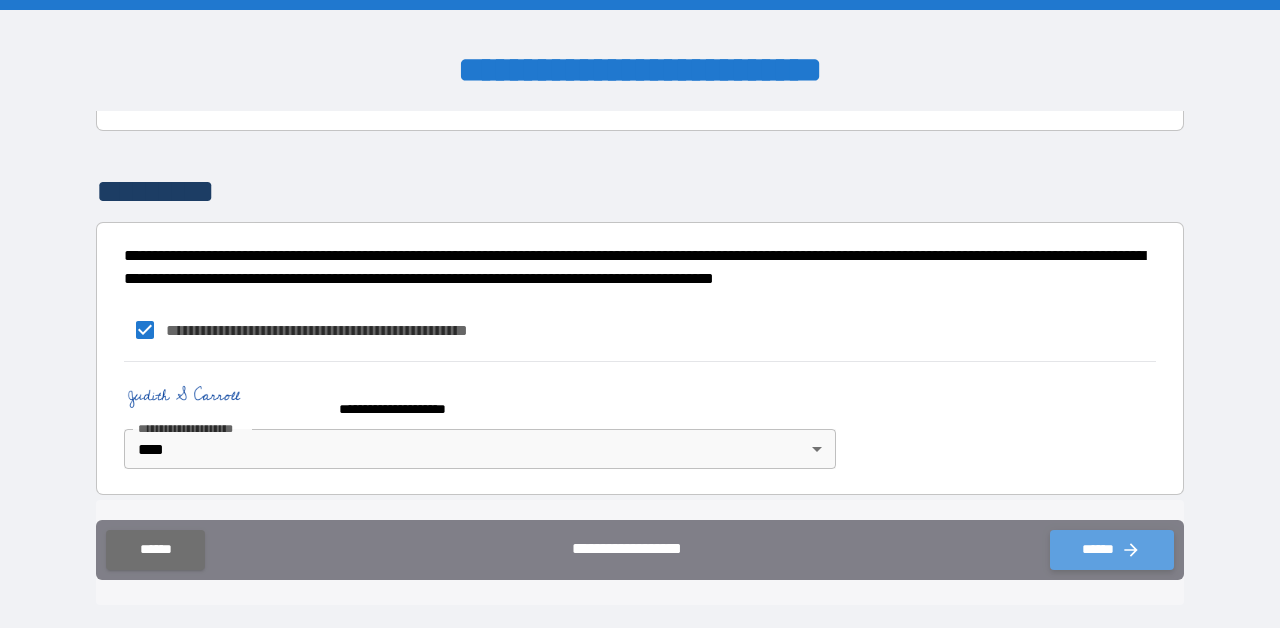 click on "******" at bounding box center (1112, 550) 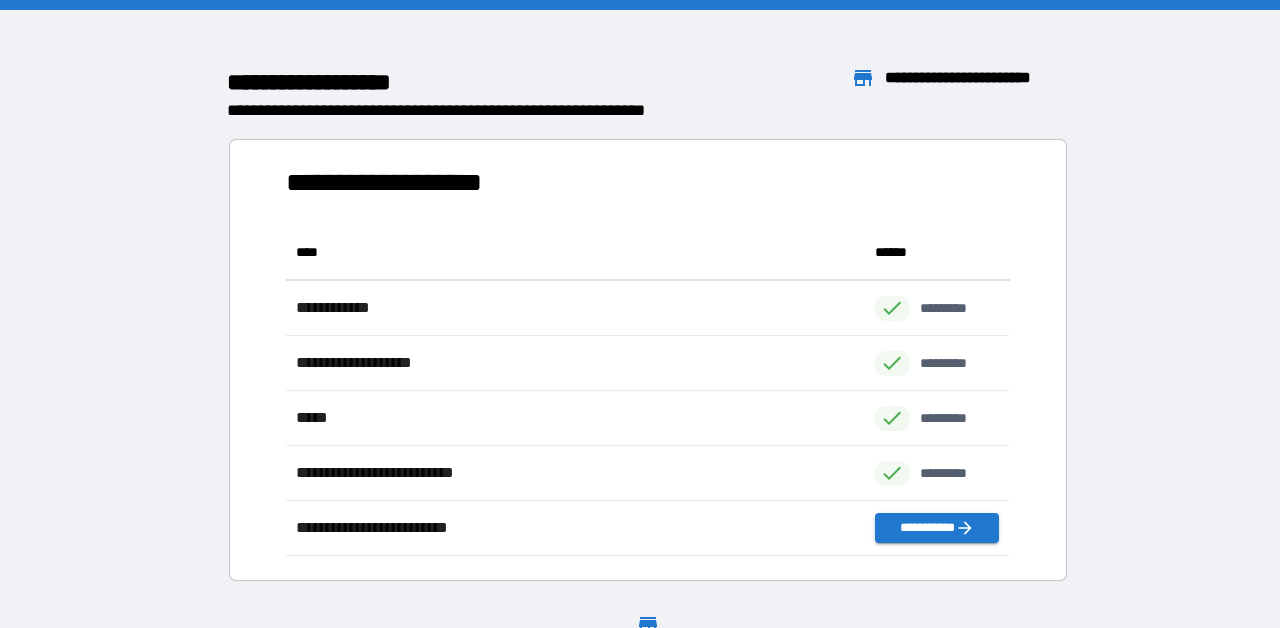 scroll, scrollTop: 1, scrollLeft: 1, axis: both 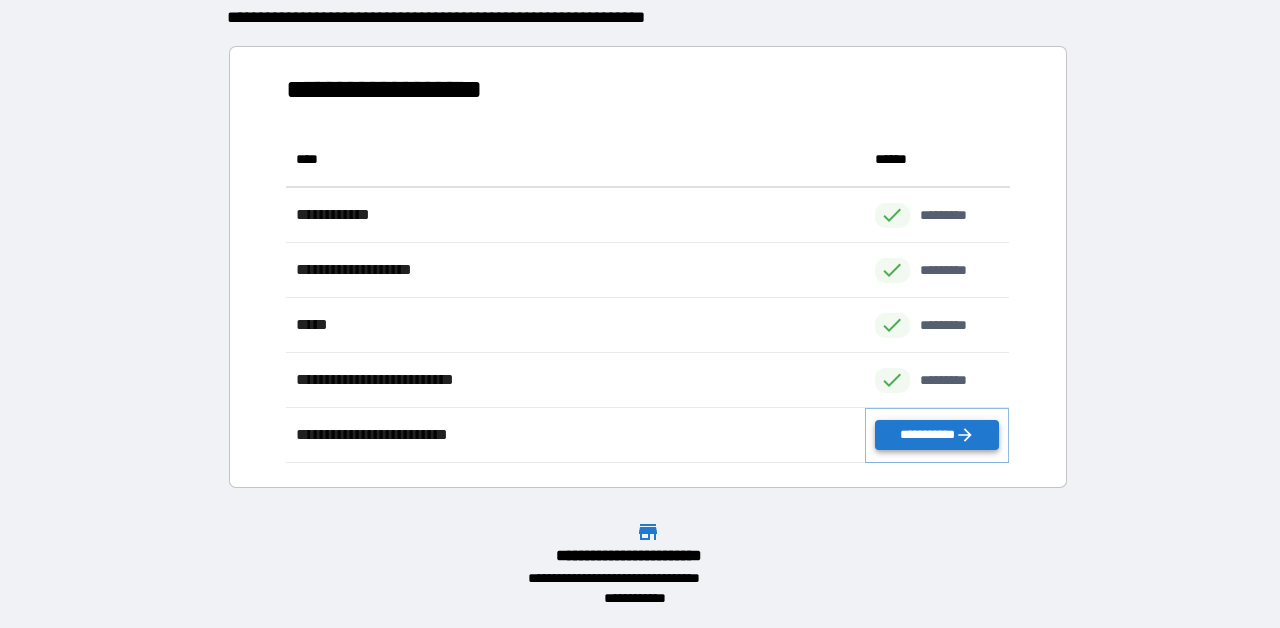 click on "**********" at bounding box center [937, 435] 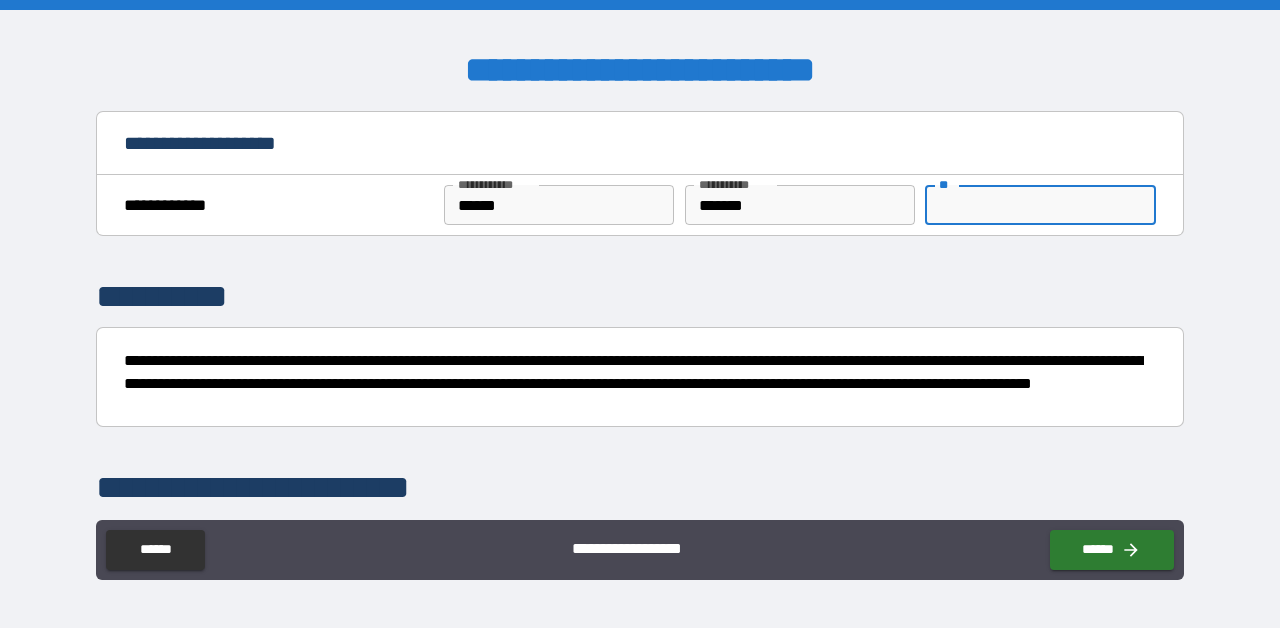 click on "**" at bounding box center [1040, 205] 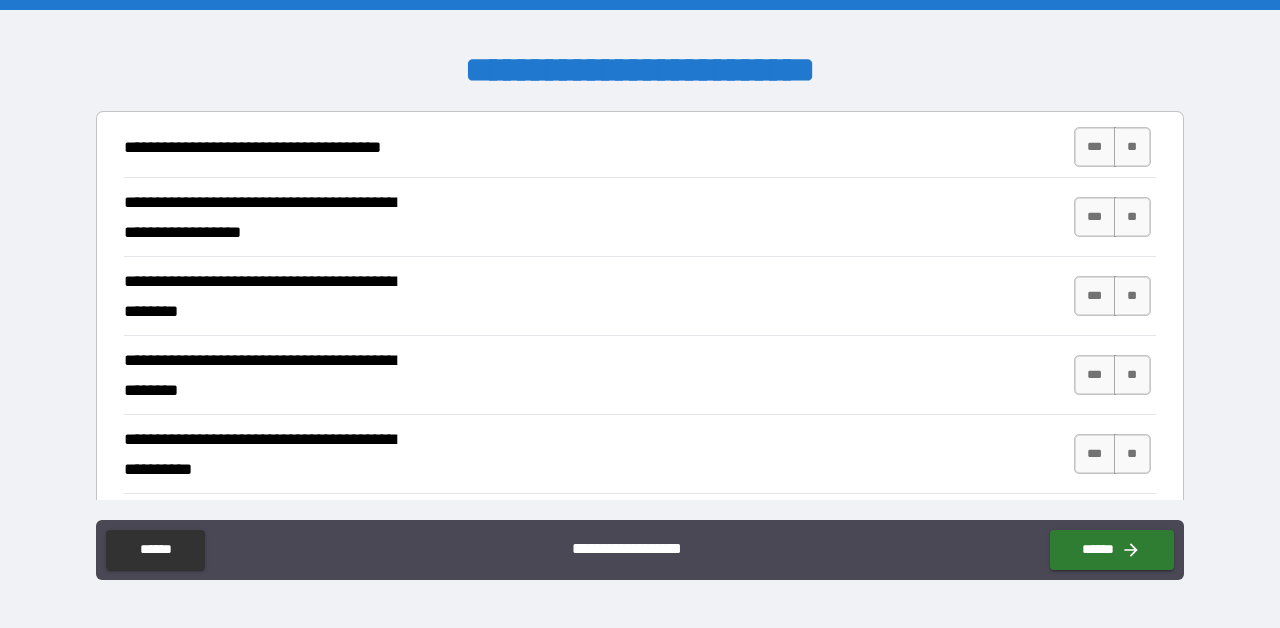 scroll, scrollTop: 419, scrollLeft: 0, axis: vertical 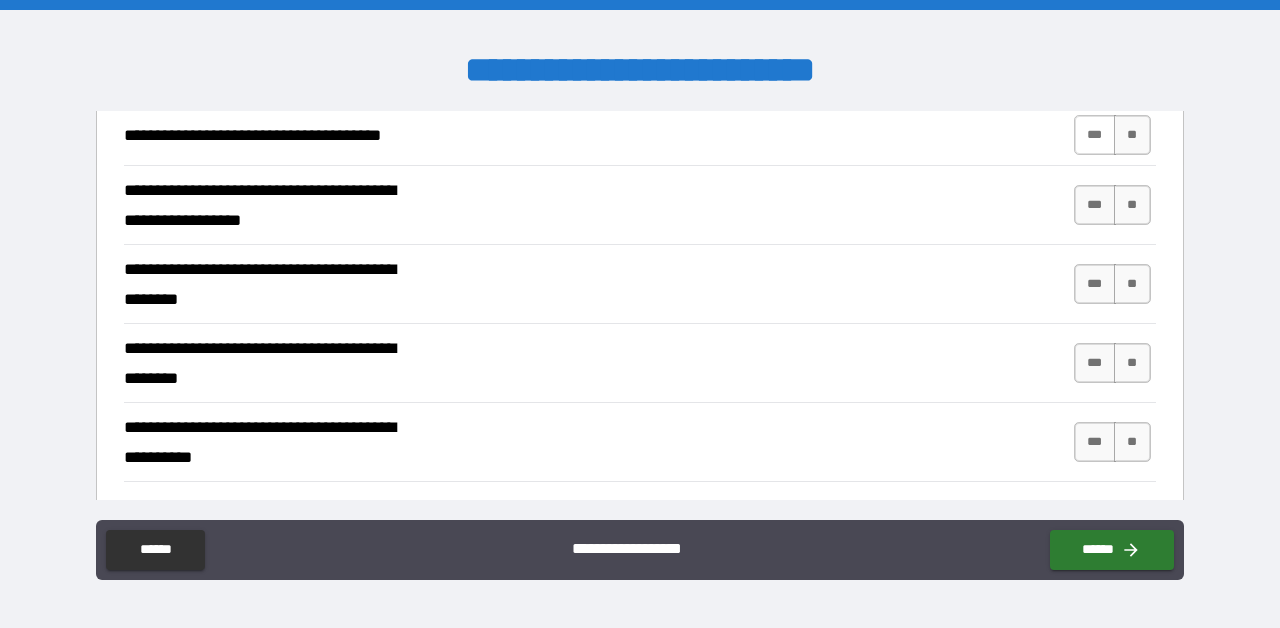 click on "***" at bounding box center [1095, 135] 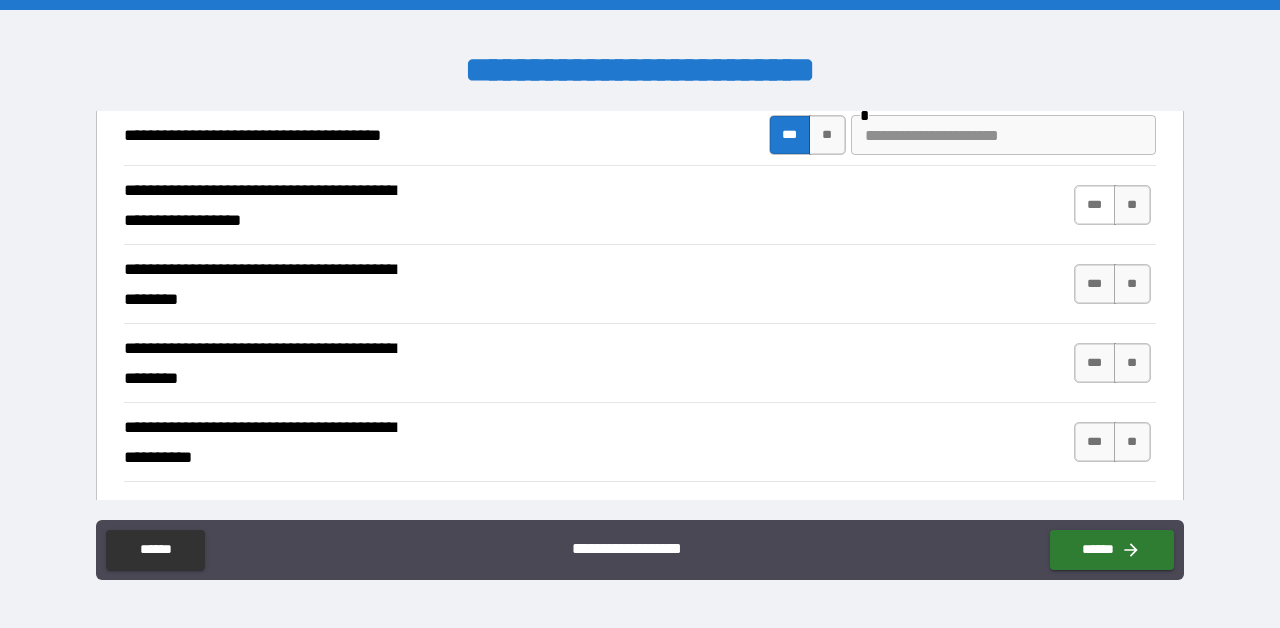 click on "***" at bounding box center (1095, 205) 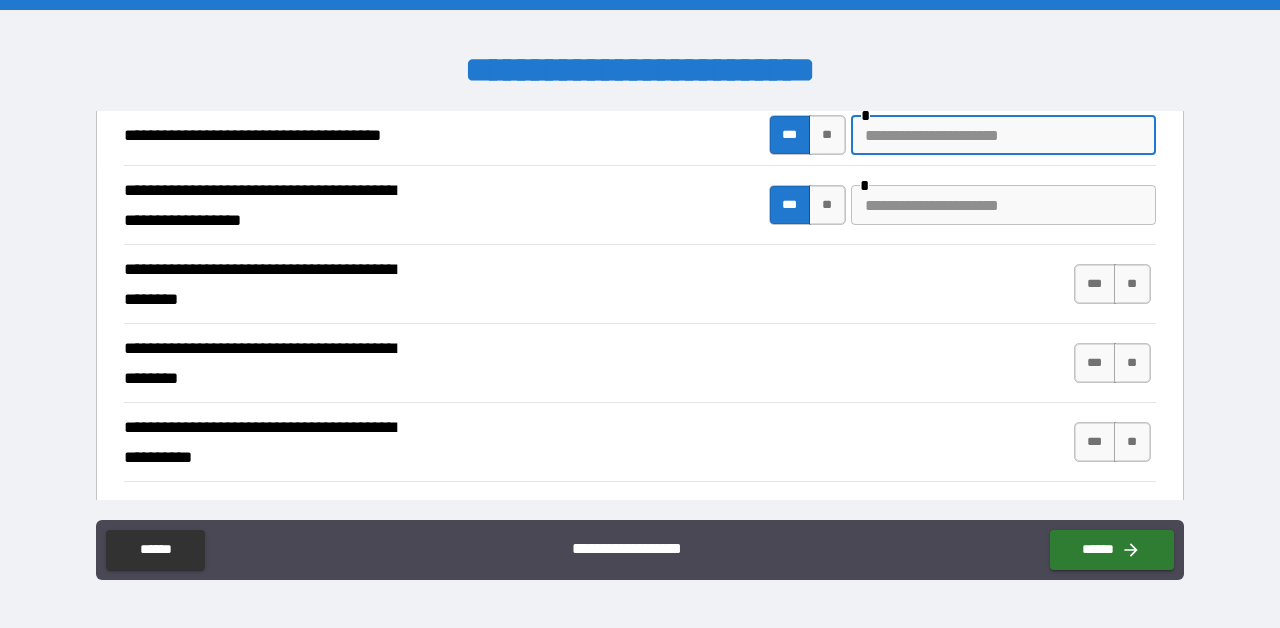 click at bounding box center (1003, 135) 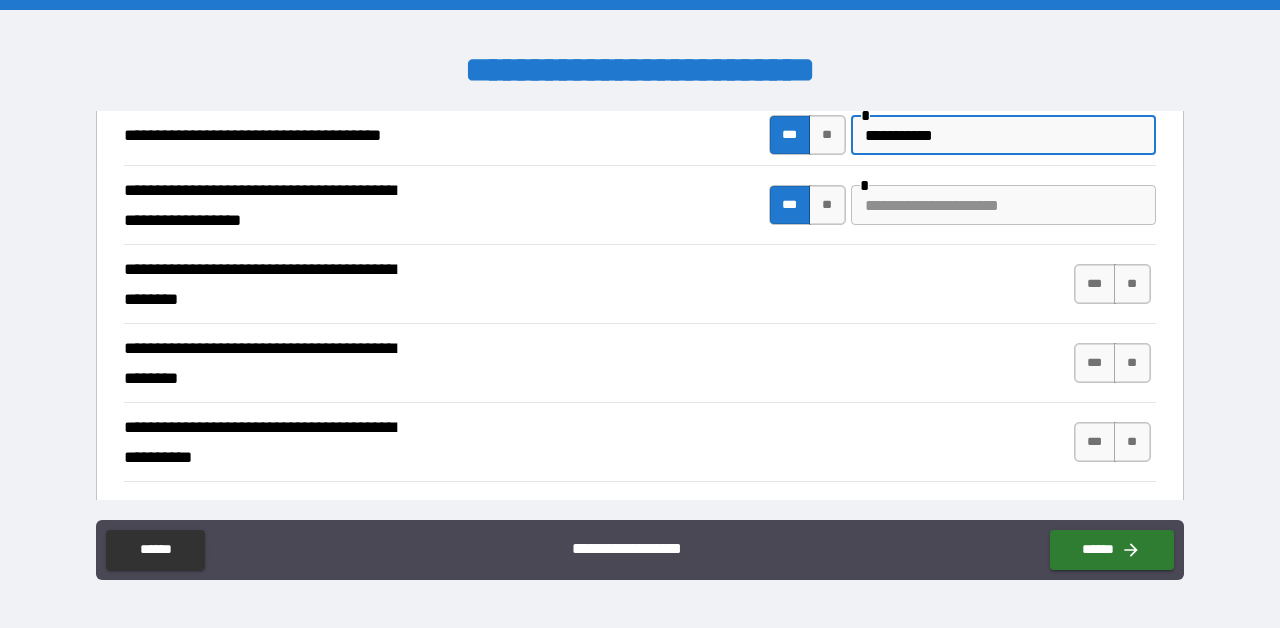 click on "**********" at bounding box center [1003, 135] 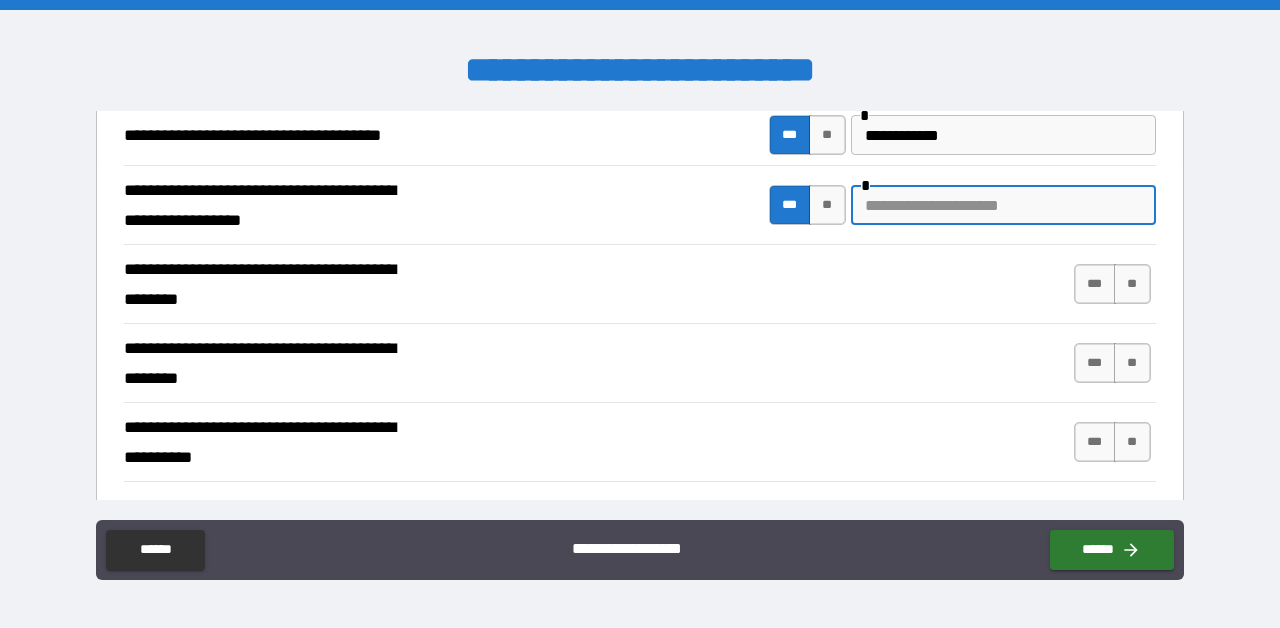 click at bounding box center [1003, 205] 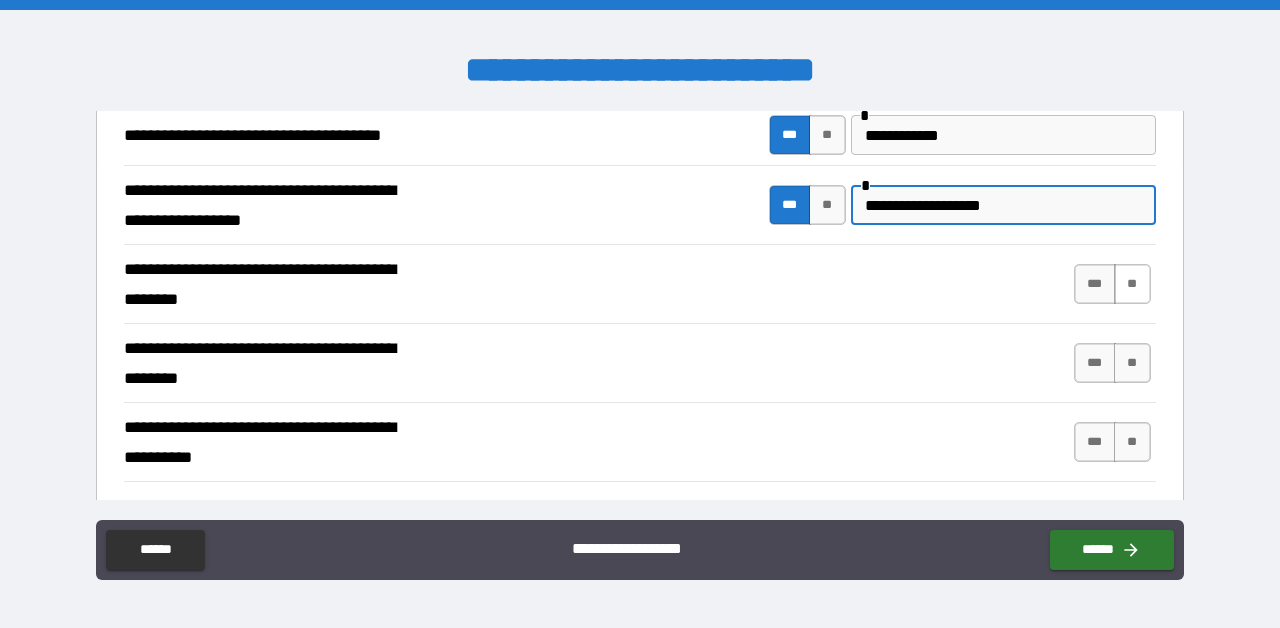 click on "**" at bounding box center [1132, 284] 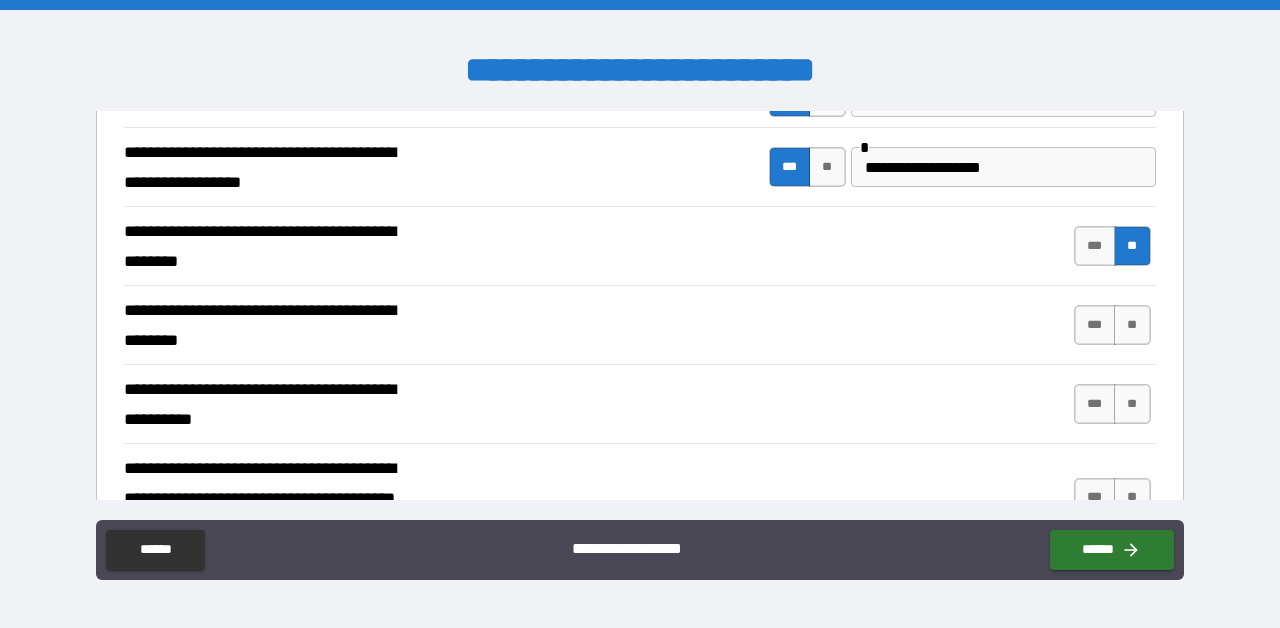 scroll, scrollTop: 474, scrollLeft: 0, axis: vertical 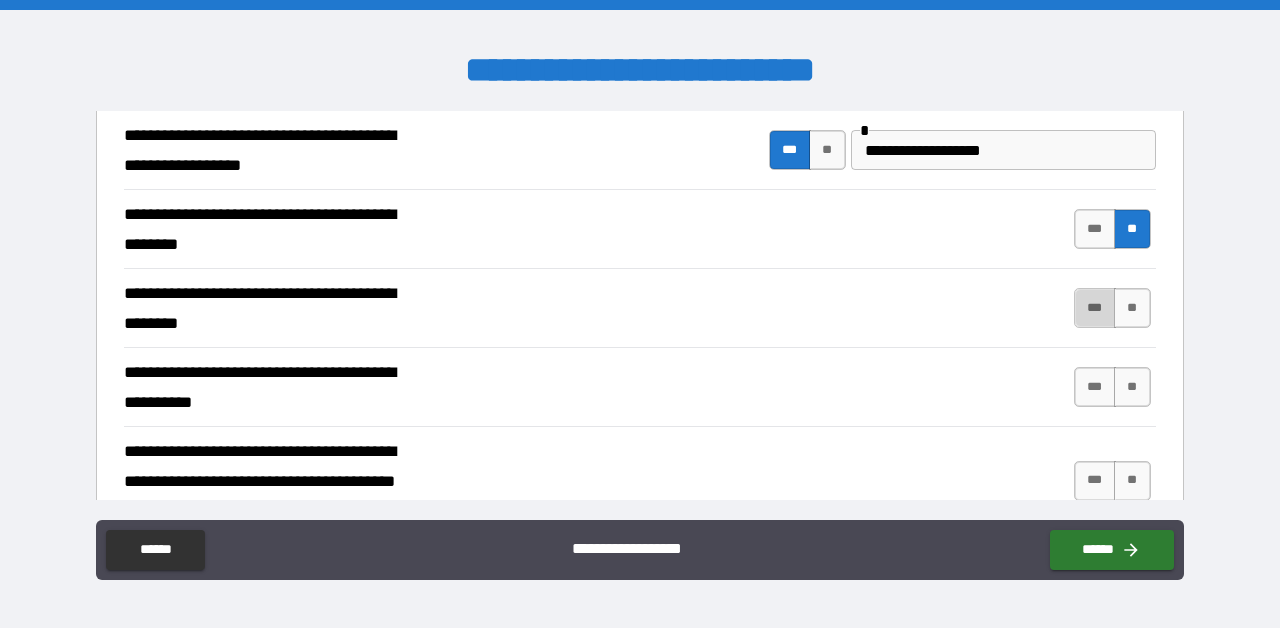 click on "***" at bounding box center [1095, 308] 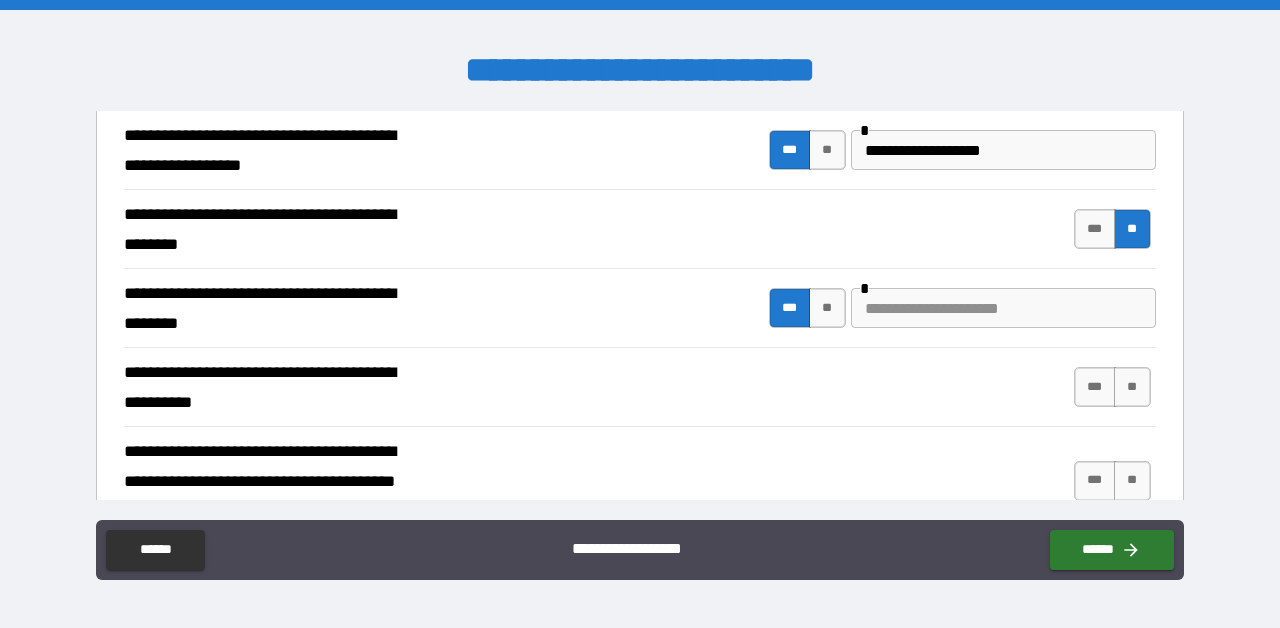 click at bounding box center [1003, 308] 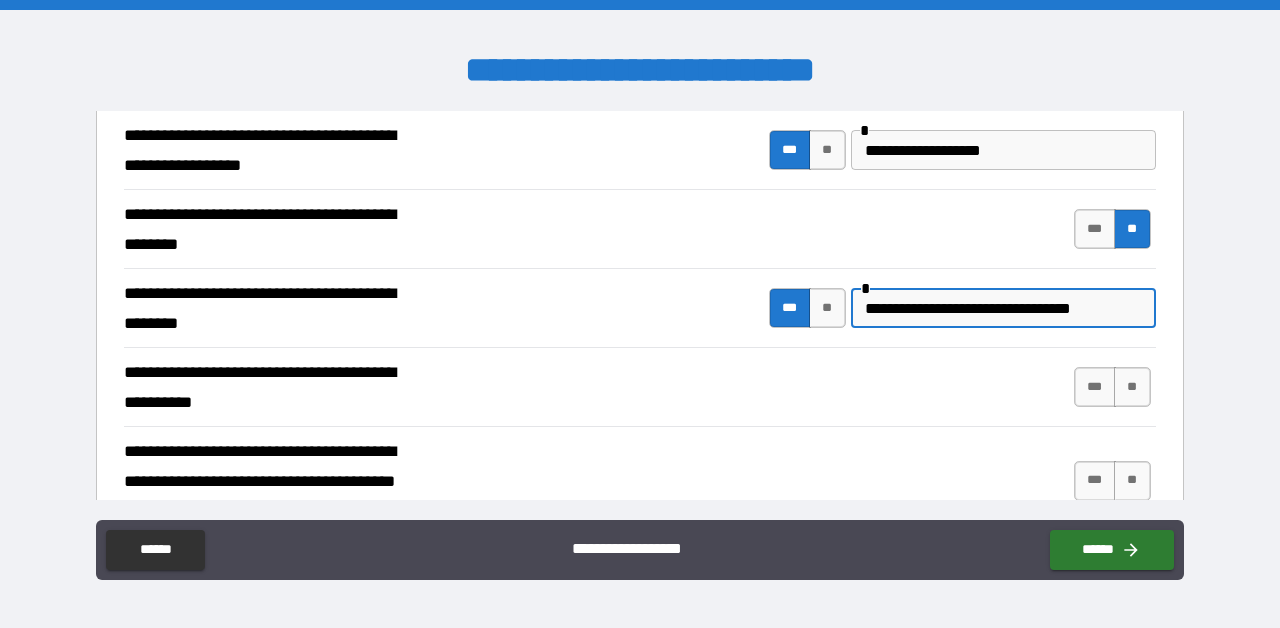 click on "**********" at bounding box center (1003, 308) 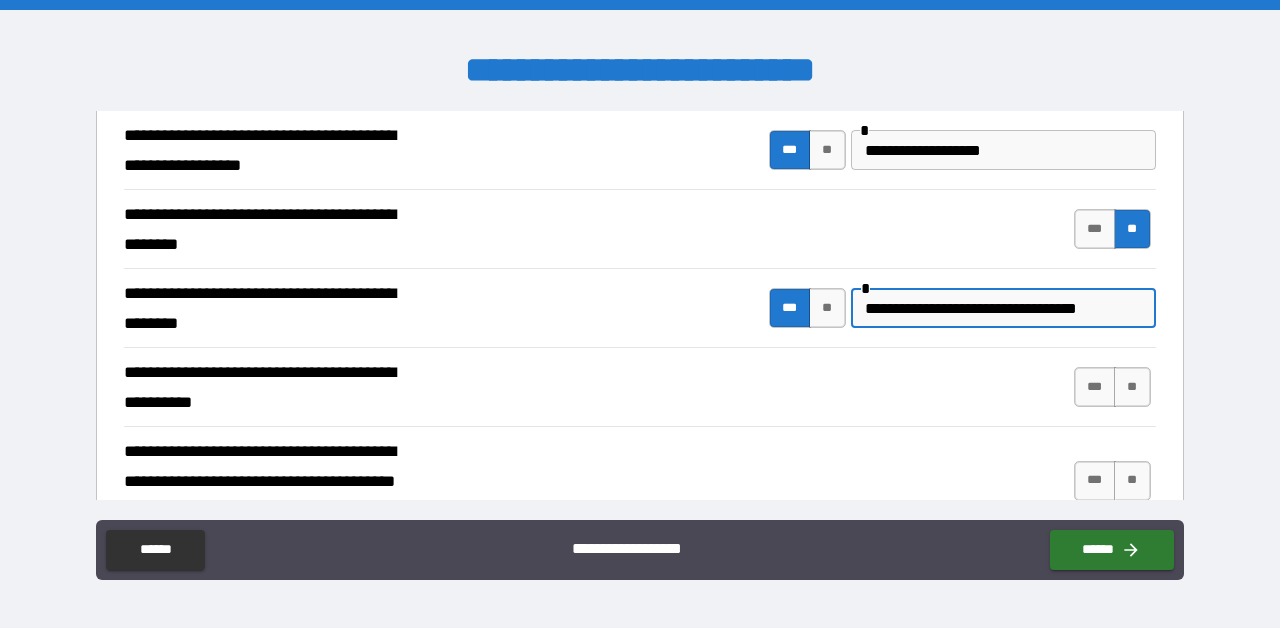 click on "**********" at bounding box center (1003, 308) 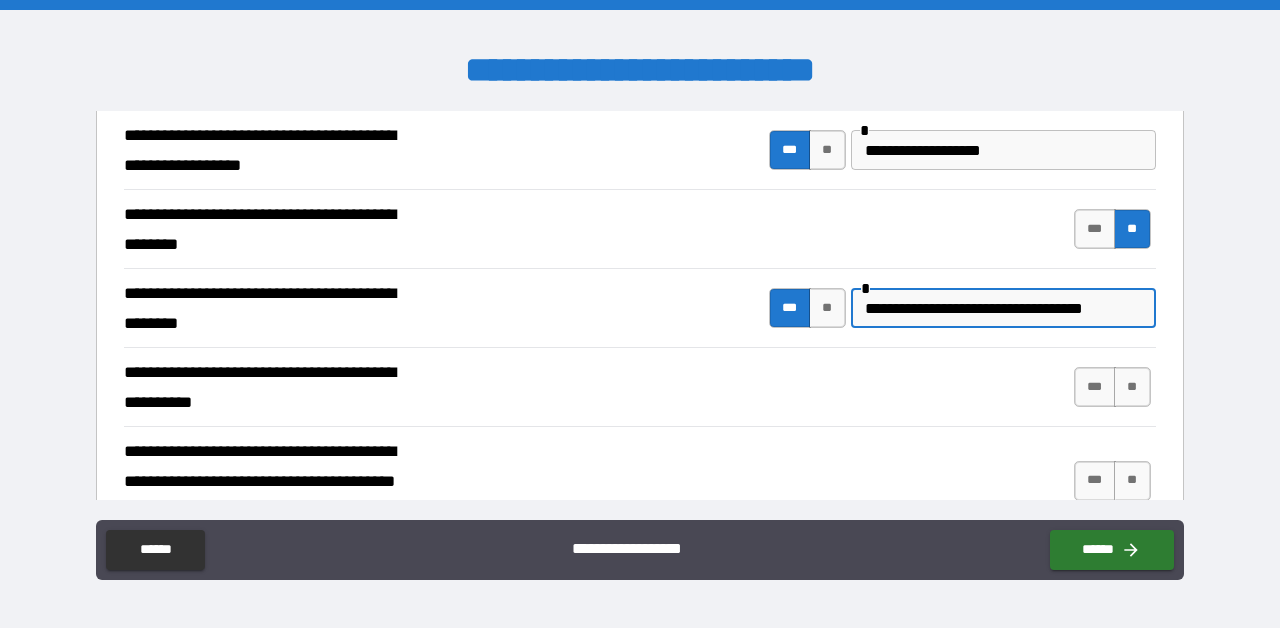 click on "**********" at bounding box center (1003, 308) 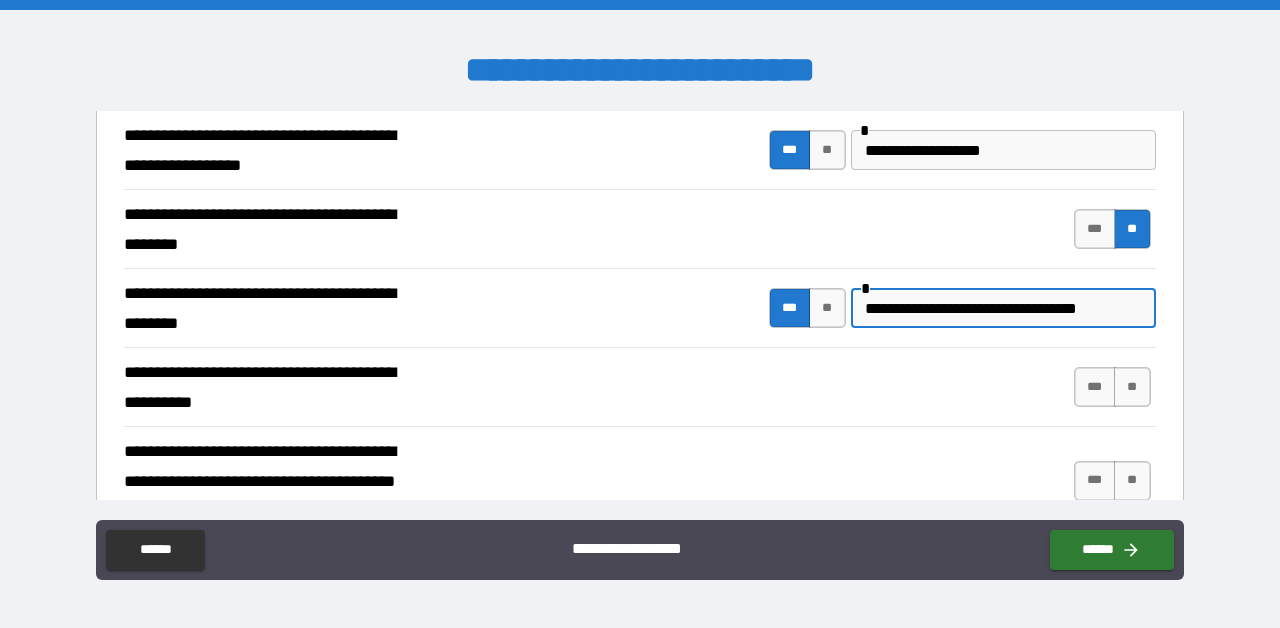 click on "**********" at bounding box center (1003, 308) 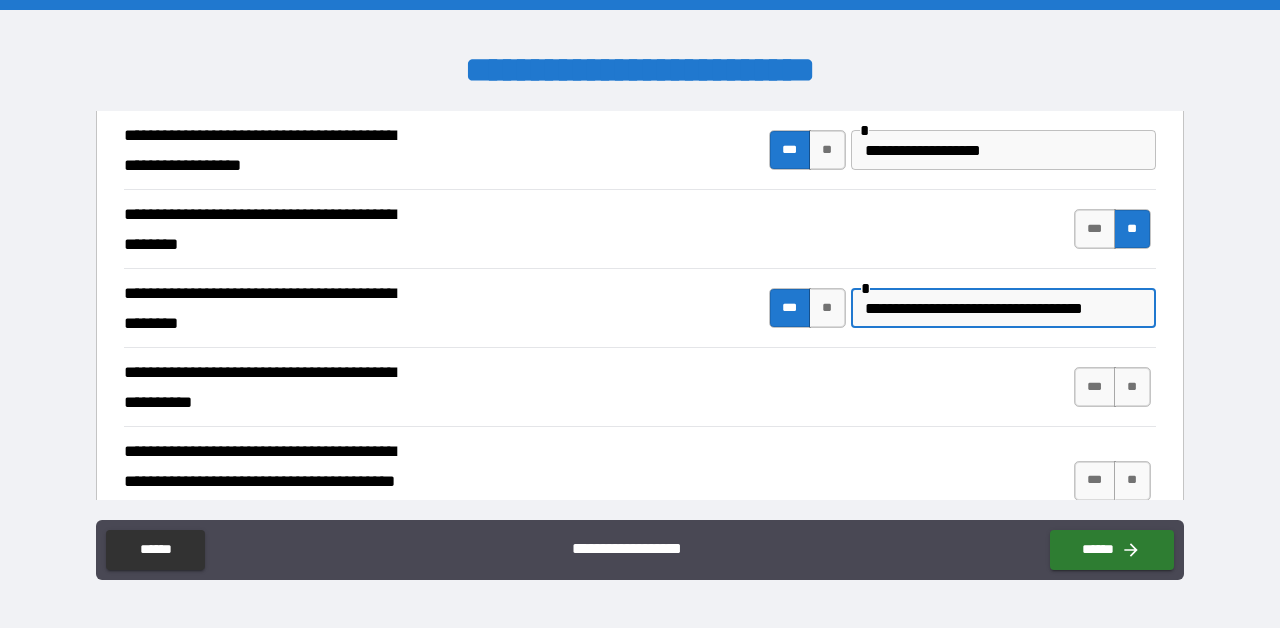 click on "**********" at bounding box center (1003, 308) 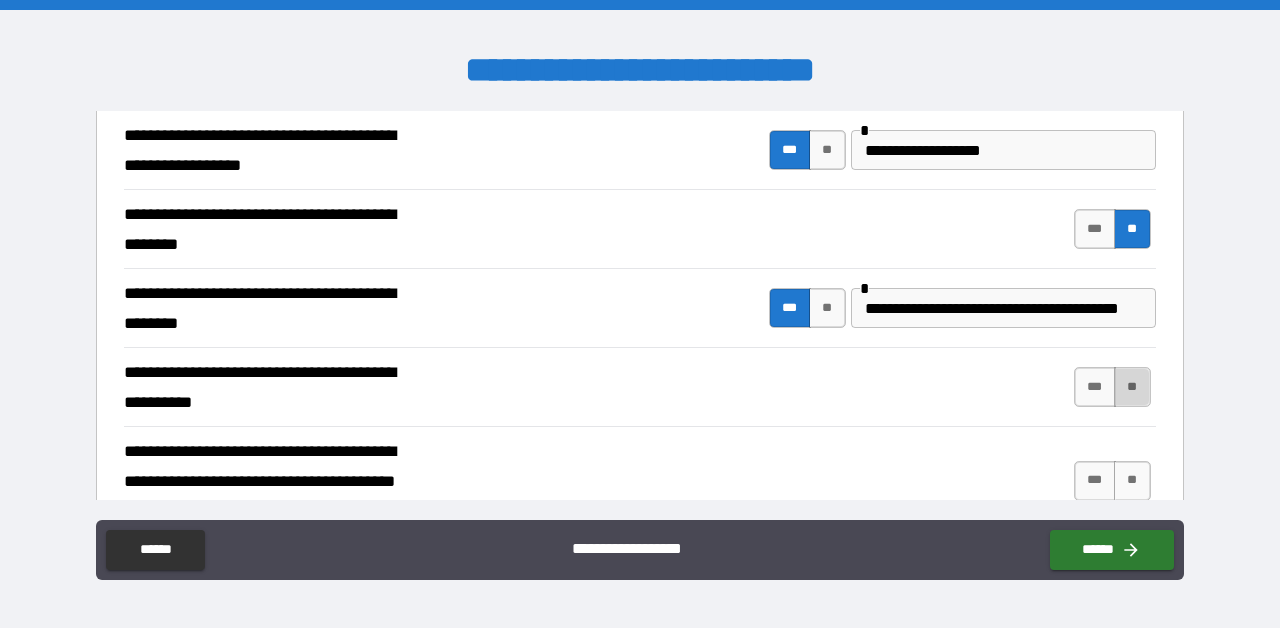 click on "**" at bounding box center [1132, 387] 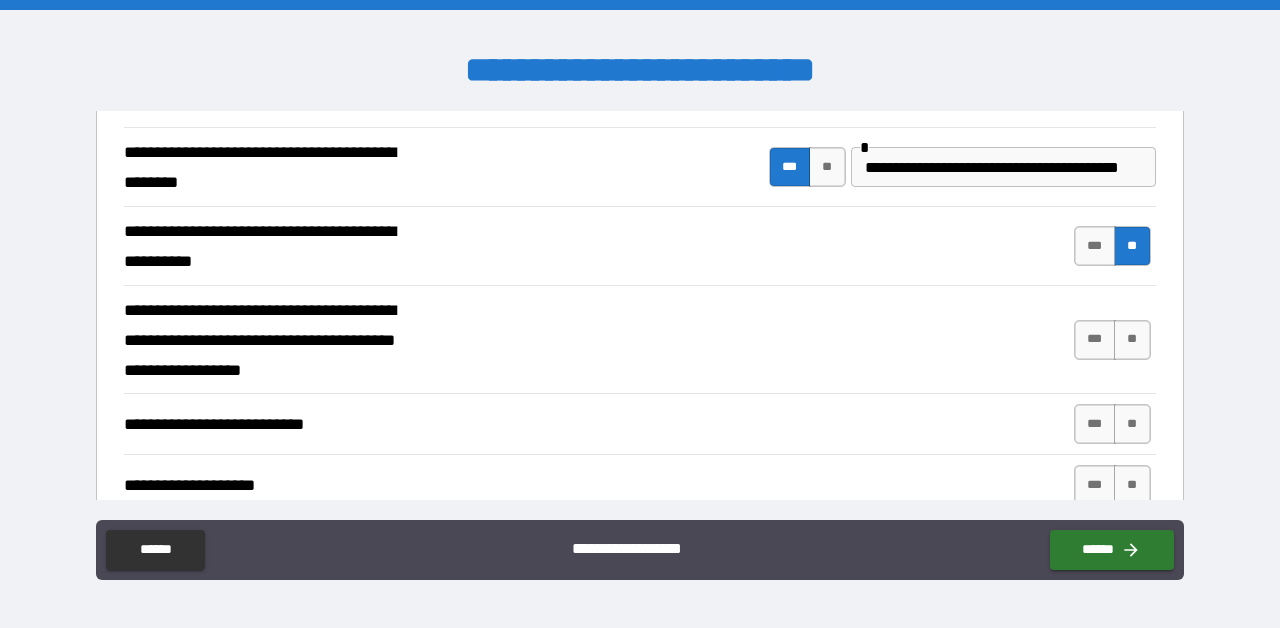 scroll, scrollTop: 621, scrollLeft: 0, axis: vertical 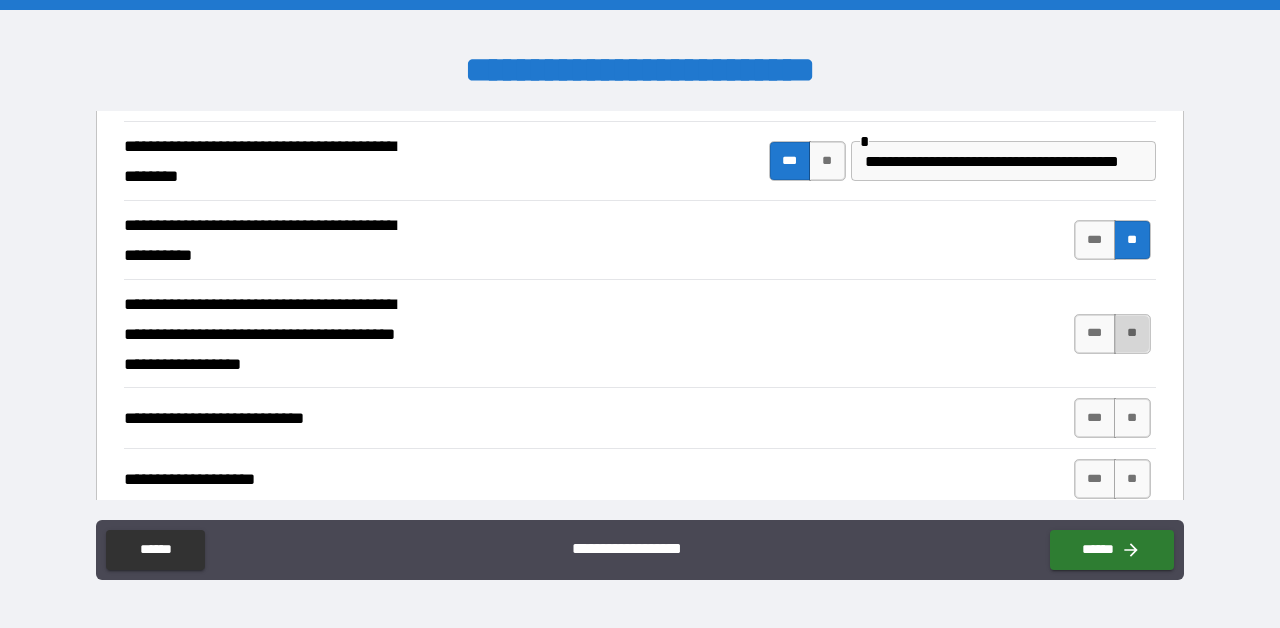 click on "**" at bounding box center (1132, 334) 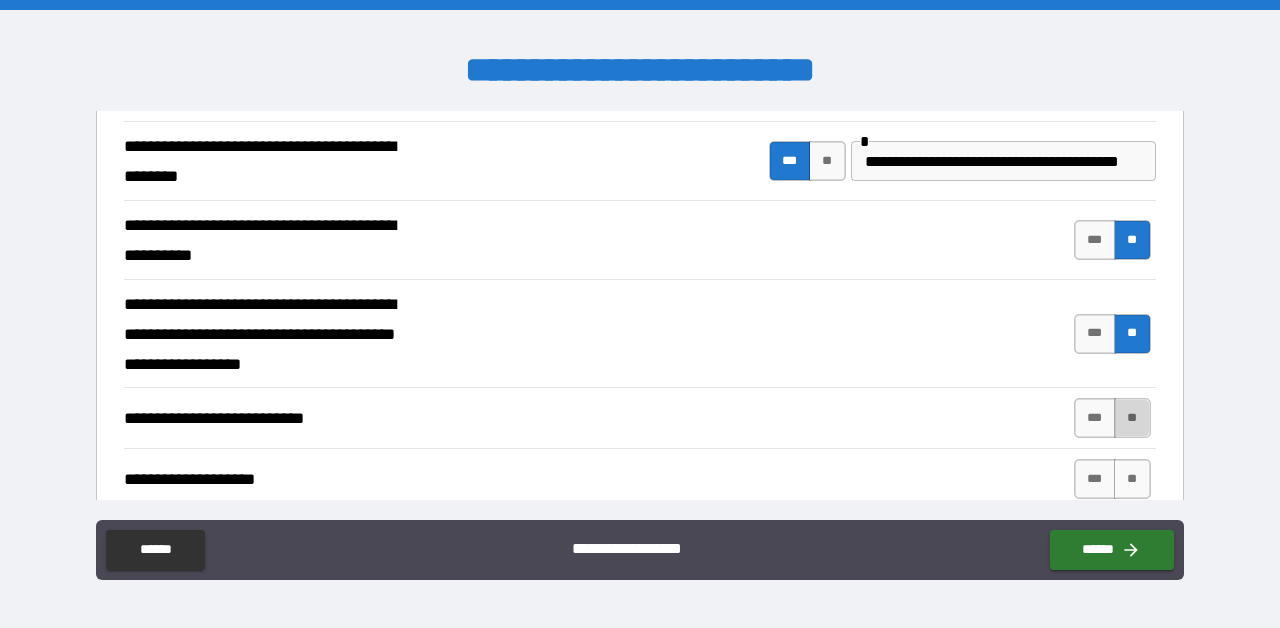 click on "**" at bounding box center (1132, 418) 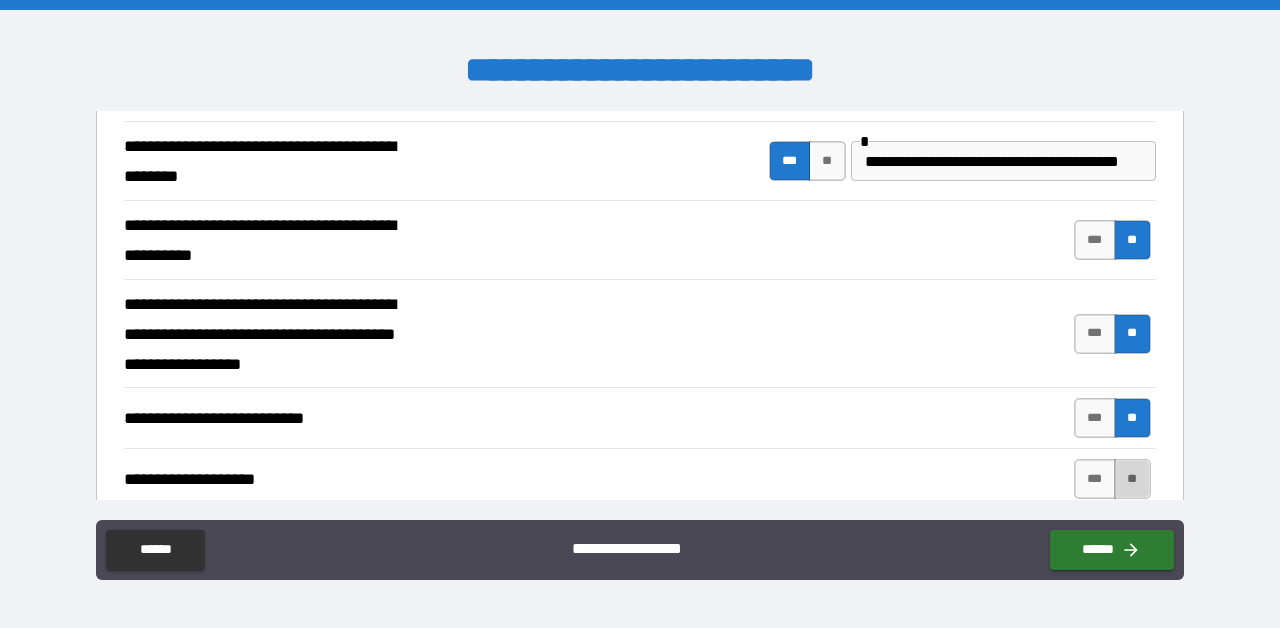 click on "**" at bounding box center (1132, 479) 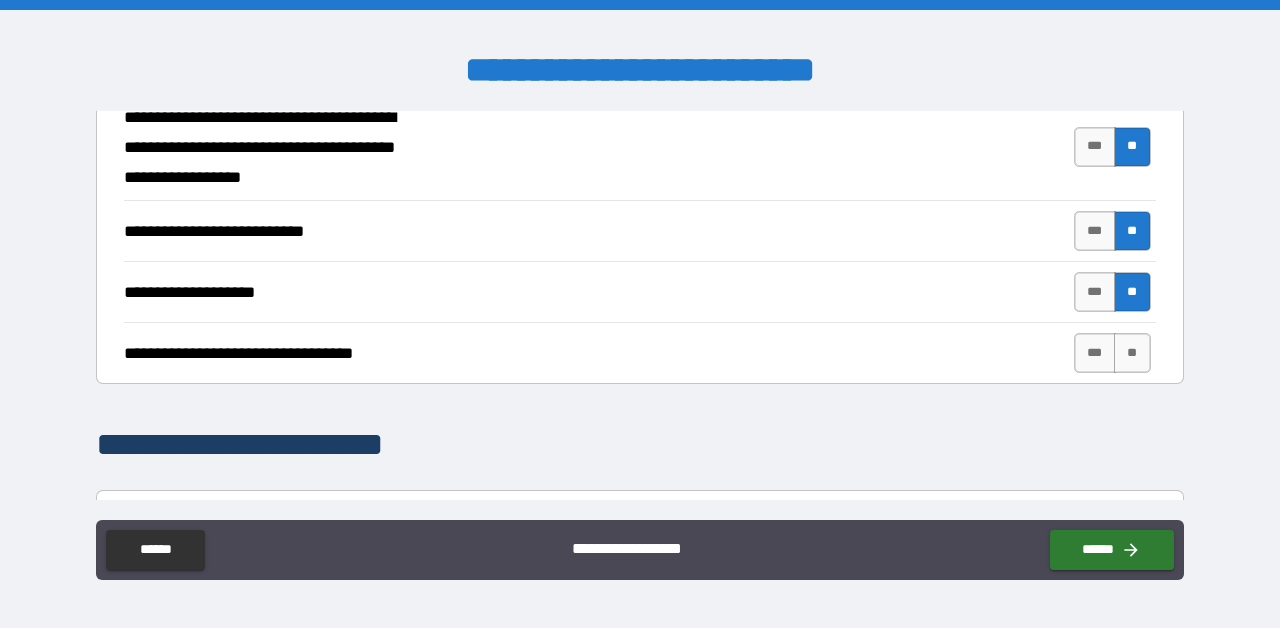 scroll, scrollTop: 811, scrollLeft: 0, axis: vertical 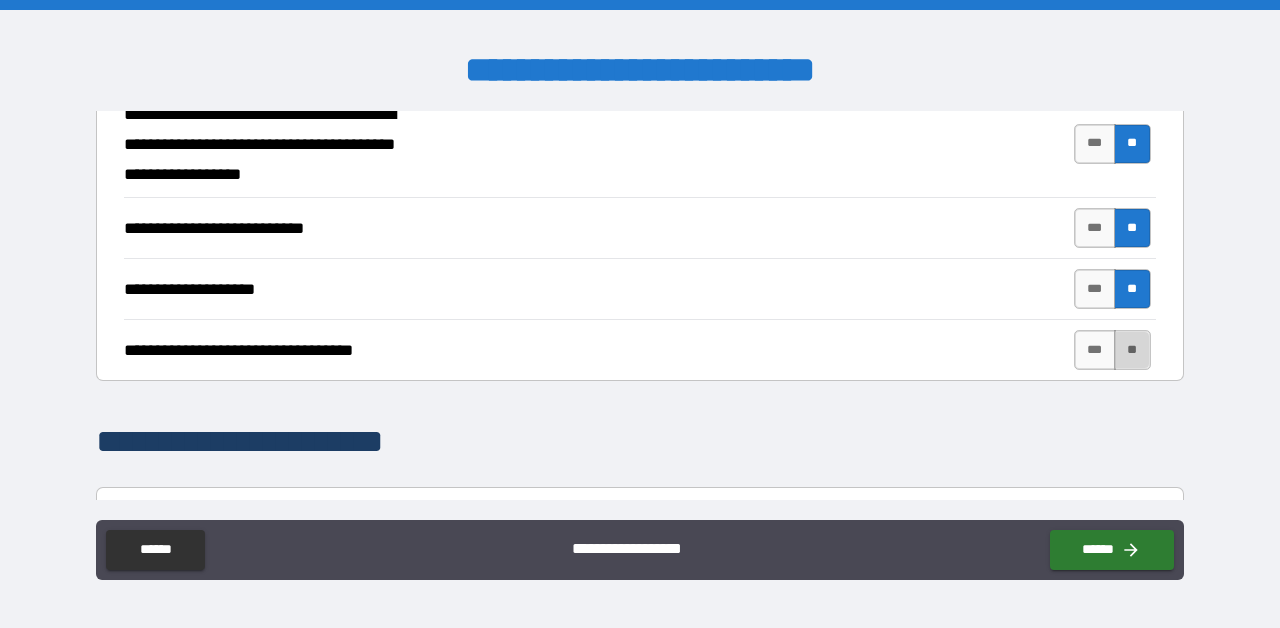 click on "**" at bounding box center [1132, 350] 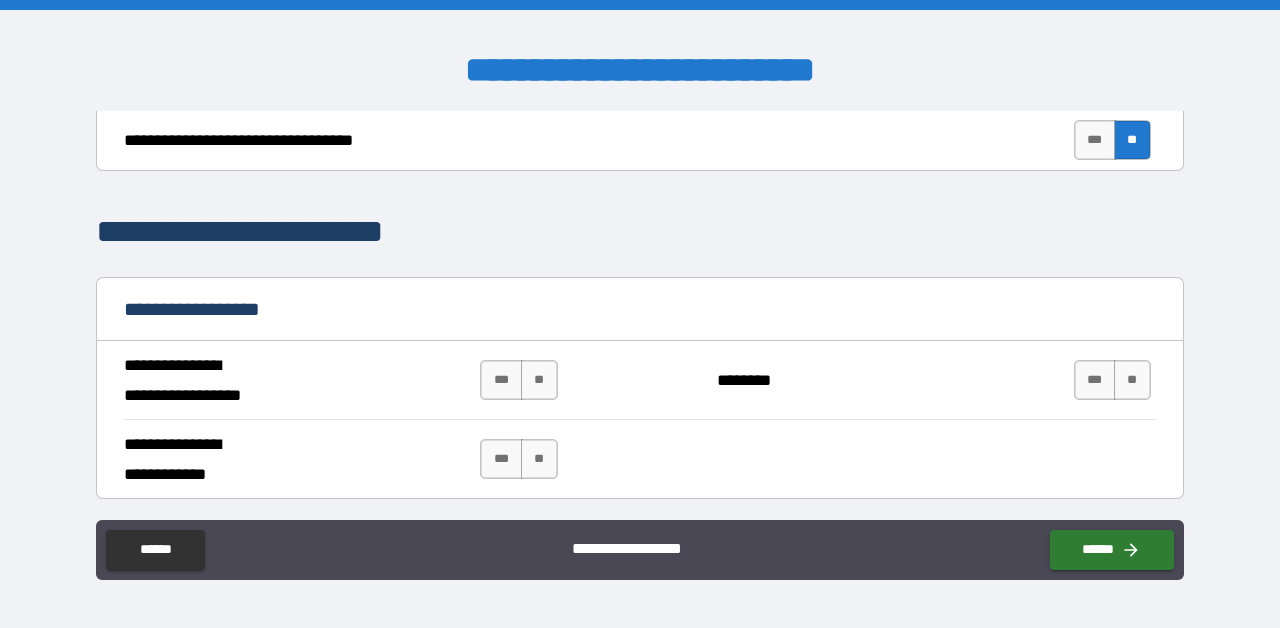 scroll, scrollTop: 1032, scrollLeft: 0, axis: vertical 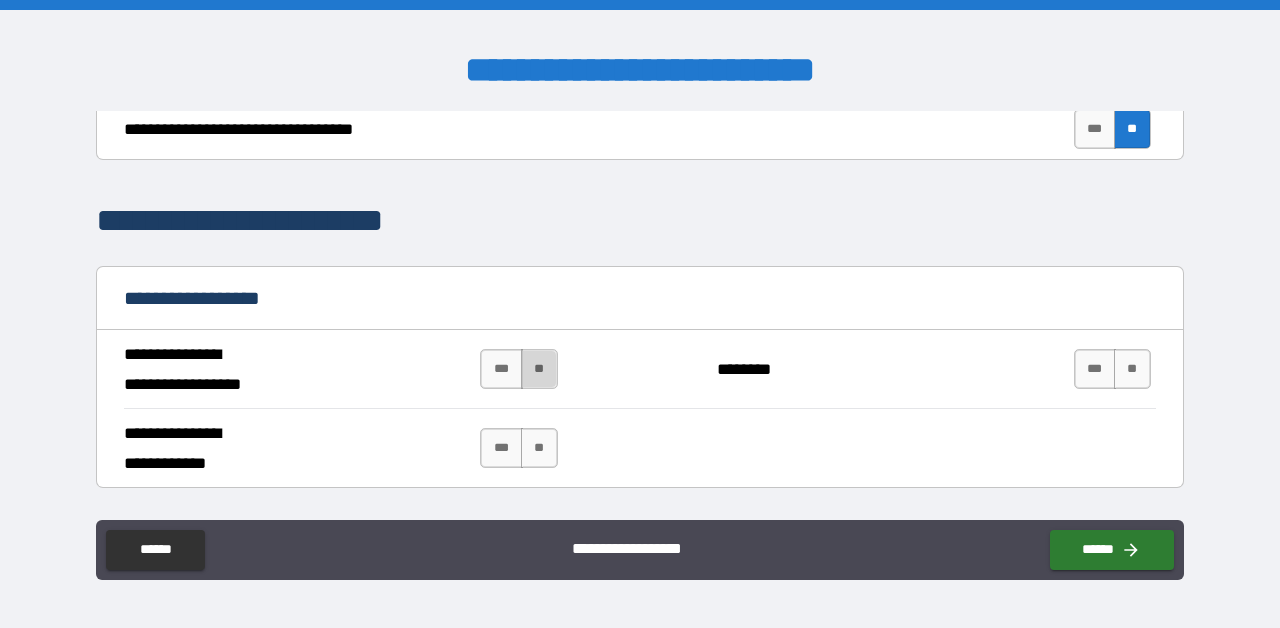 click on "**" at bounding box center (539, 369) 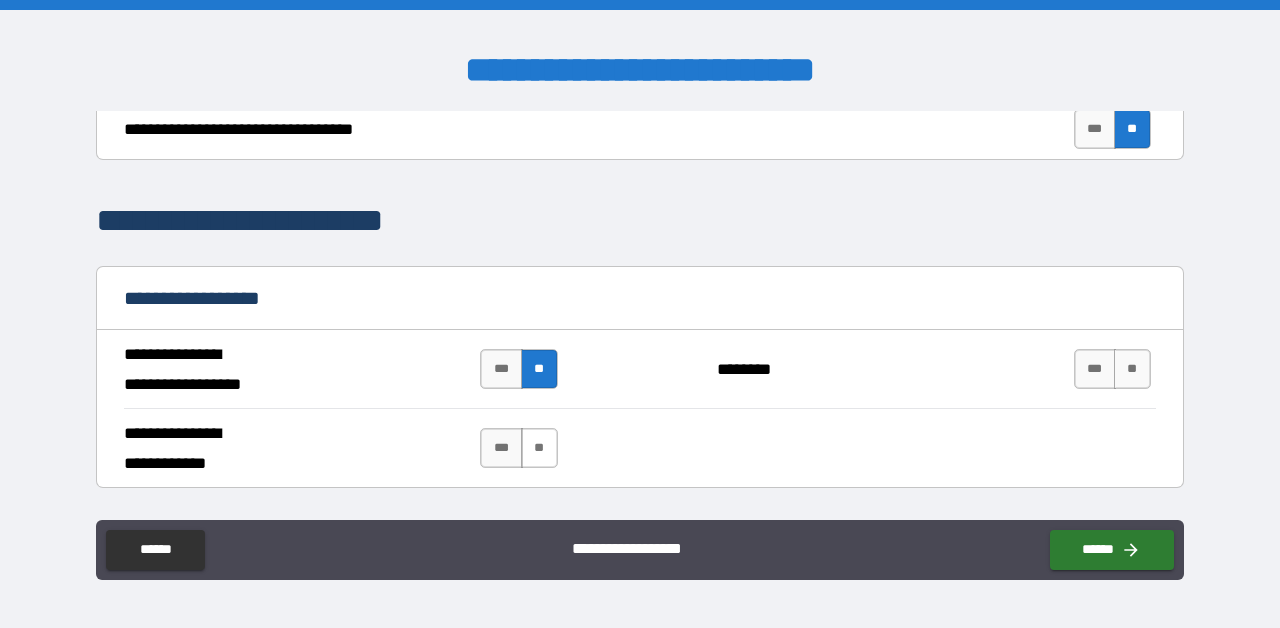 click on "**" at bounding box center (539, 448) 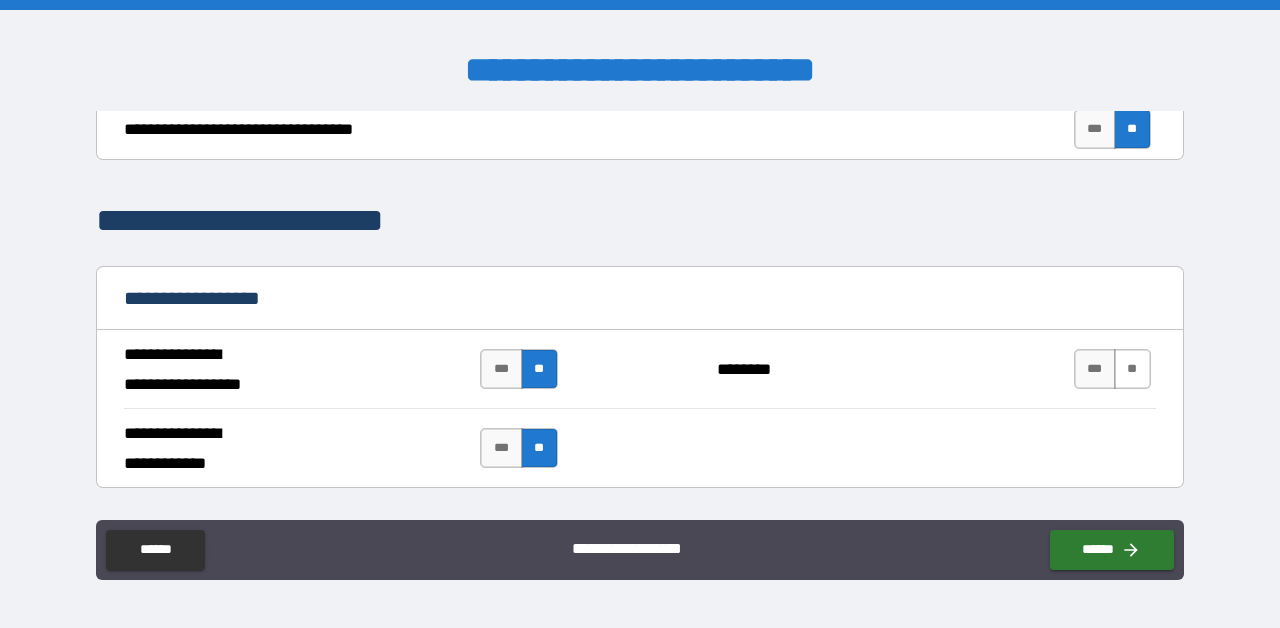 click on "**" at bounding box center [1132, 369] 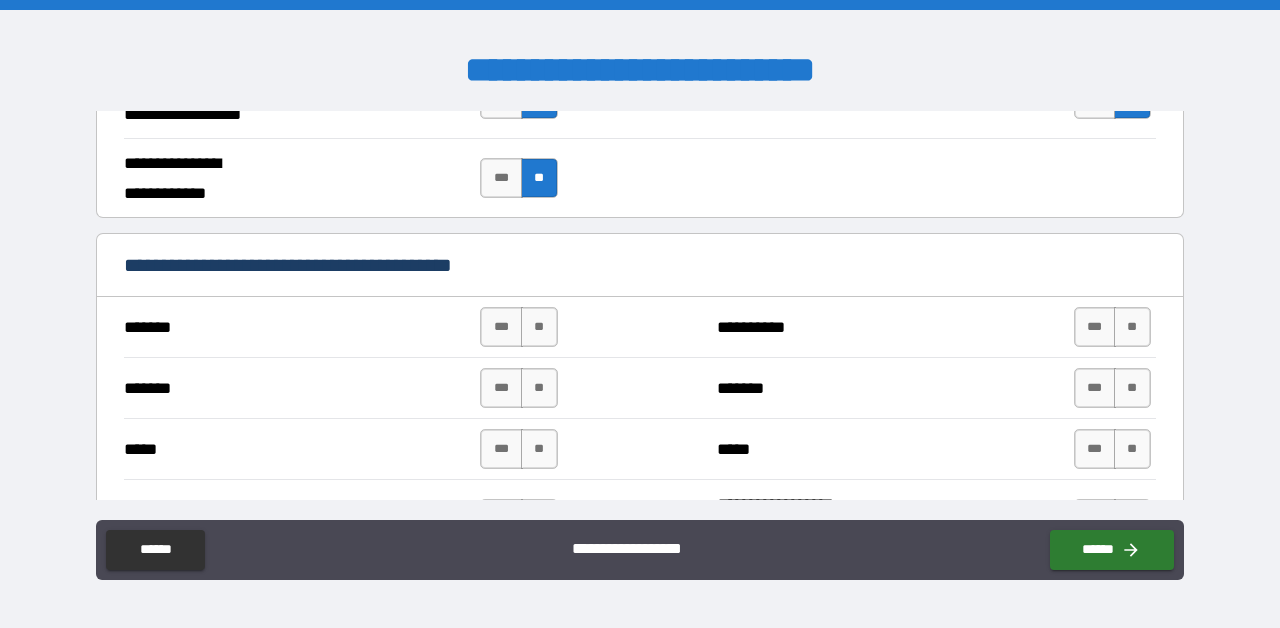 scroll, scrollTop: 1305, scrollLeft: 0, axis: vertical 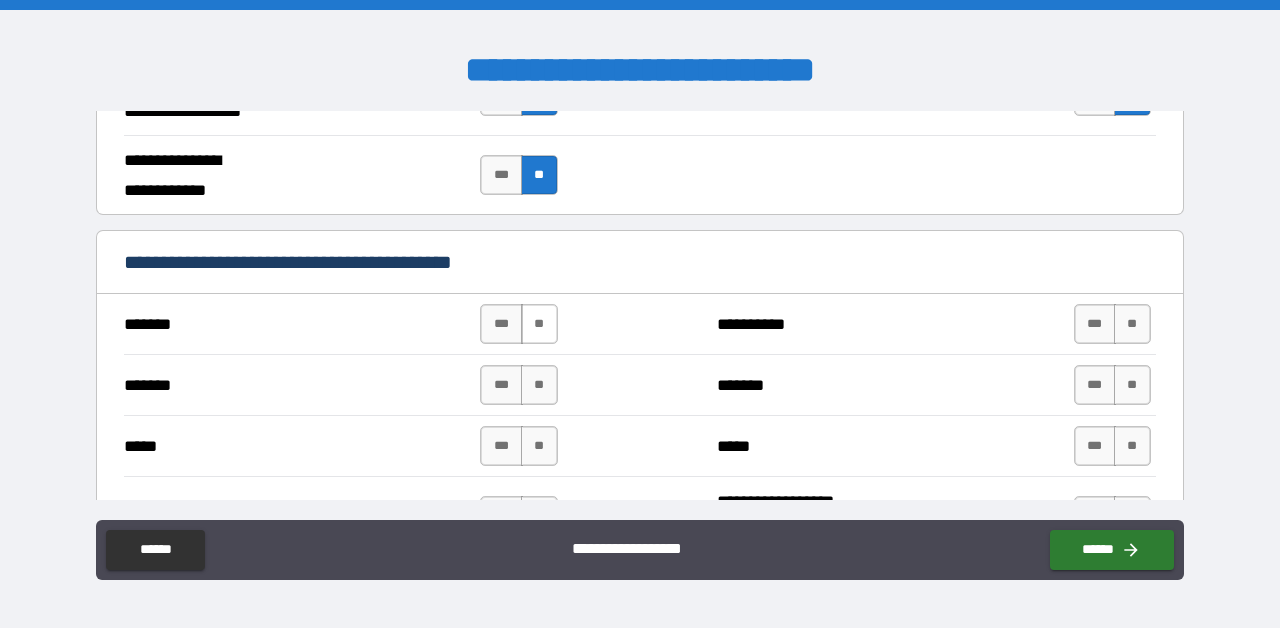 click on "**" at bounding box center [539, 324] 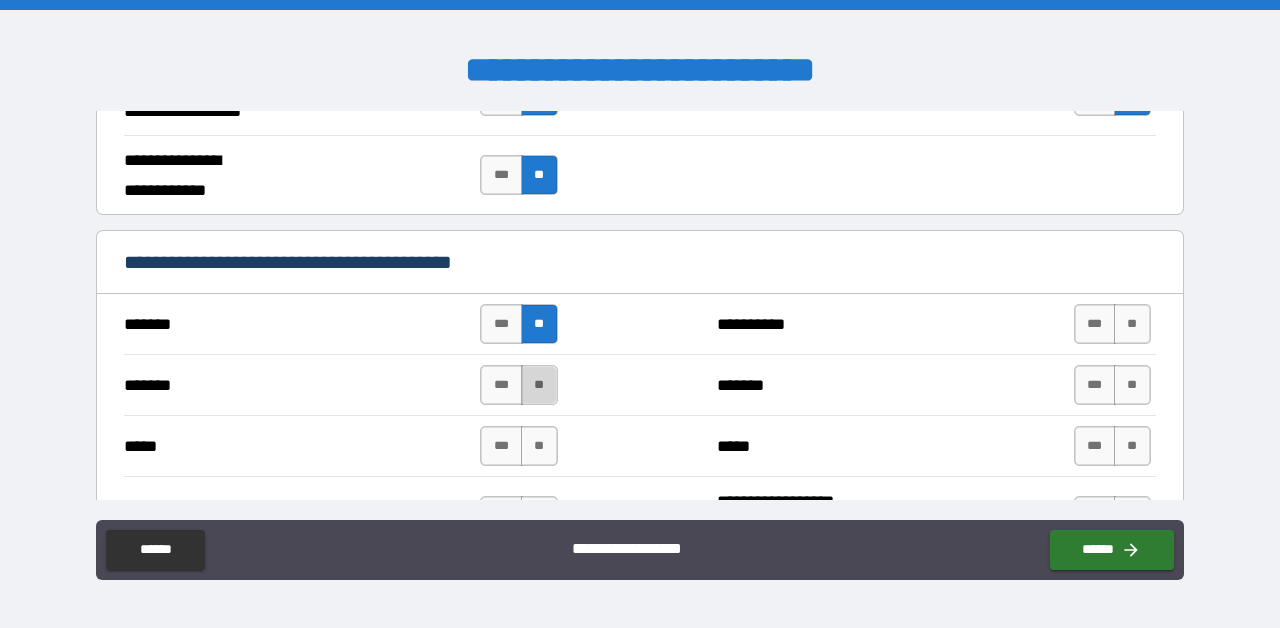 click on "**" at bounding box center [539, 385] 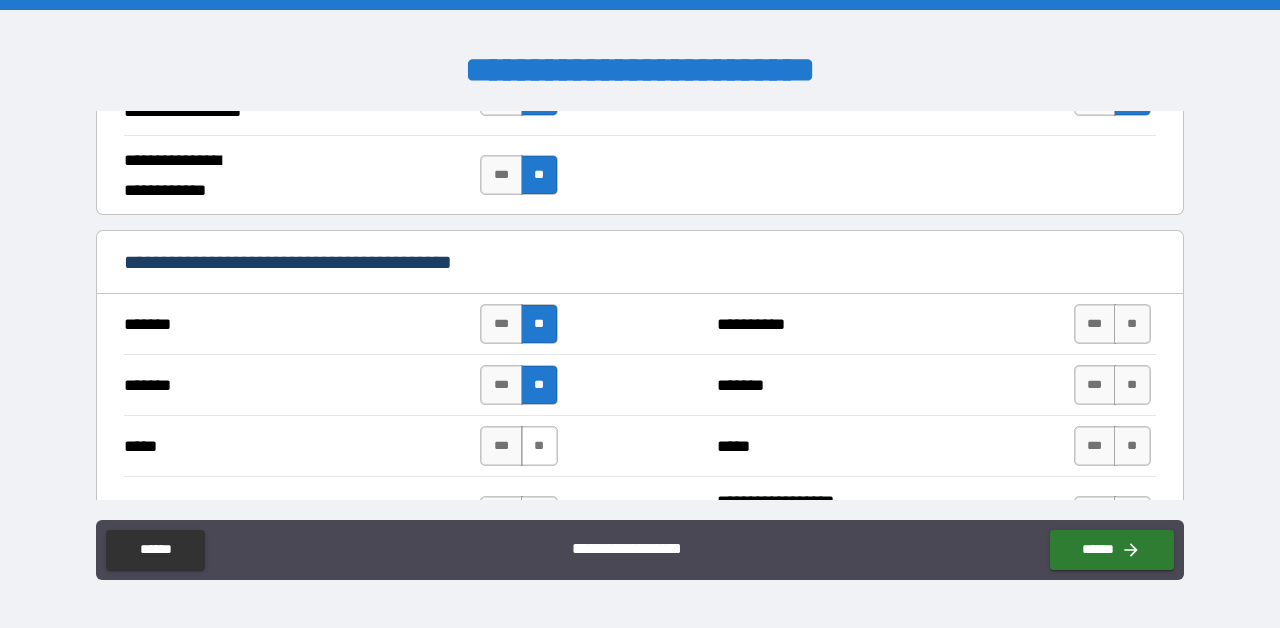 click on "**" at bounding box center [539, 446] 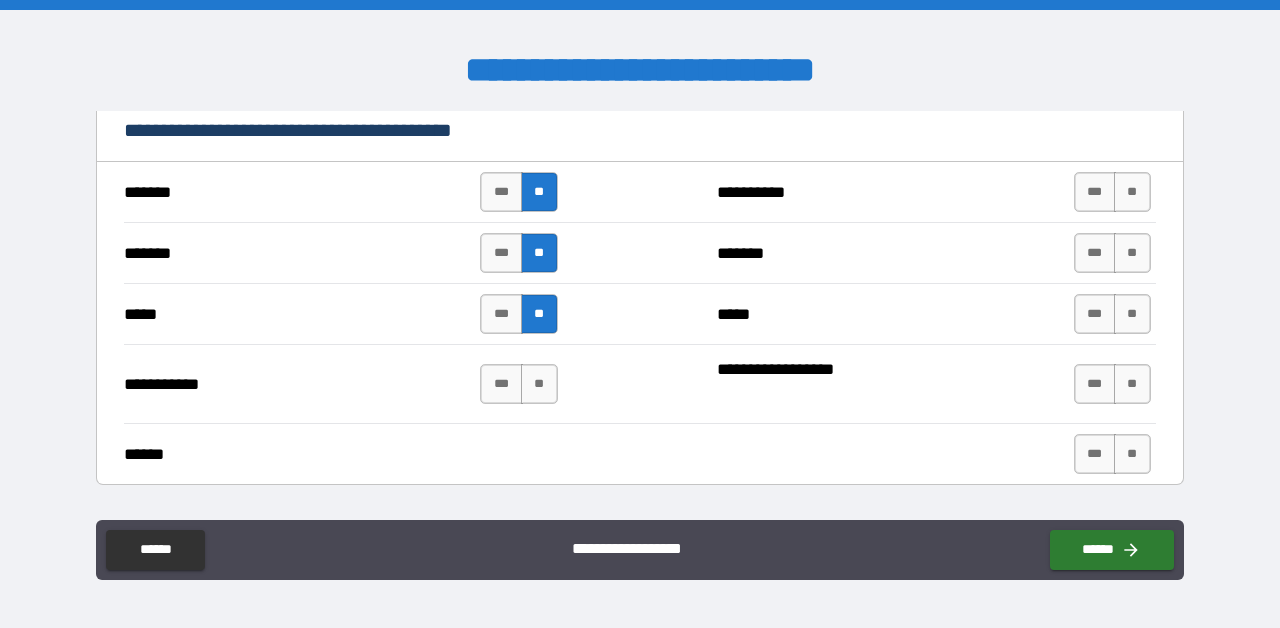 scroll, scrollTop: 1439, scrollLeft: 0, axis: vertical 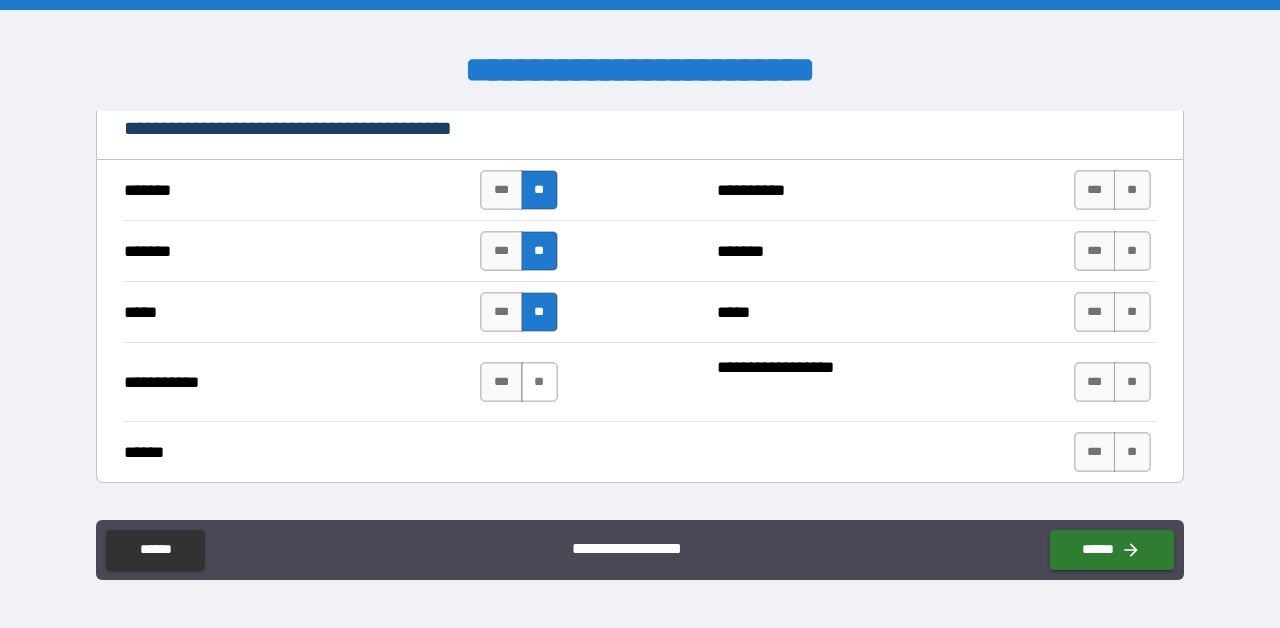 click on "**" at bounding box center (539, 382) 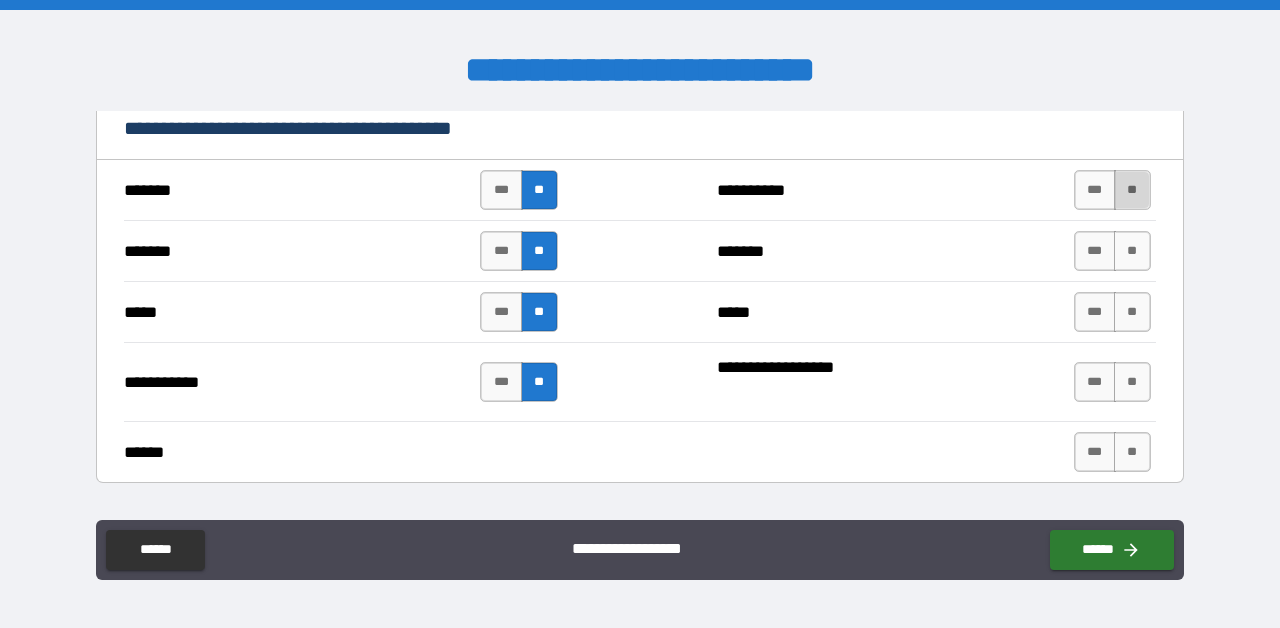 click on "**" at bounding box center [1132, 190] 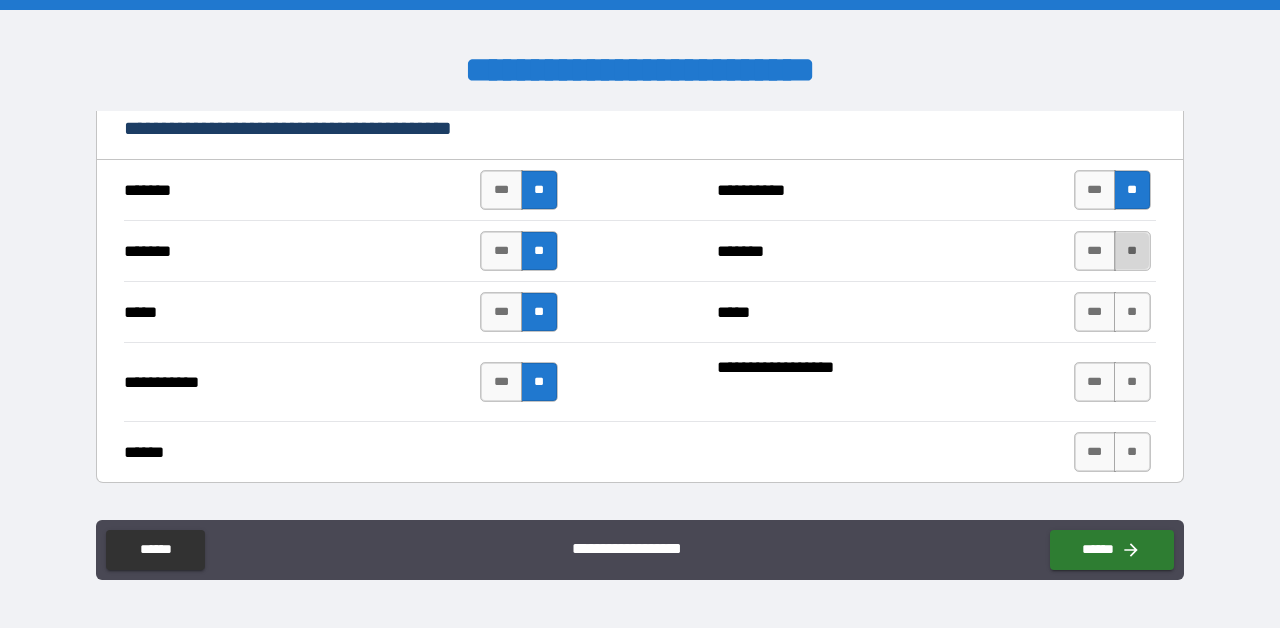click on "**" at bounding box center [1132, 251] 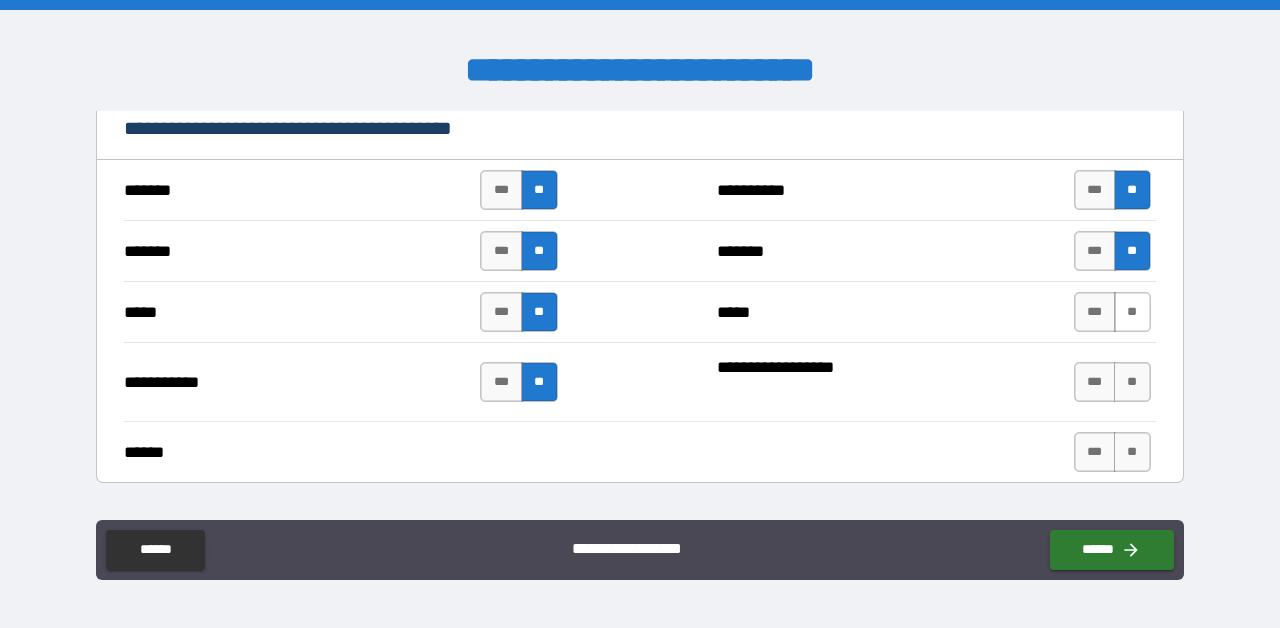 click on "**" at bounding box center [1132, 312] 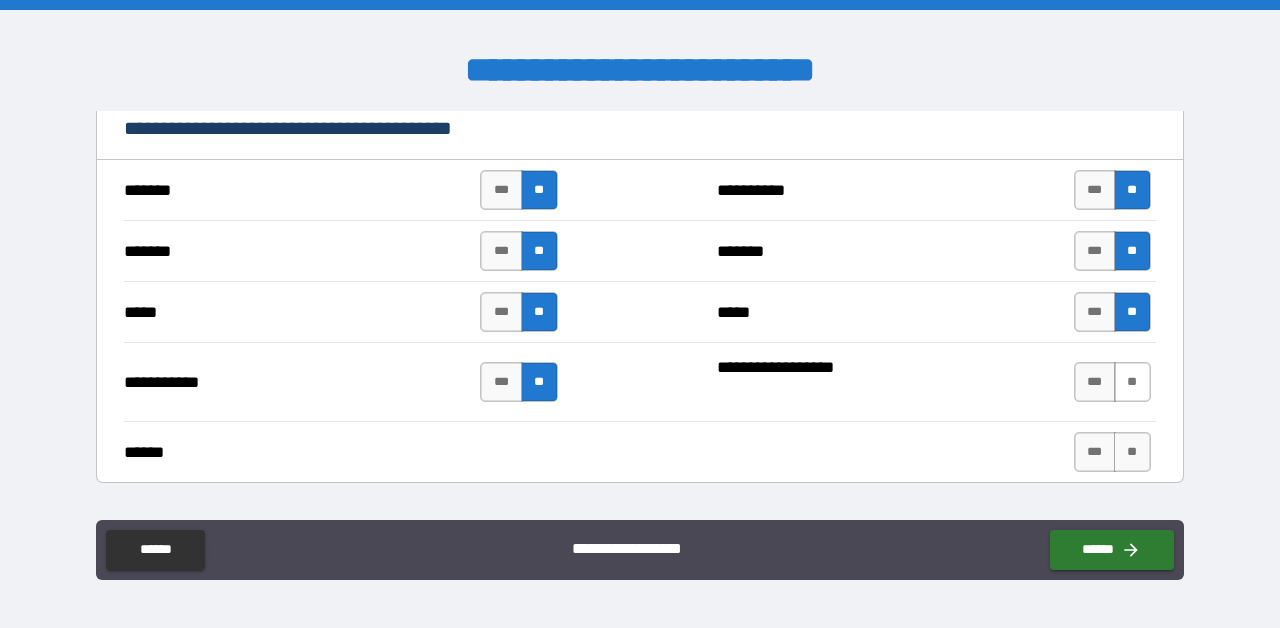 click on "**" at bounding box center [1132, 382] 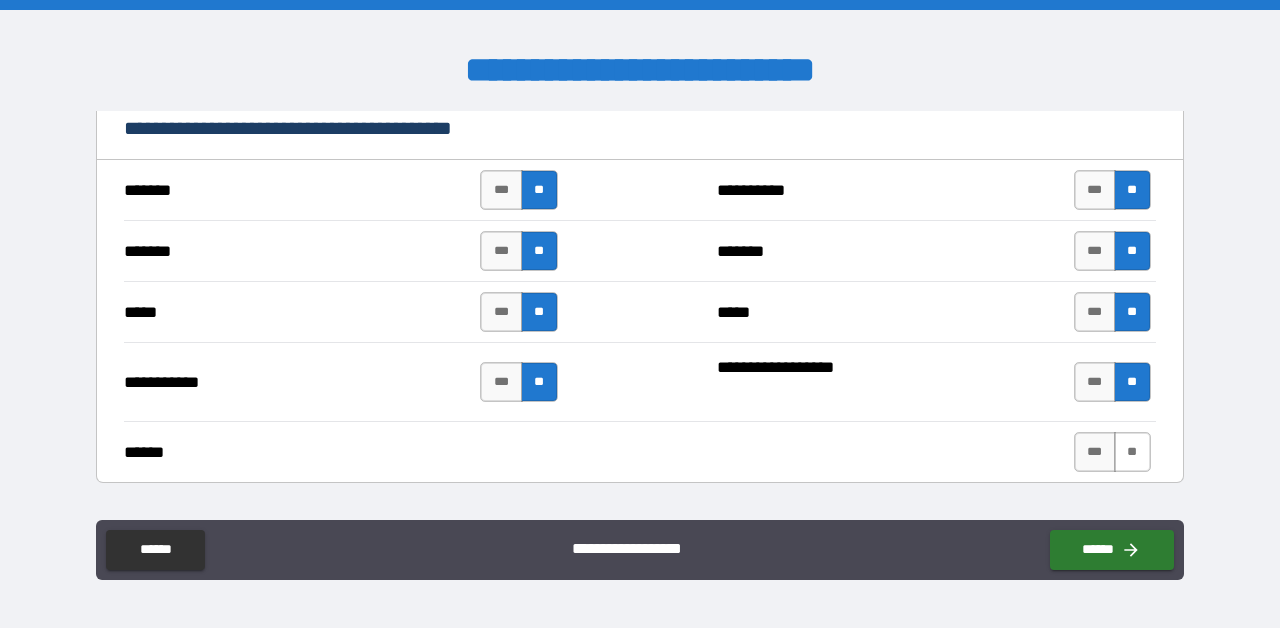 click on "**" at bounding box center [1132, 452] 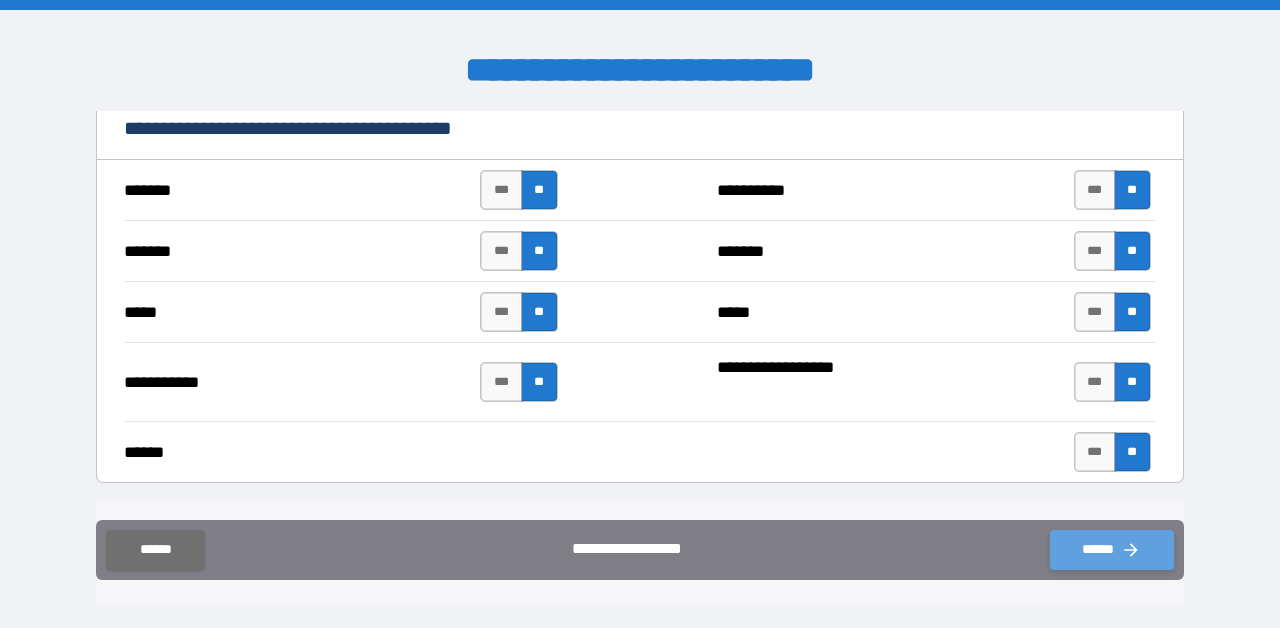 click on "******" at bounding box center [1112, 550] 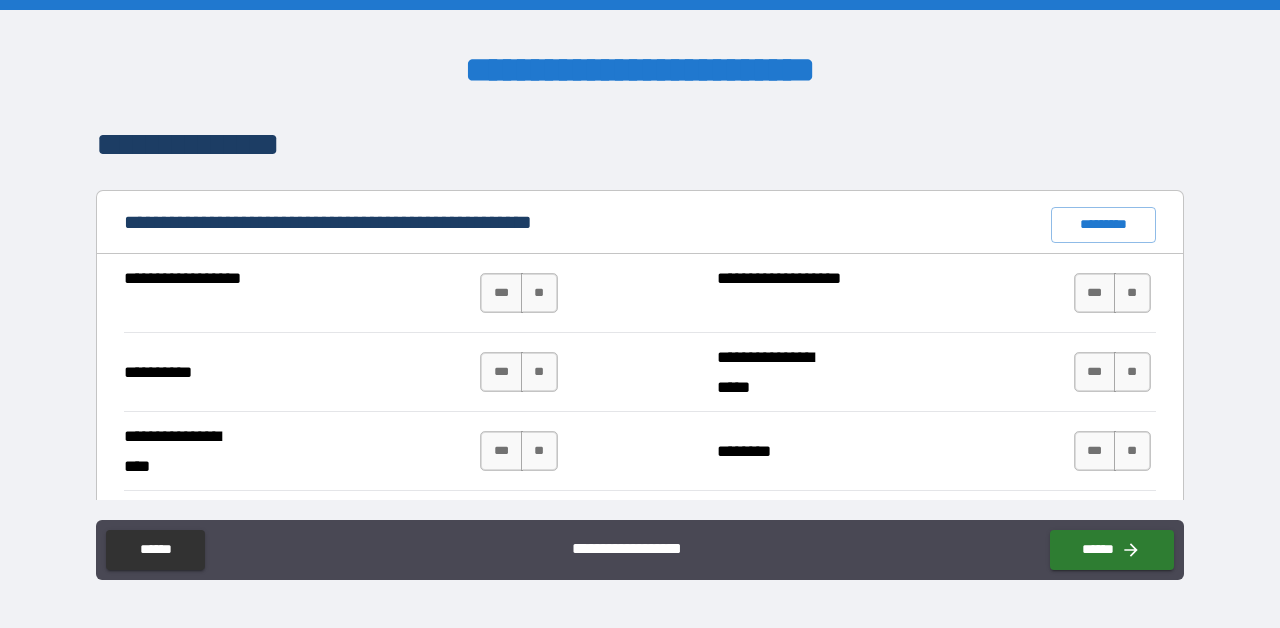 scroll, scrollTop: 1845, scrollLeft: 0, axis: vertical 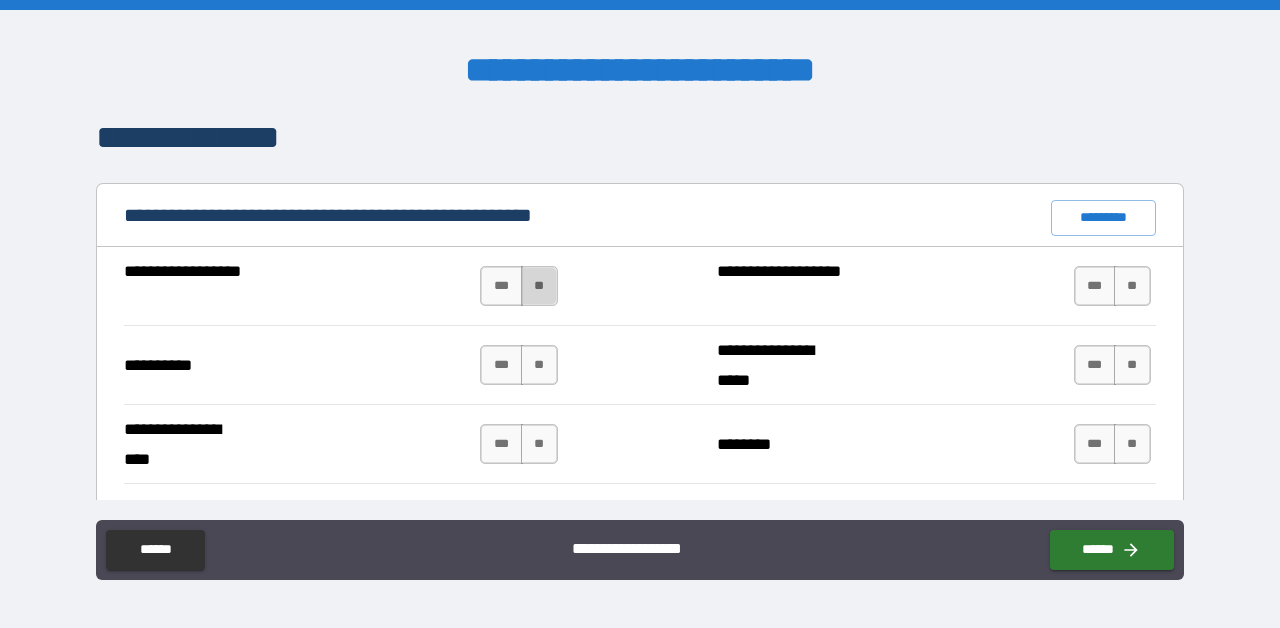 click on "**" at bounding box center (539, 286) 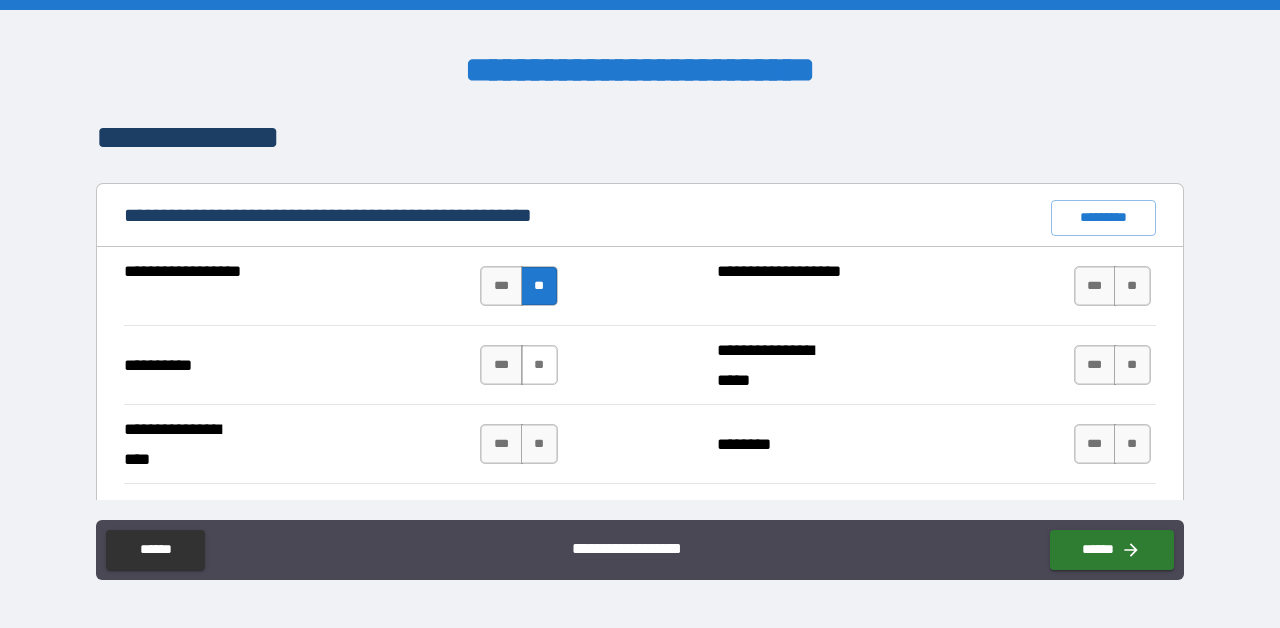 click on "**" at bounding box center [539, 365] 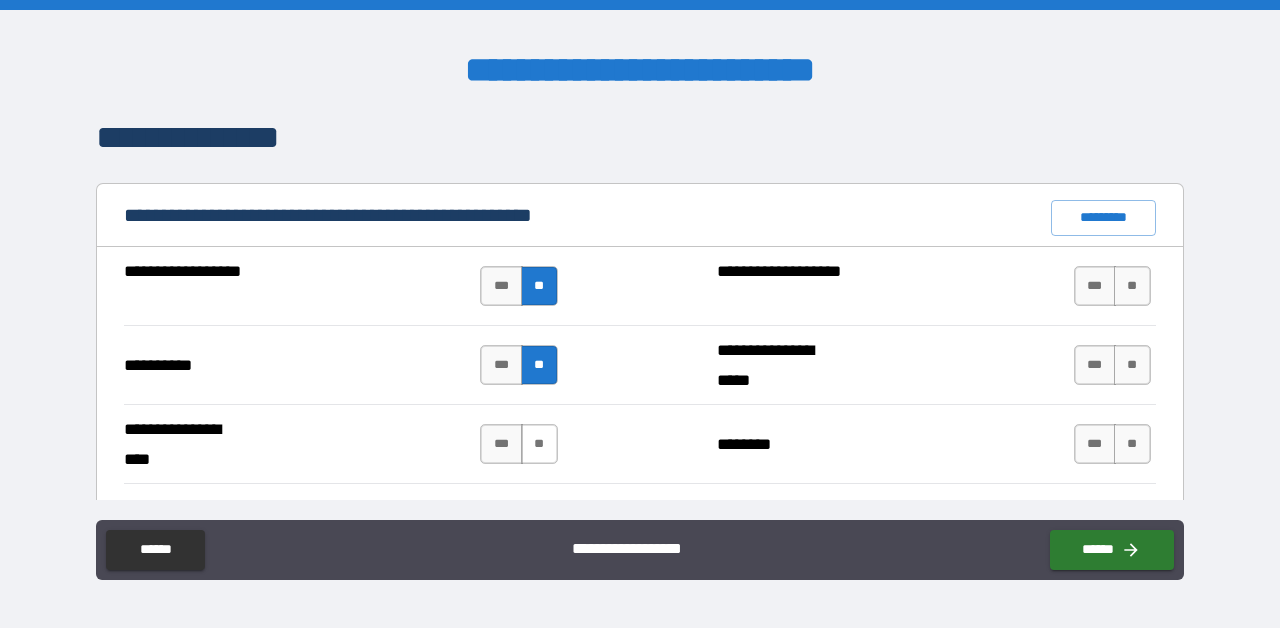 click on "**" at bounding box center [539, 444] 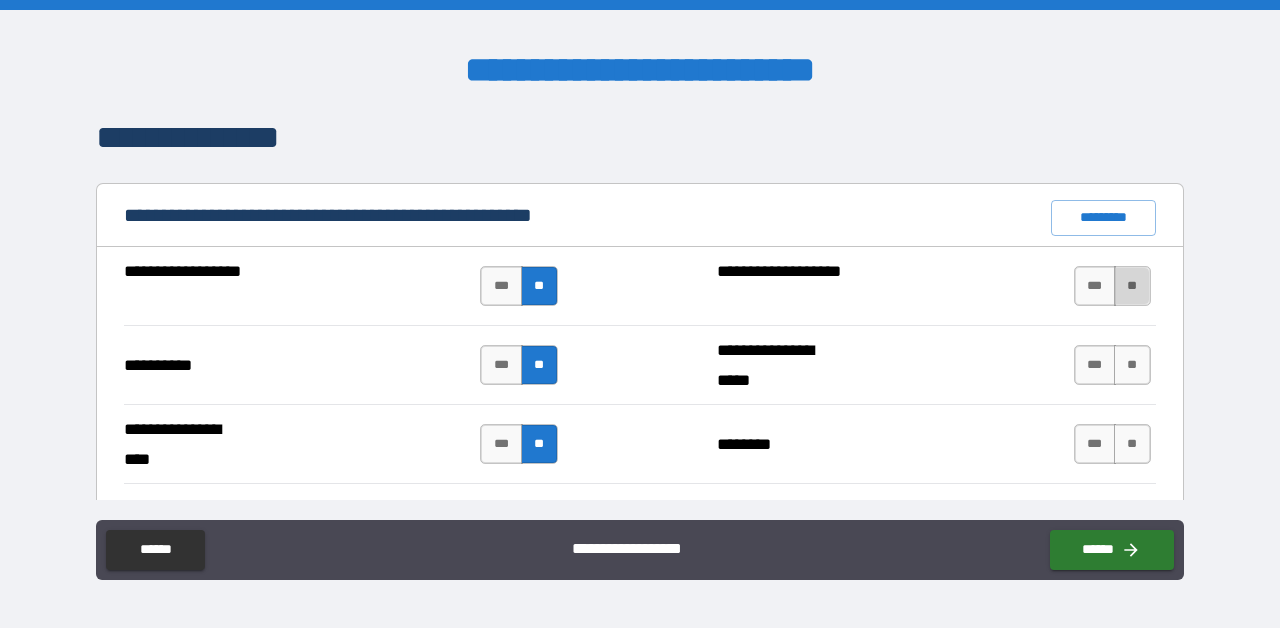 click on "**" at bounding box center [1132, 286] 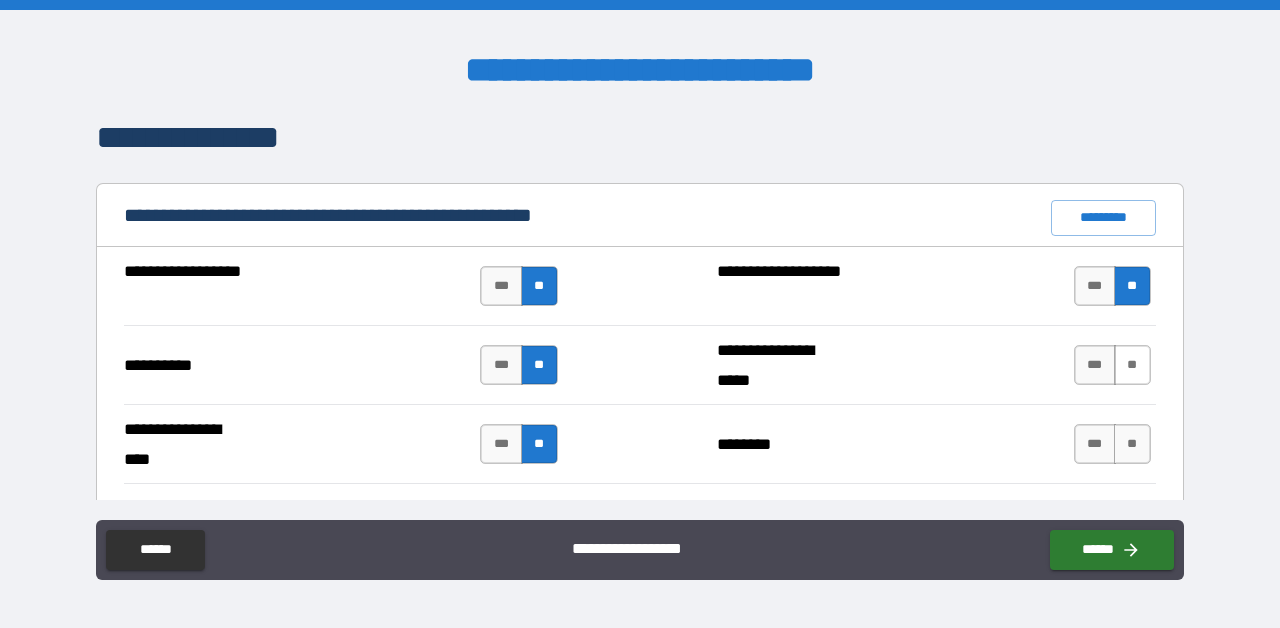 click on "**" at bounding box center (1132, 365) 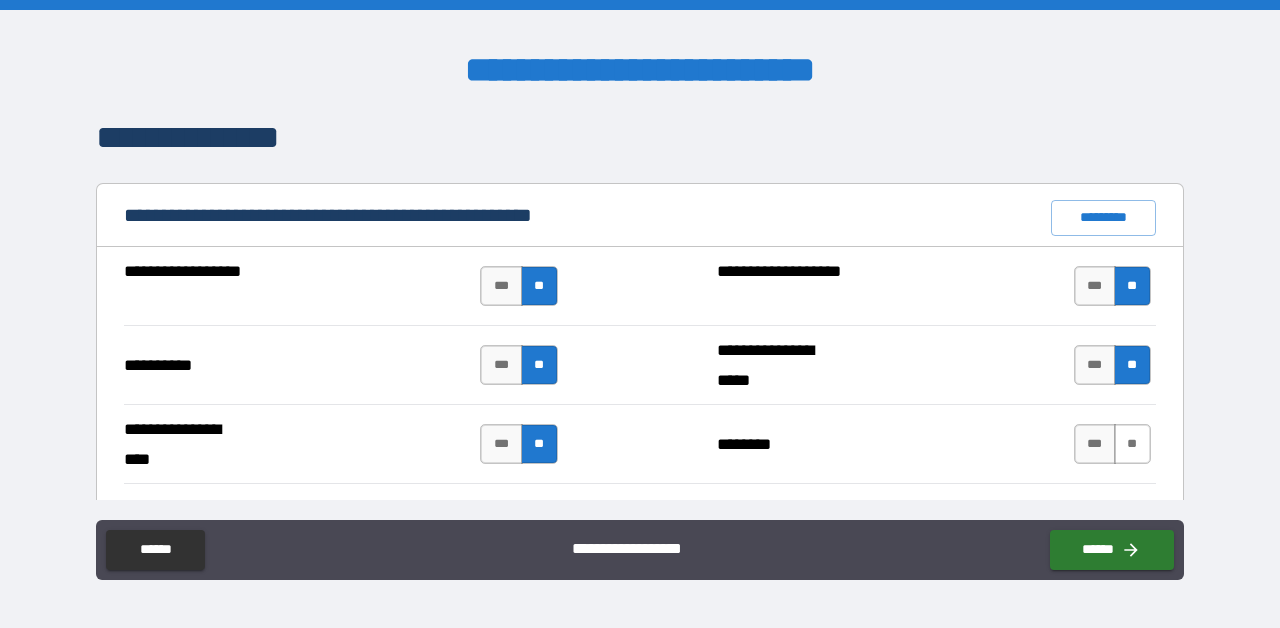 click on "**" at bounding box center [1132, 444] 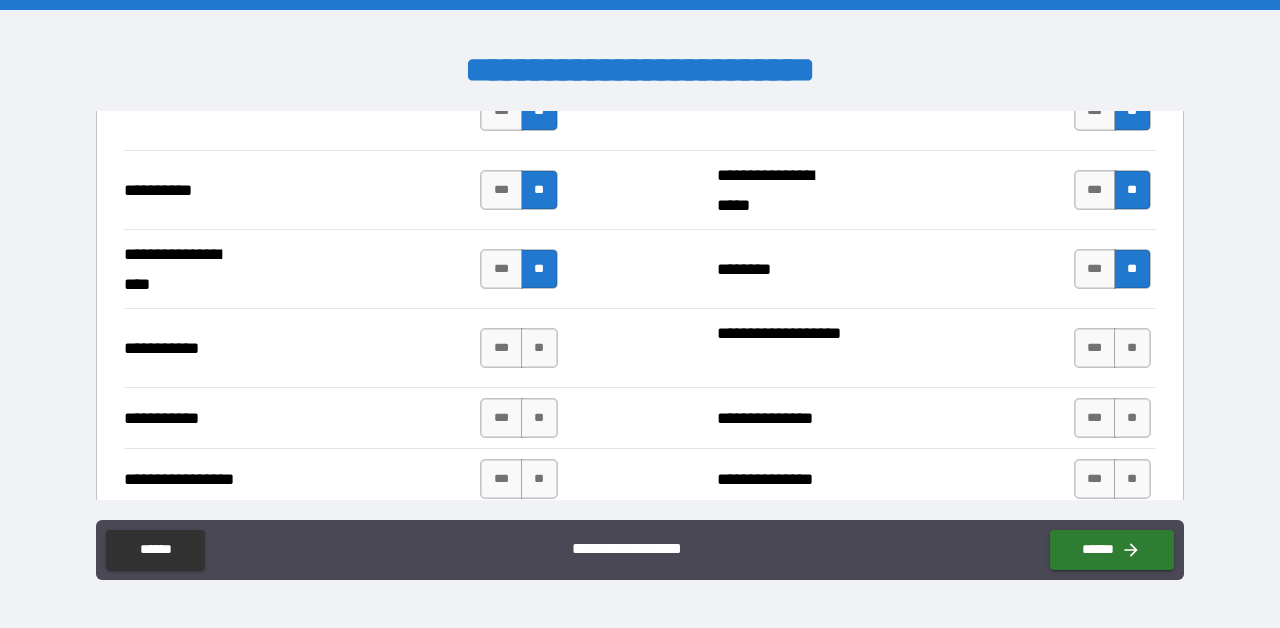 scroll, scrollTop: 2031, scrollLeft: 0, axis: vertical 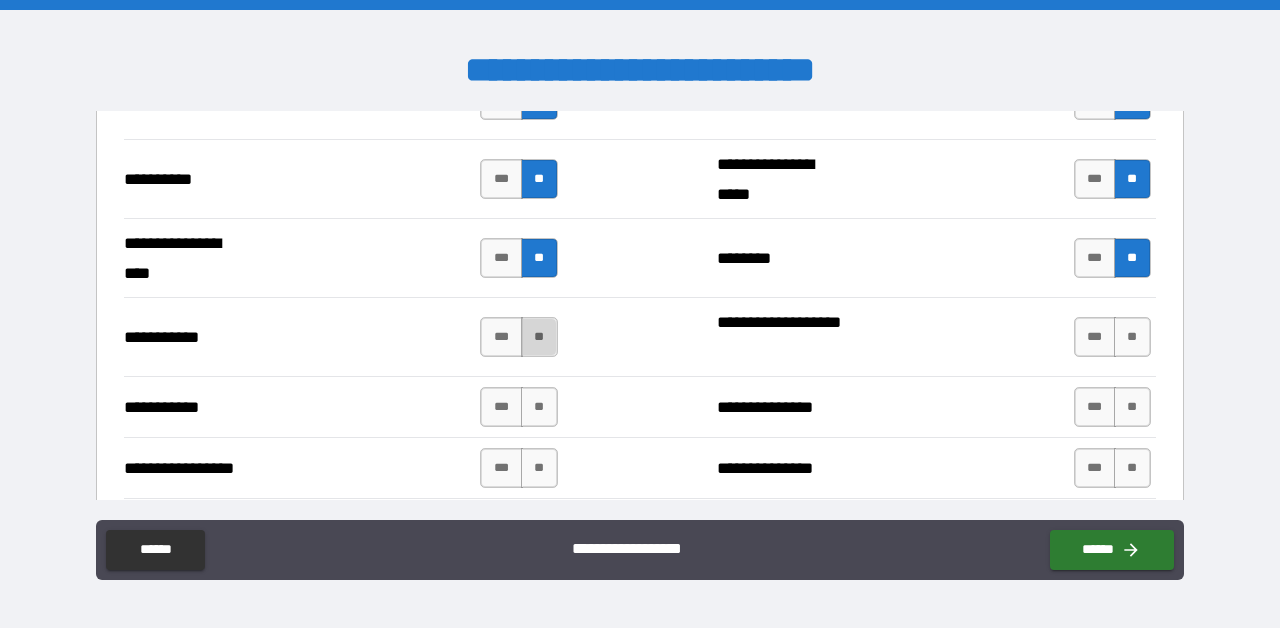 click on "**" at bounding box center [539, 337] 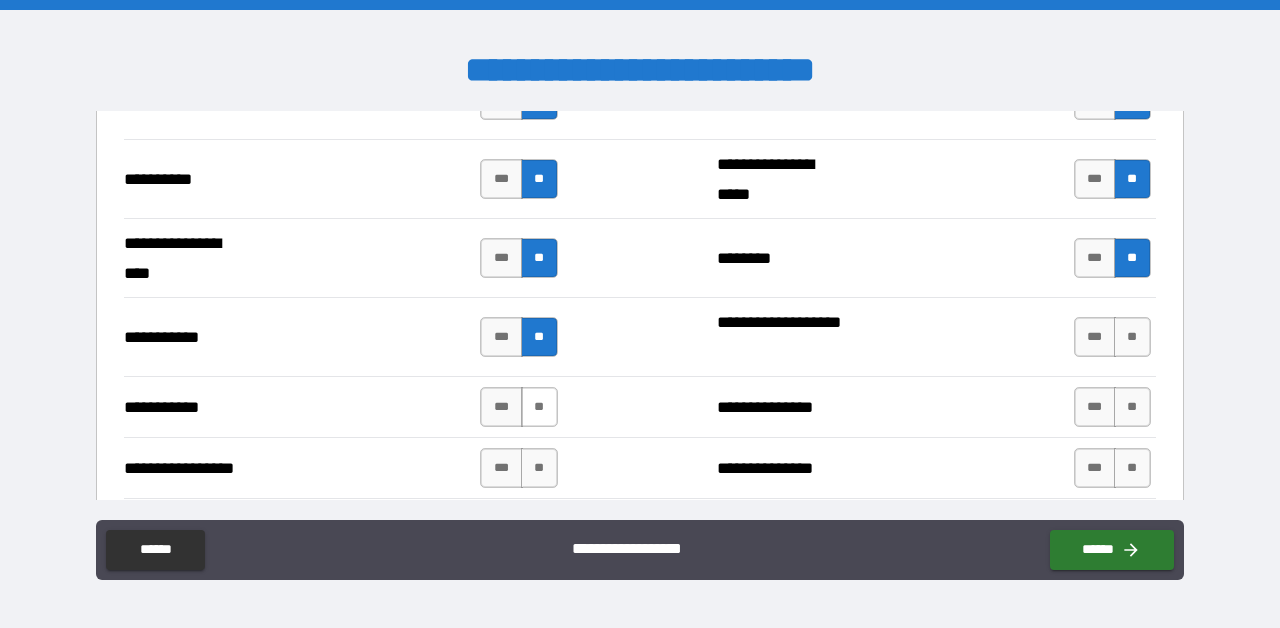 click on "**" at bounding box center (539, 407) 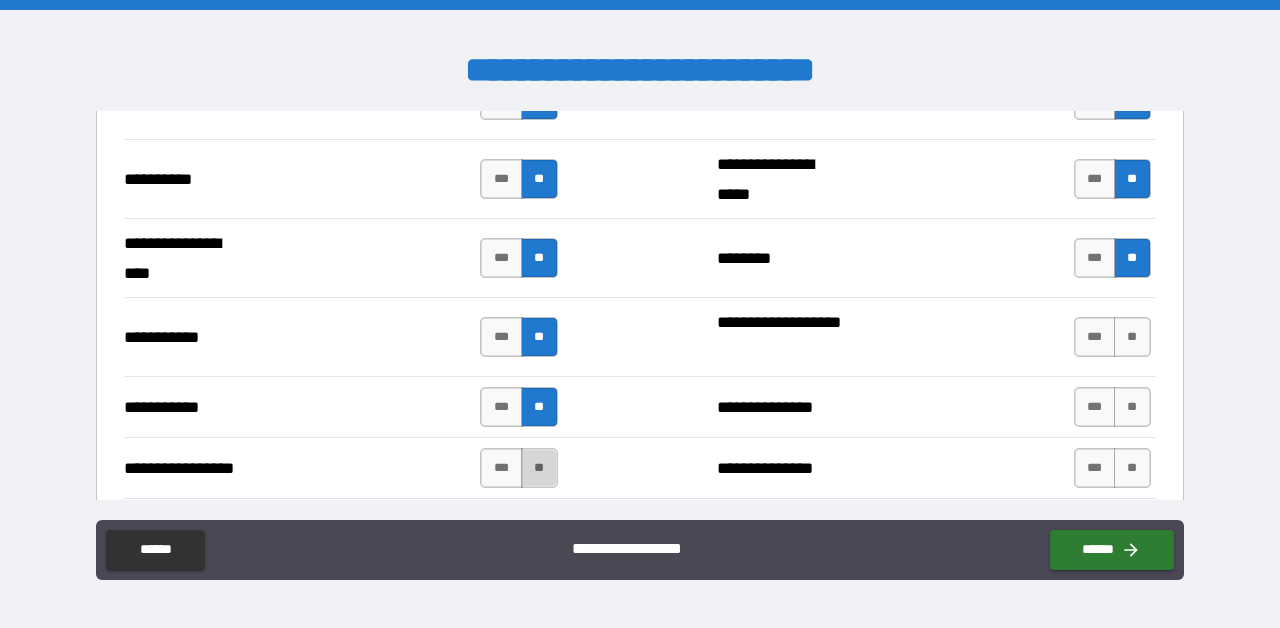click on "**" at bounding box center [539, 468] 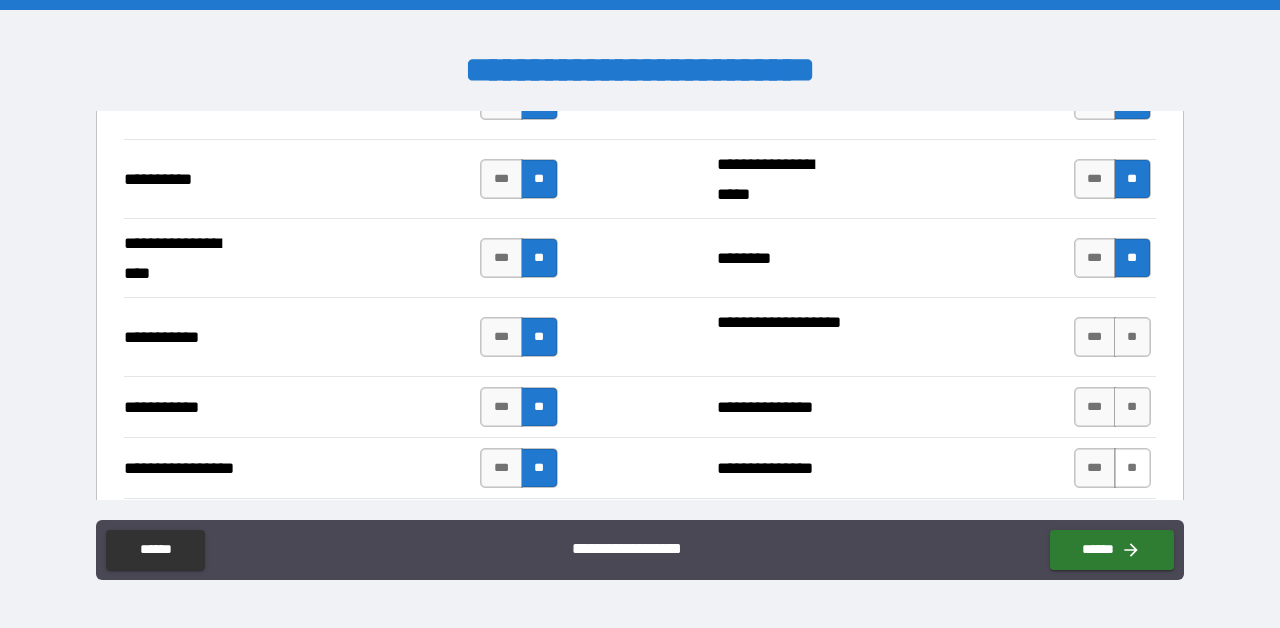 click on "**" at bounding box center (1132, 468) 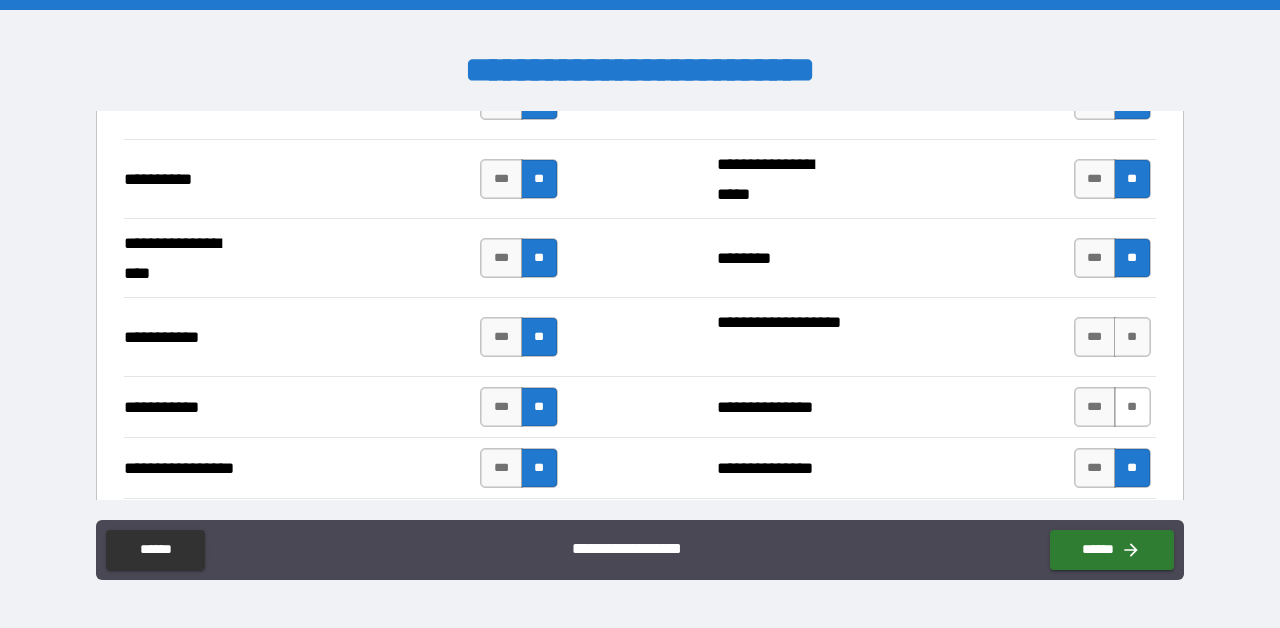 click on "**" at bounding box center [1132, 407] 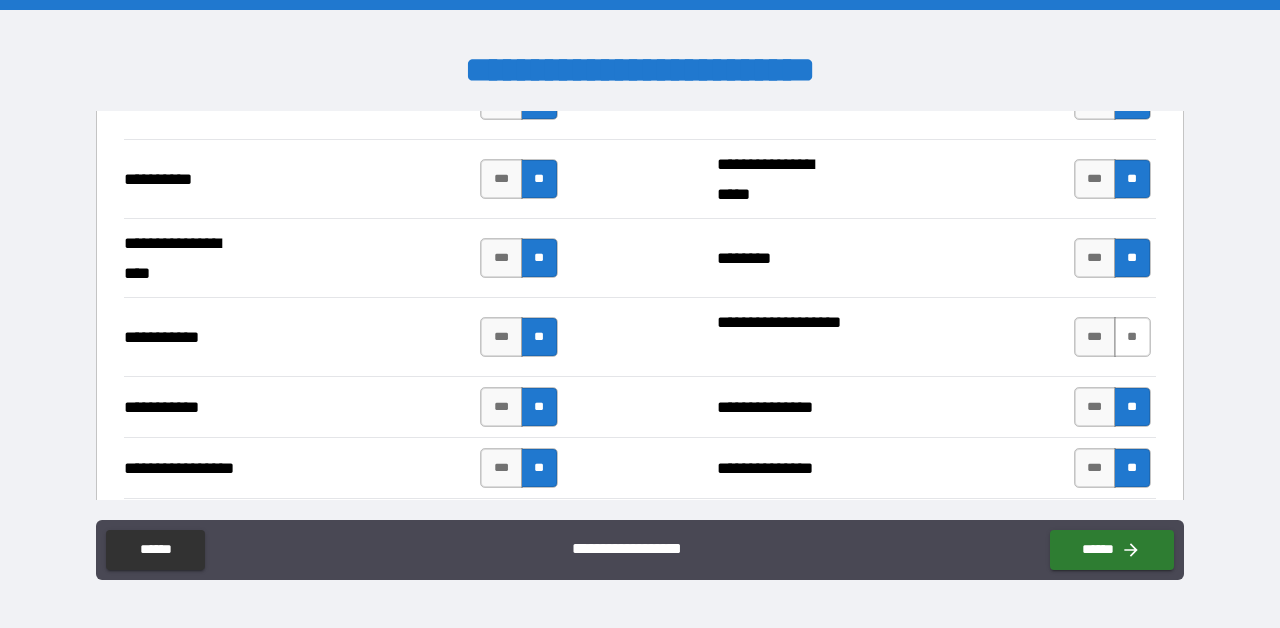 click on "**" at bounding box center (1132, 337) 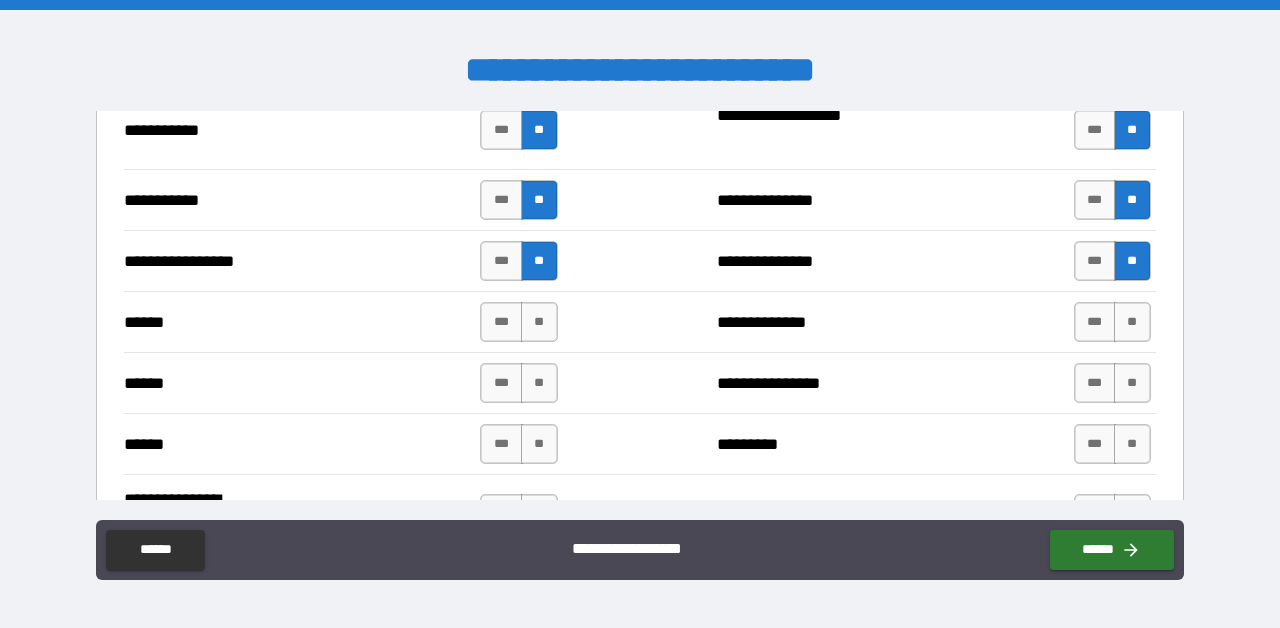scroll, scrollTop: 2247, scrollLeft: 0, axis: vertical 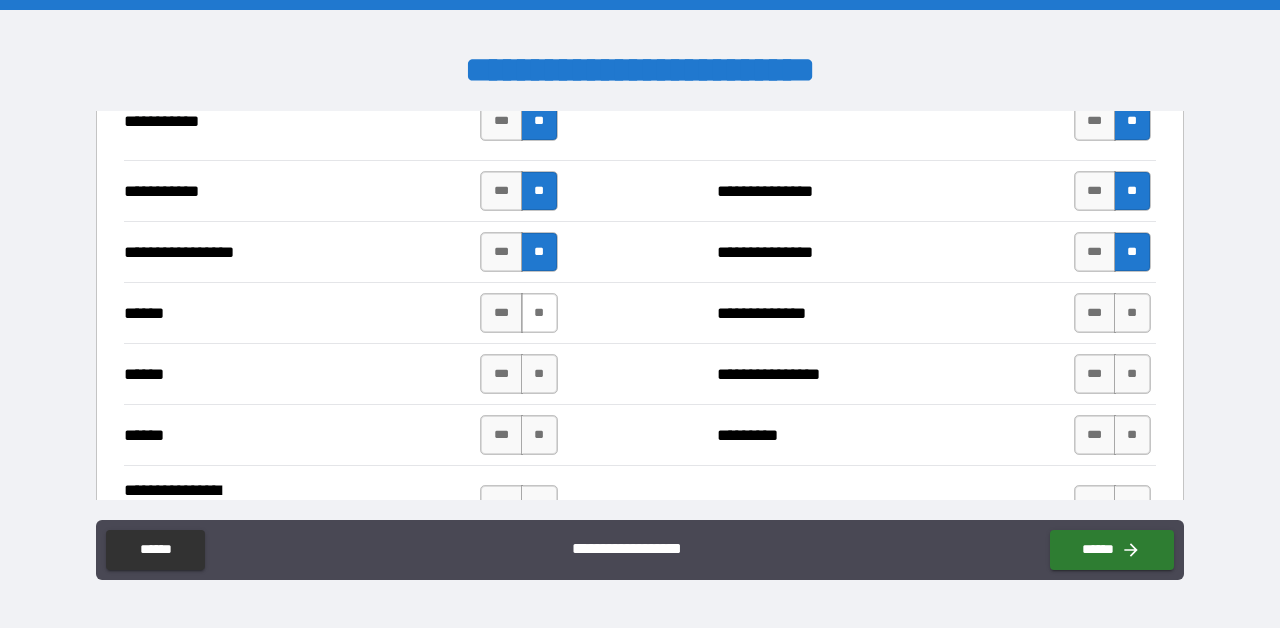 click on "**" at bounding box center [539, 313] 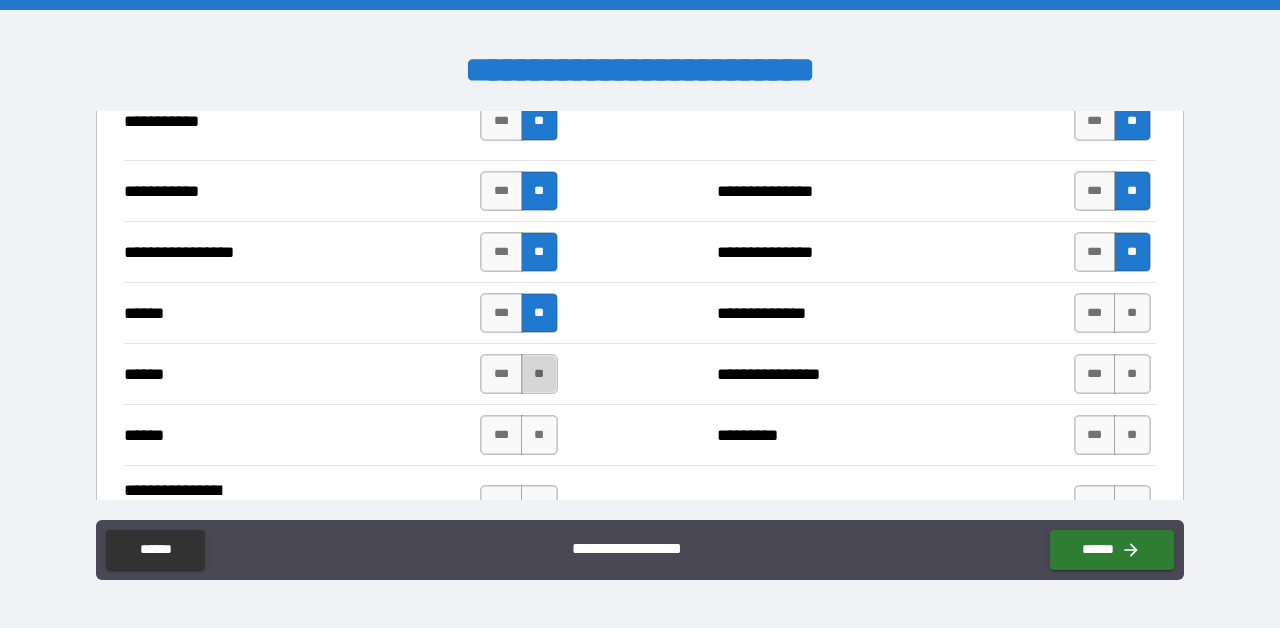 click on "**" at bounding box center [539, 374] 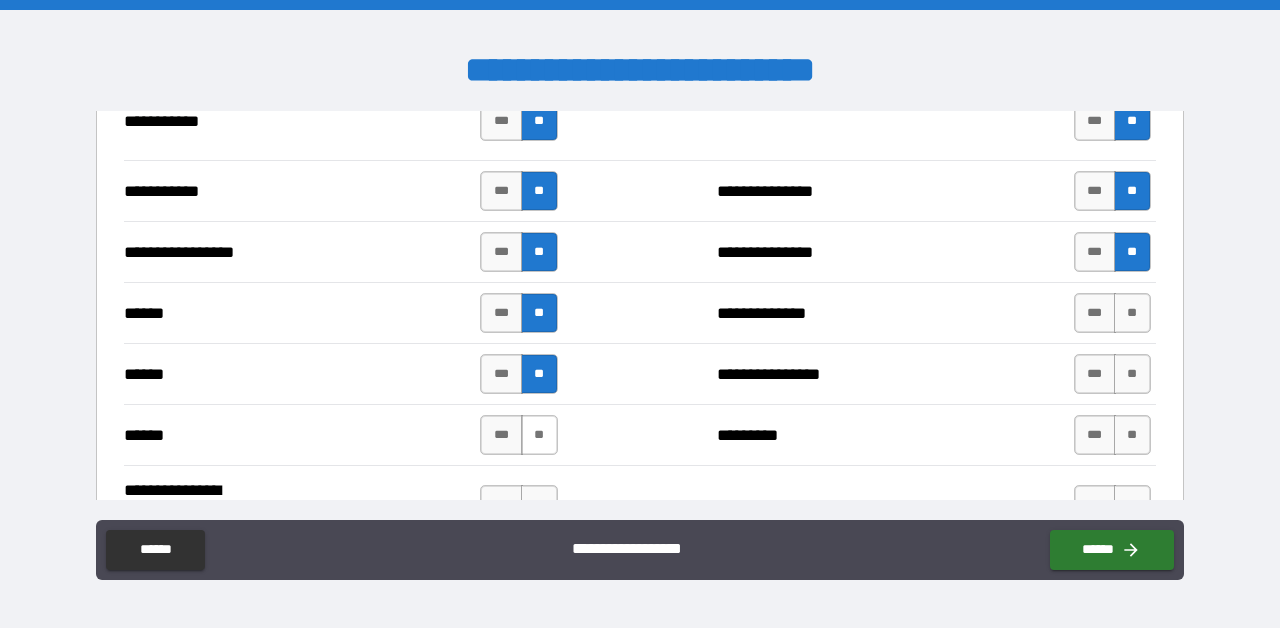 click on "**" at bounding box center (539, 435) 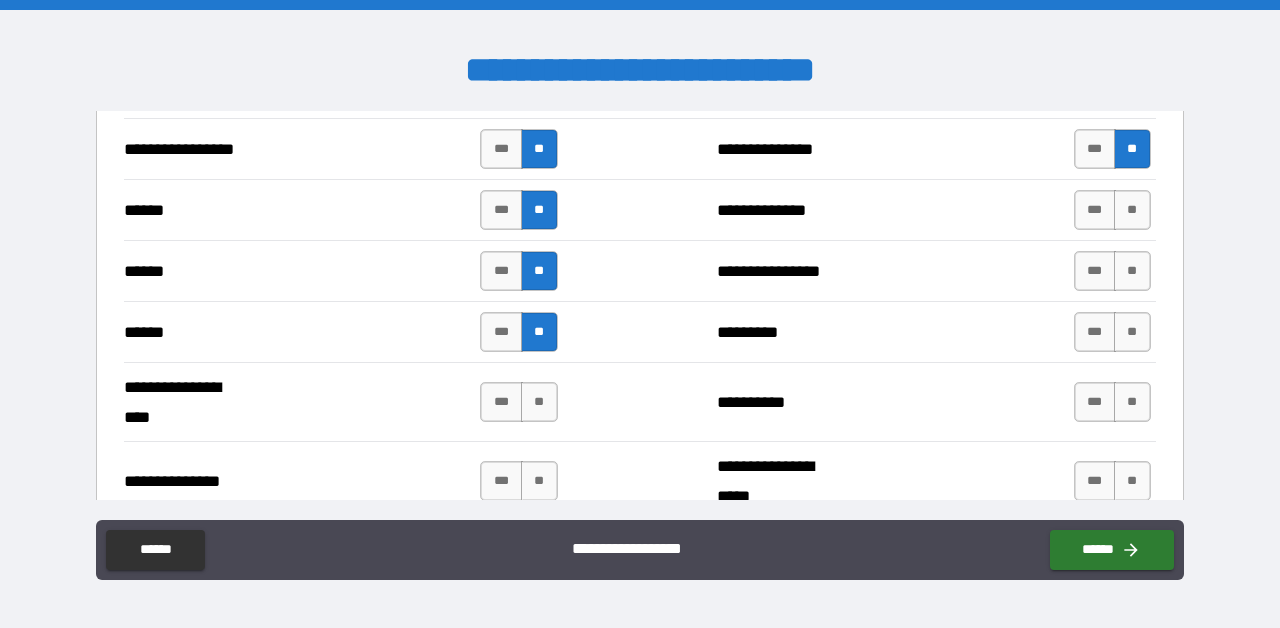 scroll, scrollTop: 2352, scrollLeft: 0, axis: vertical 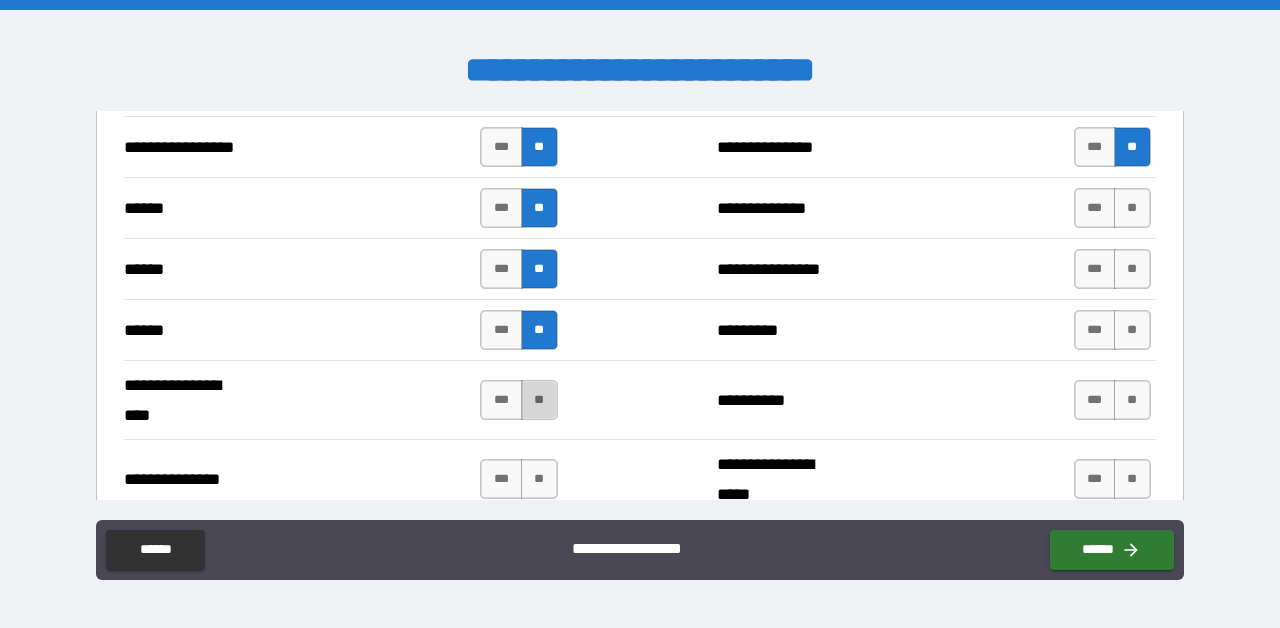 click on "**" at bounding box center (539, 400) 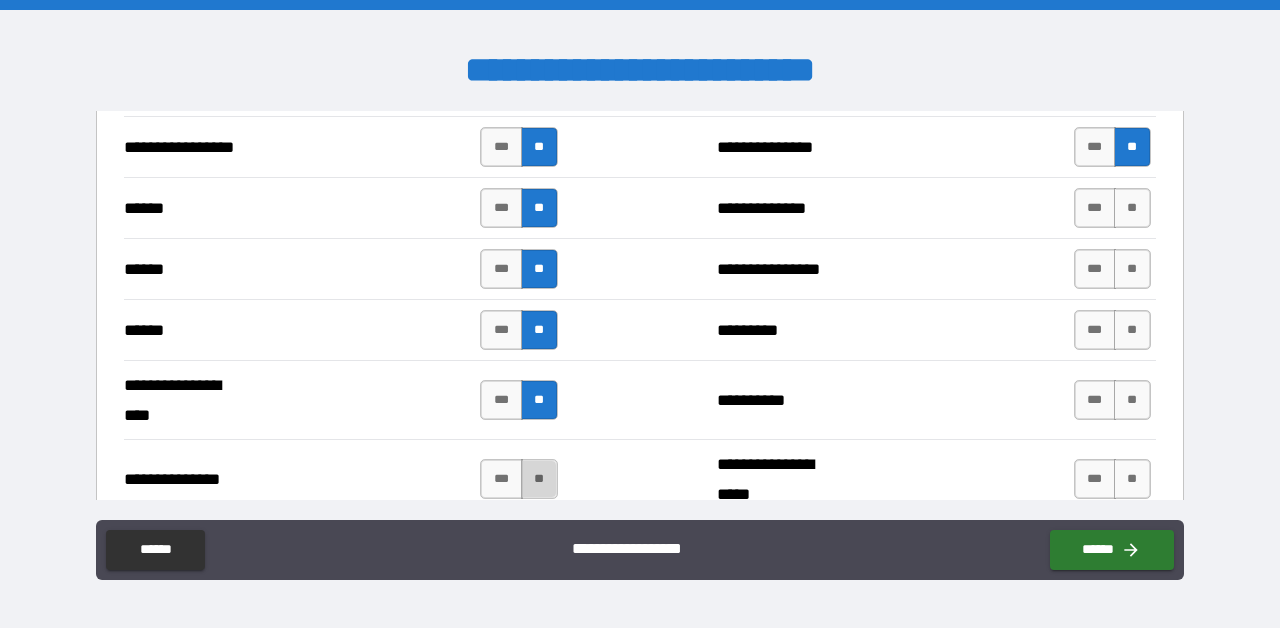 click on "**" at bounding box center [539, 479] 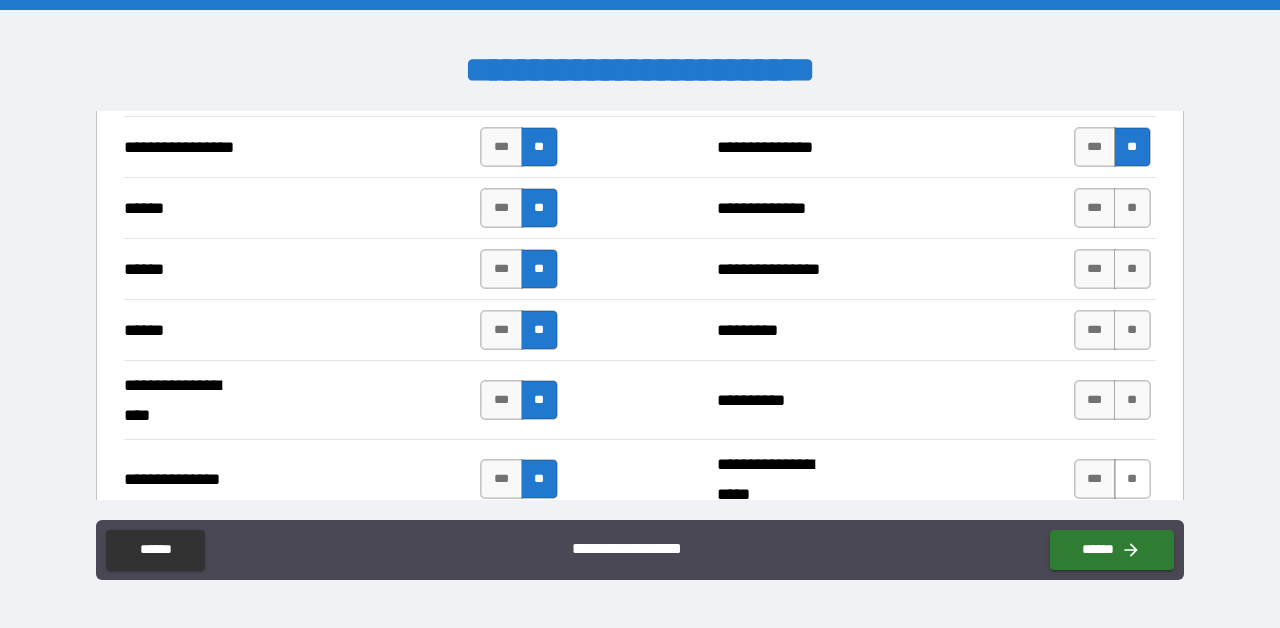click on "**" at bounding box center (1132, 479) 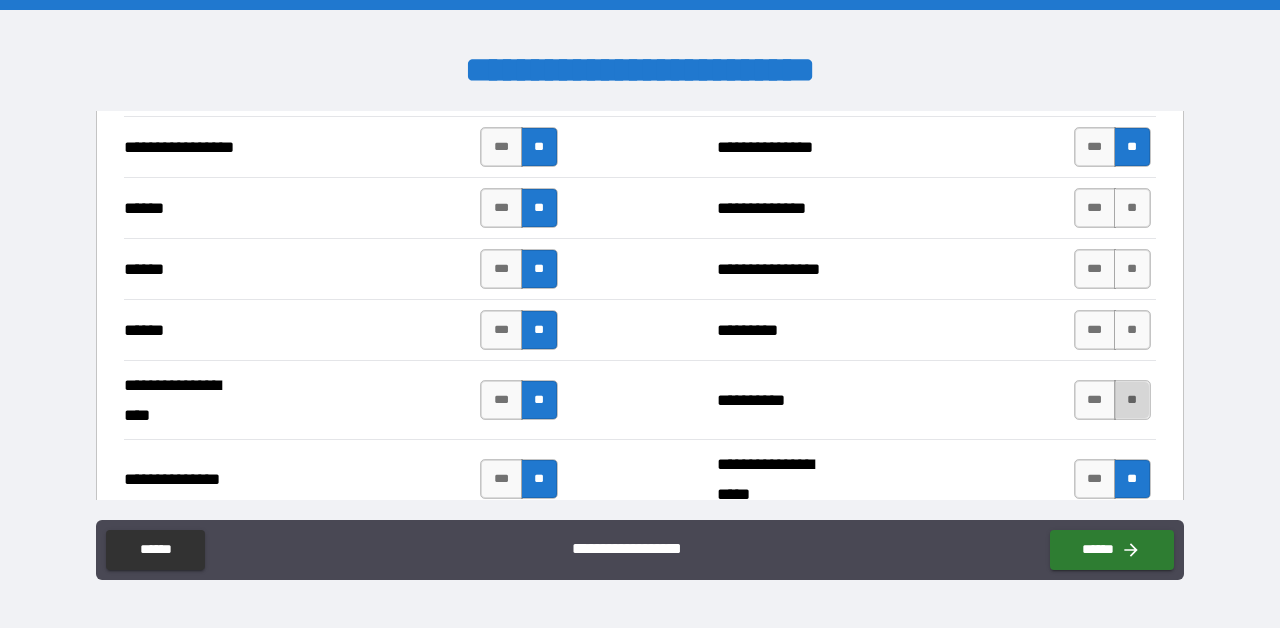 click on "**" at bounding box center (1132, 400) 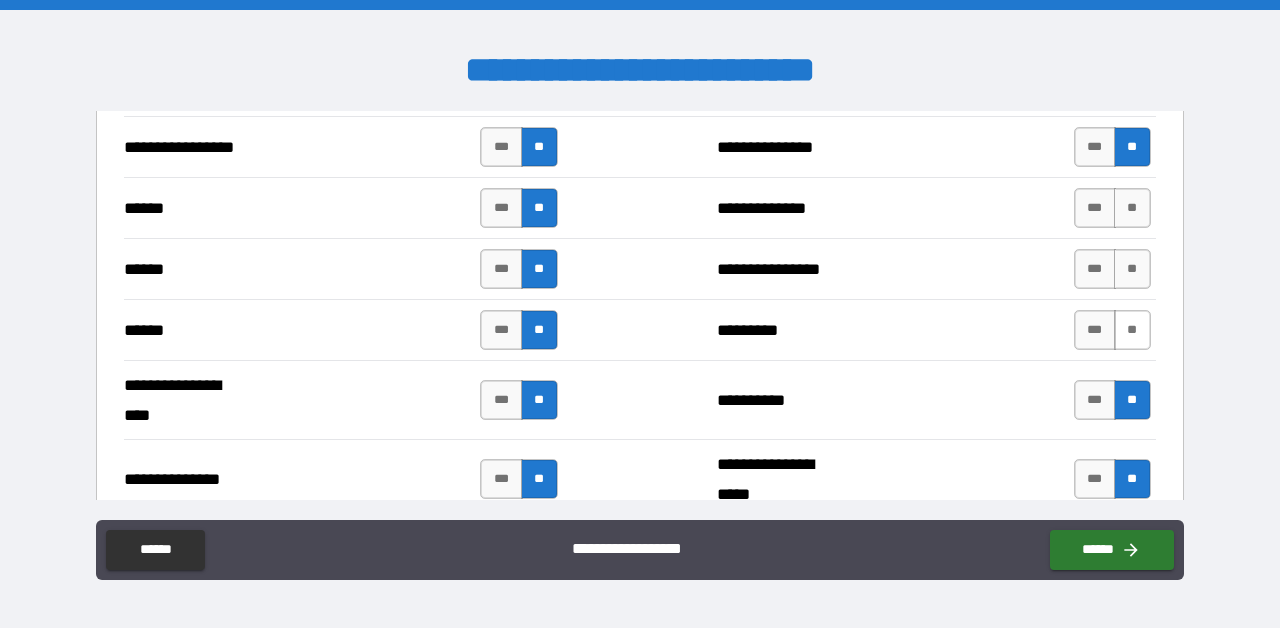 click on "**" at bounding box center [1132, 330] 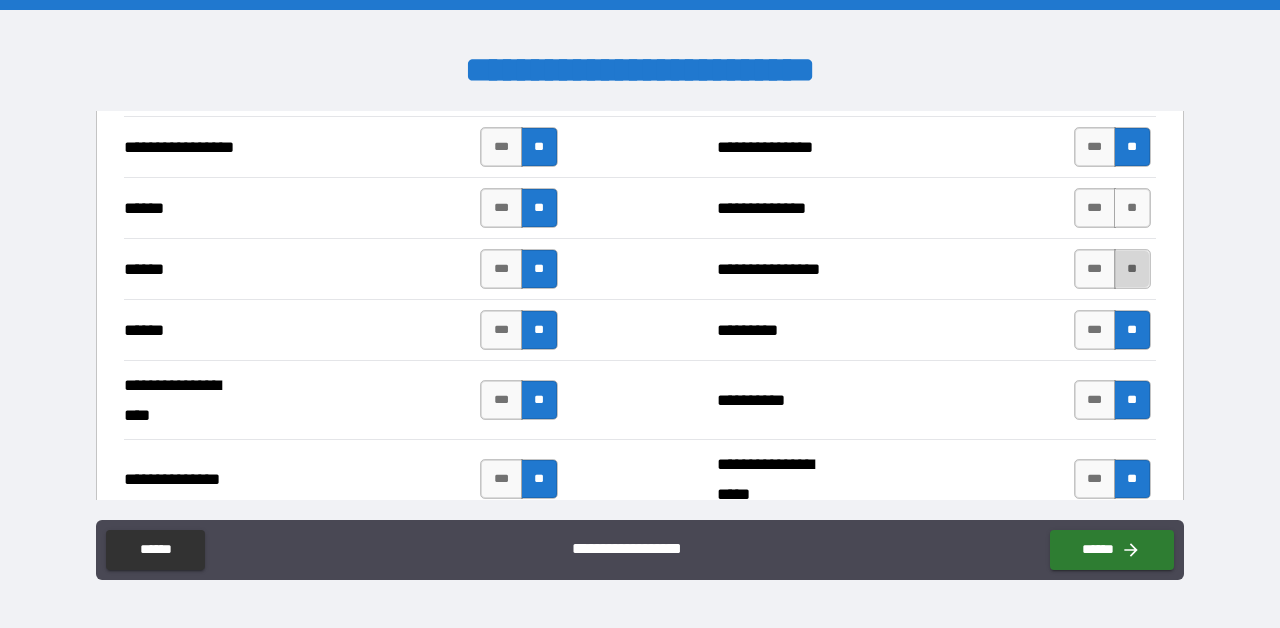click on "**" at bounding box center [1132, 269] 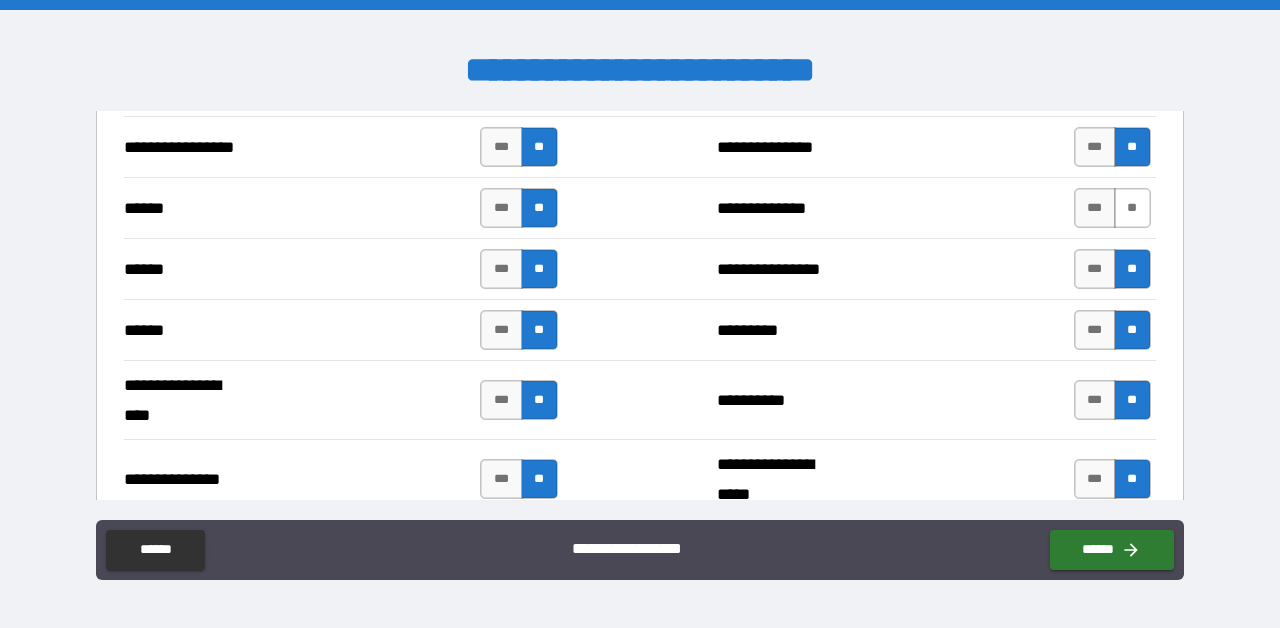 click on "**" at bounding box center (1132, 208) 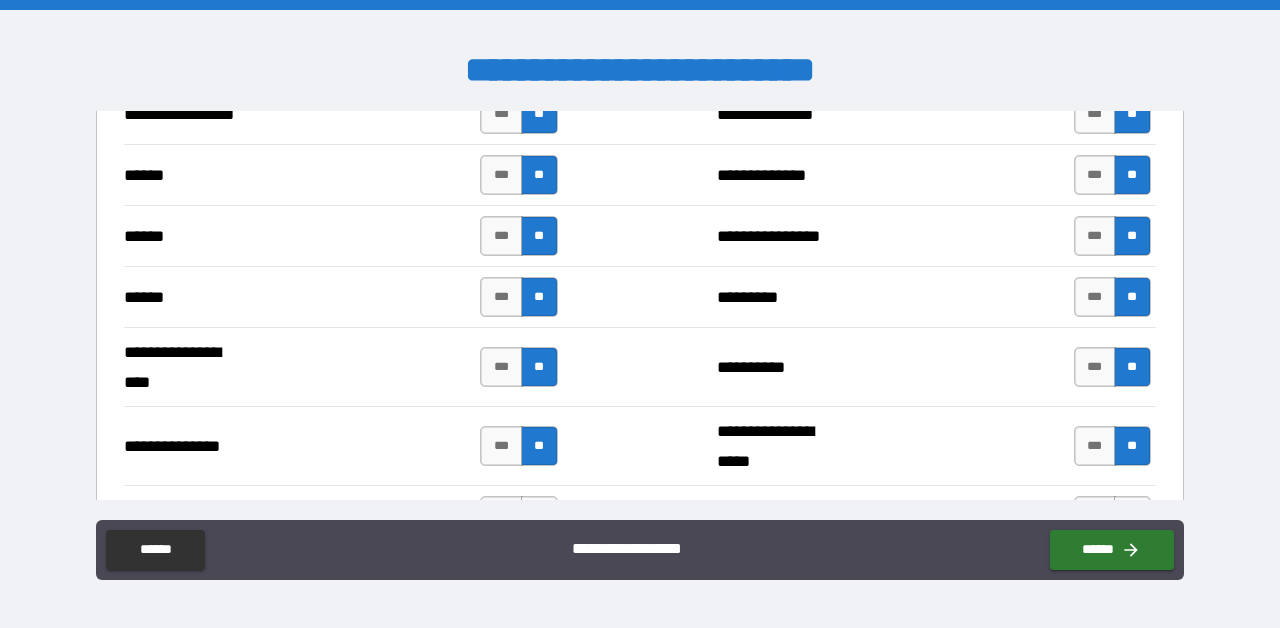 scroll, scrollTop: 2381, scrollLeft: 0, axis: vertical 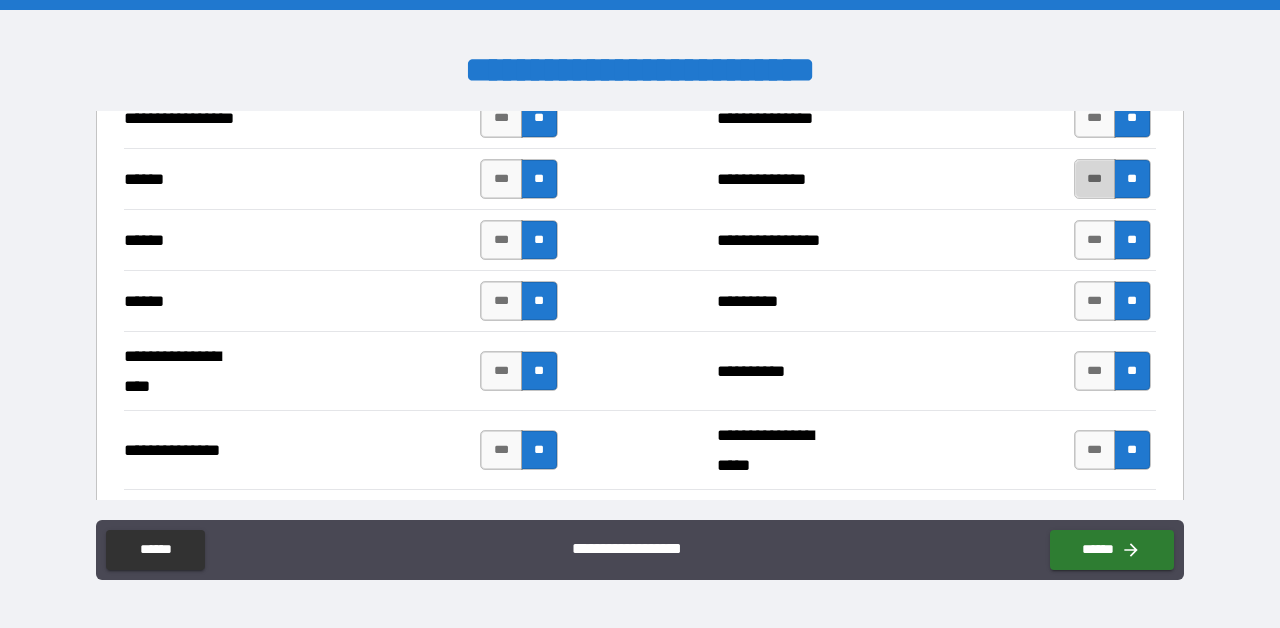 click on "***" at bounding box center [1095, 179] 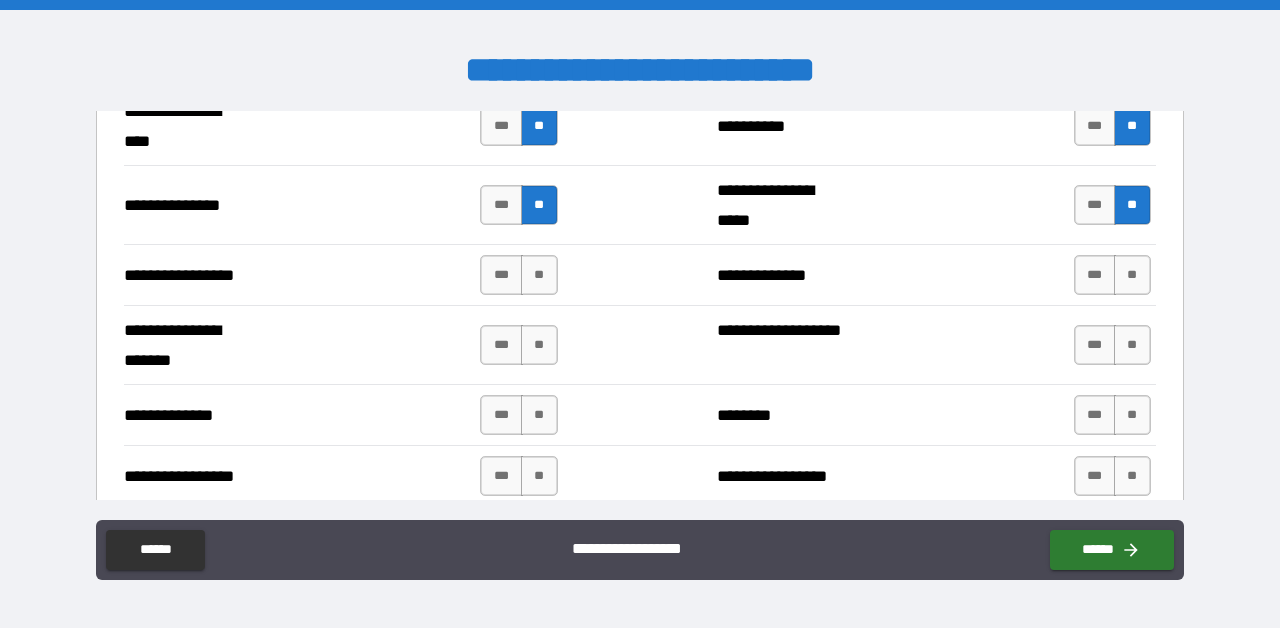 scroll, scrollTop: 2635, scrollLeft: 0, axis: vertical 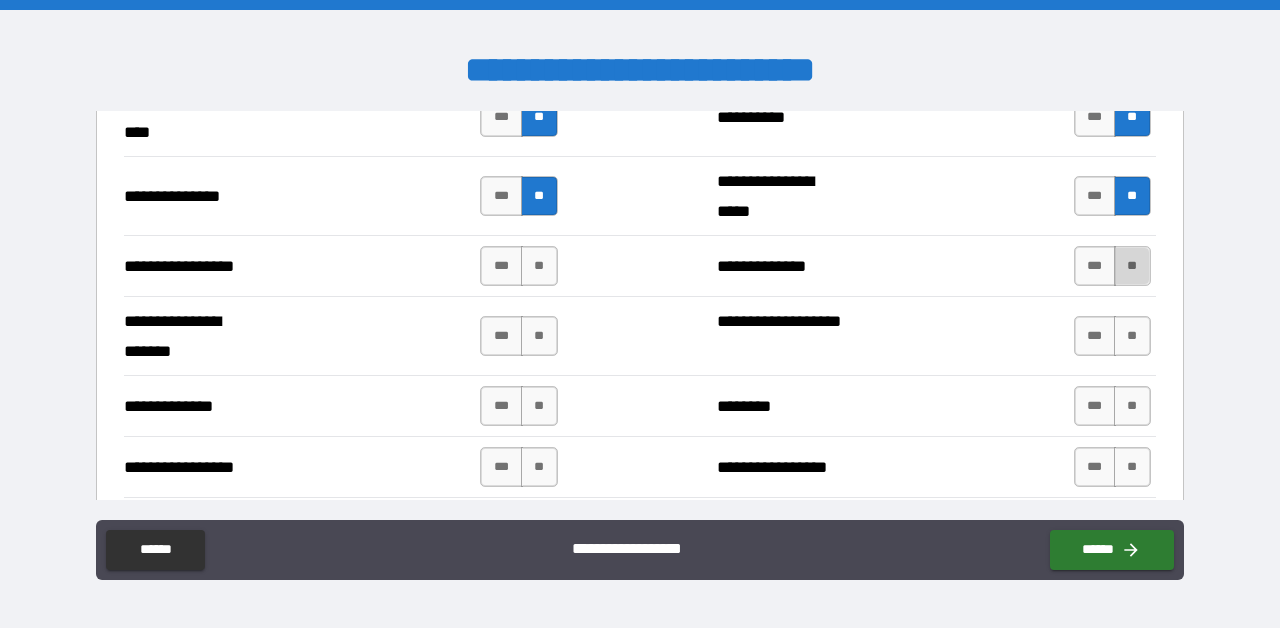 click on "**" at bounding box center (1132, 266) 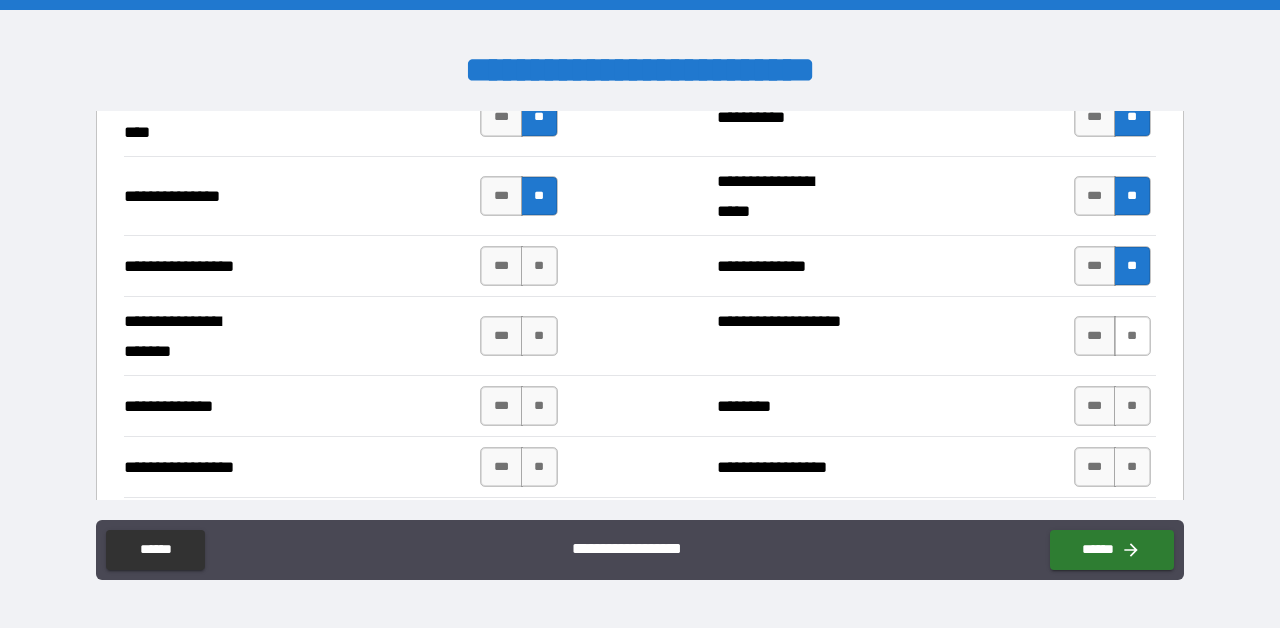 click on "**" at bounding box center [1132, 336] 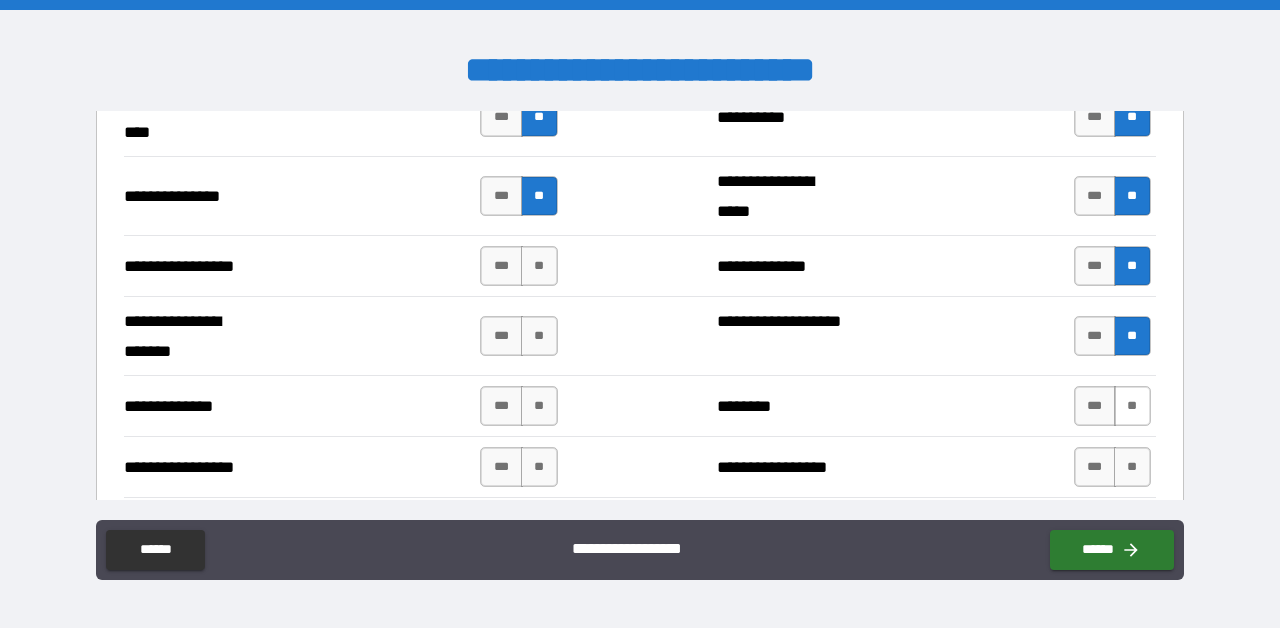 click on "**" at bounding box center [1132, 406] 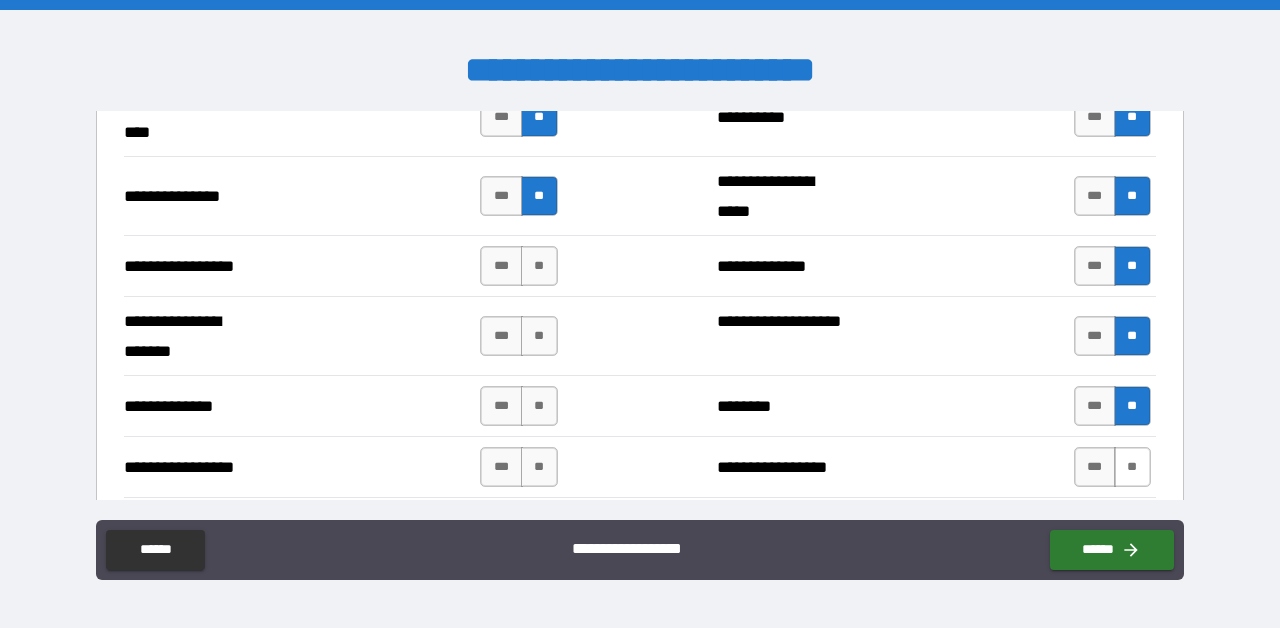 click on "**" at bounding box center (1132, 467) 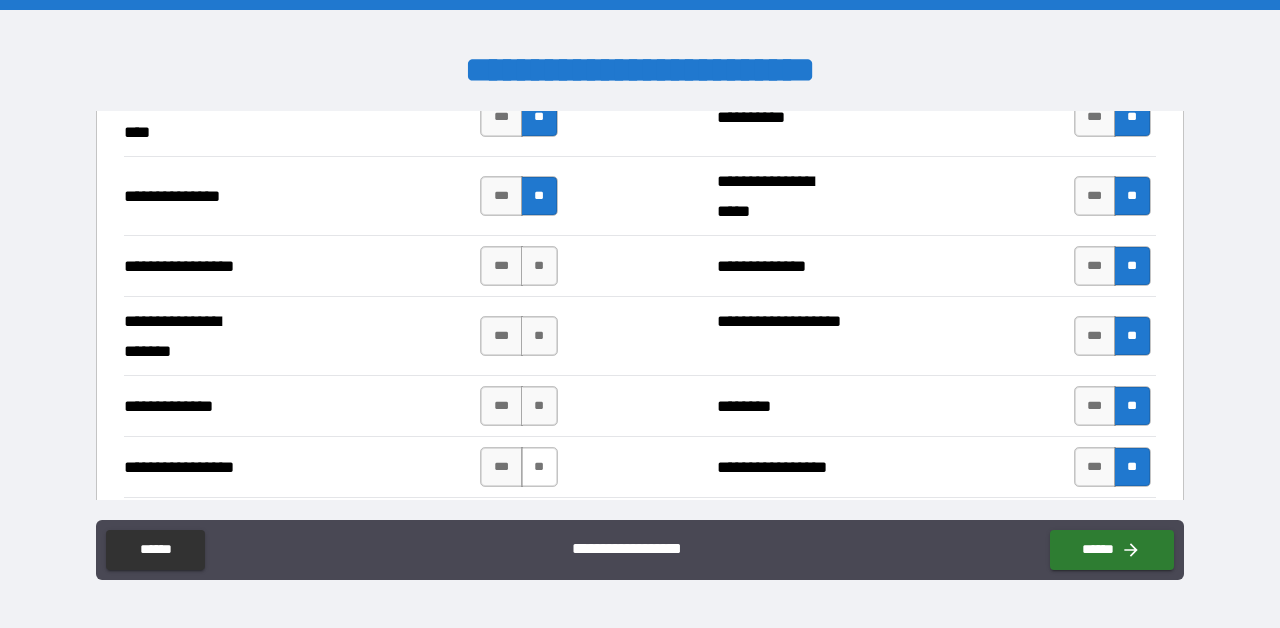 click on "**" at bounding box center [539, 467] 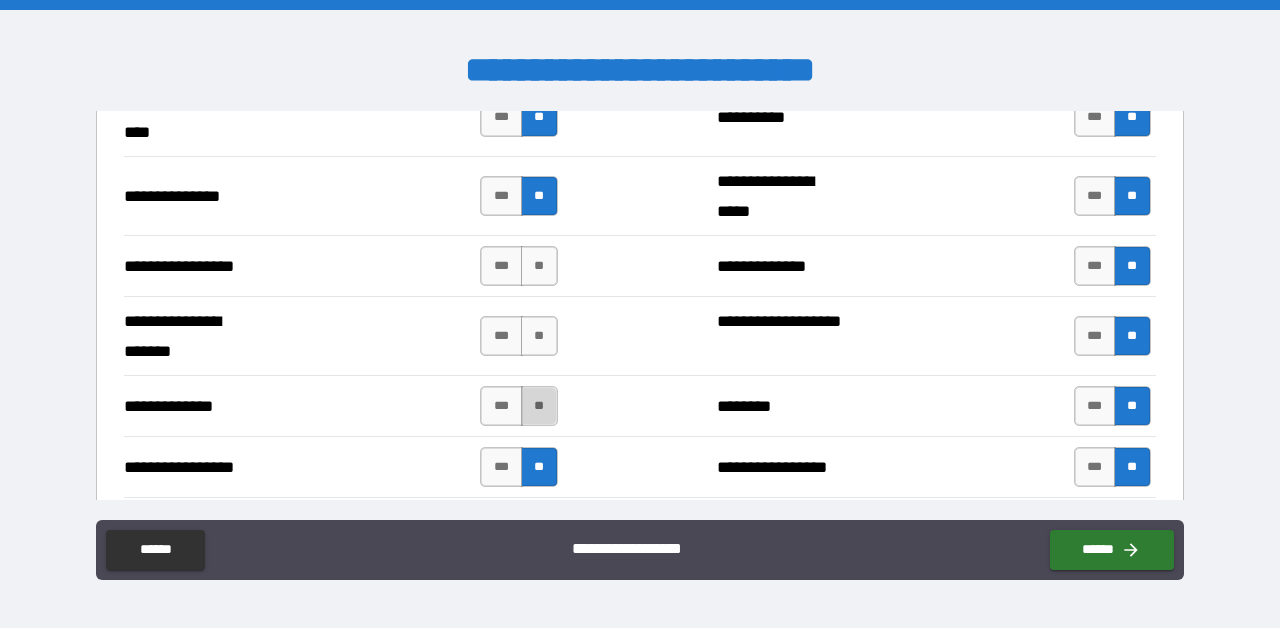 click on "**" at bounding box center (539, 406) 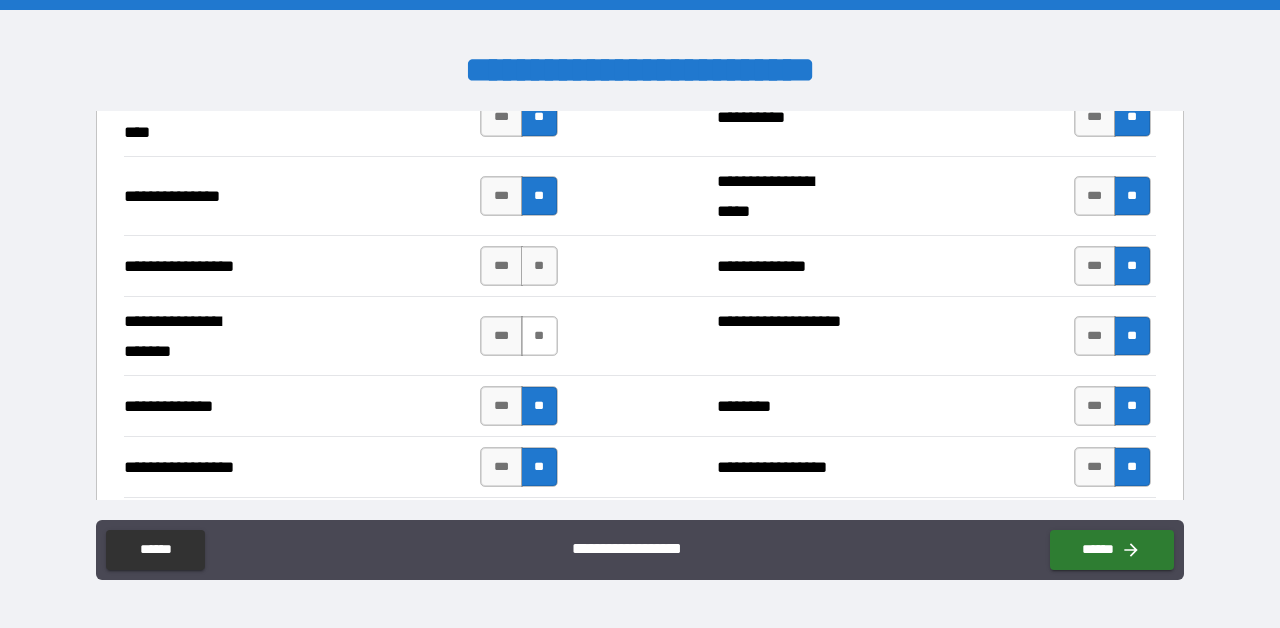 click on "**" at bounding box center [539, 336] 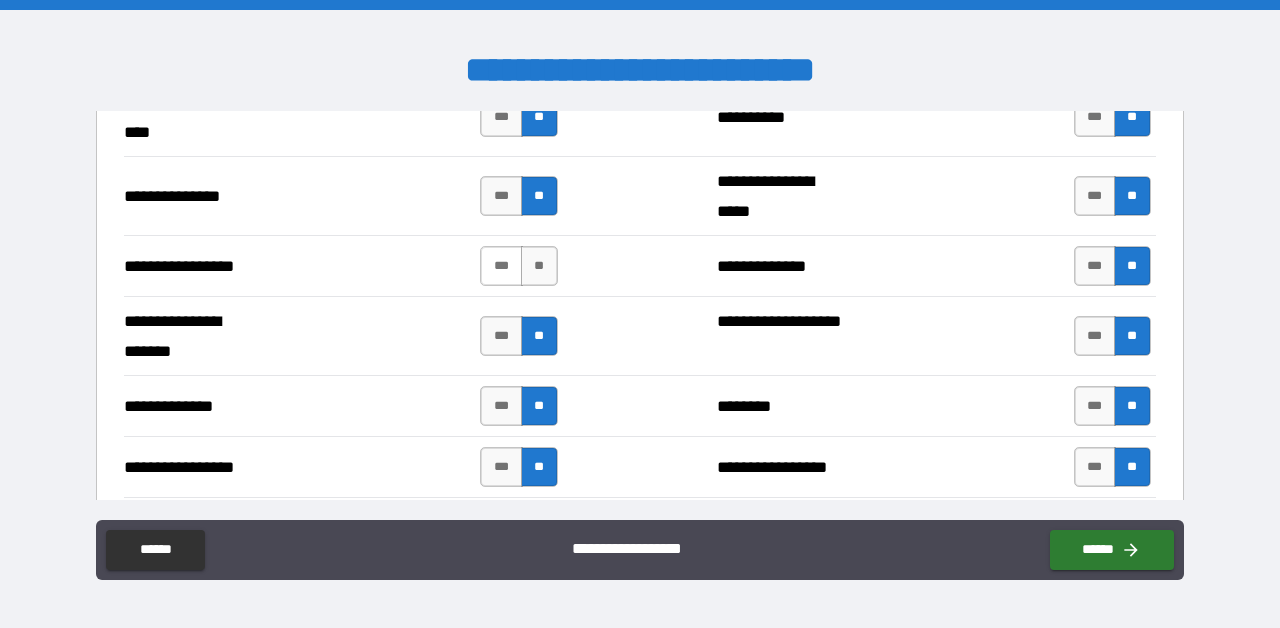 click on "***" at bounding box center (501, 266) 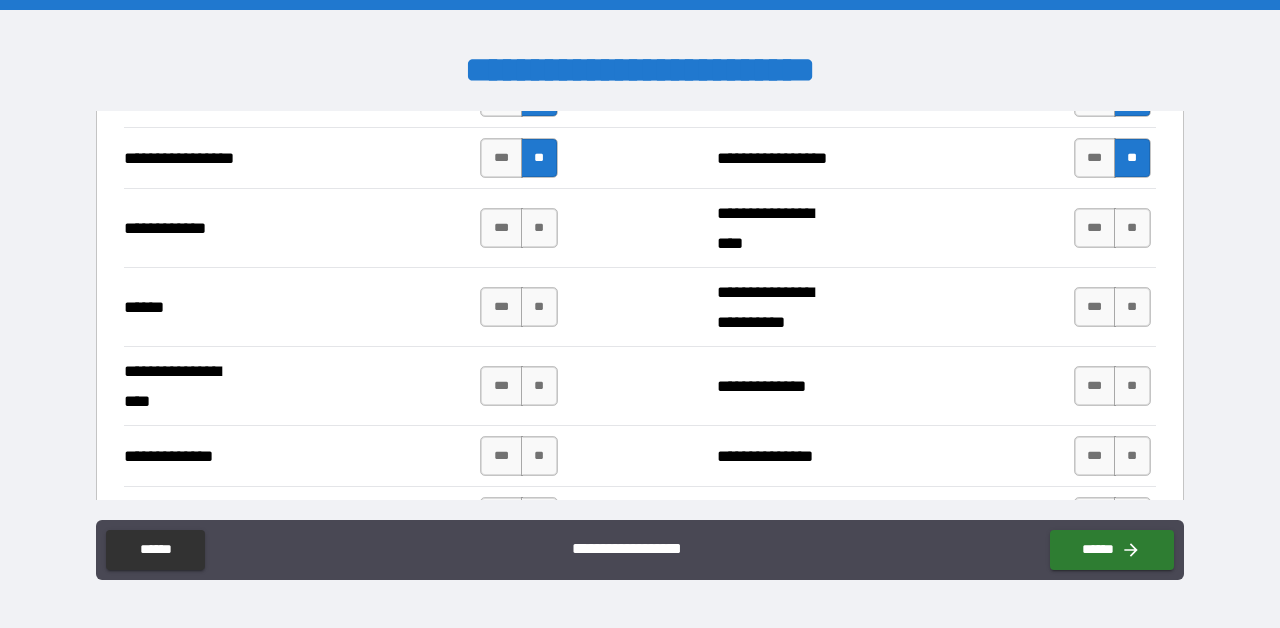 scroll, scrollTop: 2952, scrollLeft: 0, axis: vertical 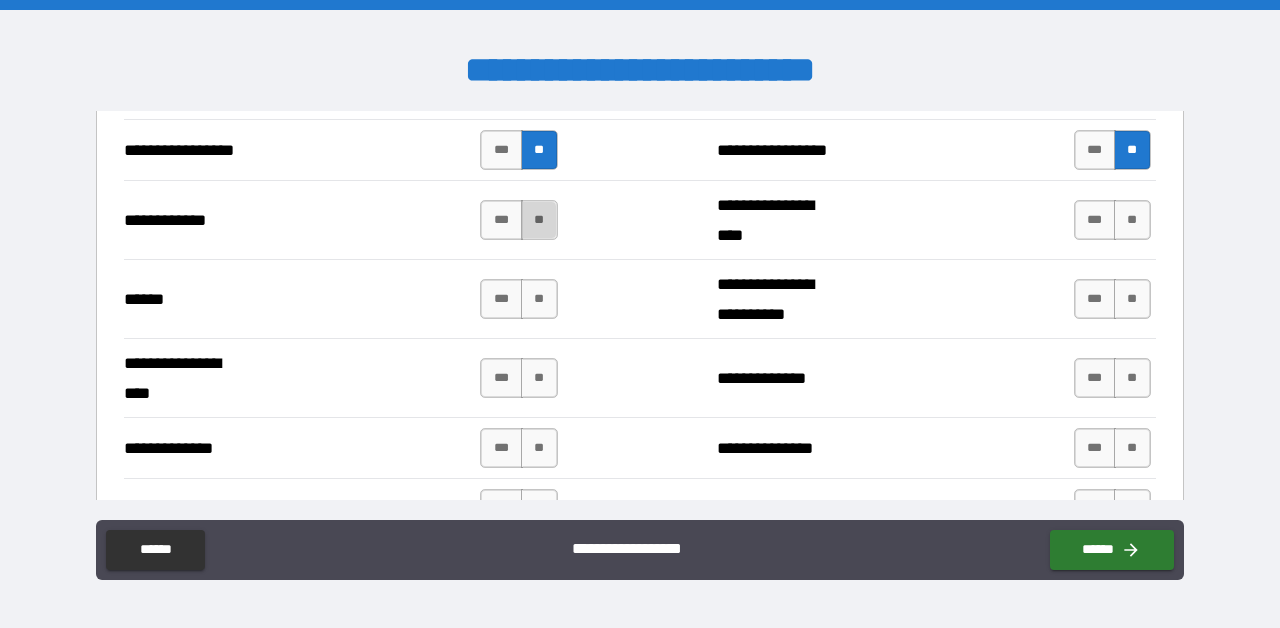 click on "**" at bounding box center (539, 220) 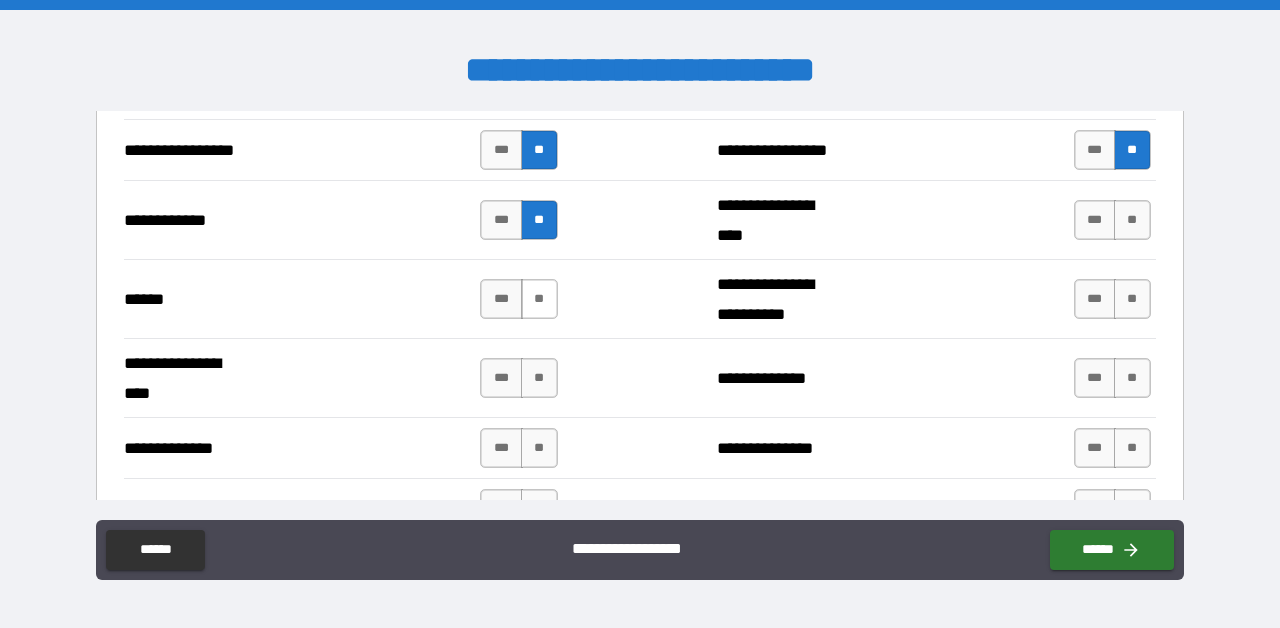 click on "**" at bounding box center (539, 299) 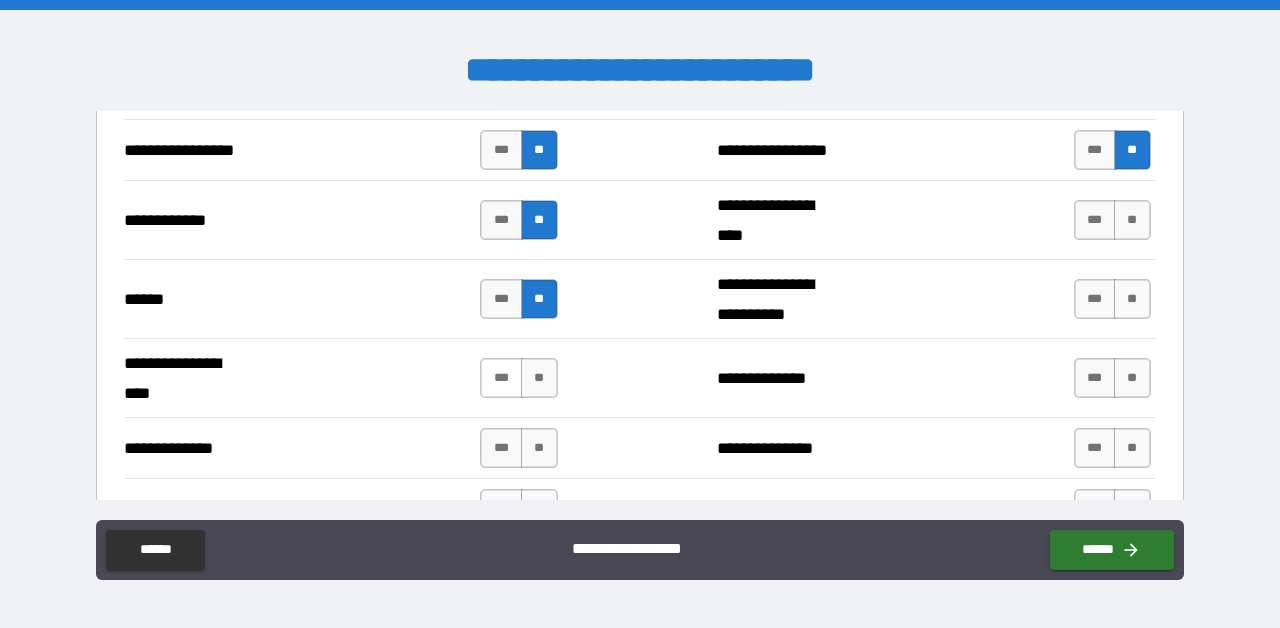 click on "***" at bounding box center [501, 378] 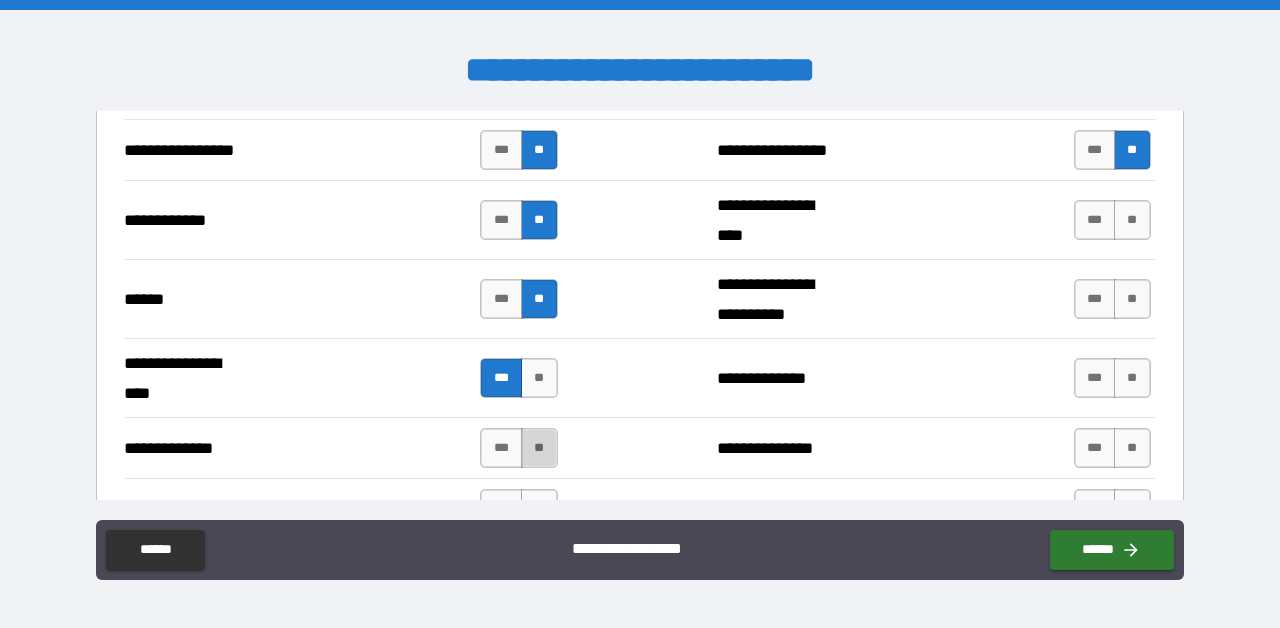 click on "**" at bounding box center [539, 448] 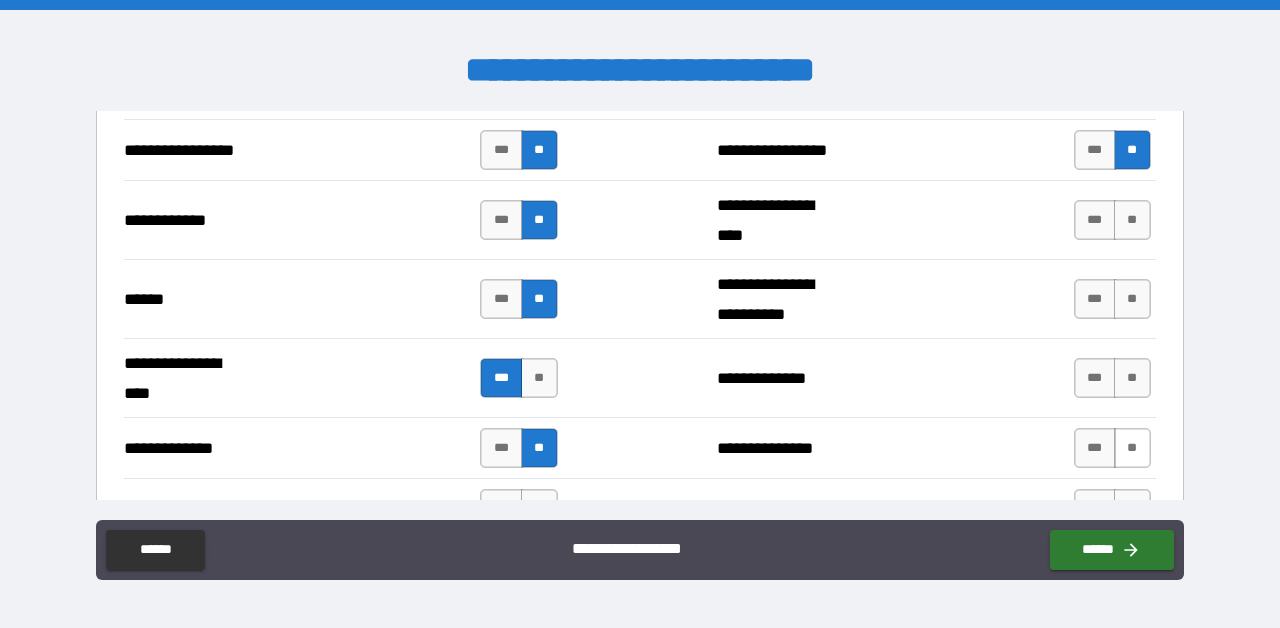 click on "**" at bounding box center [1132, 448] 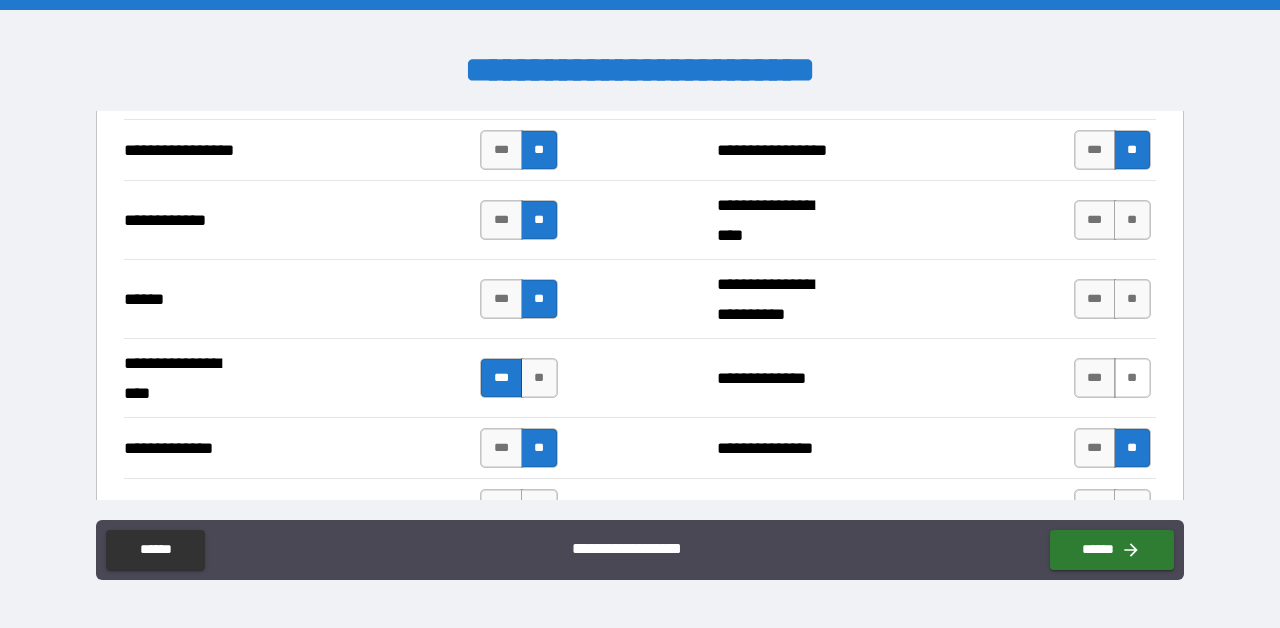 click on "**" at bounding box center [1132, 378] 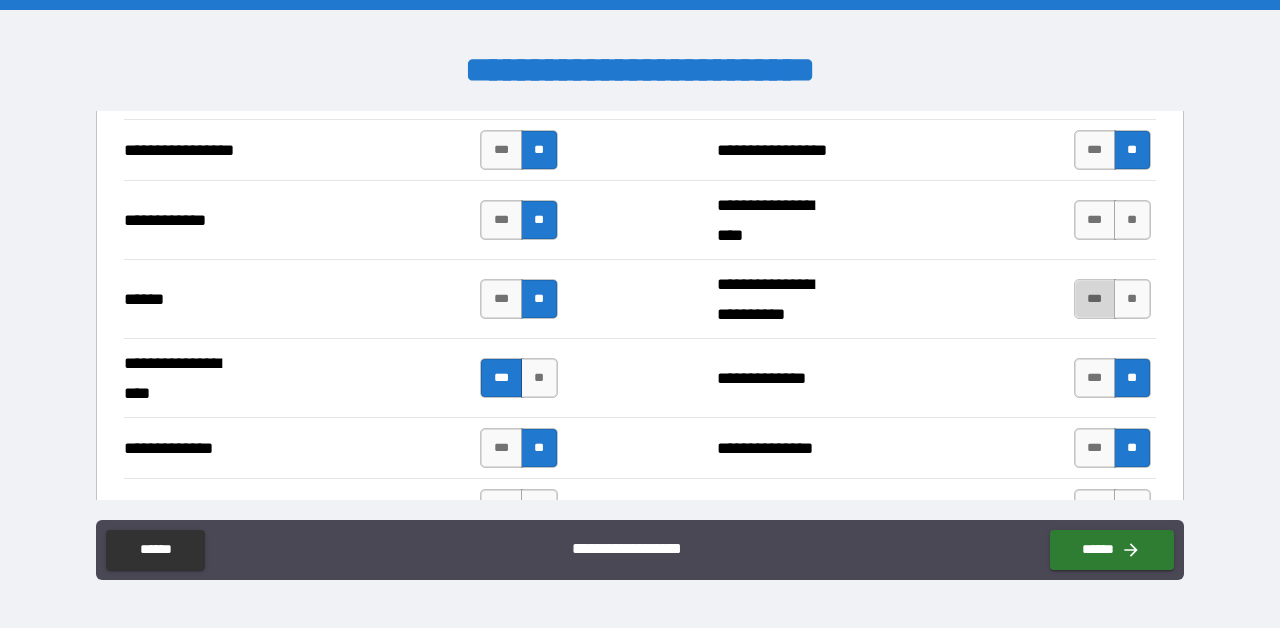click on "***" at bounding box center (1095, 299) 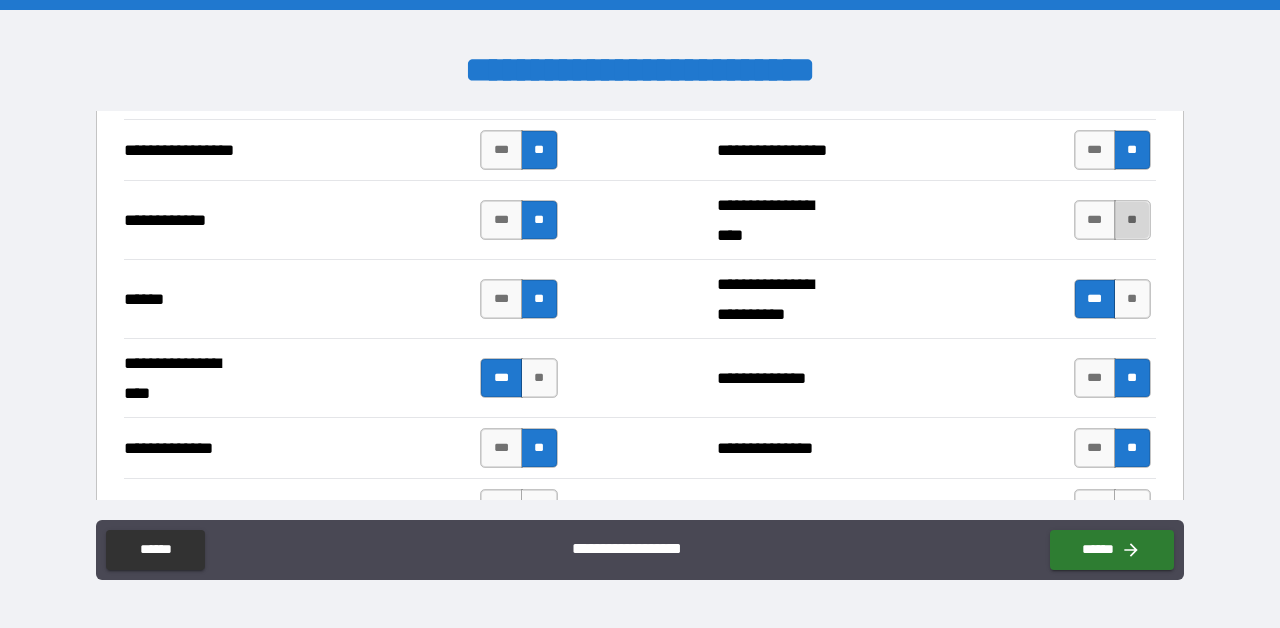 click on "**" at bounding box center [1132, 220] 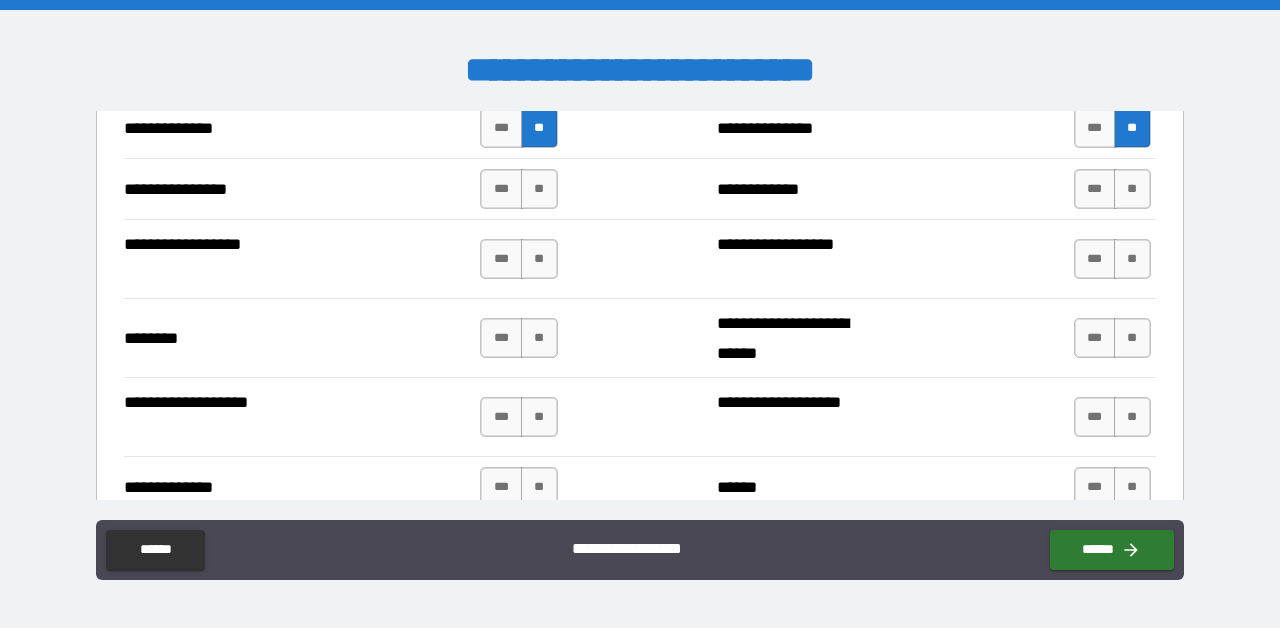 scroll, scrollTop: 3275, scrollLeft: 0, axis: vertical 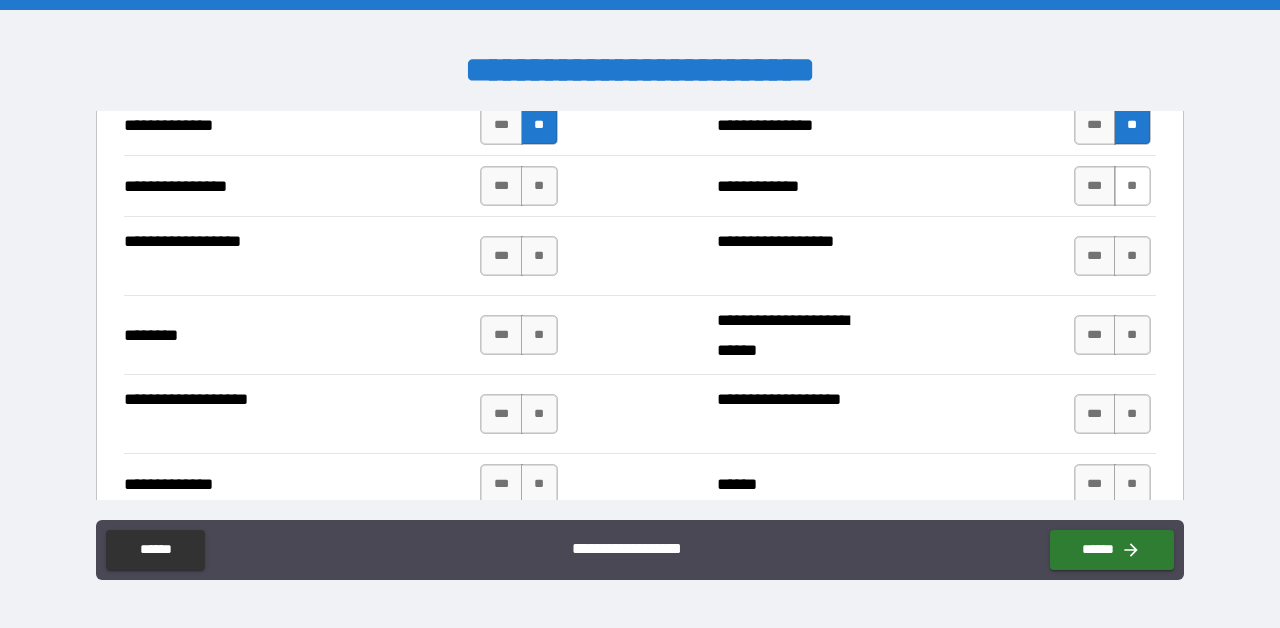 click on "**" at bounding box center (1132, 186) 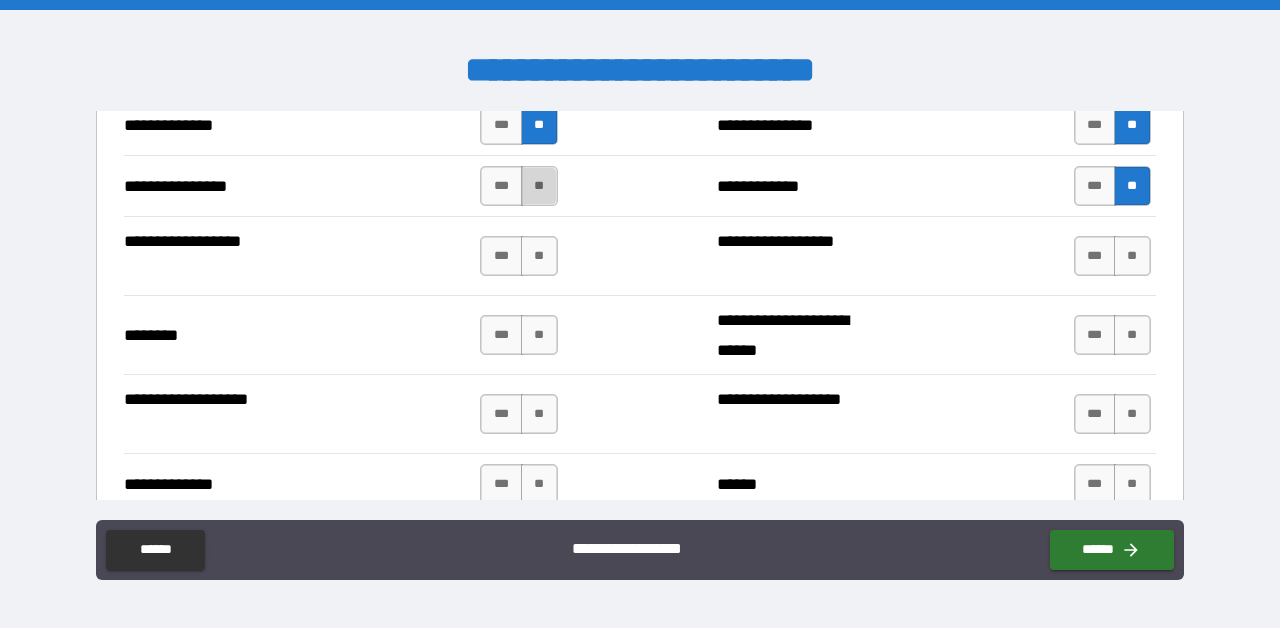 click on "**" at bounding box center [539, 186] 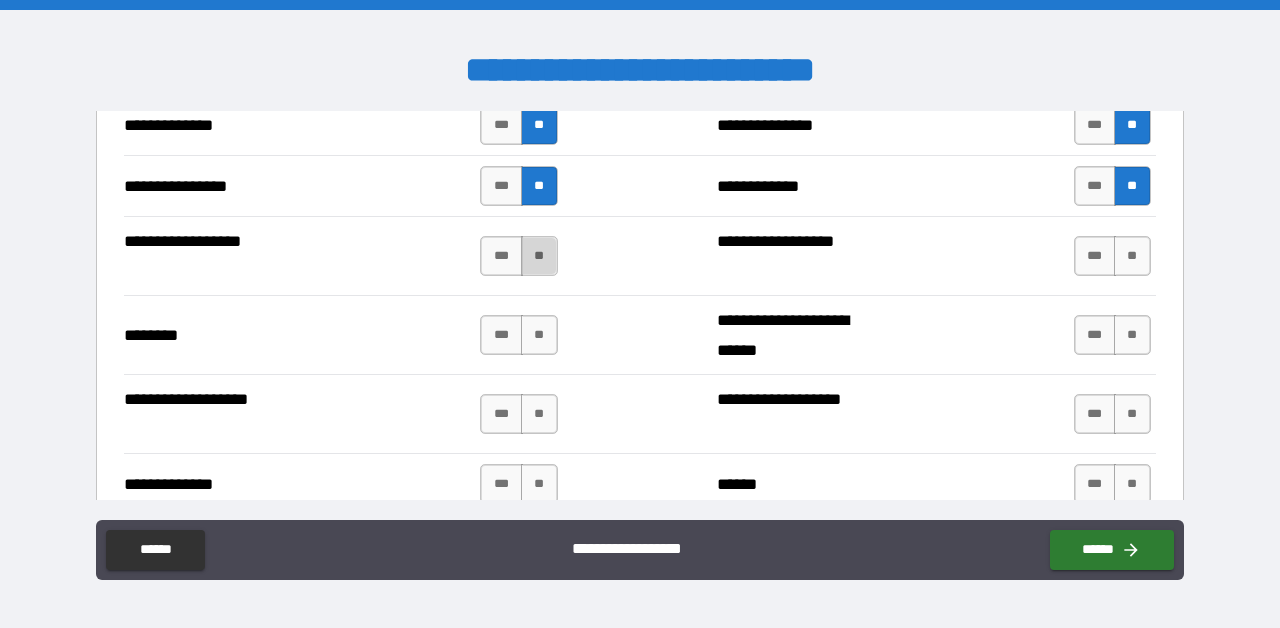 click on "**" at bounding box center (539, 256) 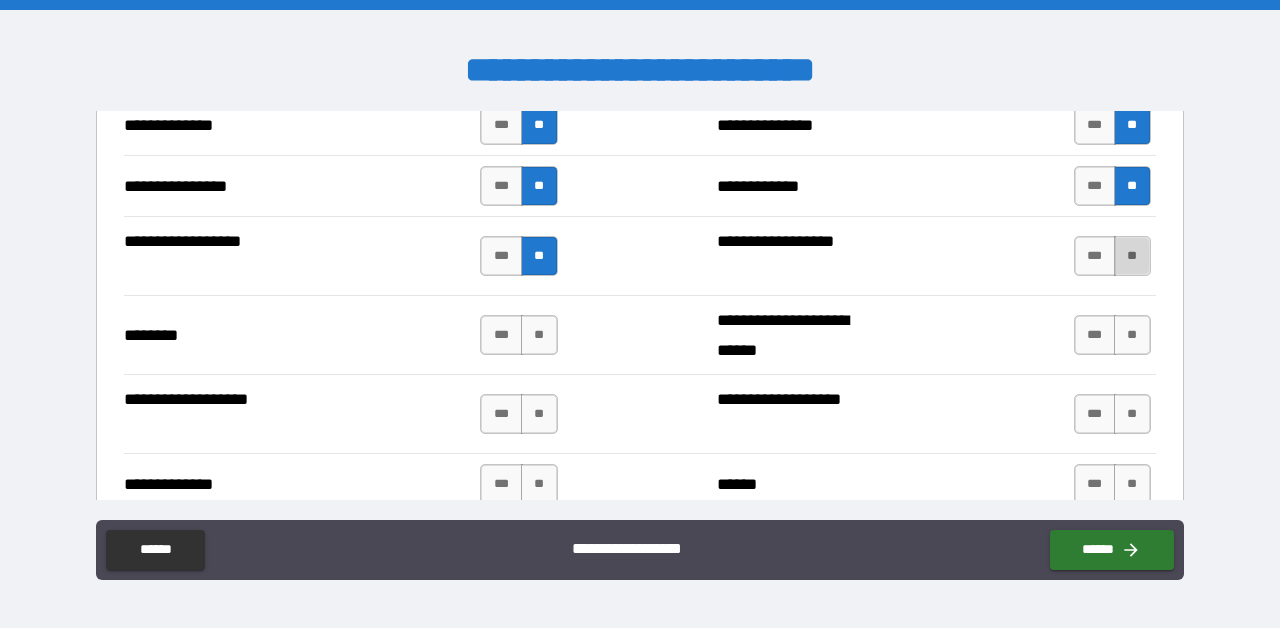 click on "**" at bounding box center (1132, 256) 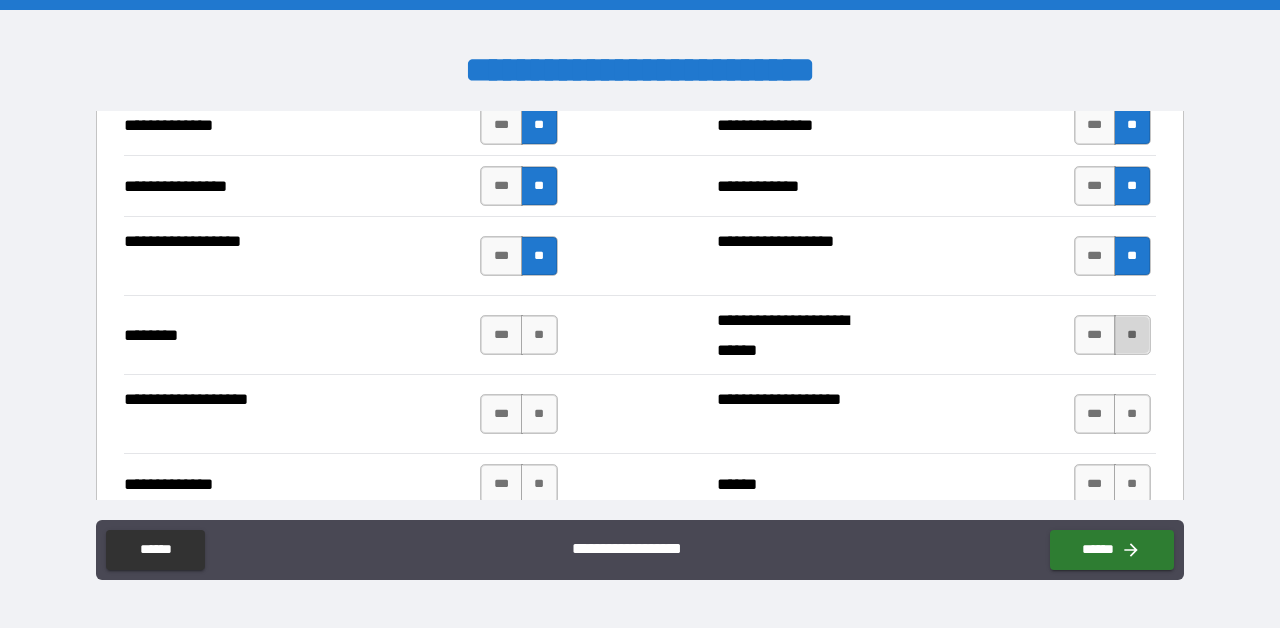 click on "**" at bounding box center (1132, 335) 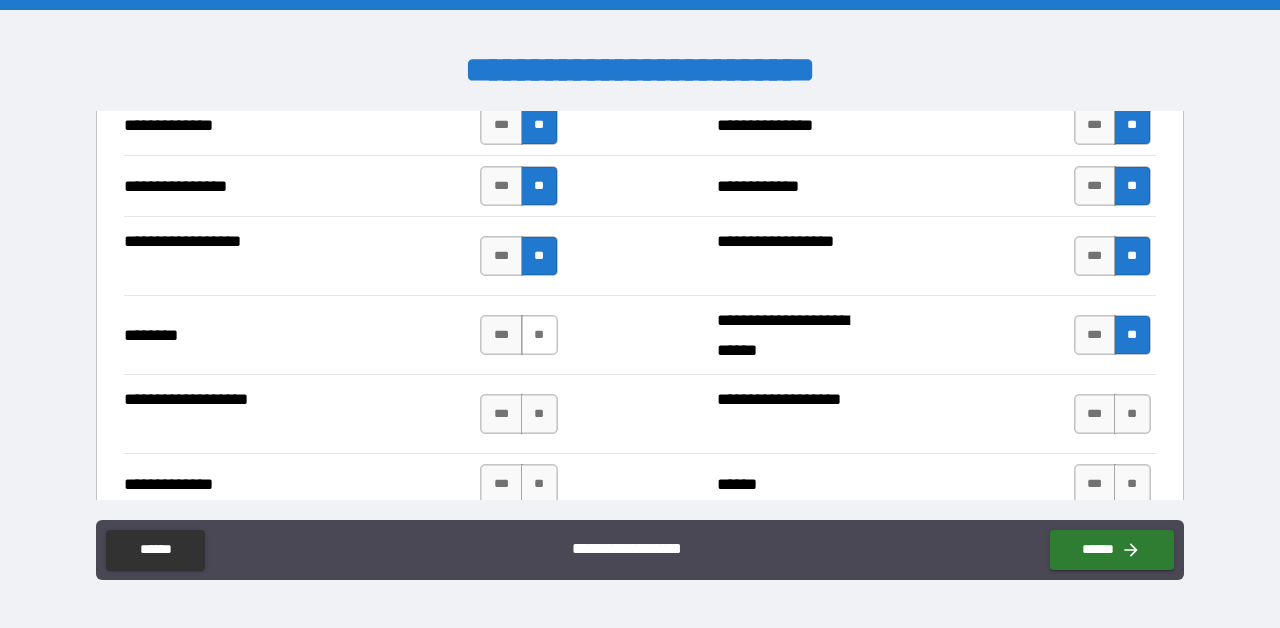 click on "**" at bounding box center [539, 335] 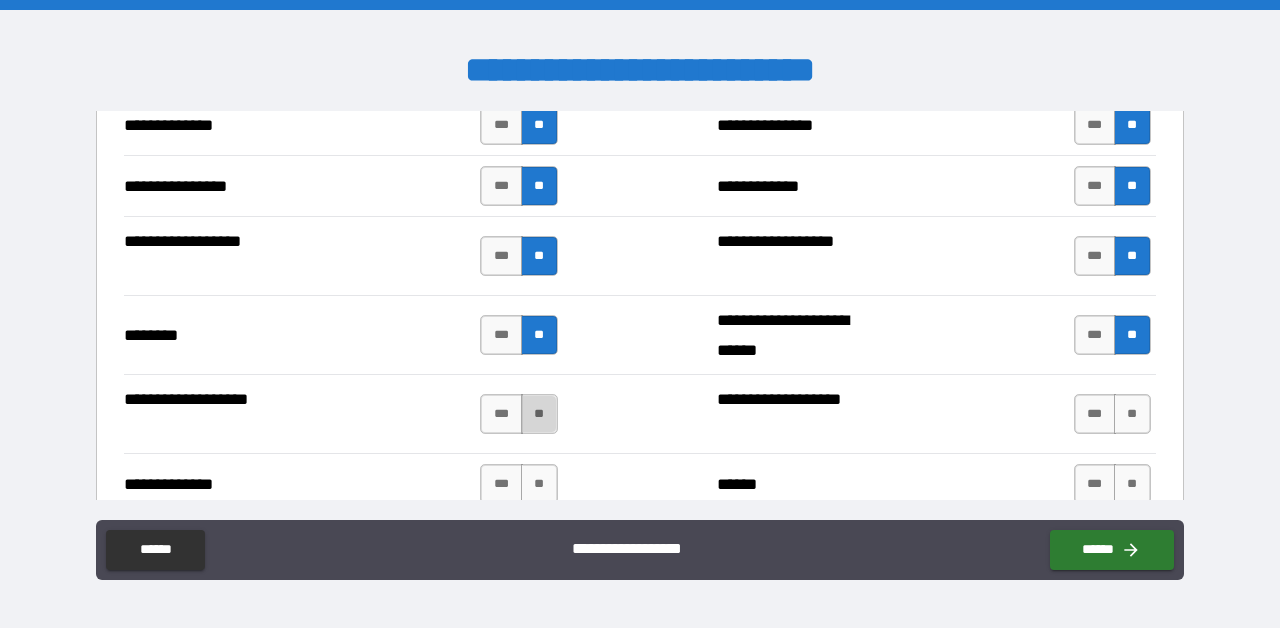 click on "**" at bounding box center [539, 414] 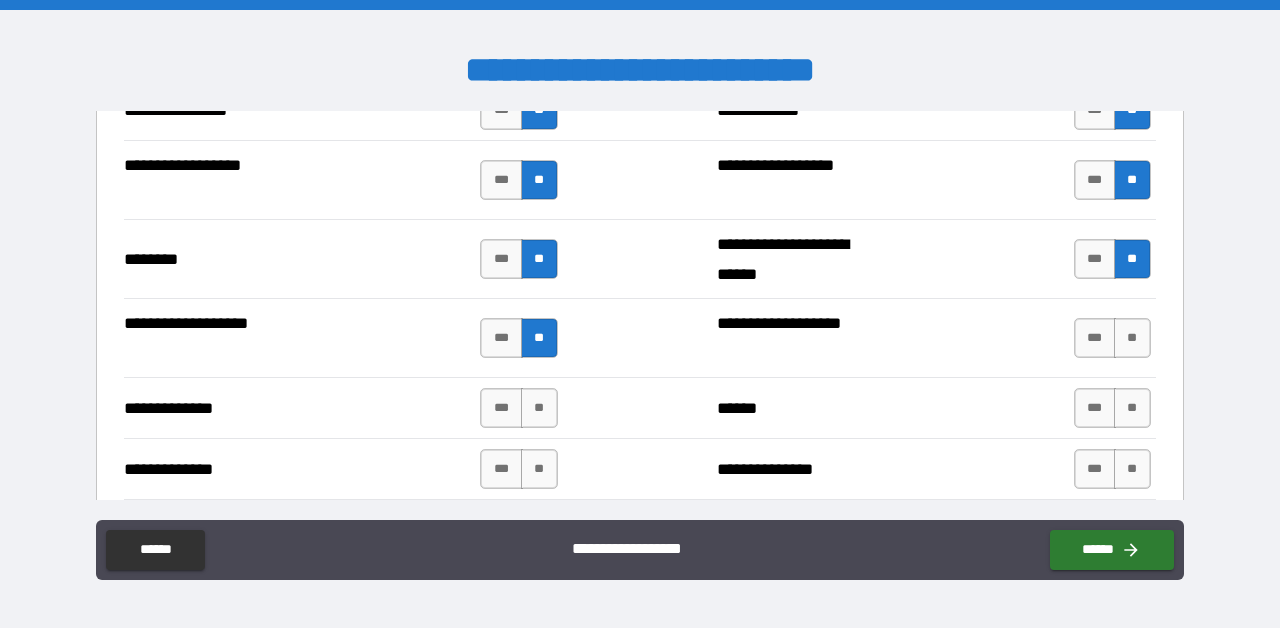 scroll, scrollTop: 3359, scrollLeft: 0, axis: vertical 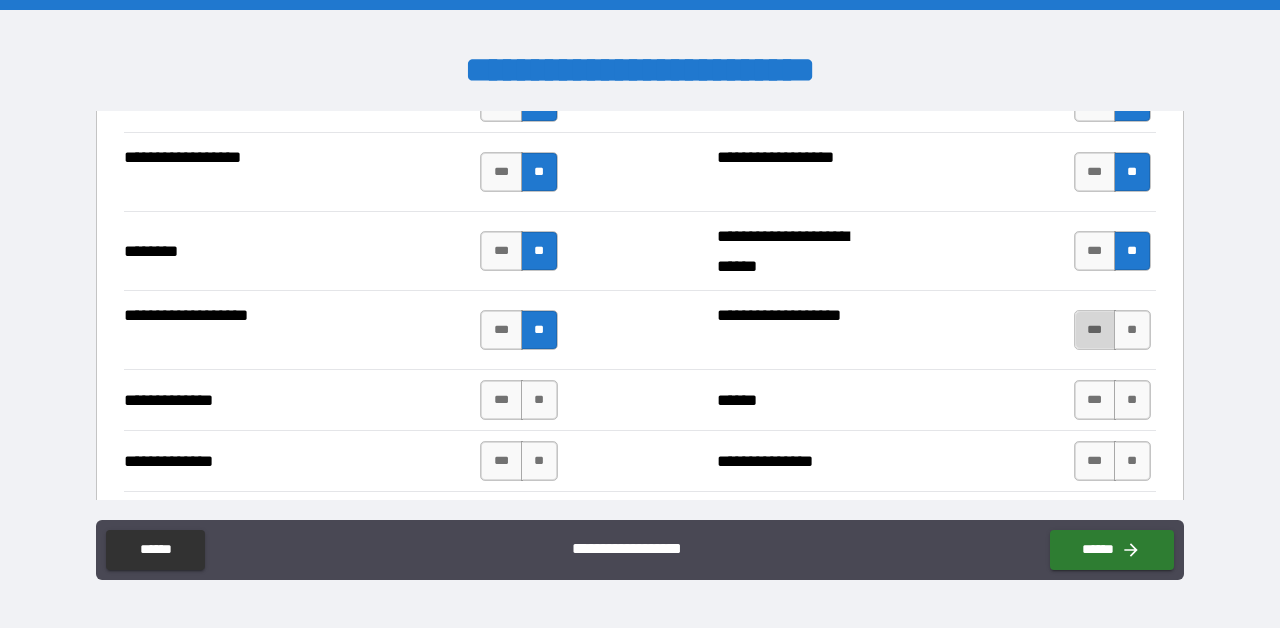 click on "***" at bounding box center (1095, 330) 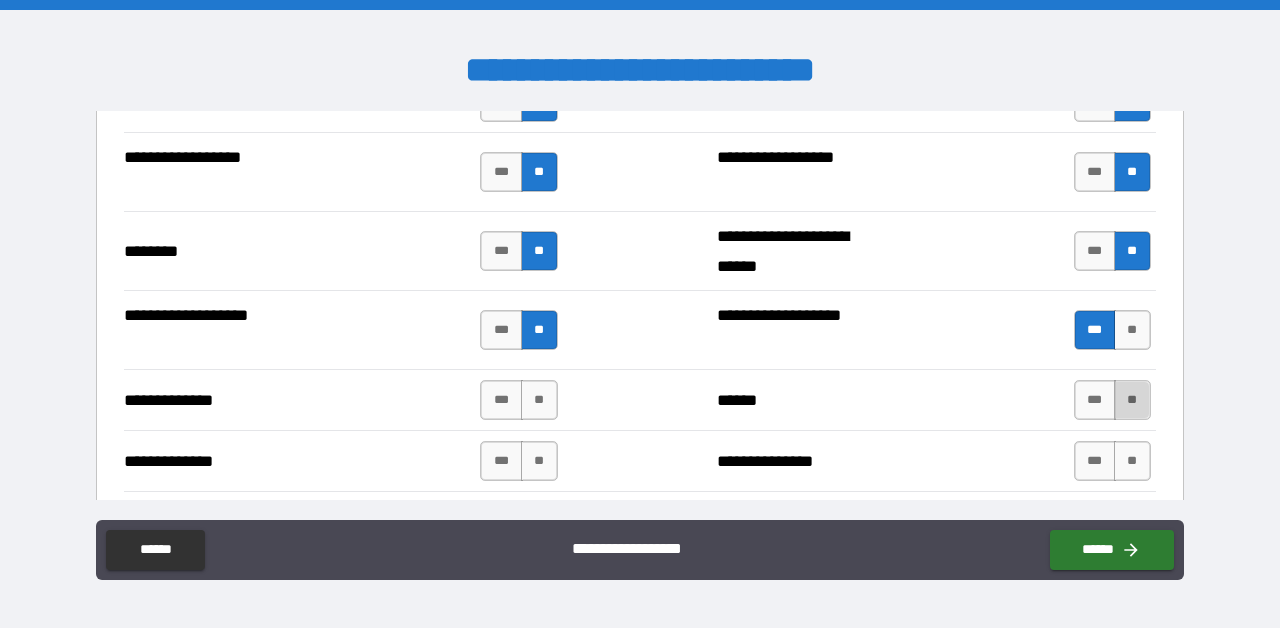 click on "**" at bounding box center (1132, 400) 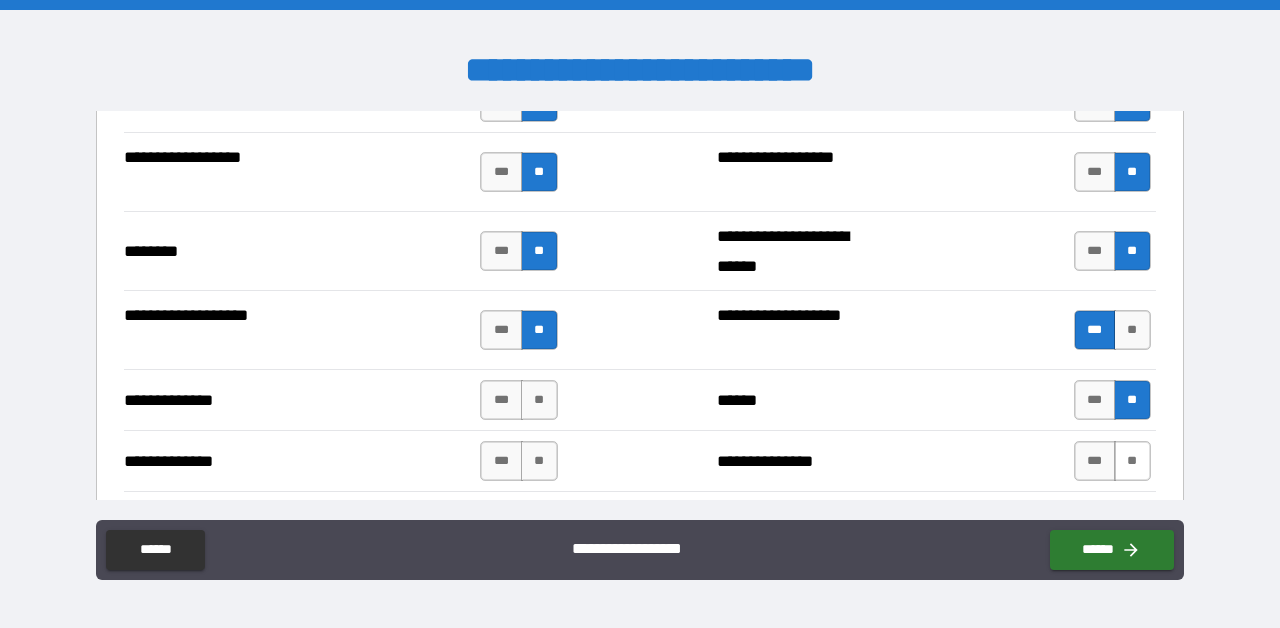 click on "**" at bounding box center (1132, 461) 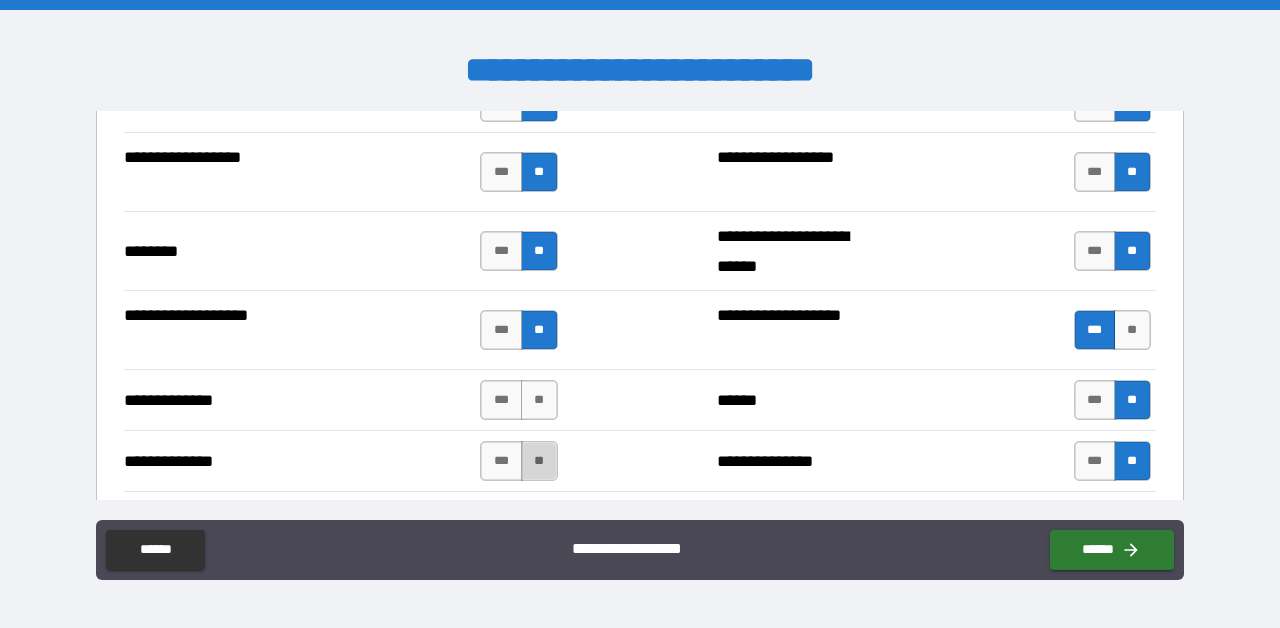 click on "**" at bounding box center [539, 461] 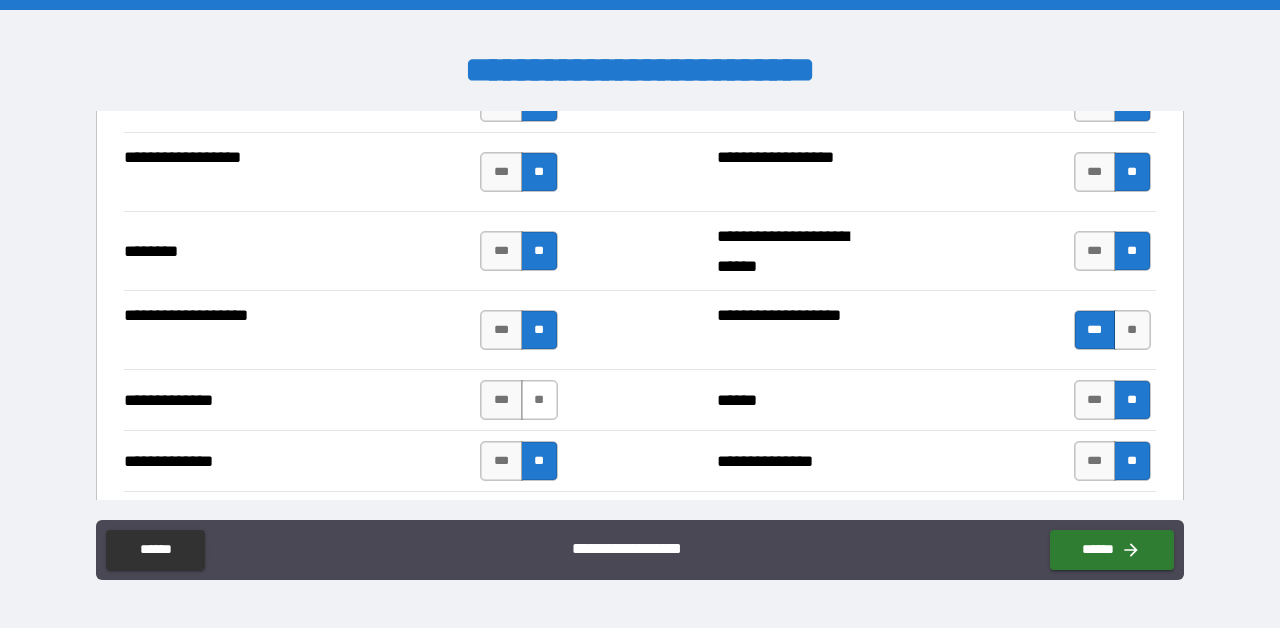 click on "**" at bounding box center [539, 400] 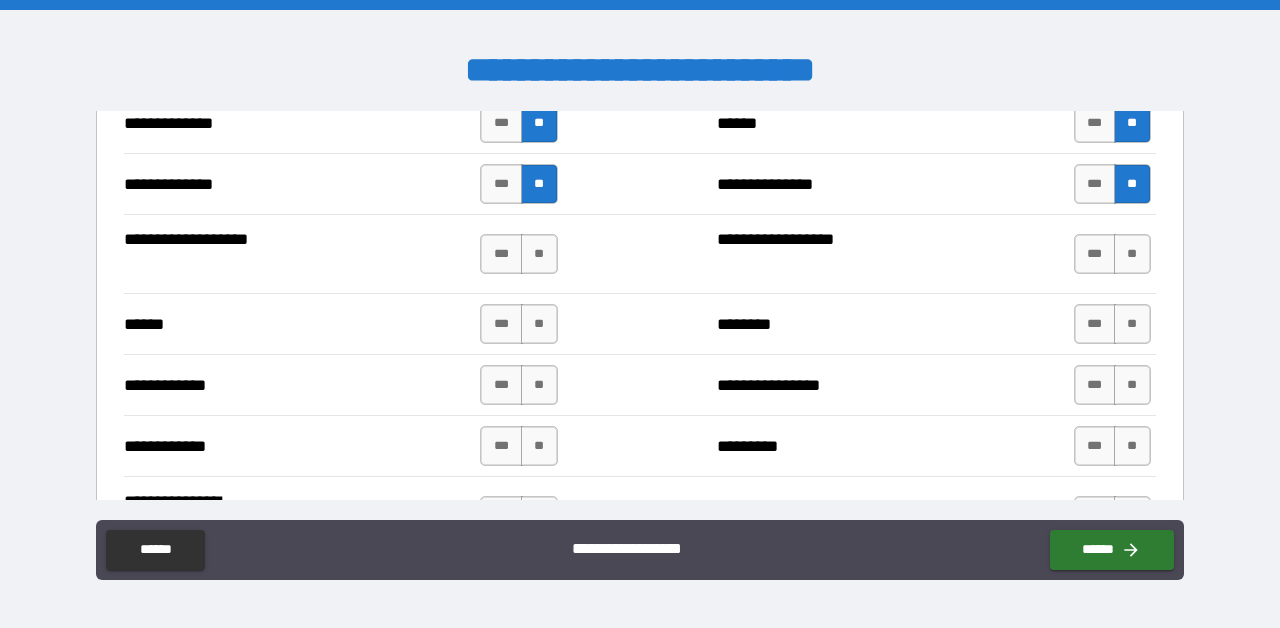 scroll, scrollTop: 3644, scrollLeft: 0, axis: vertical 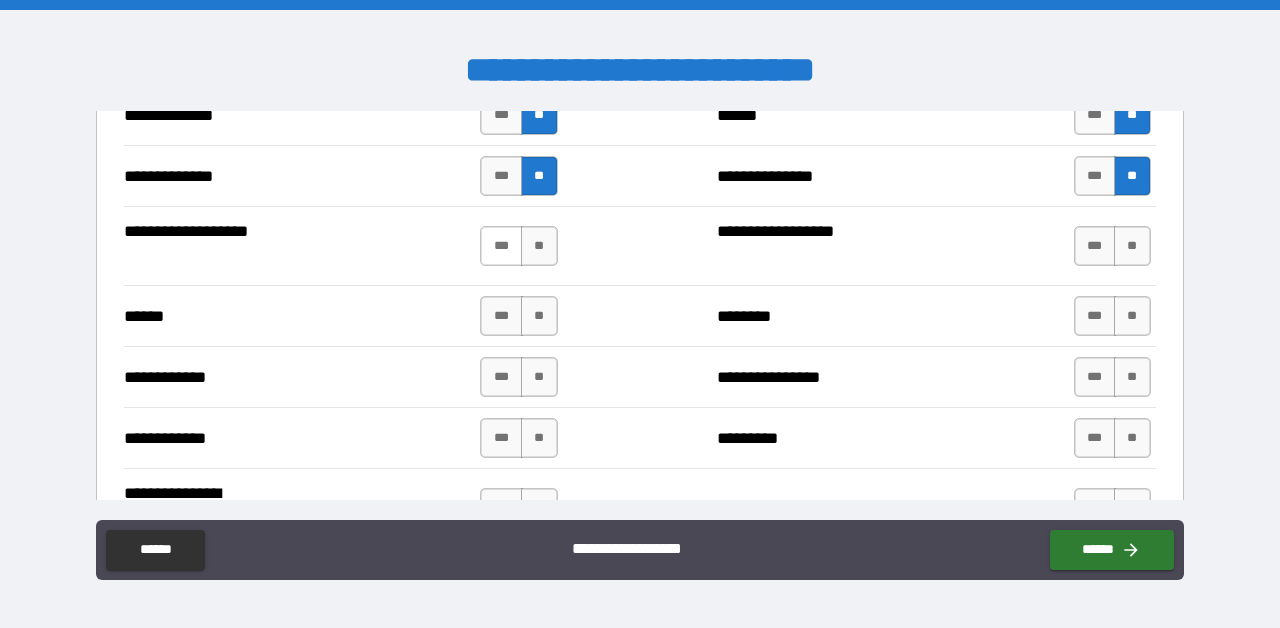 click on "***" at bounding box center (501, 246) 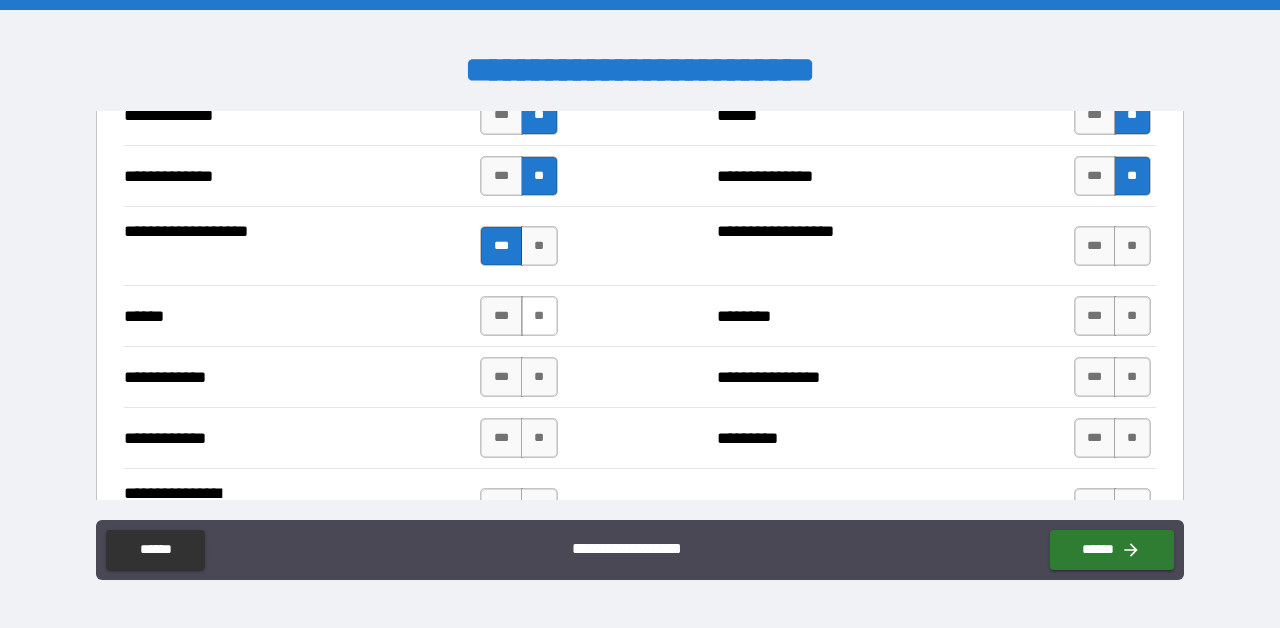 click on "**" at bounding box center [539, 316] 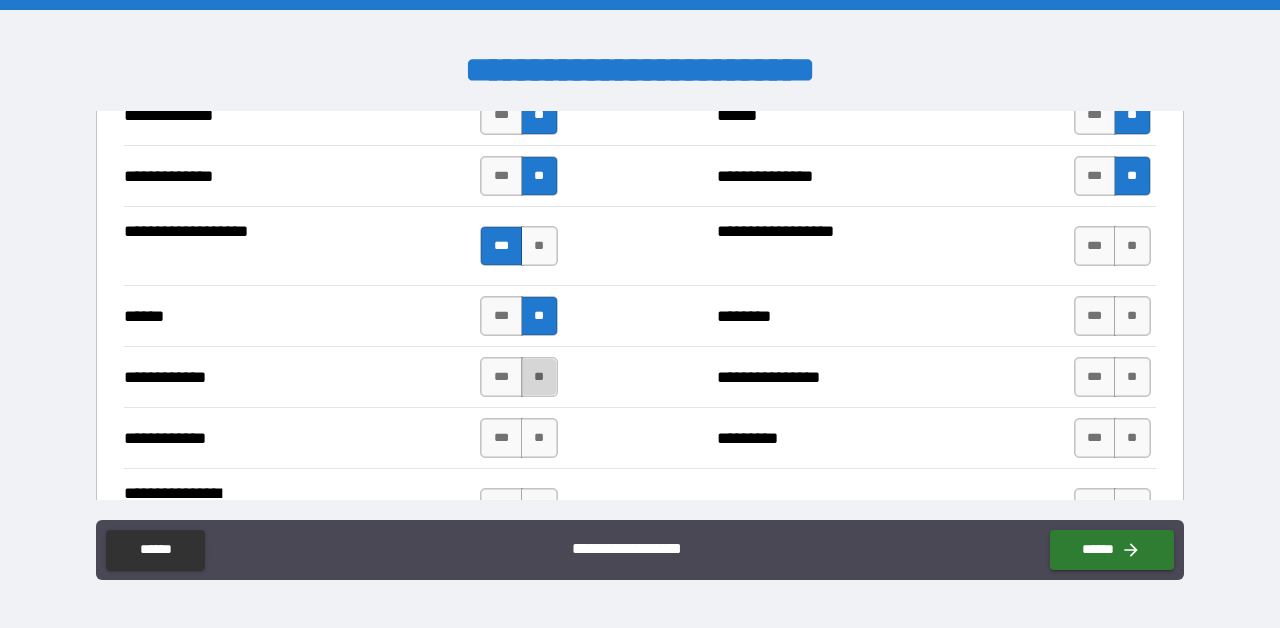 click on "**" at bounding box center (539, 377) 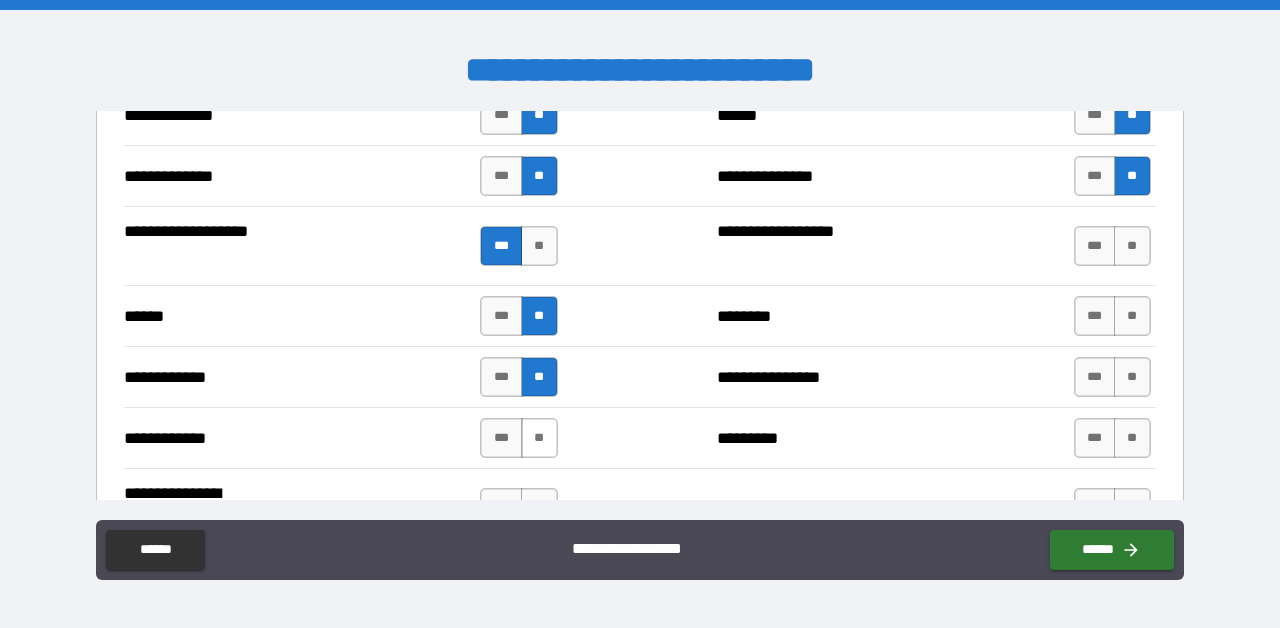 click on "**" at bounding box center (539, 438) 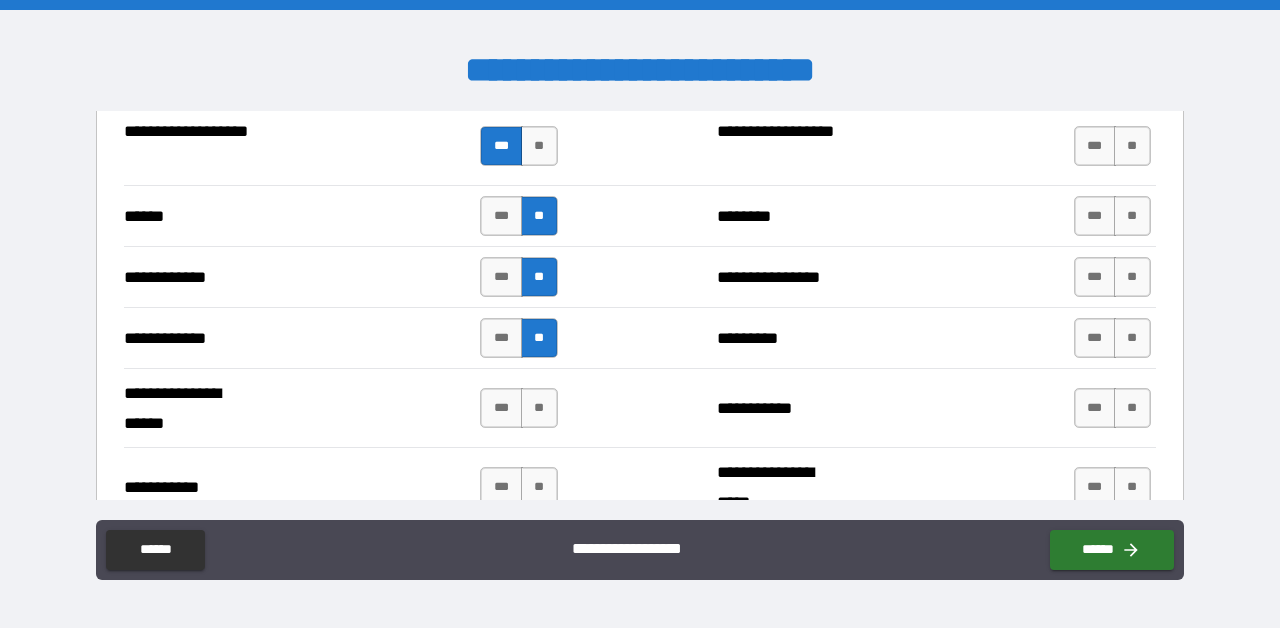 scroll, scrollTop: 3746, scrollLeft: 0, axis: vertical 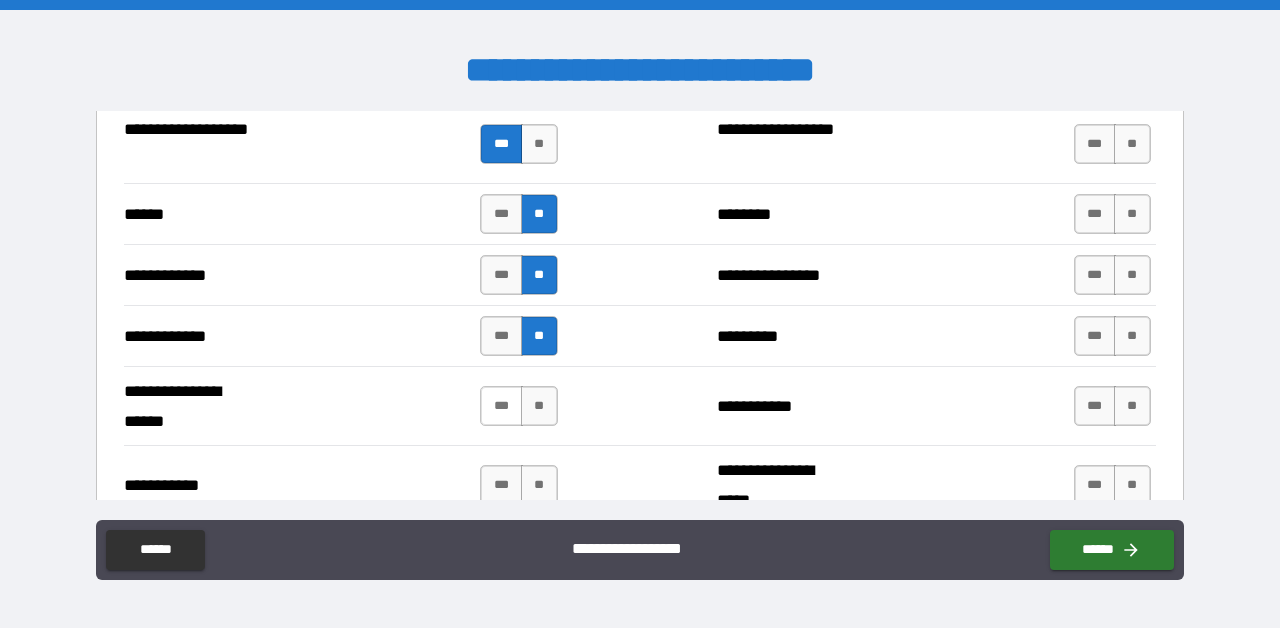 click on "***" at bounding box center [501, 406] 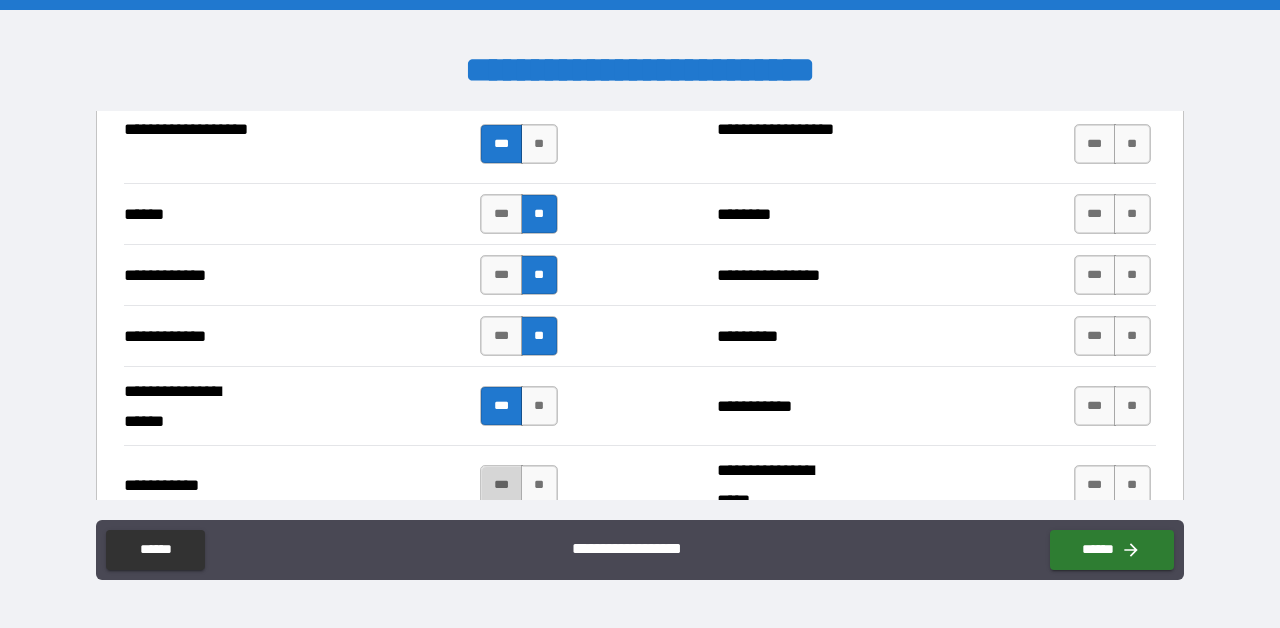 click on "***" at bounding box center [501, 485] 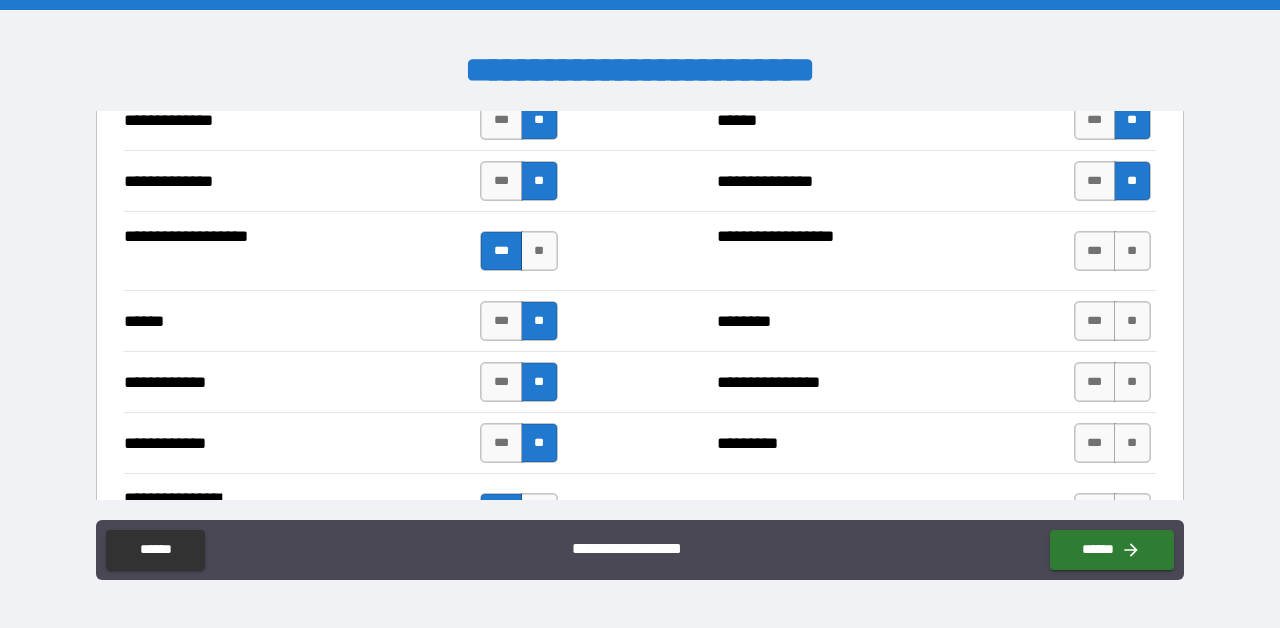 scroll, scrollTop: 3633, scrollLeft: 0, axis: vertical 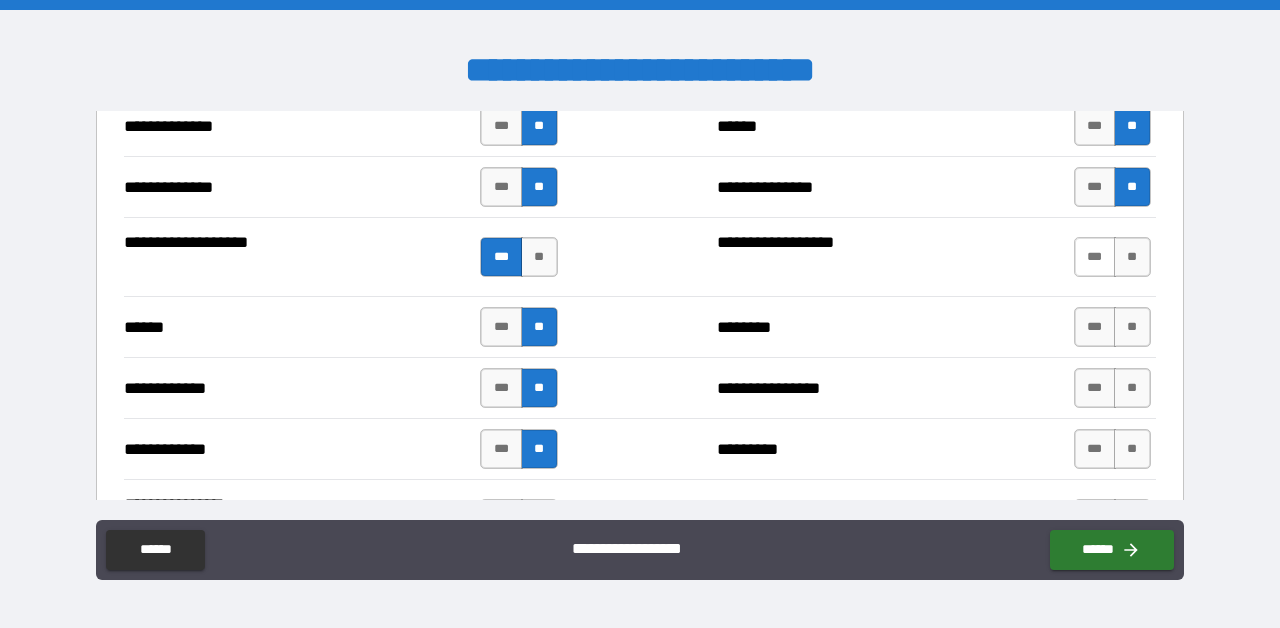 click on "***" at bounding box center (1095, 257) 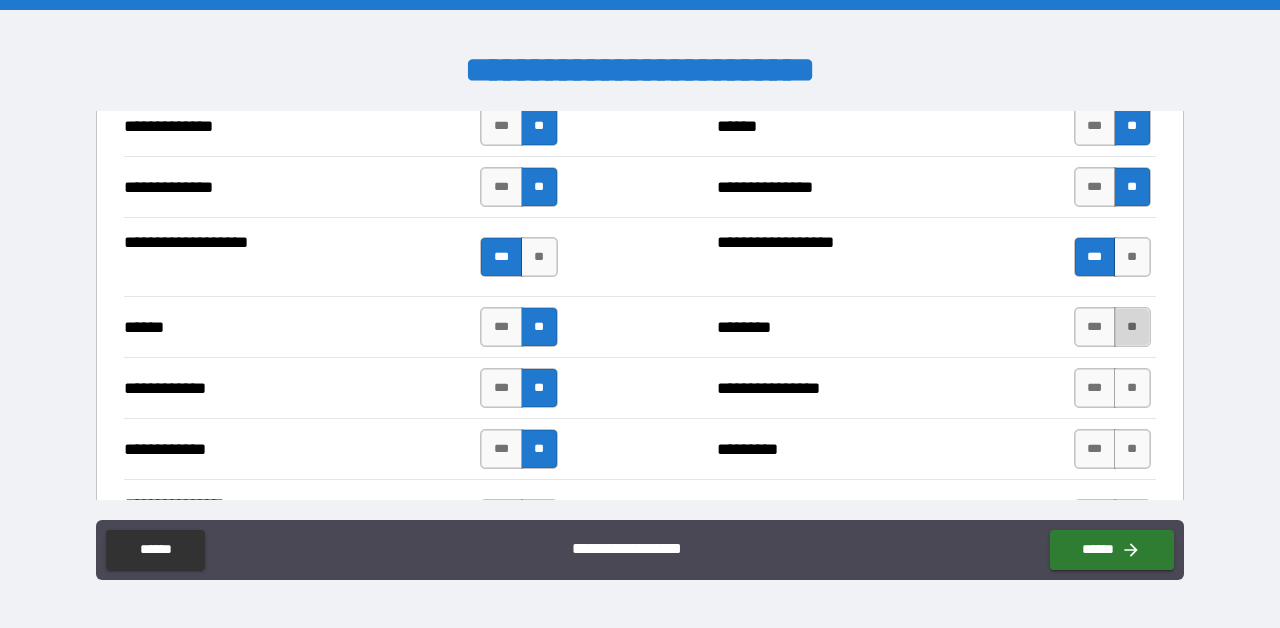 click on "**" at bounding box center [1132, 327] 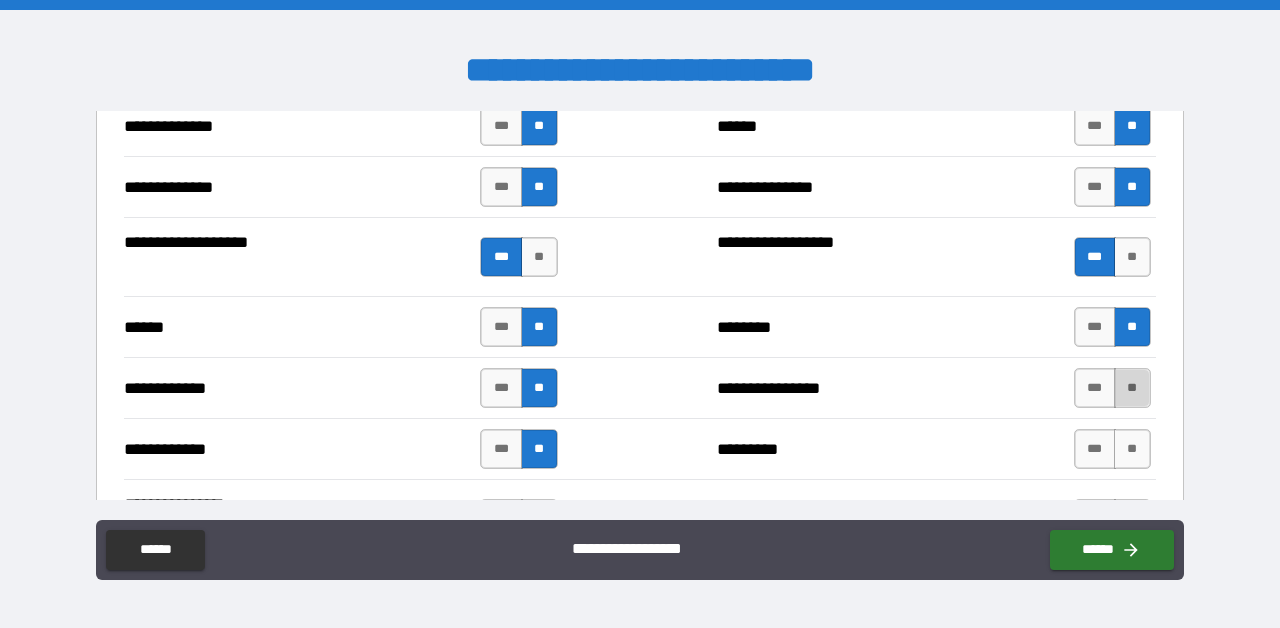 click on "**" at bounding box center (1132, 388) 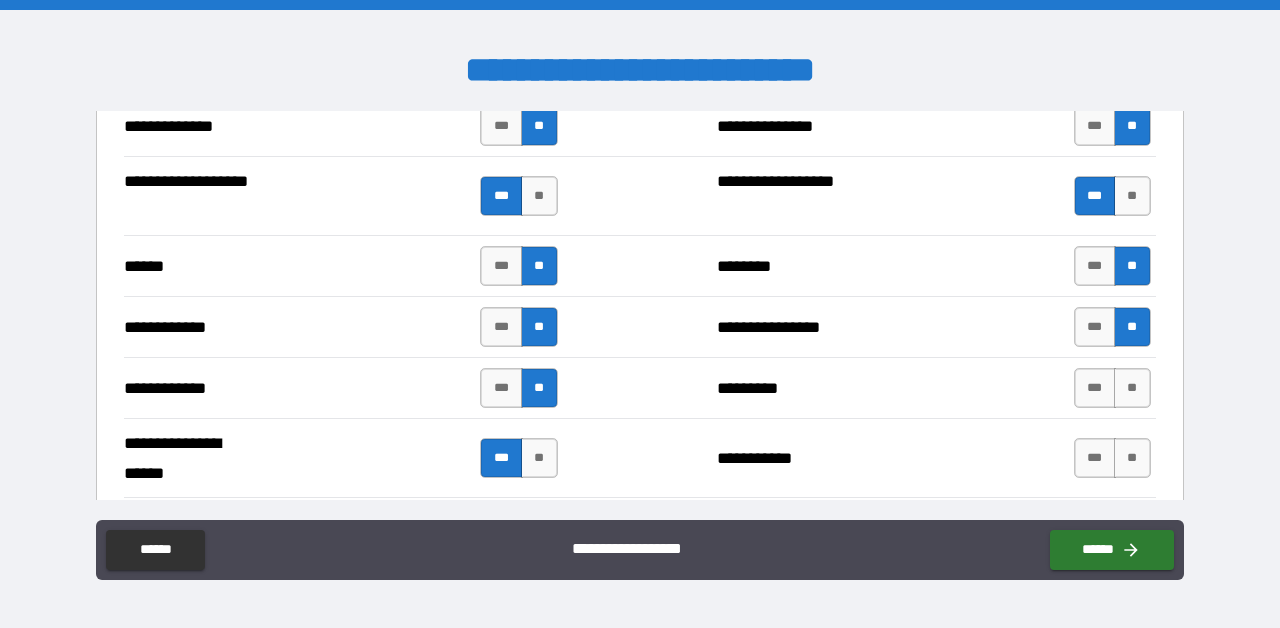 scroll, scrollTop: 3696, scrollLeft: 0, axis: vertical 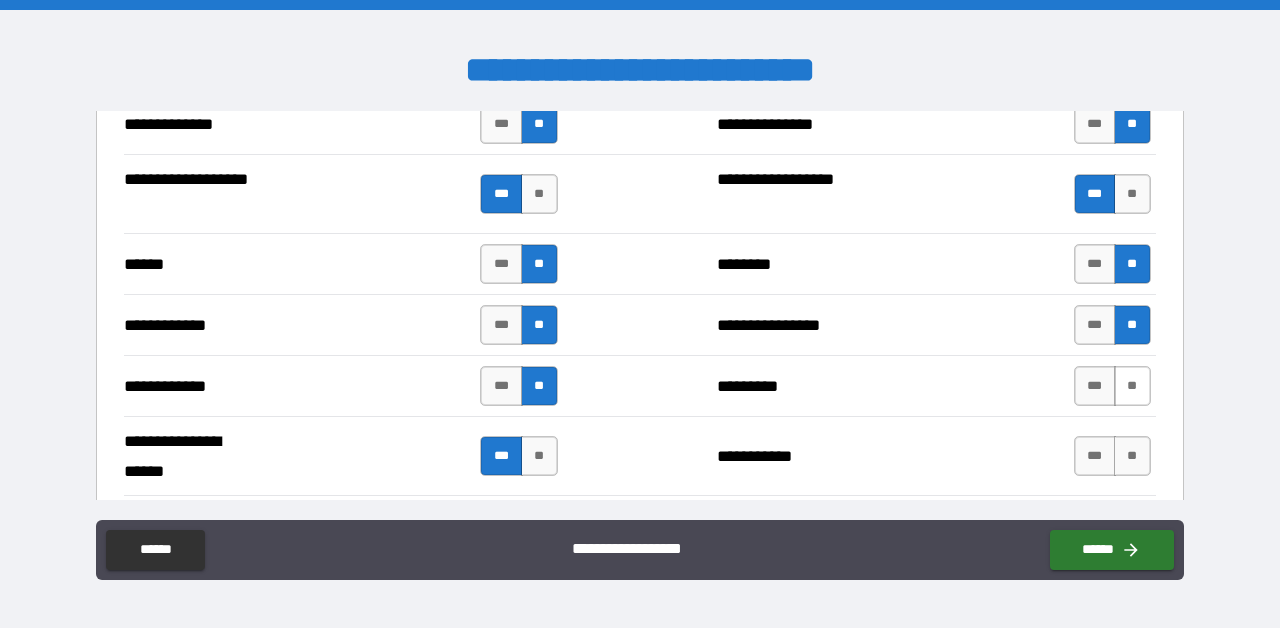 click on "**" at bounding box center (1132, 386) 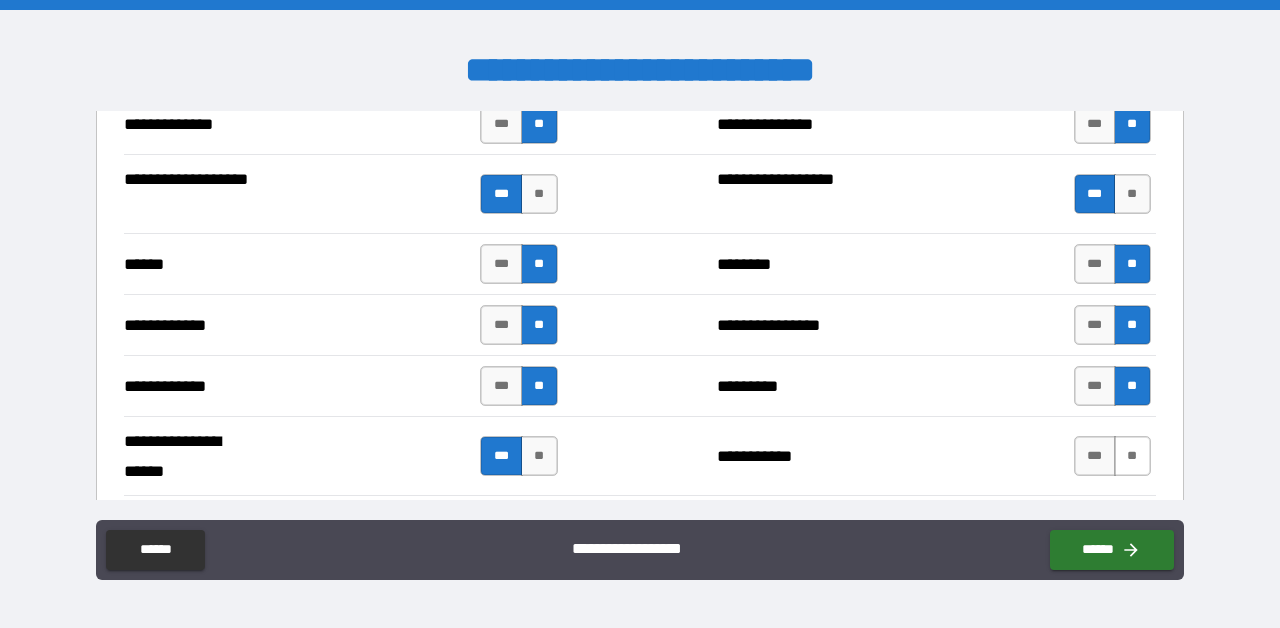 click on "**" at bounding box center [1132, 456] 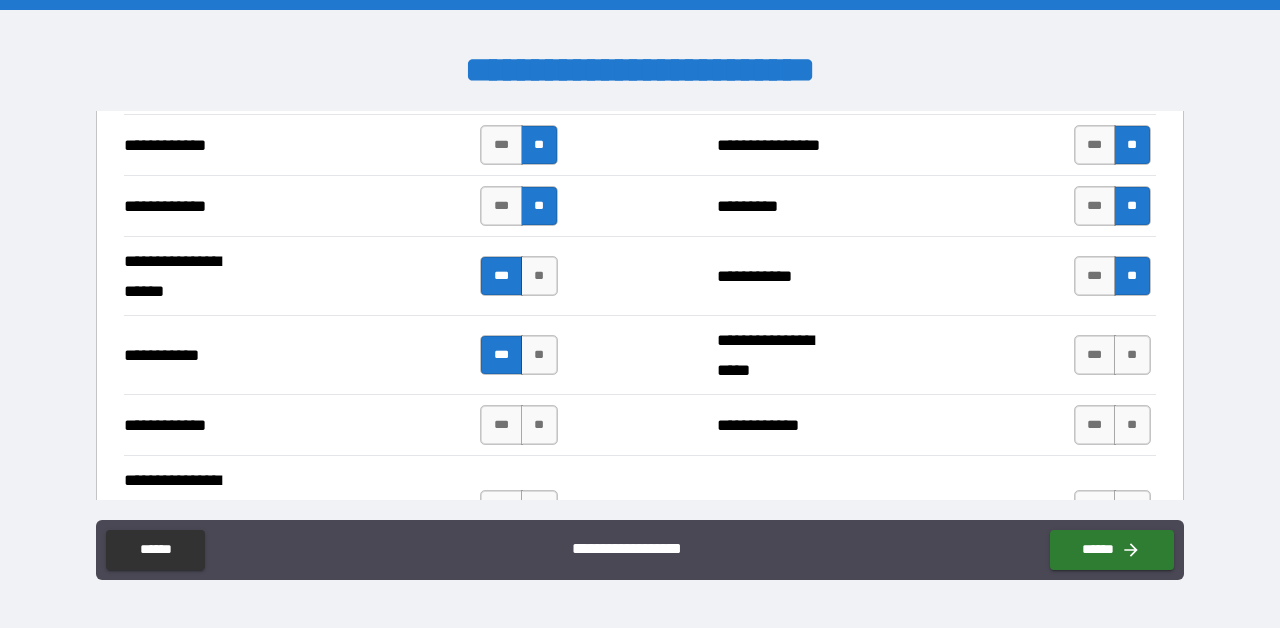 scroll, scrollTop: 3895, scrollLeft: 0, axis: vertical 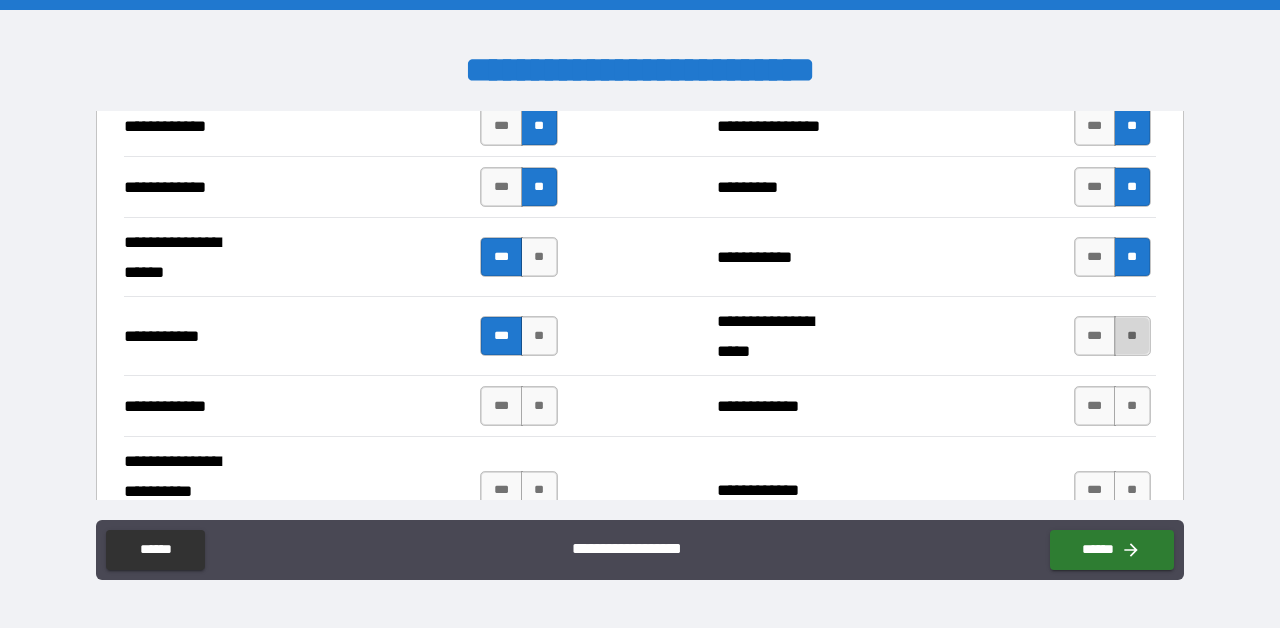 click on "**" at bounding box center [1132, 336] 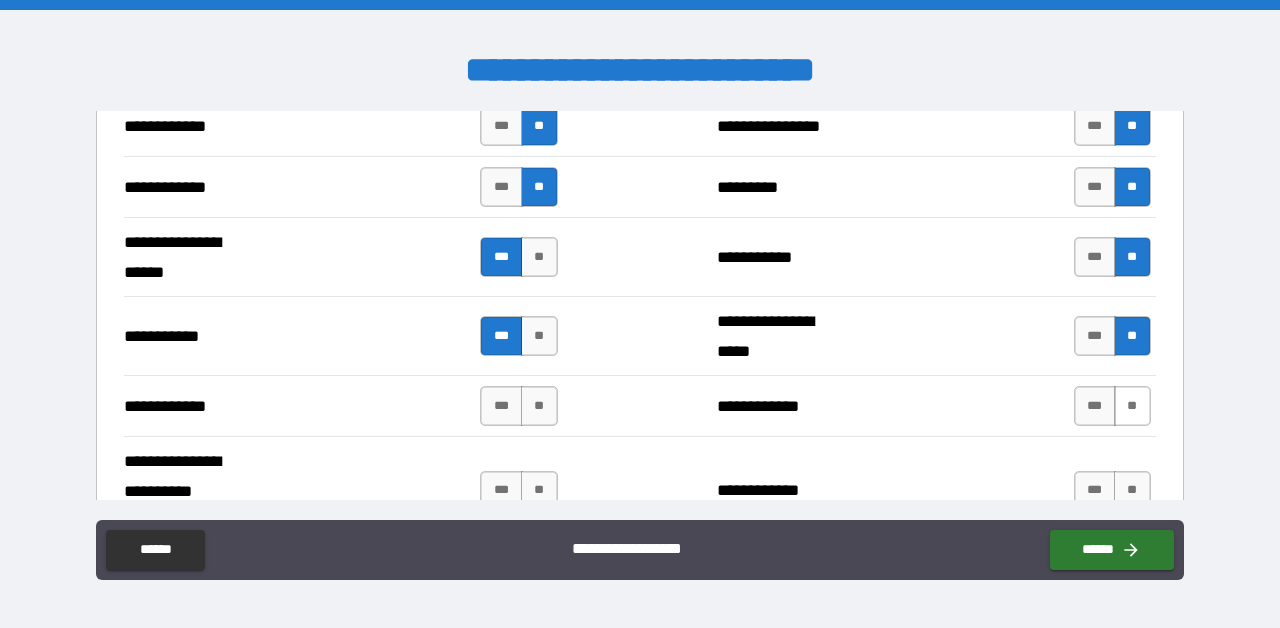 click on "**" at bounding box center [1132, 406] 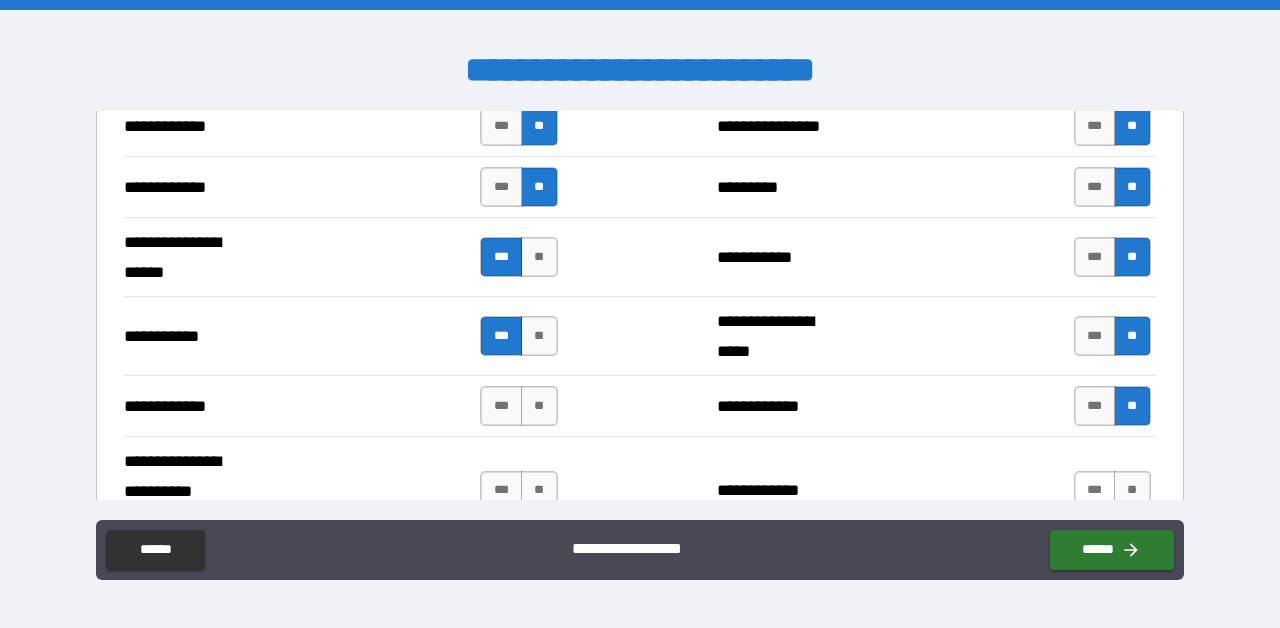 click on "***" at bounding box center [1095, 491] 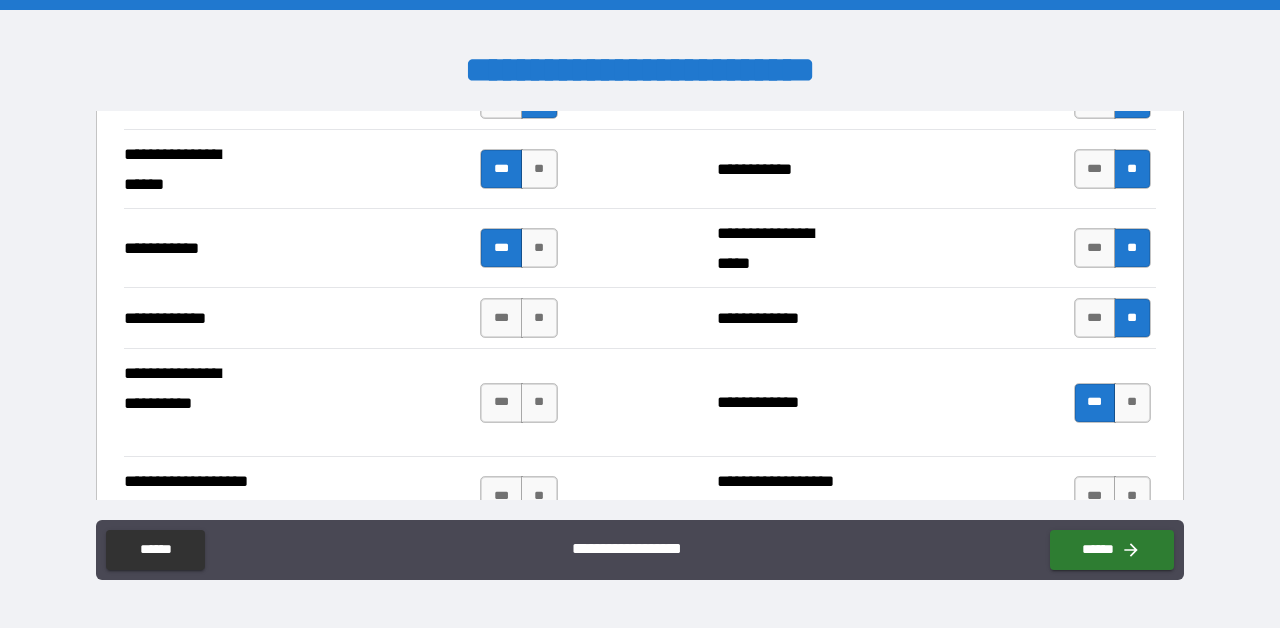 scroll, scrollTop: 3987, scrollLeft: 0, axis: vertical 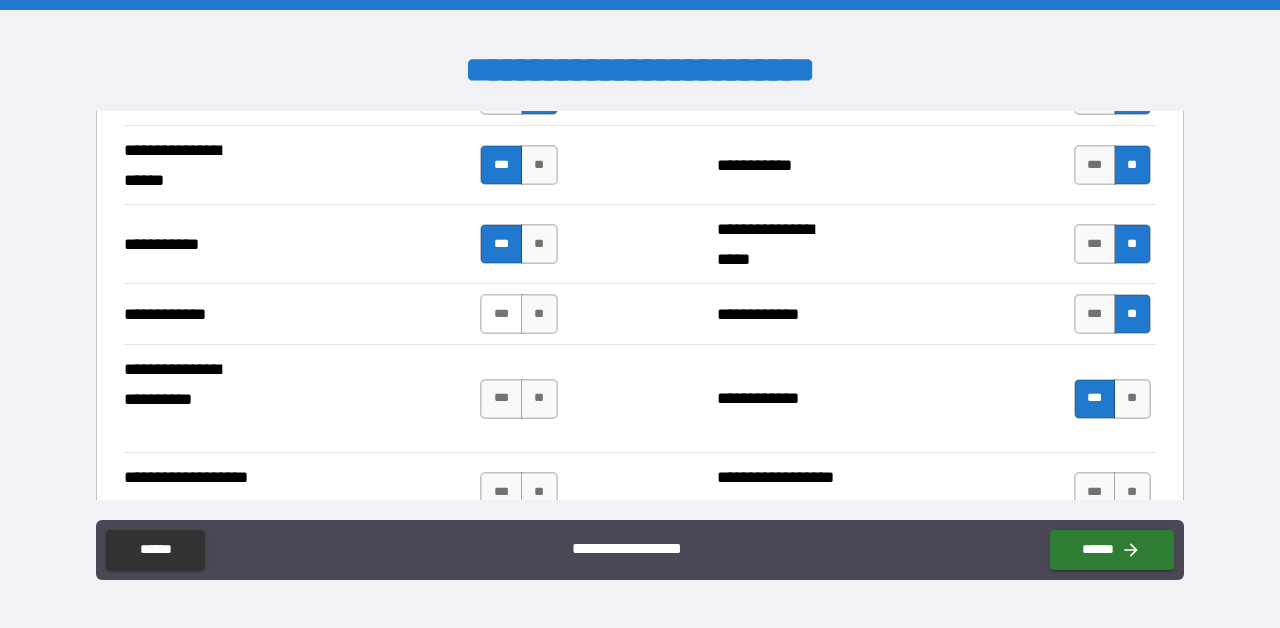click on "***" at bounding box center [501, 314] 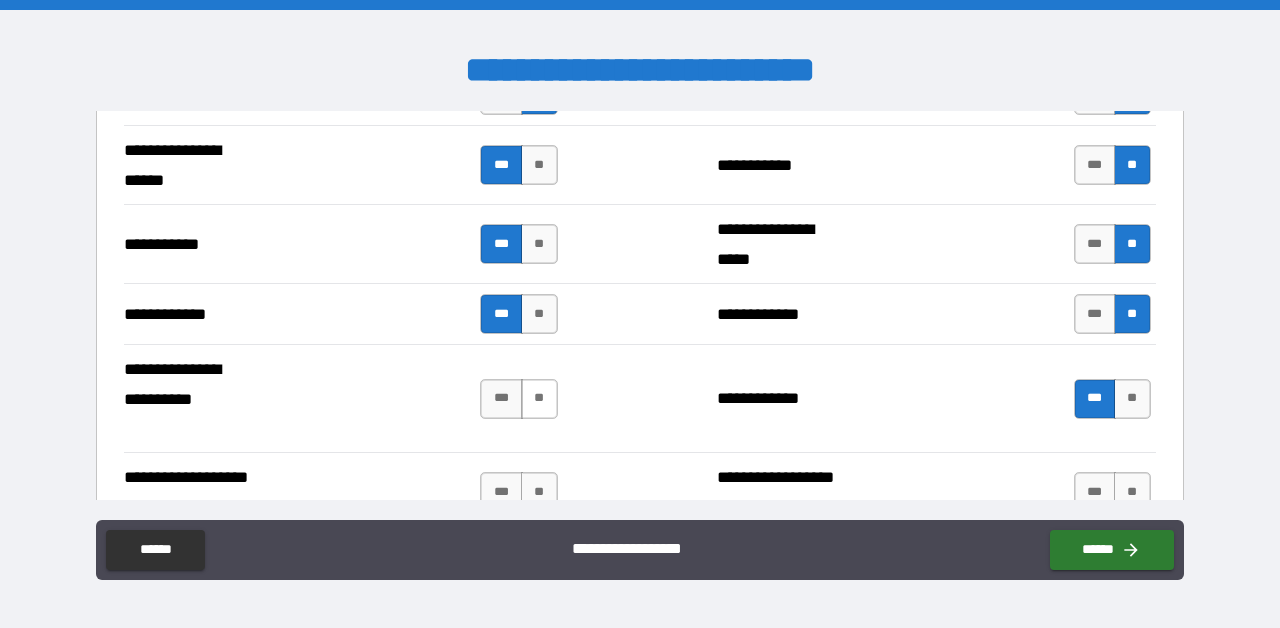 click on "**" at bounding box center [539, 399] 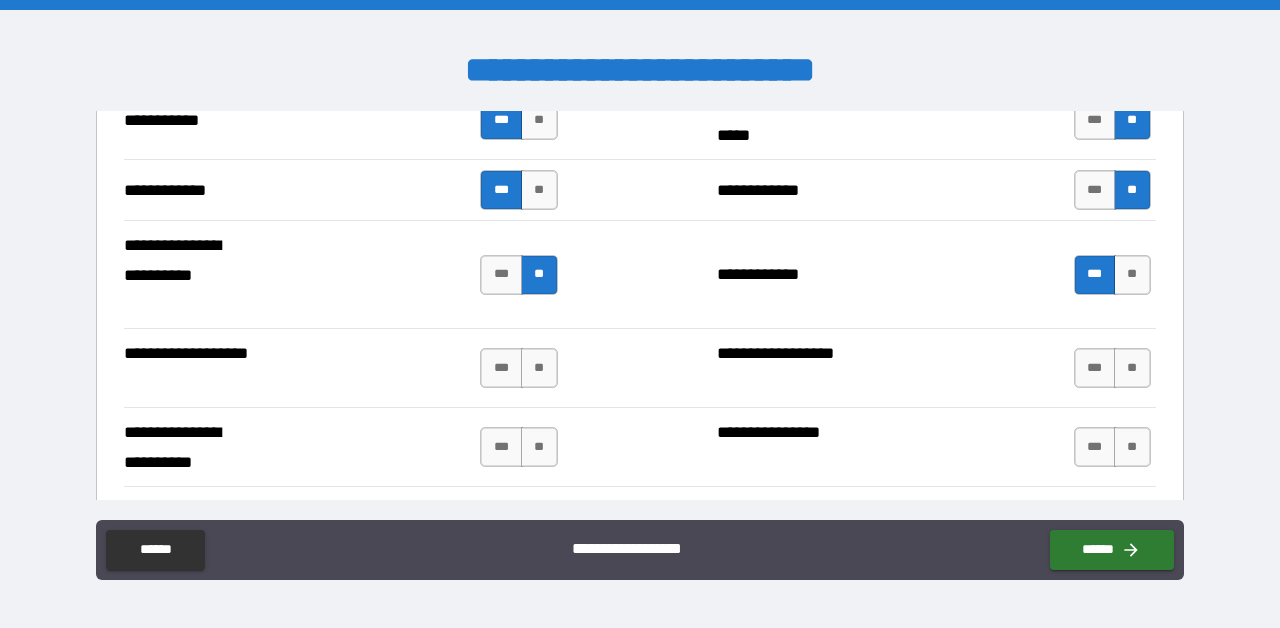 scroll, scrollTop: 4116, scrollLeft: 0, axis: vertical 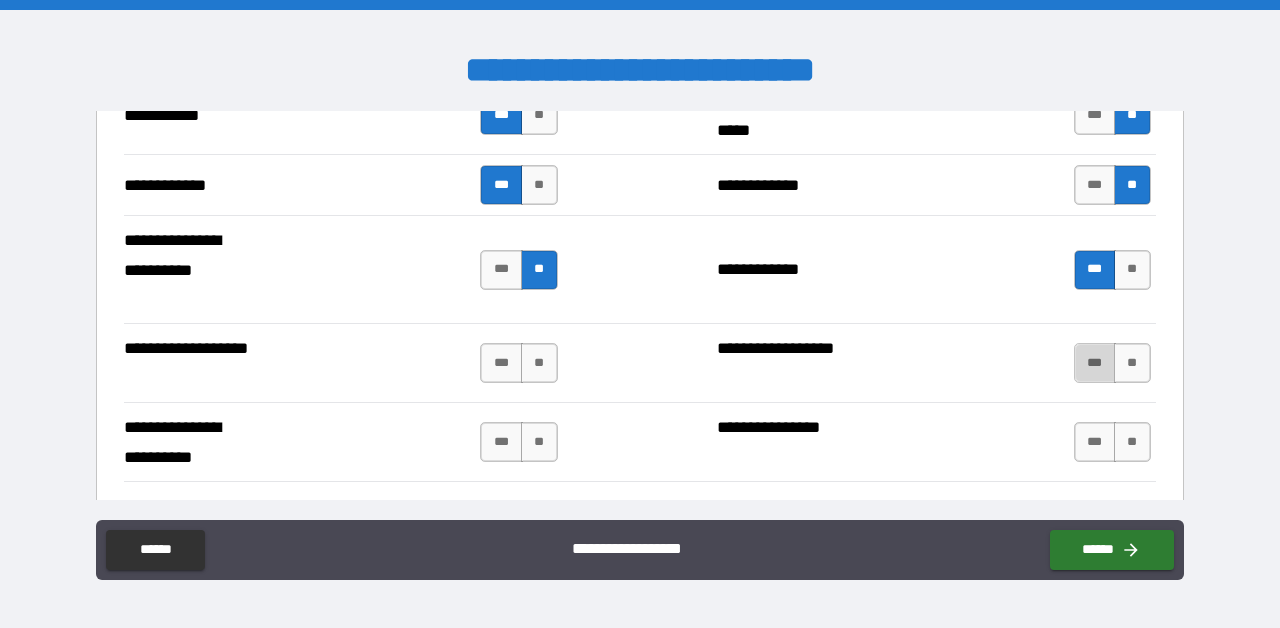 click on "***" at bounding box center [1095, 363] 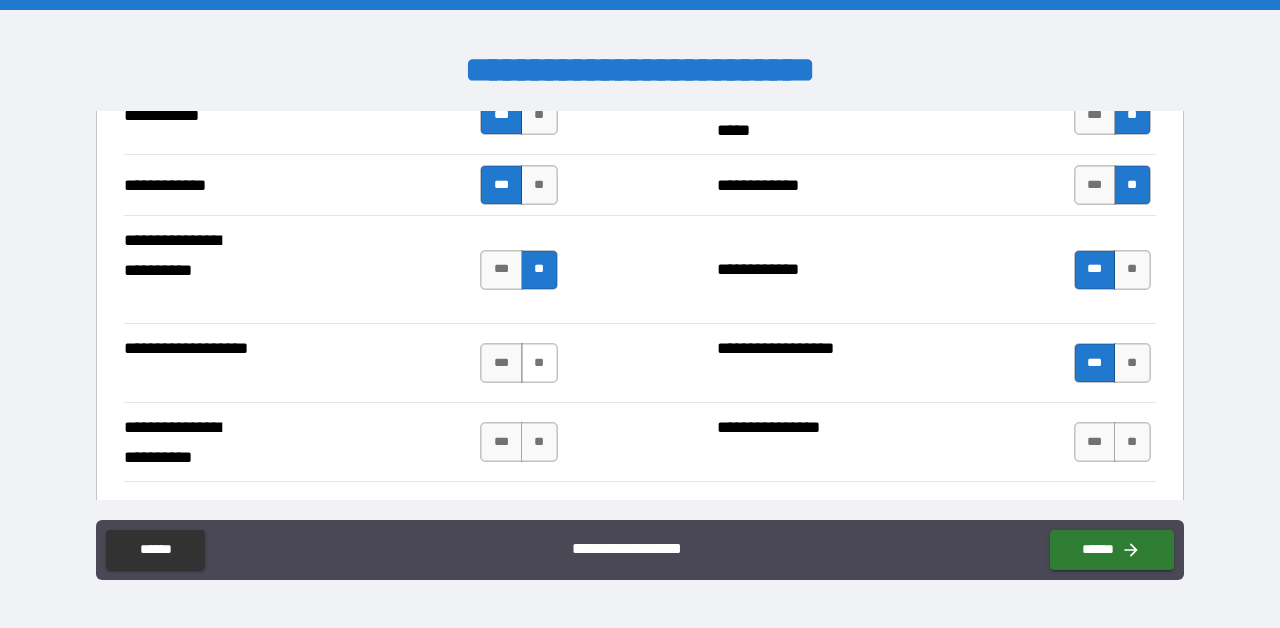 click on "**" at bounding box center [539, 363] 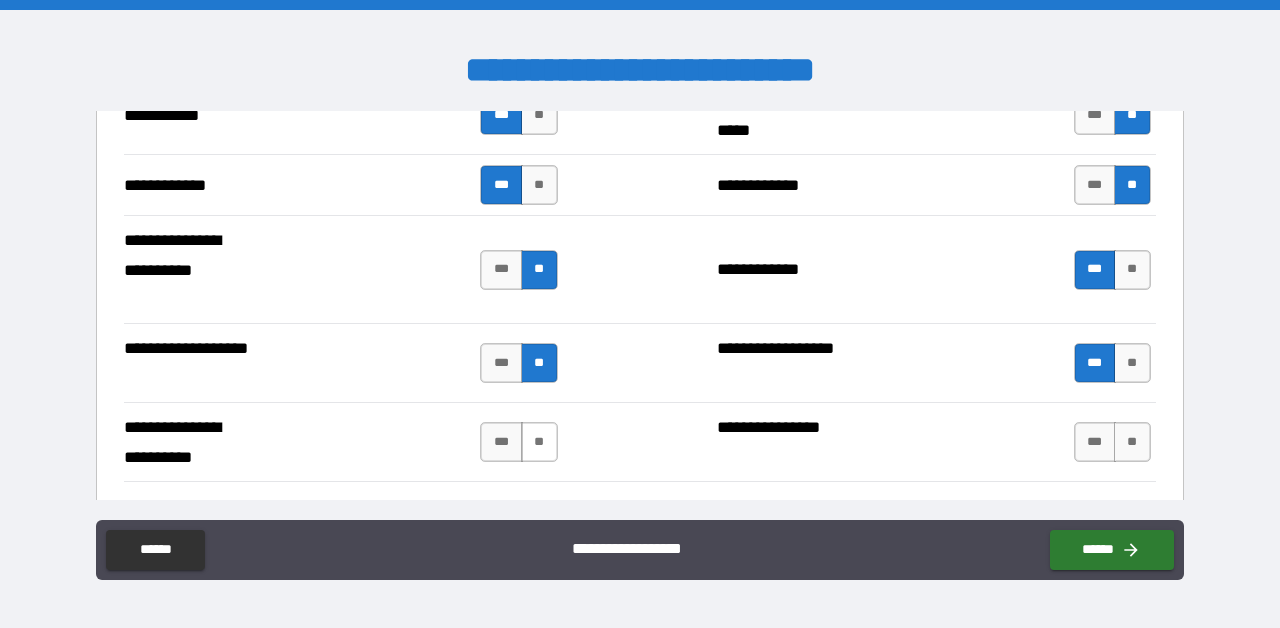 click on "**" at bounding box center [539, 442] 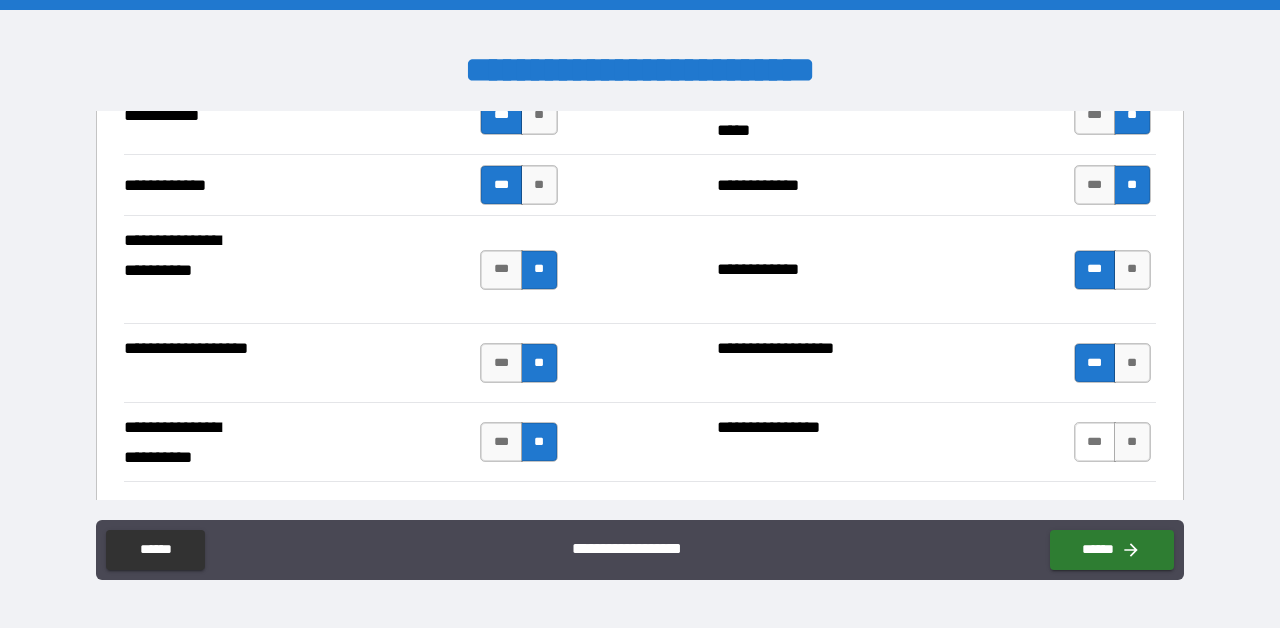 click on "***" at bounding box center (1095, 442) 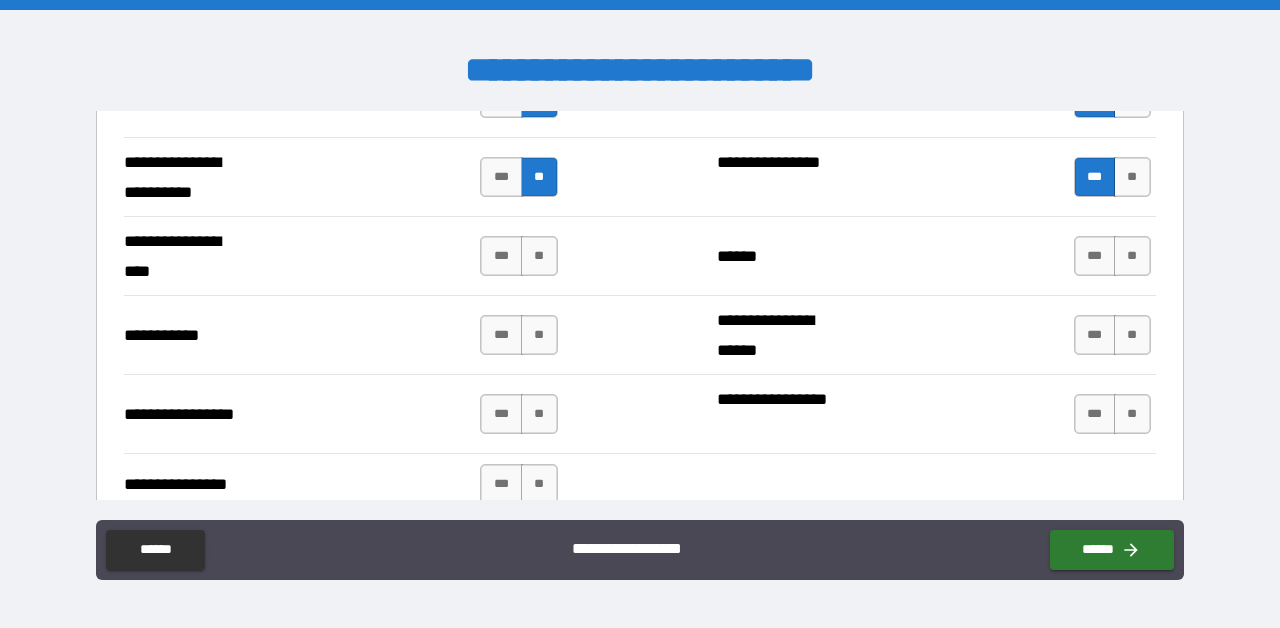 scroll, scrollTop: 4386, scrollLeft: 0, axis: vertical 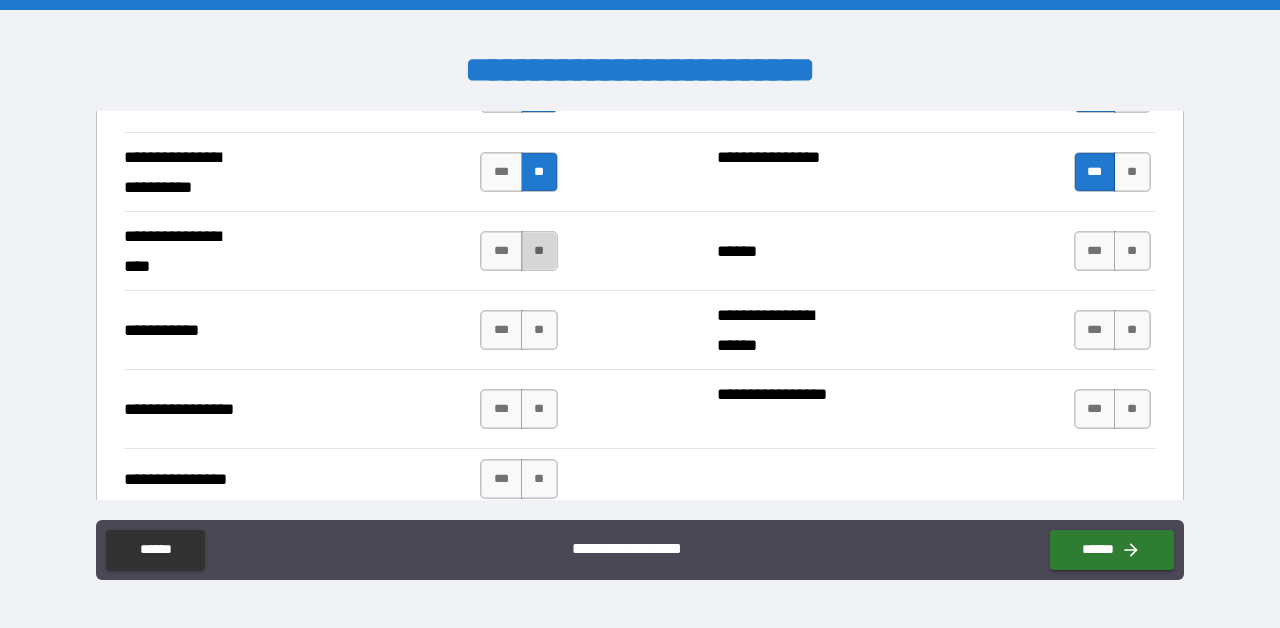 click on "**" at bounding box center [539, 251] 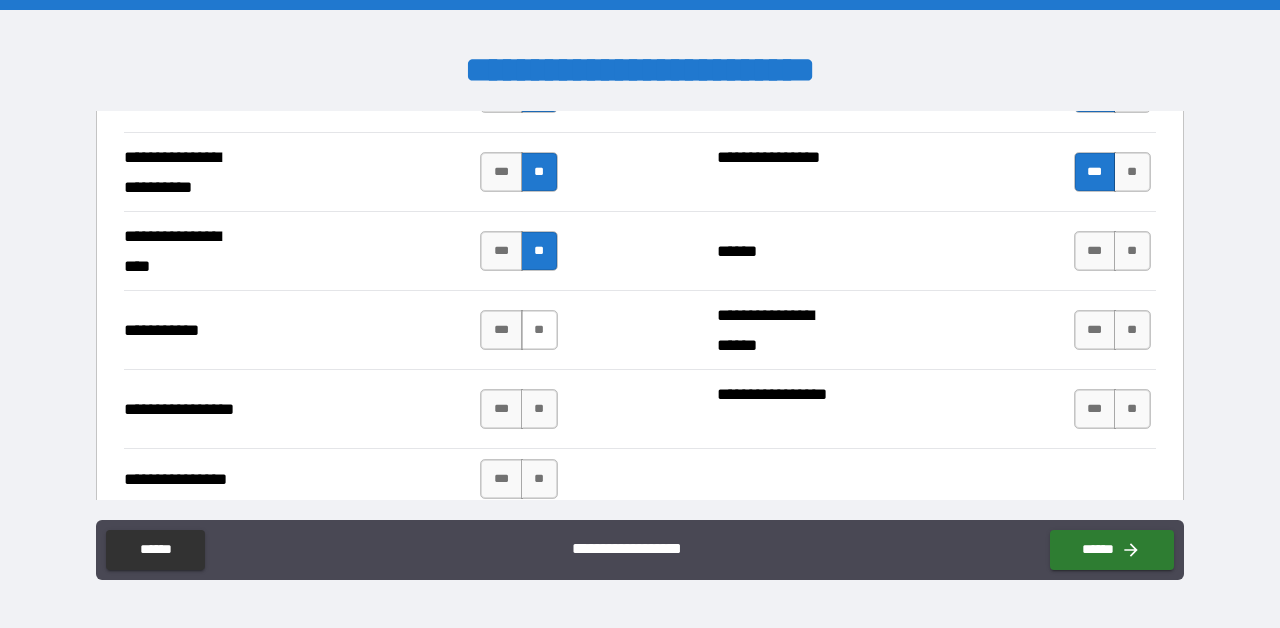 click on "**" at bounding box center [539, 330] 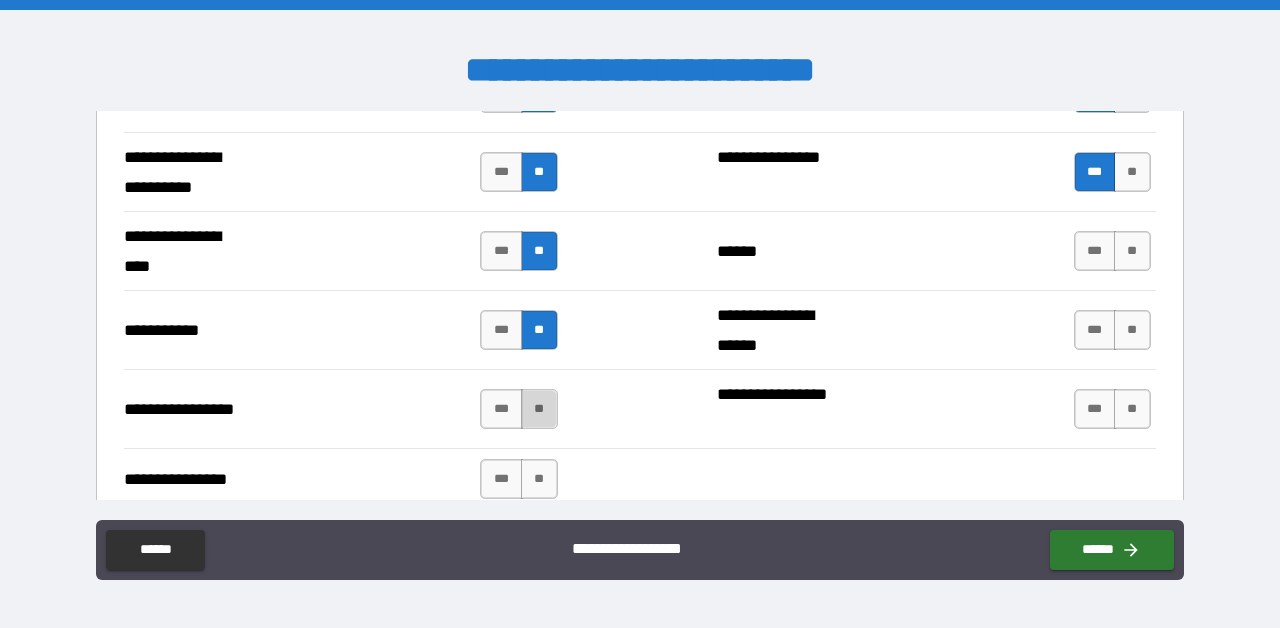 click on "**" at bounding box center [539, 409] 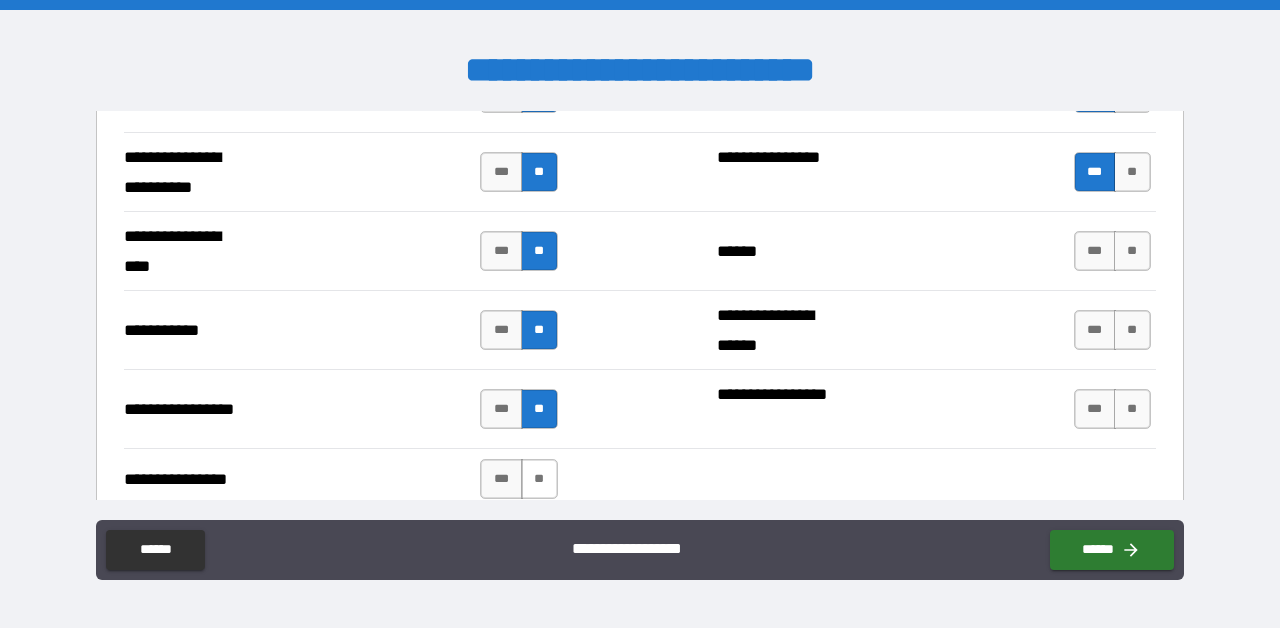 click on "**" at bounding box center (539, 479) 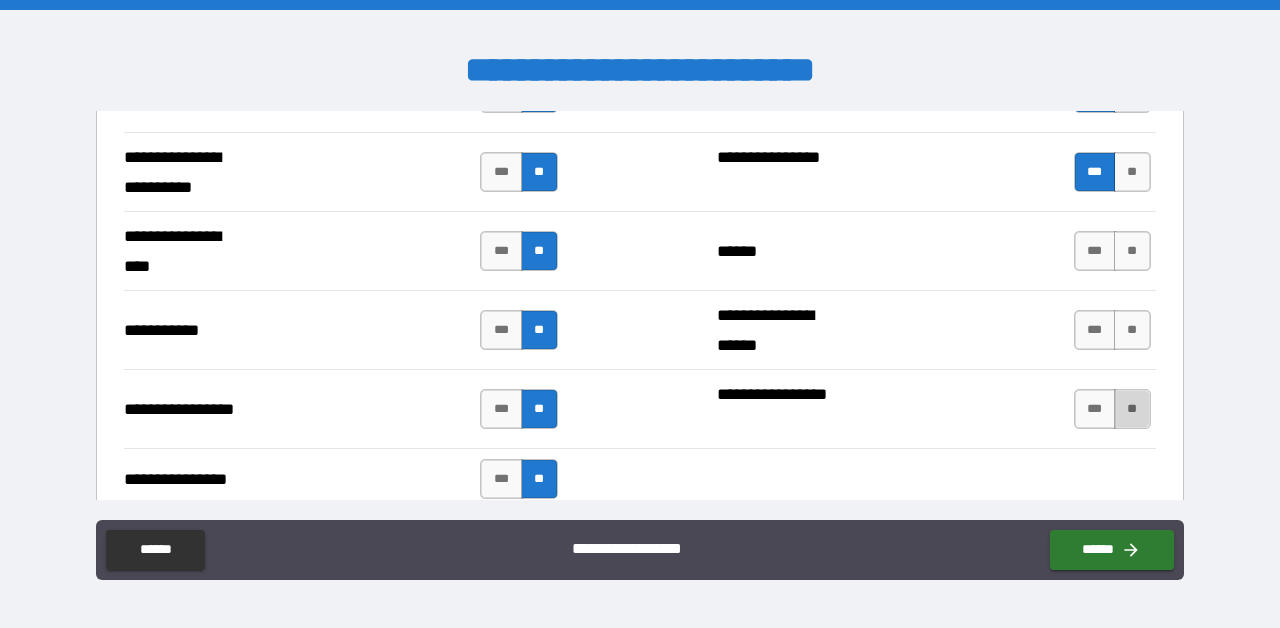 click on "**" at bounding box center [1132, 409] 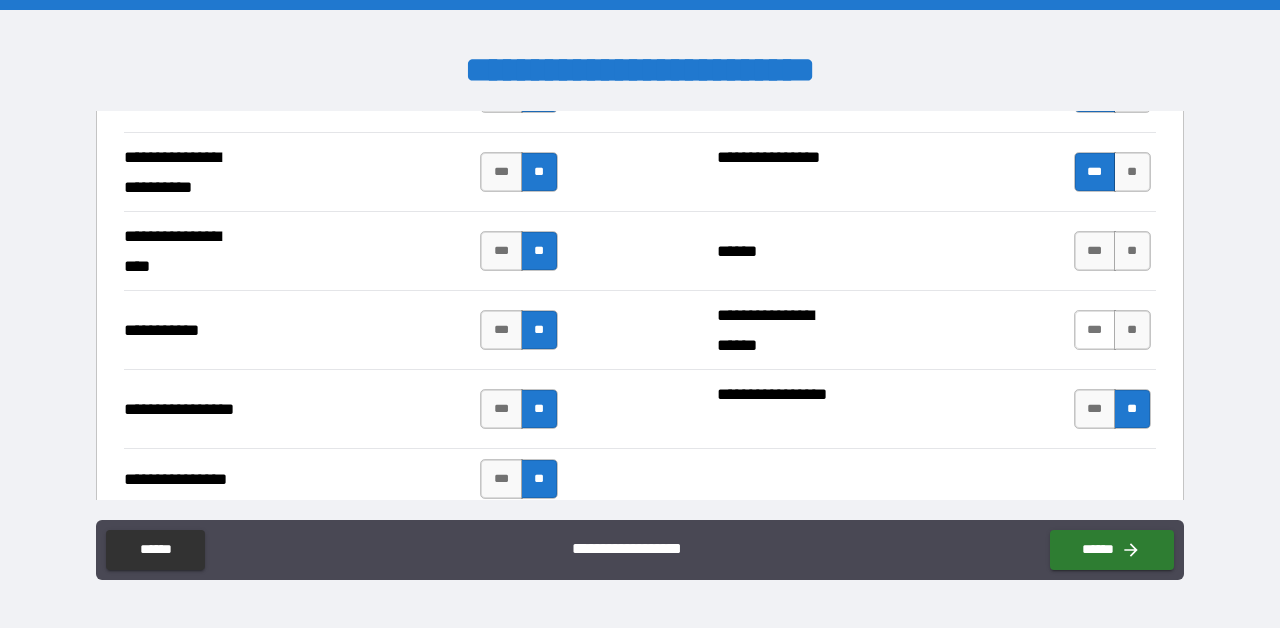 click on "***" at bounding box center (1095, 330) 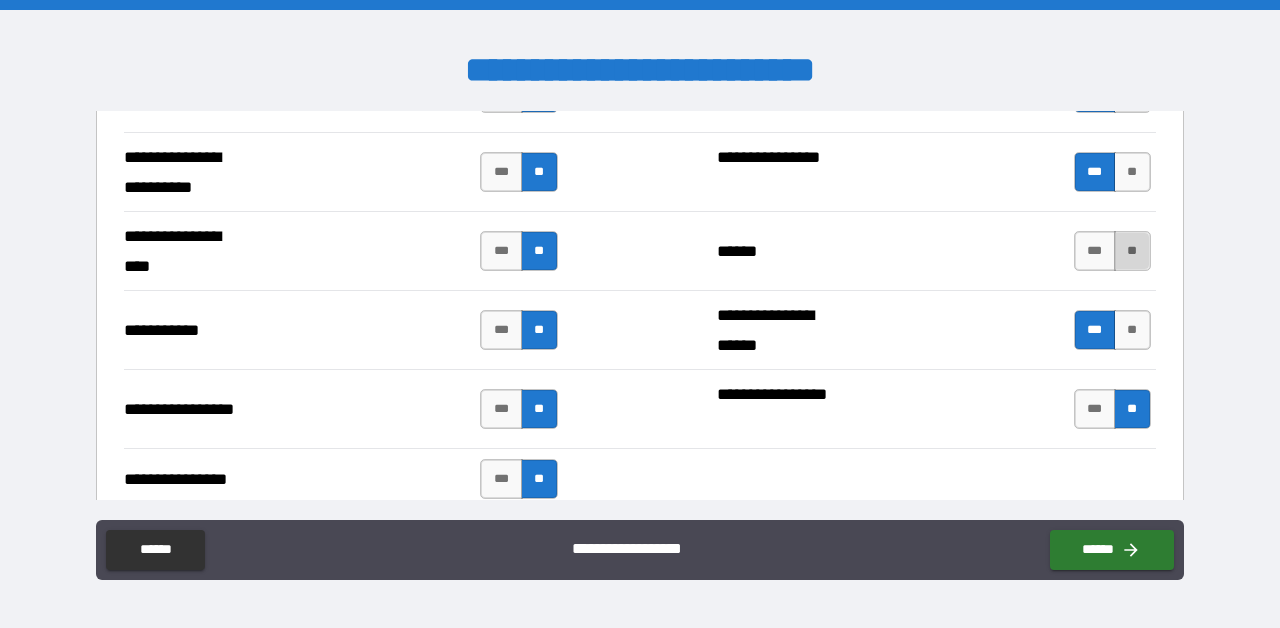 click on "**" at bounding box center [1132, 251] 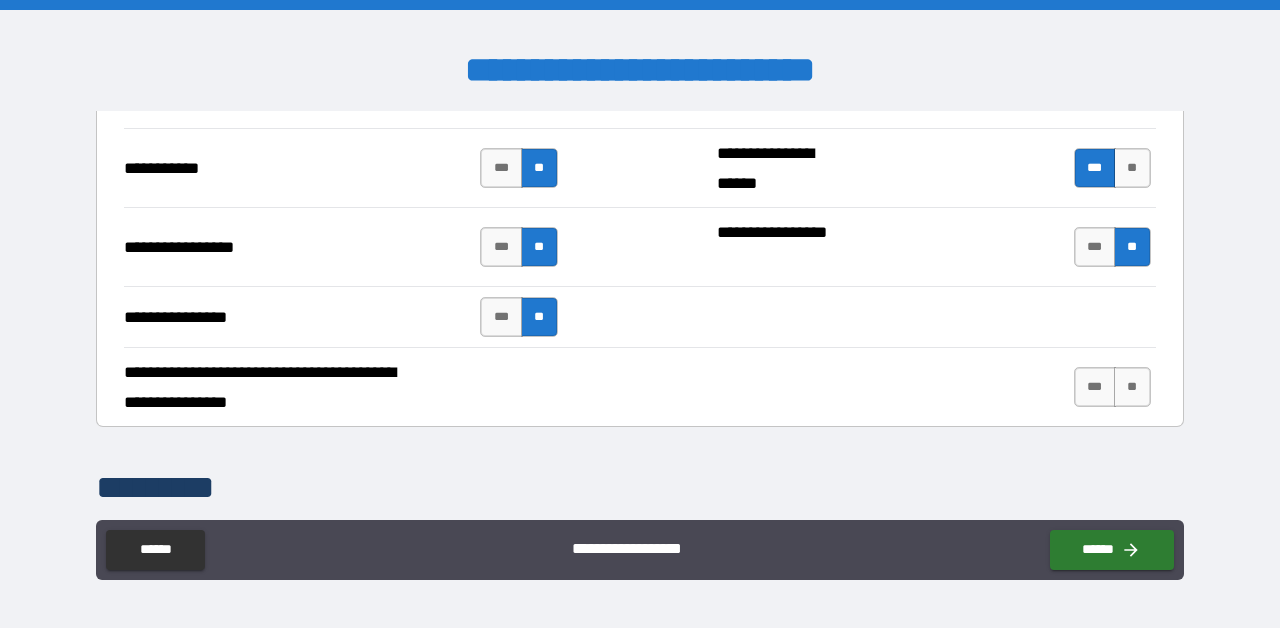 scroll, scrollTop: 4561, scrollLeft: 0, axis: vertical 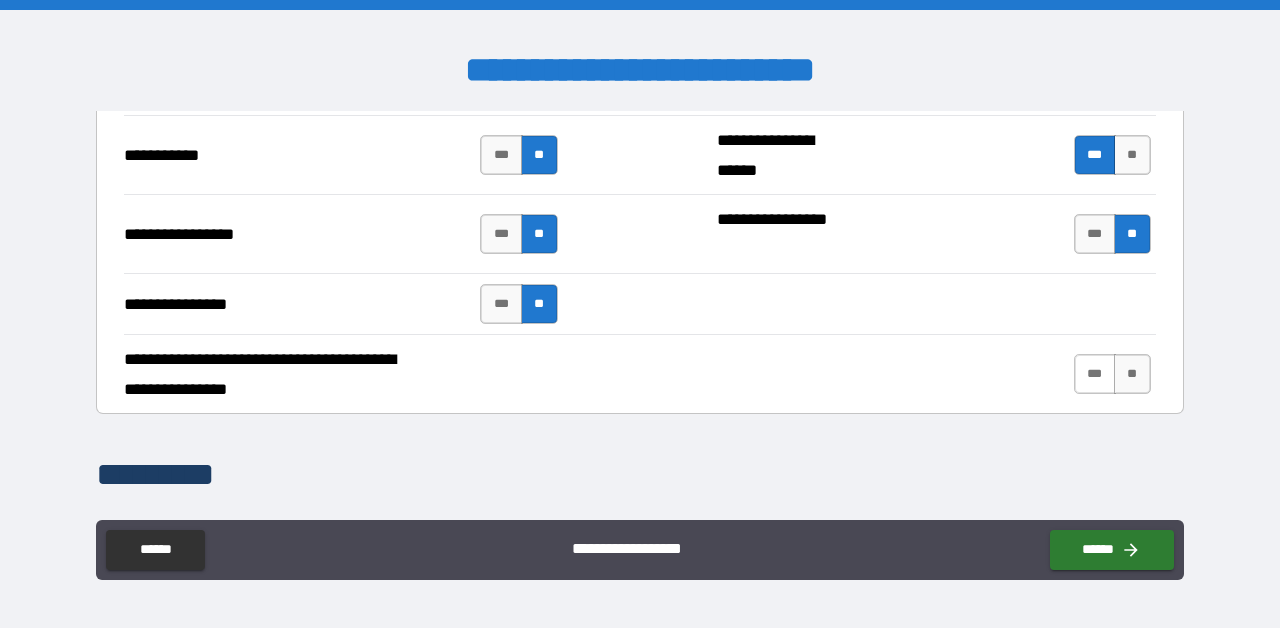 click on "***" at bounding box center (1095, 374) 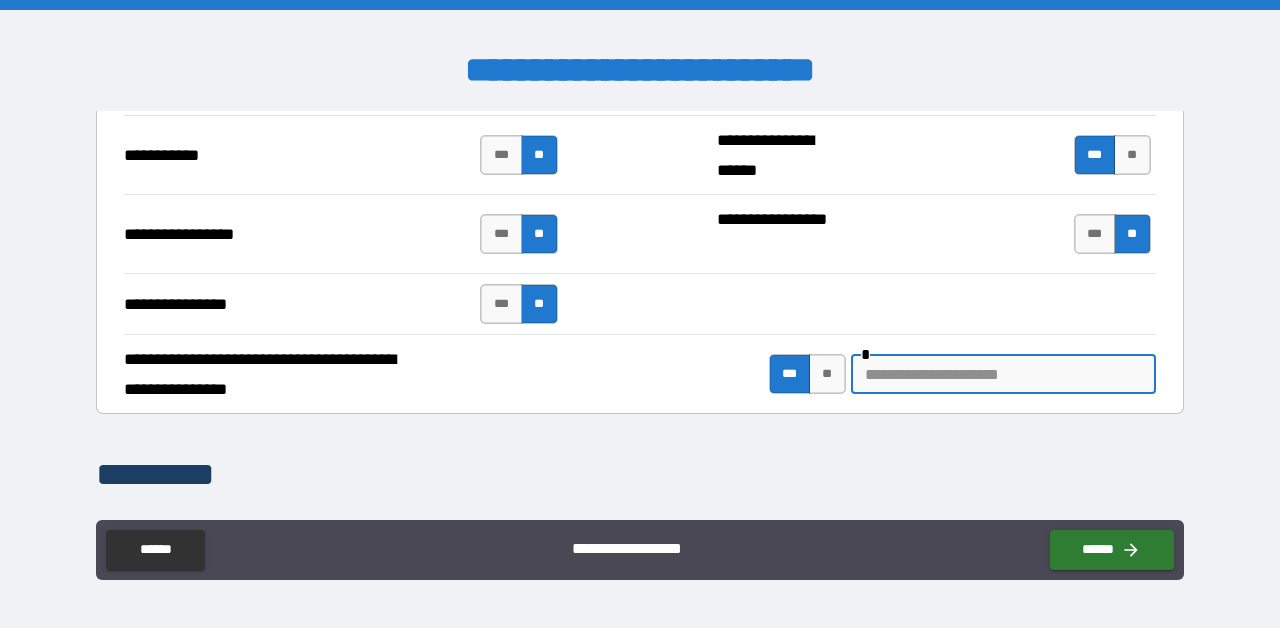 click at bounding box center (1003, 374) 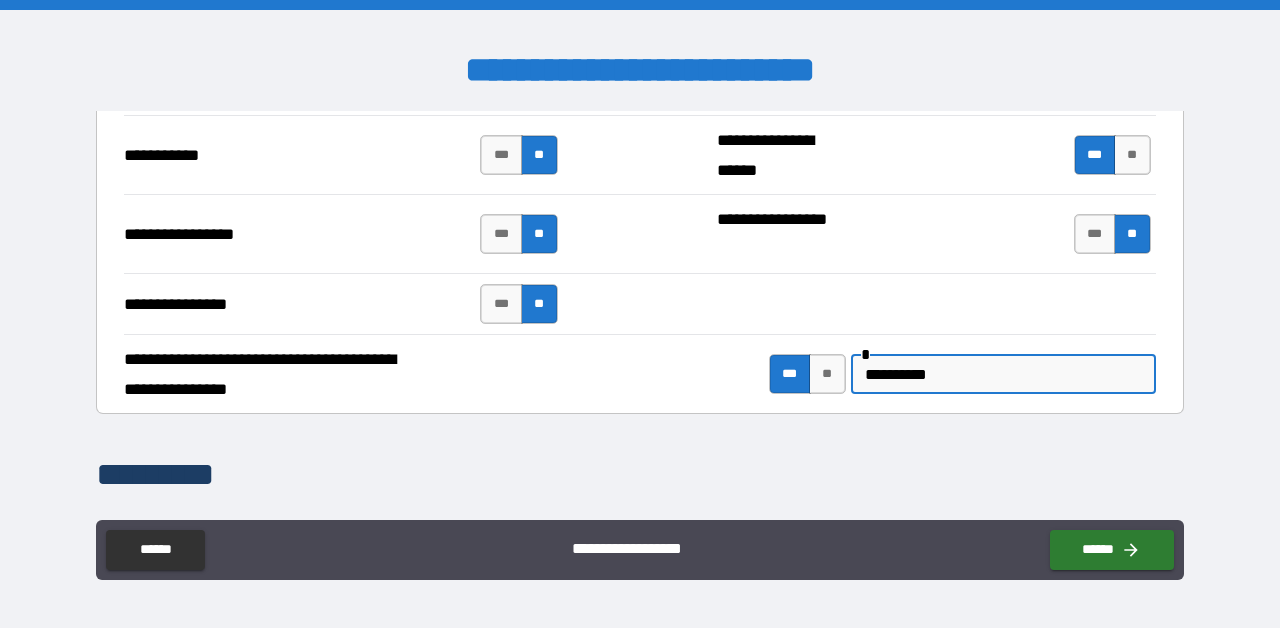 click on "**********" at bounding box center [640, 374] 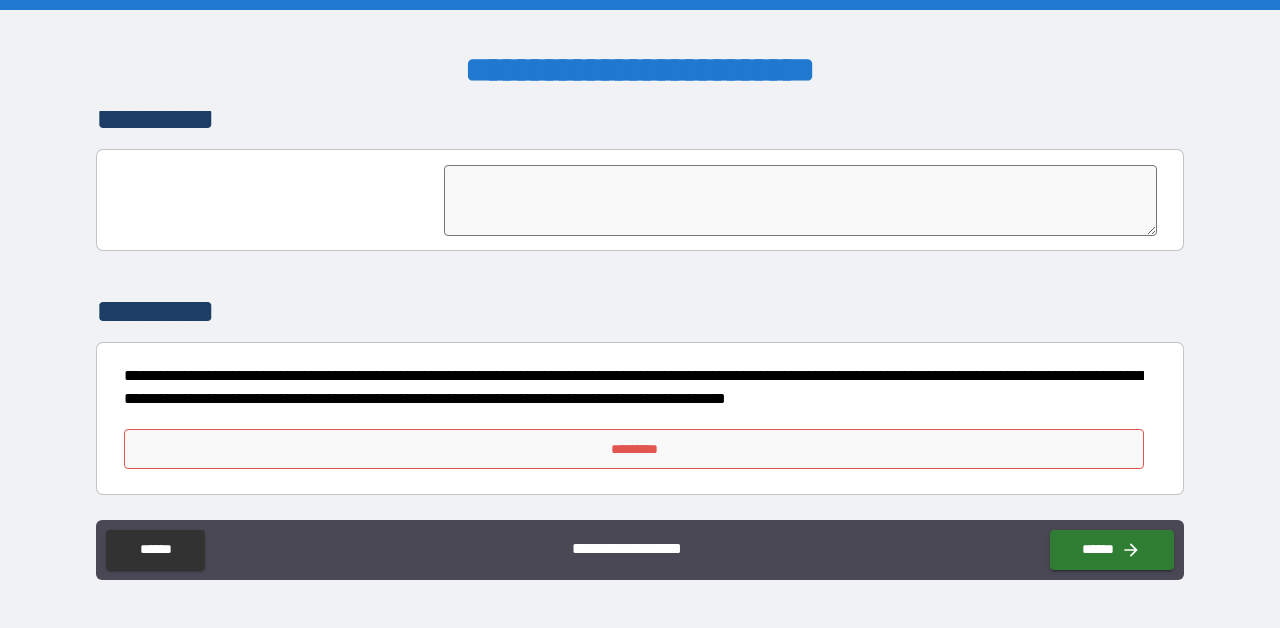 scroll, scrollTop: 4917, scrollLeft: 0, axis: vertical 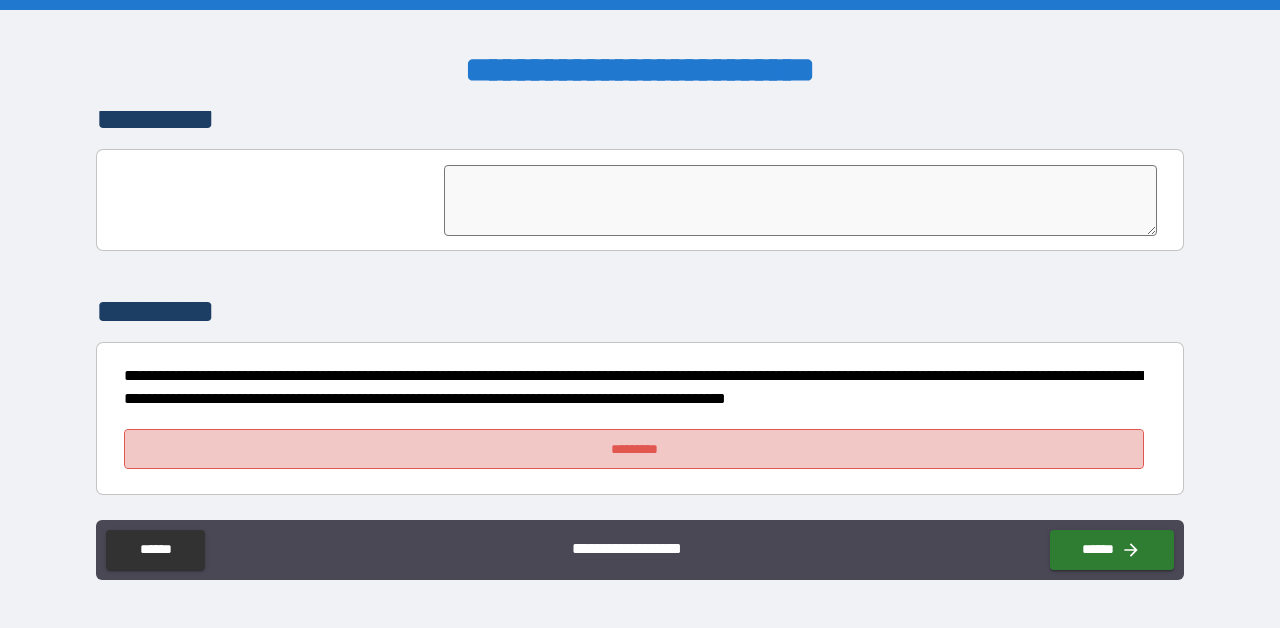click on "*********" at bounding box center (634, 449) 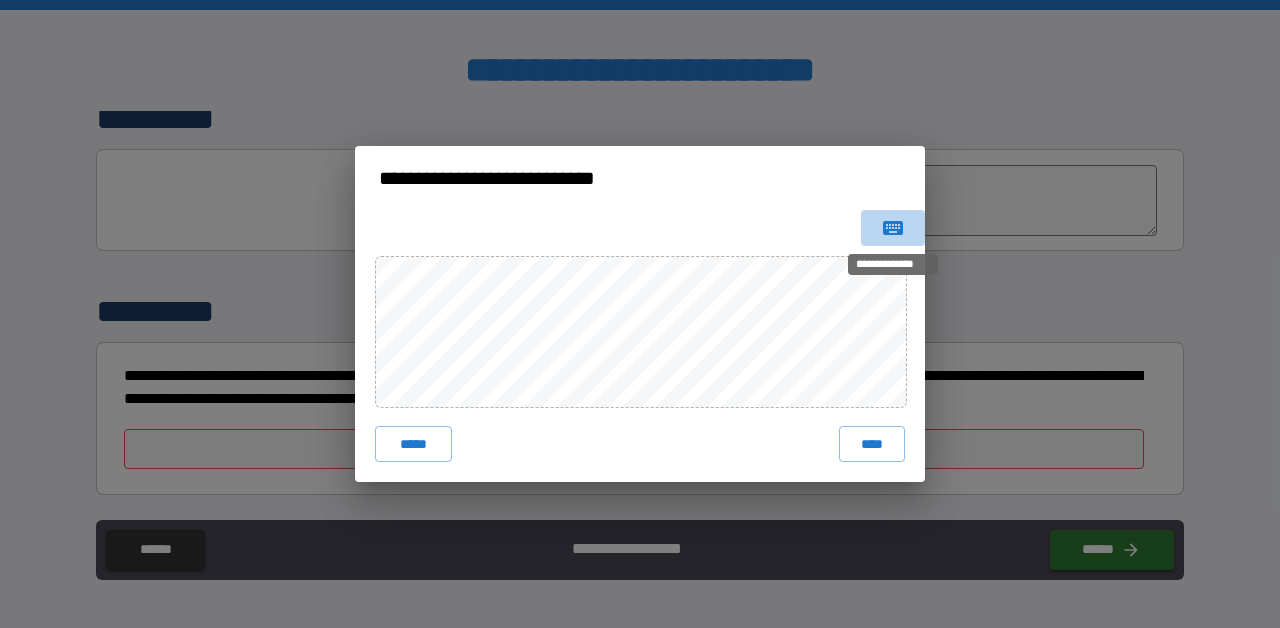 click 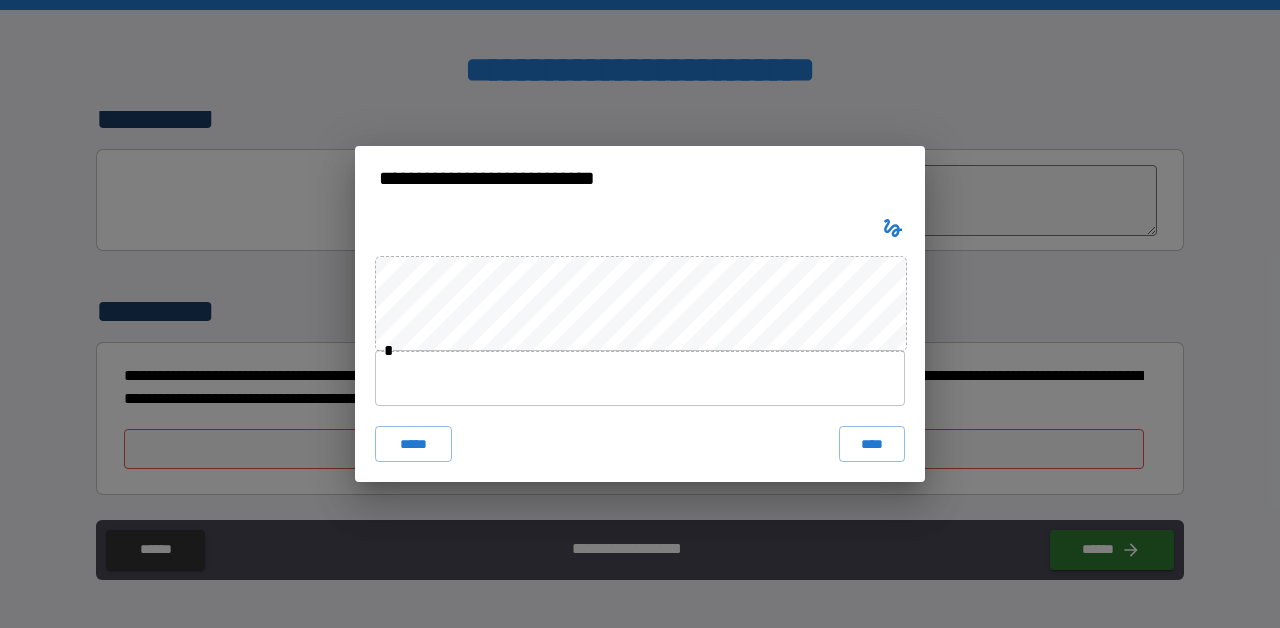 click at bounding box center [640, 378] 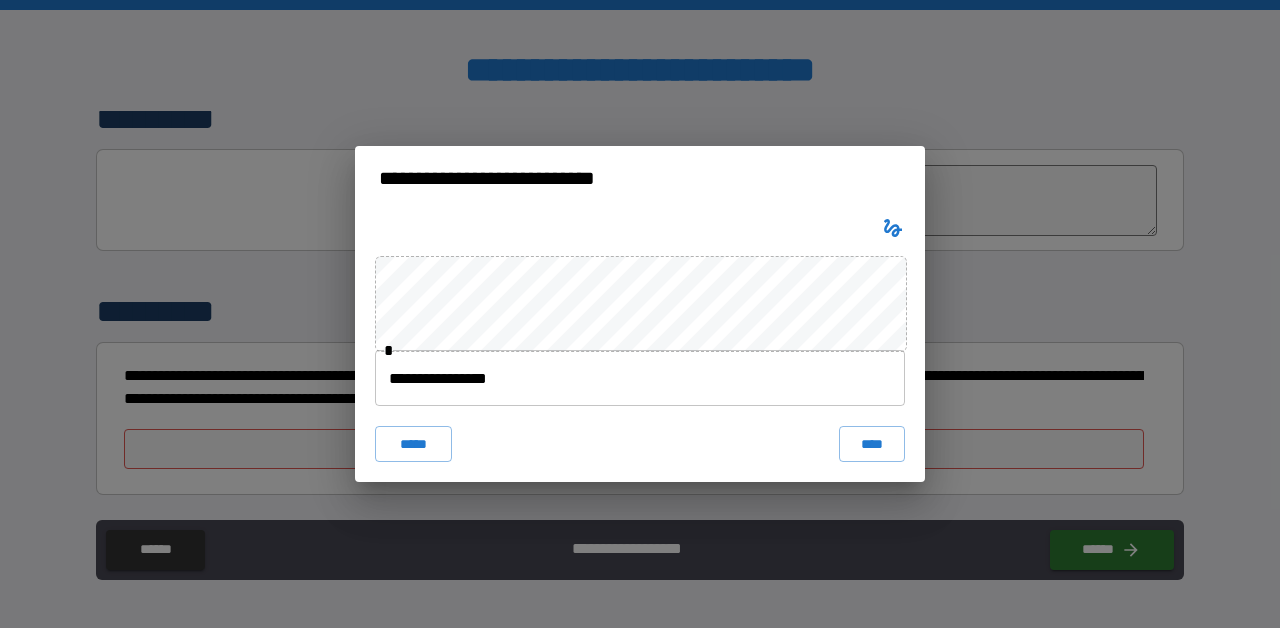 click on "***** ****" at bounding box center (640, 444) 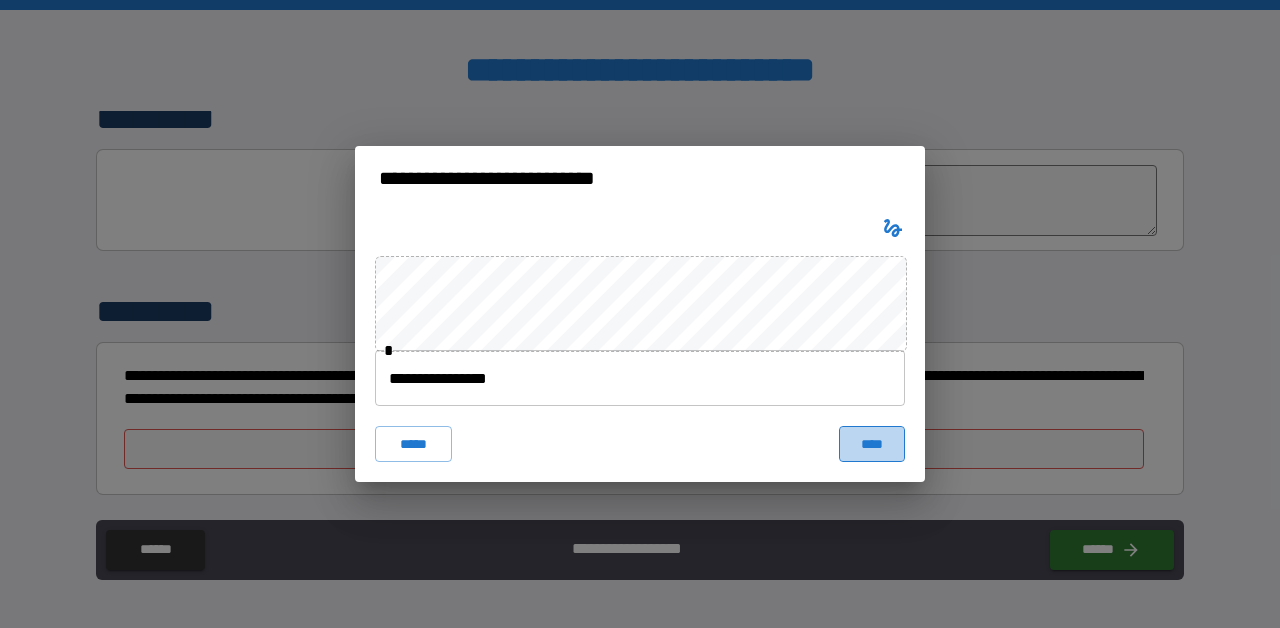 click on "****" at bounding box center [872, 444] 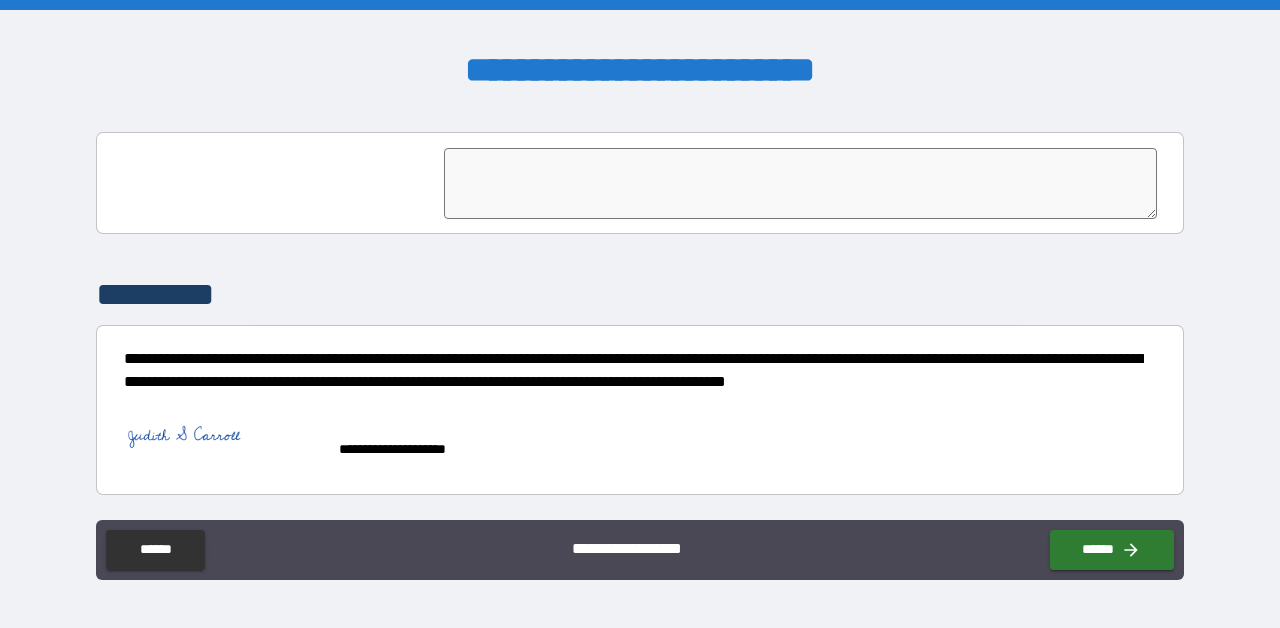 scroll, scrollTop: 4934, scrollLeft: 0, axis: vertical 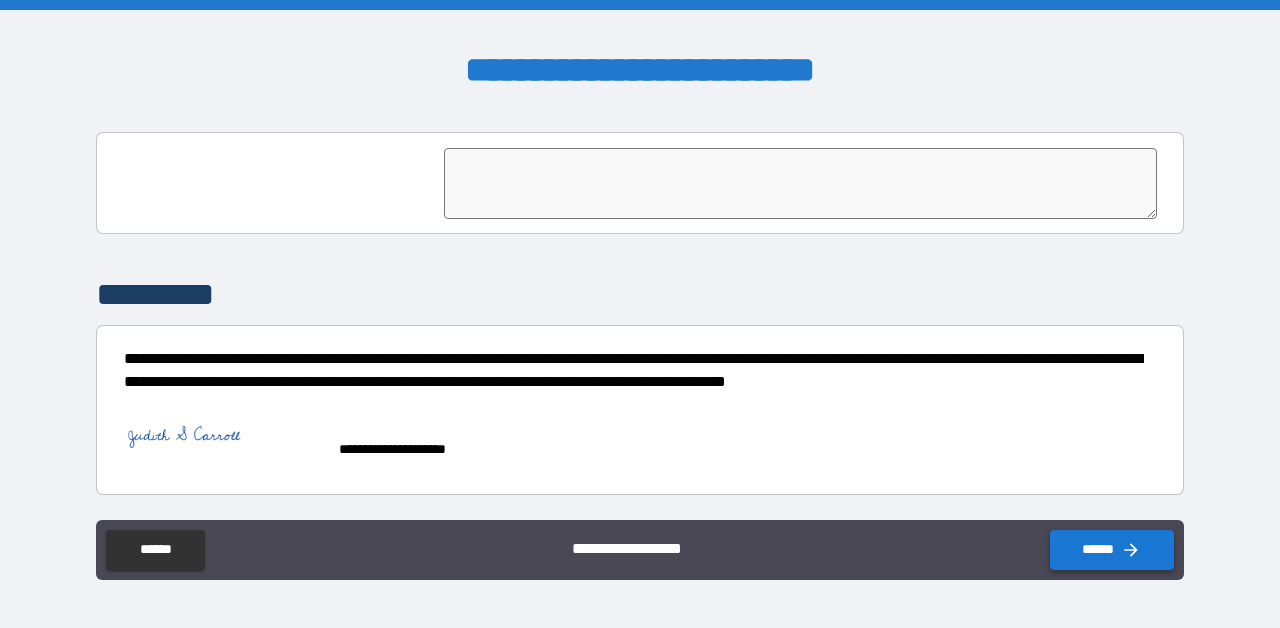 click on "******" at bounding box center (1112, 550) 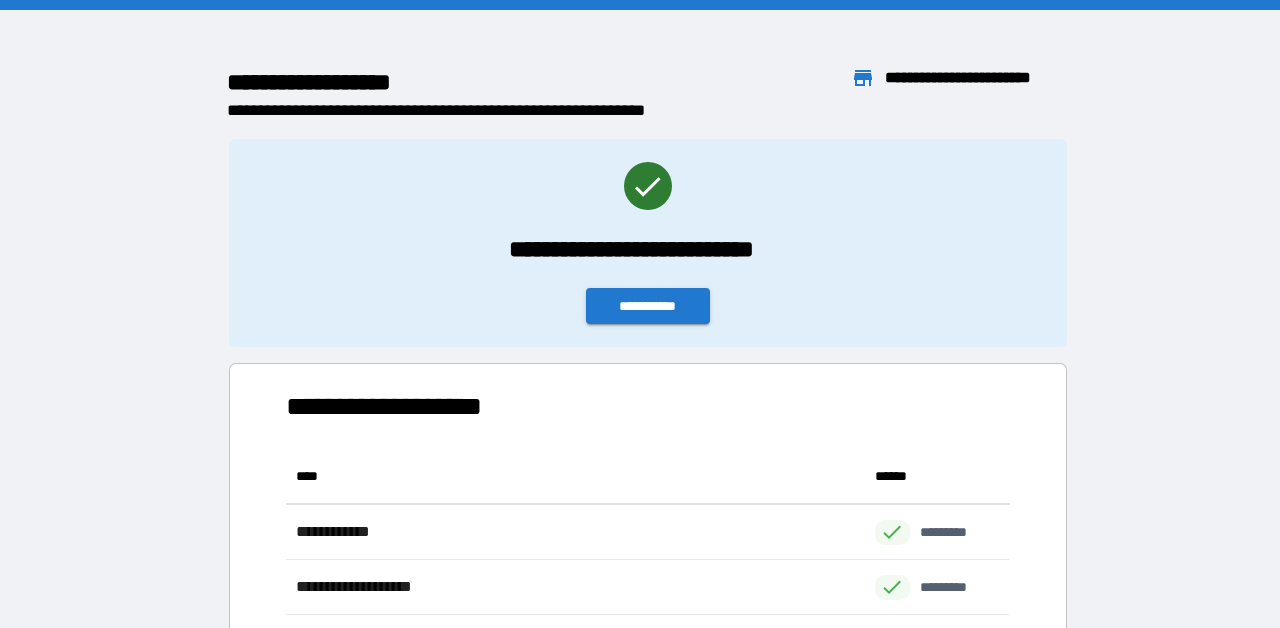 scroll, scrollTop: 1, scrollLeft: 1, axis: both 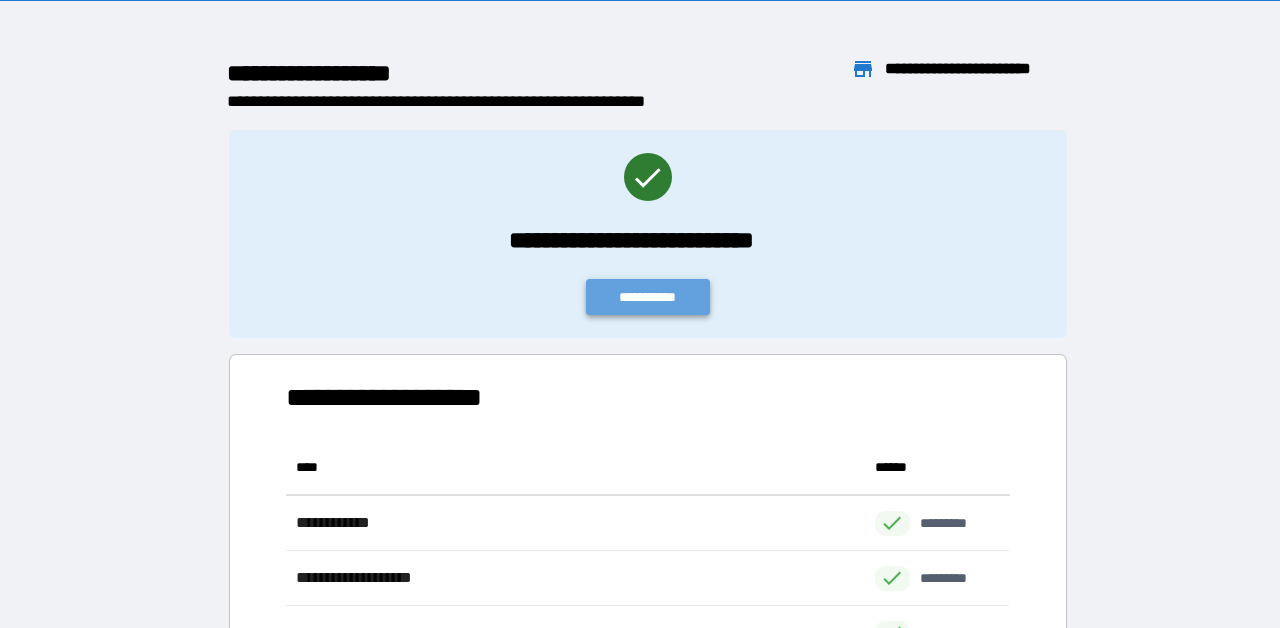 click on "**********" at bounding box center [648, 297] 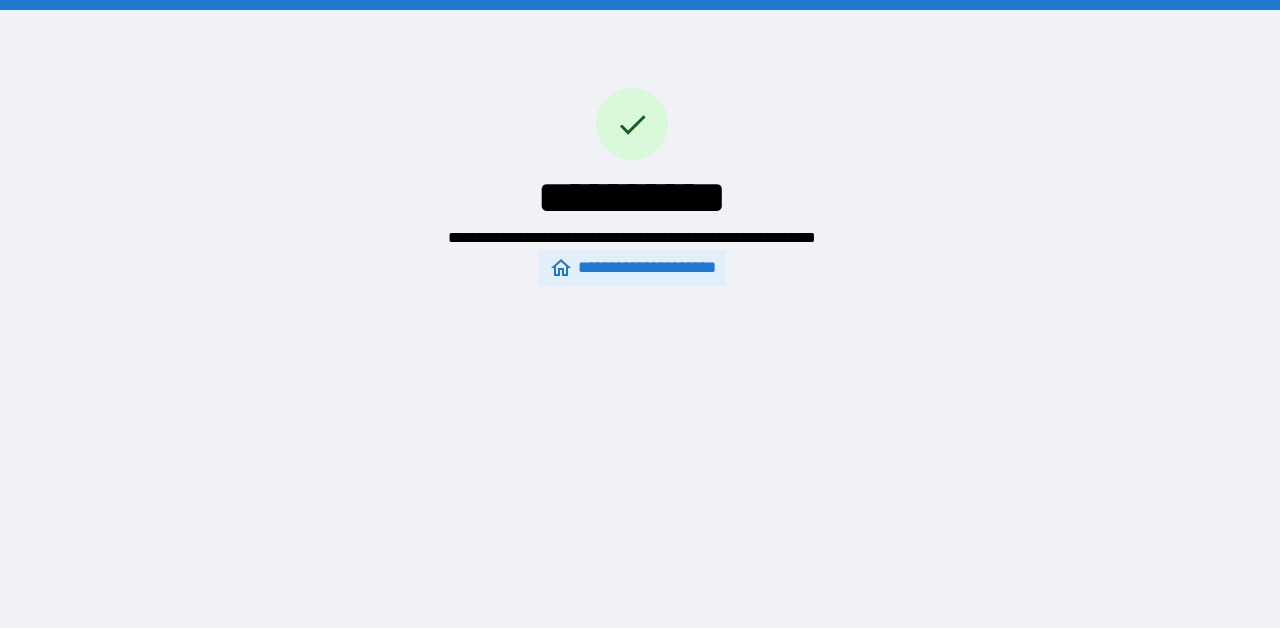scroll, scrollTop: 0, scrollLeft: 0, axis: both 